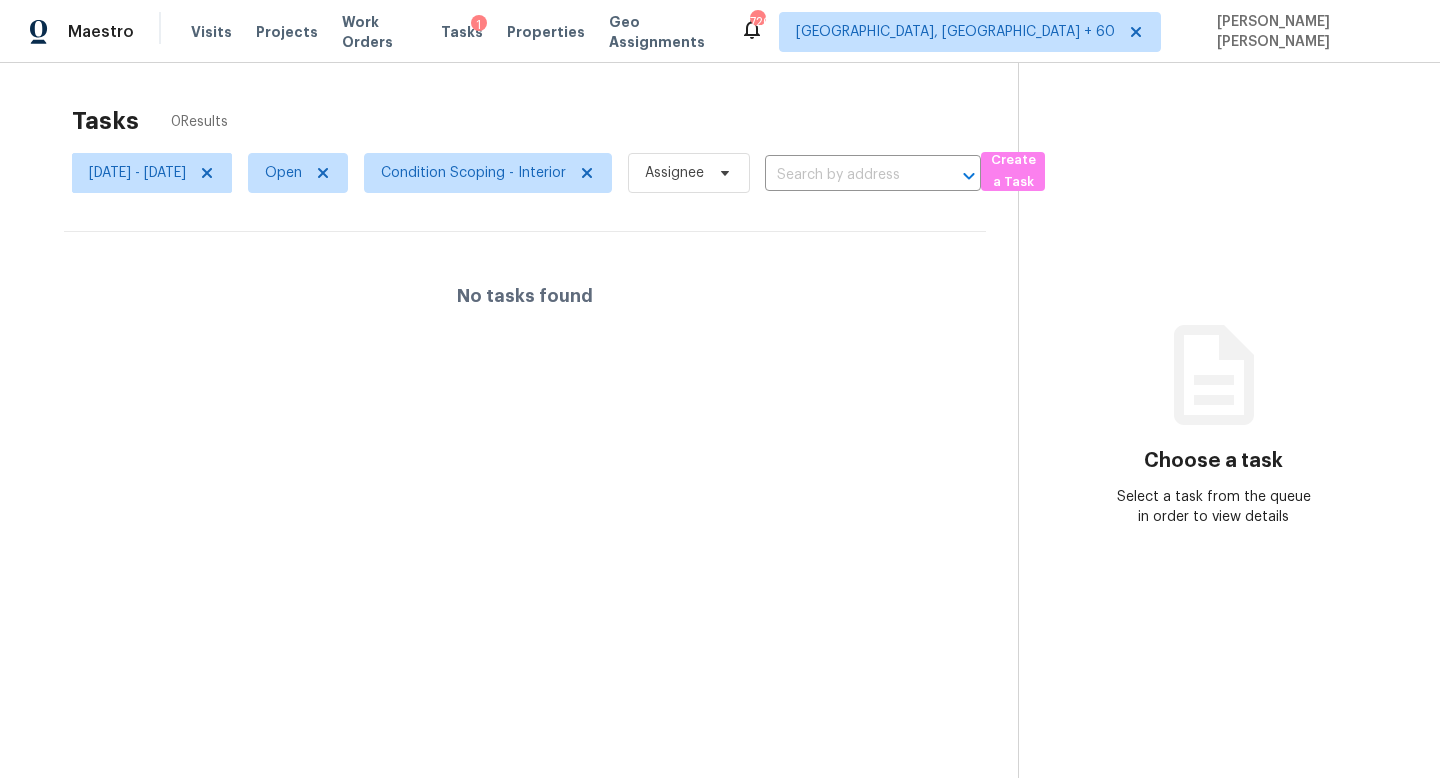 scroll, scrollTop: 0, scrollLeft: 0, axis: both 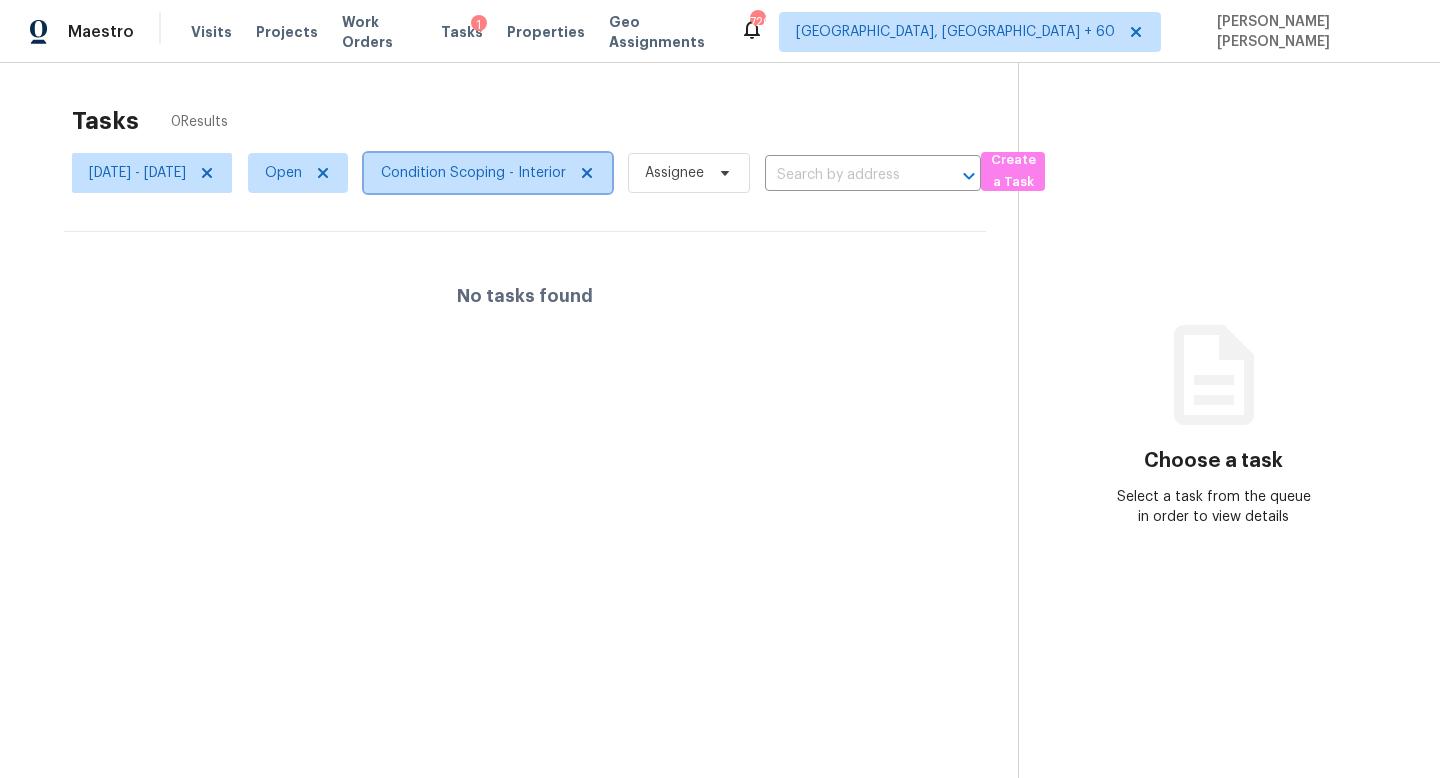 click 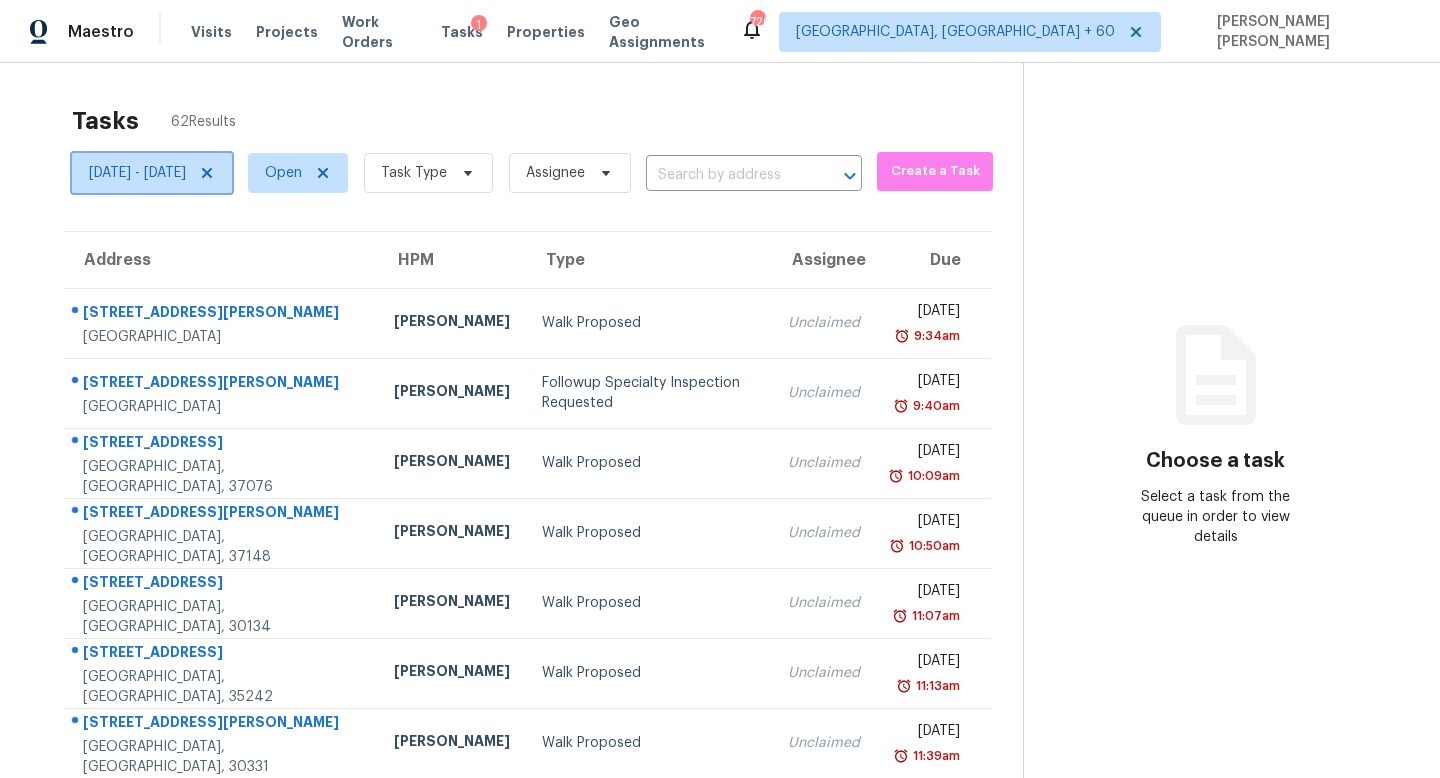 click 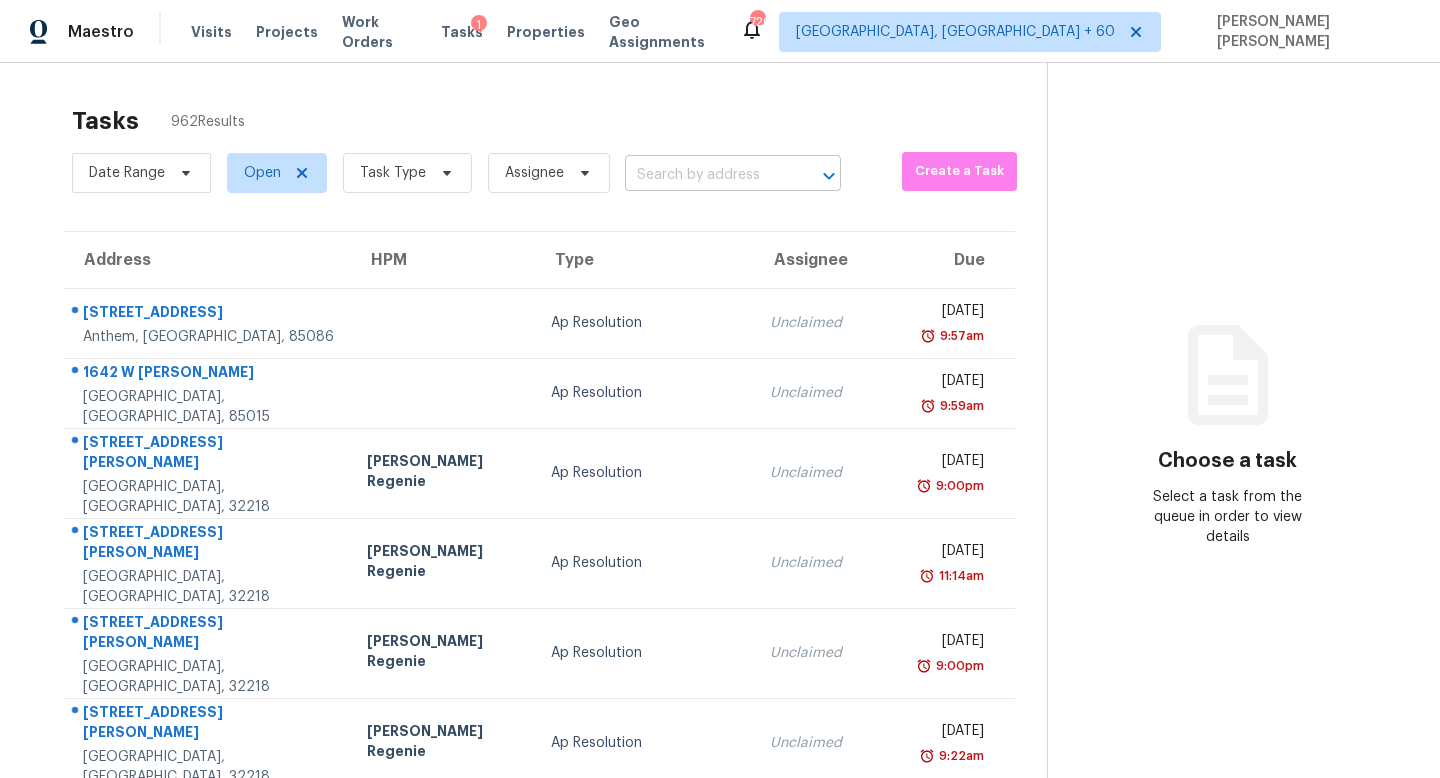 click at bounding box center [705, 175] 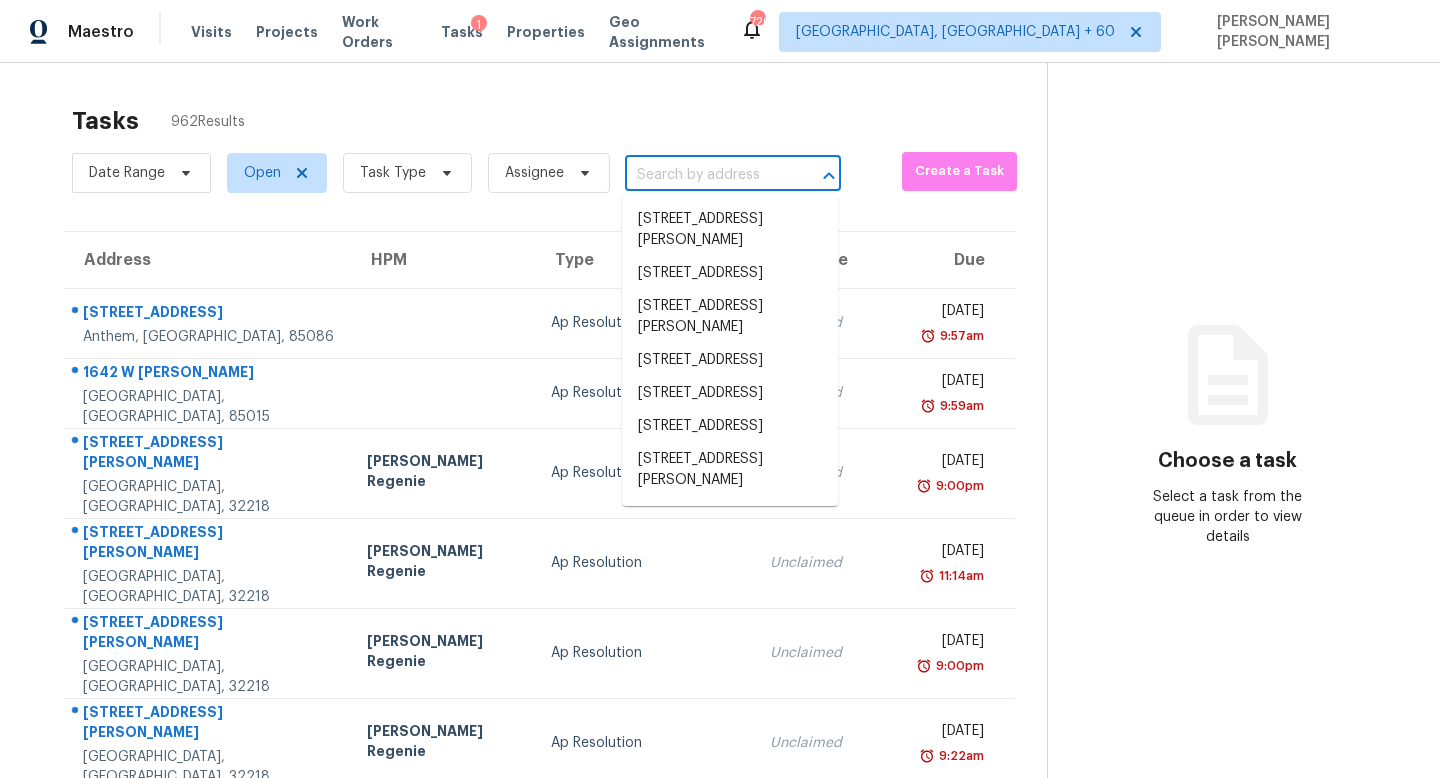 paste on "1716 Slater Ln Burnsville, MN, 55337" 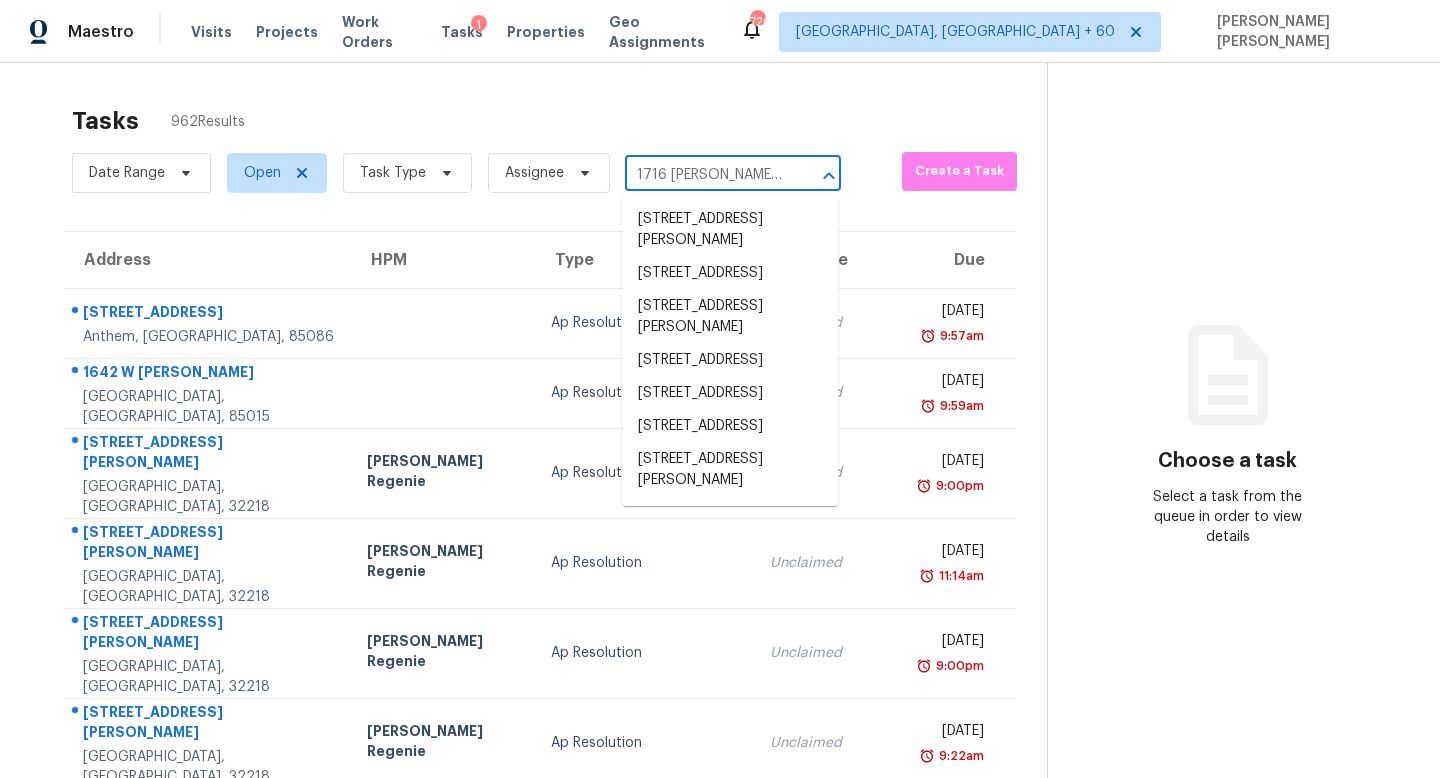 scroll, scrollTop: 0, scrollLeft: 85, axis: horizontal 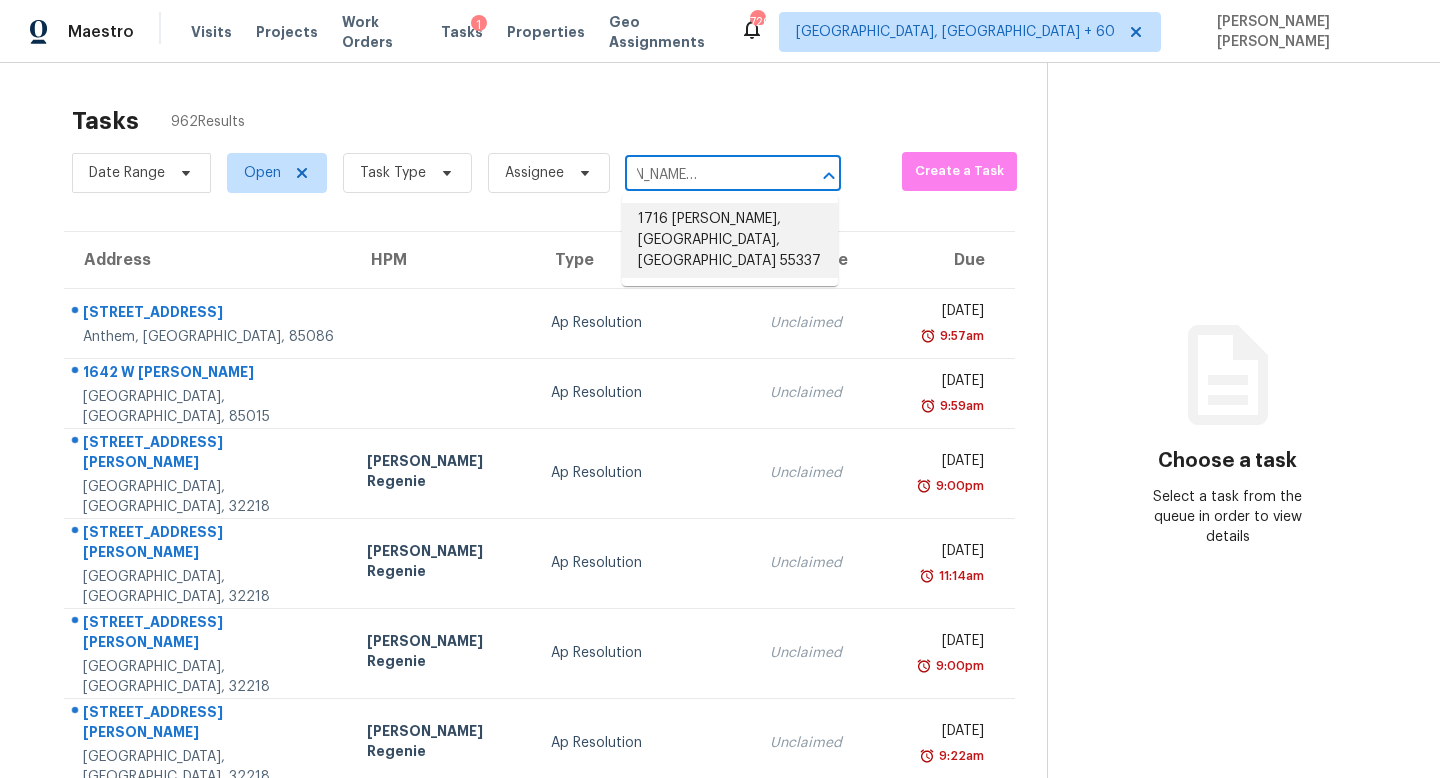 click on "1716 Slater Ln, Burnsville, MN 55337" at bounding box center (730, 240) 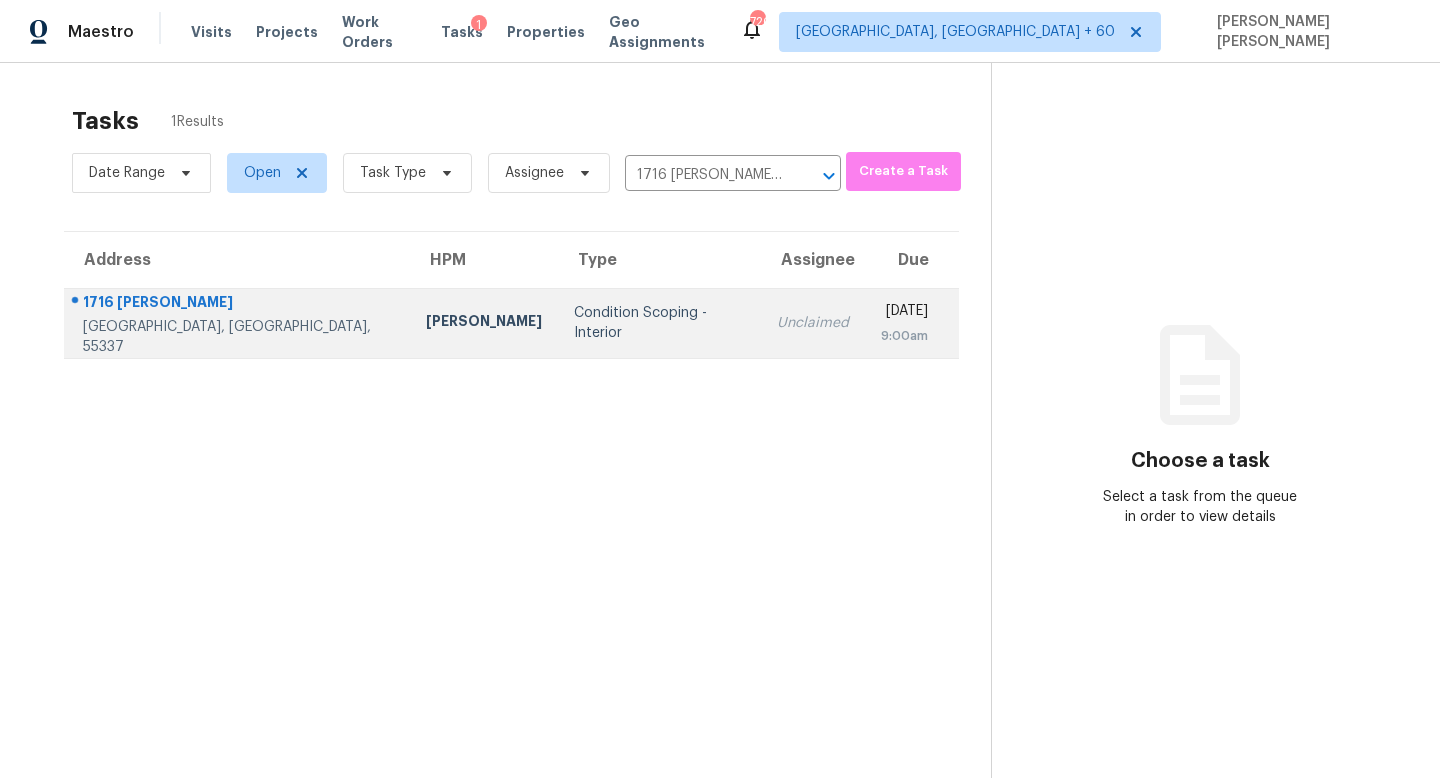 click on "Unclaimed" at bounding box center (813, 323) 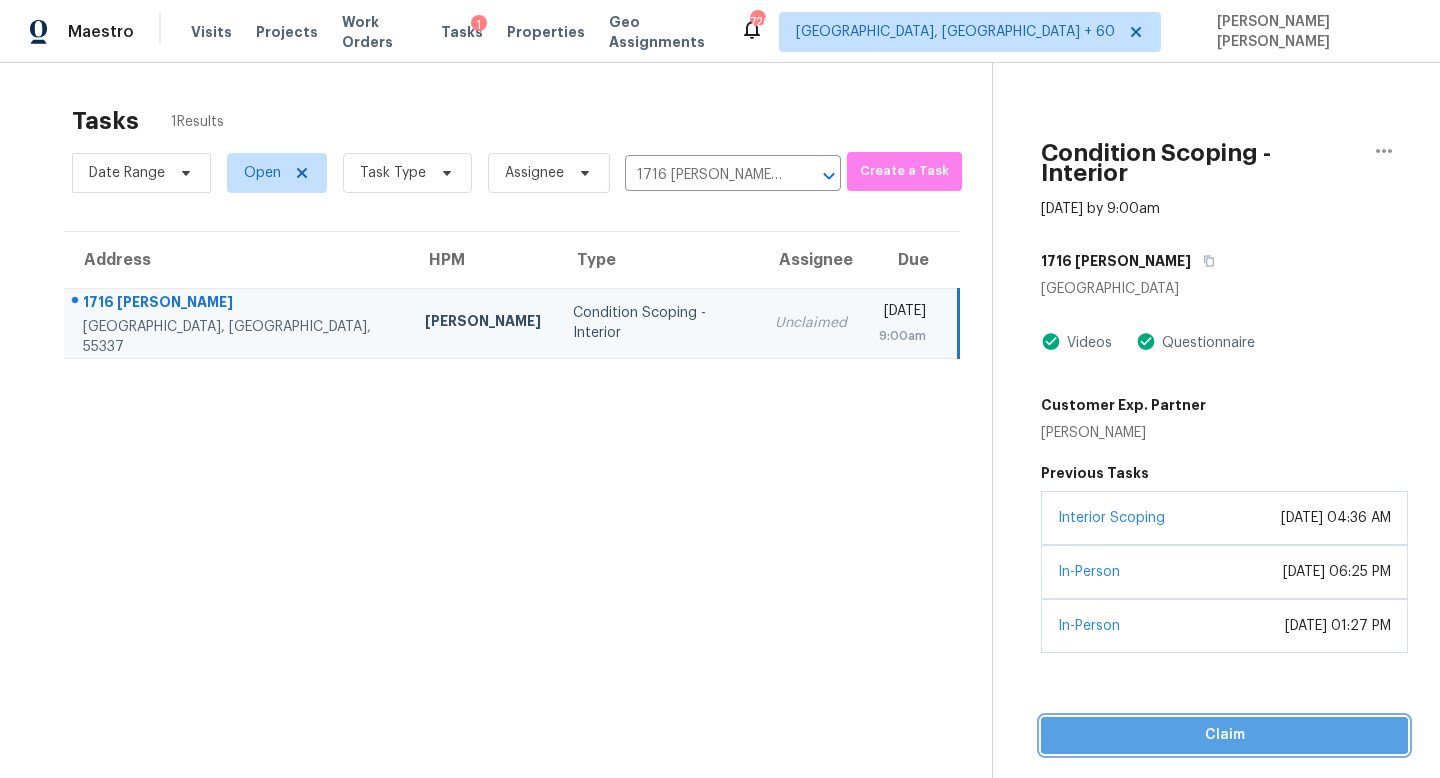 click on "Claim" at bounding box center [1224, 735] 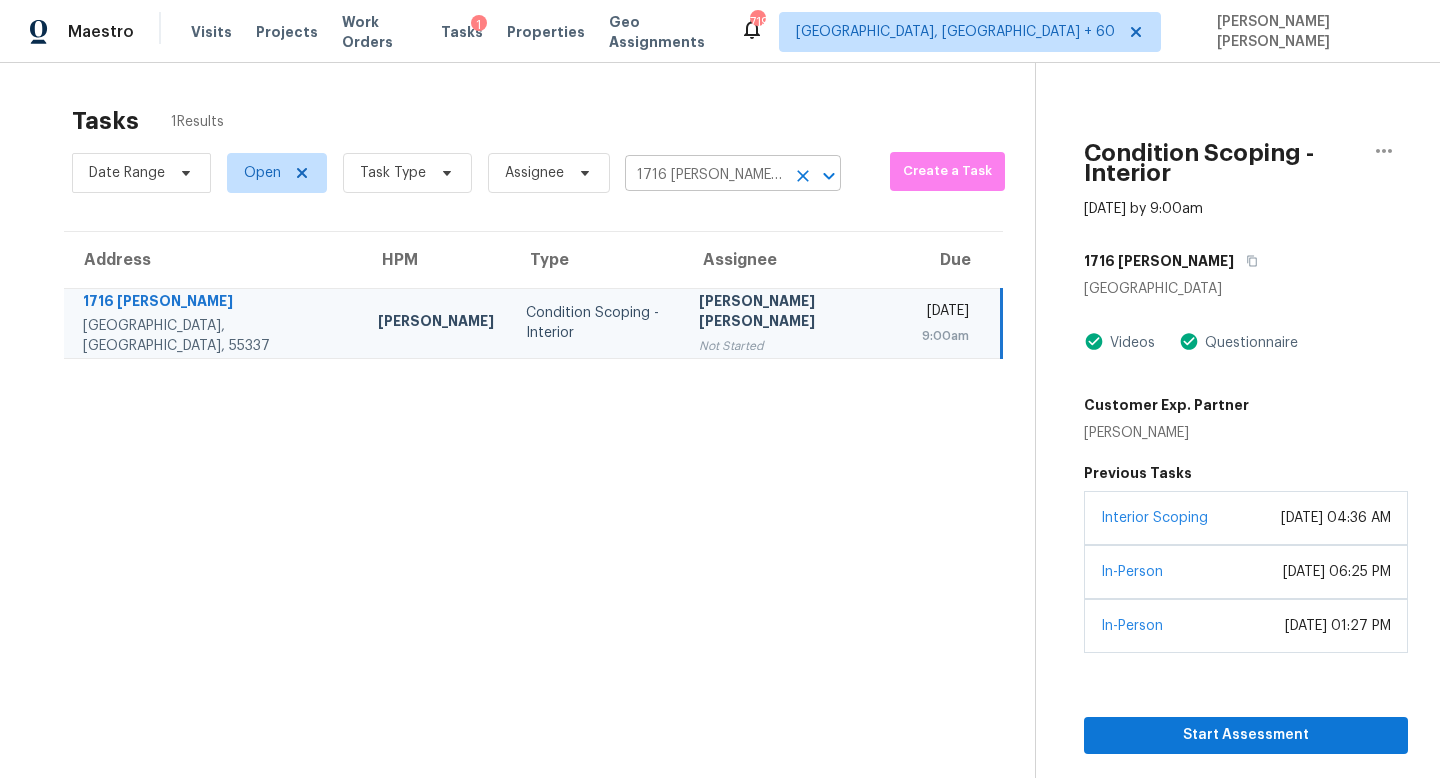 click on "1716 Slater Ln, Burnsville, MN 55337" at bounding box center [705, 175] 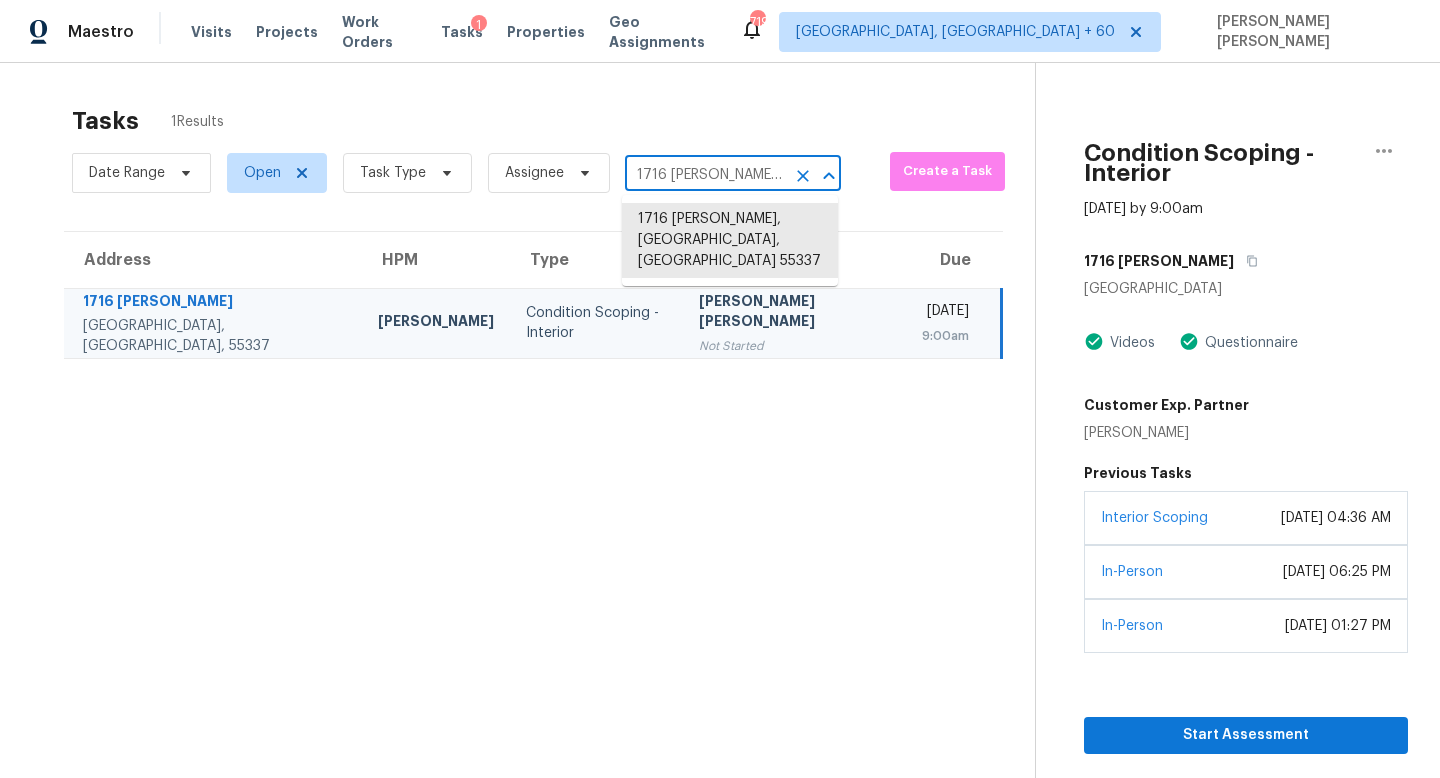 paste on "5839 Beldart St Houston, TX, 77033" 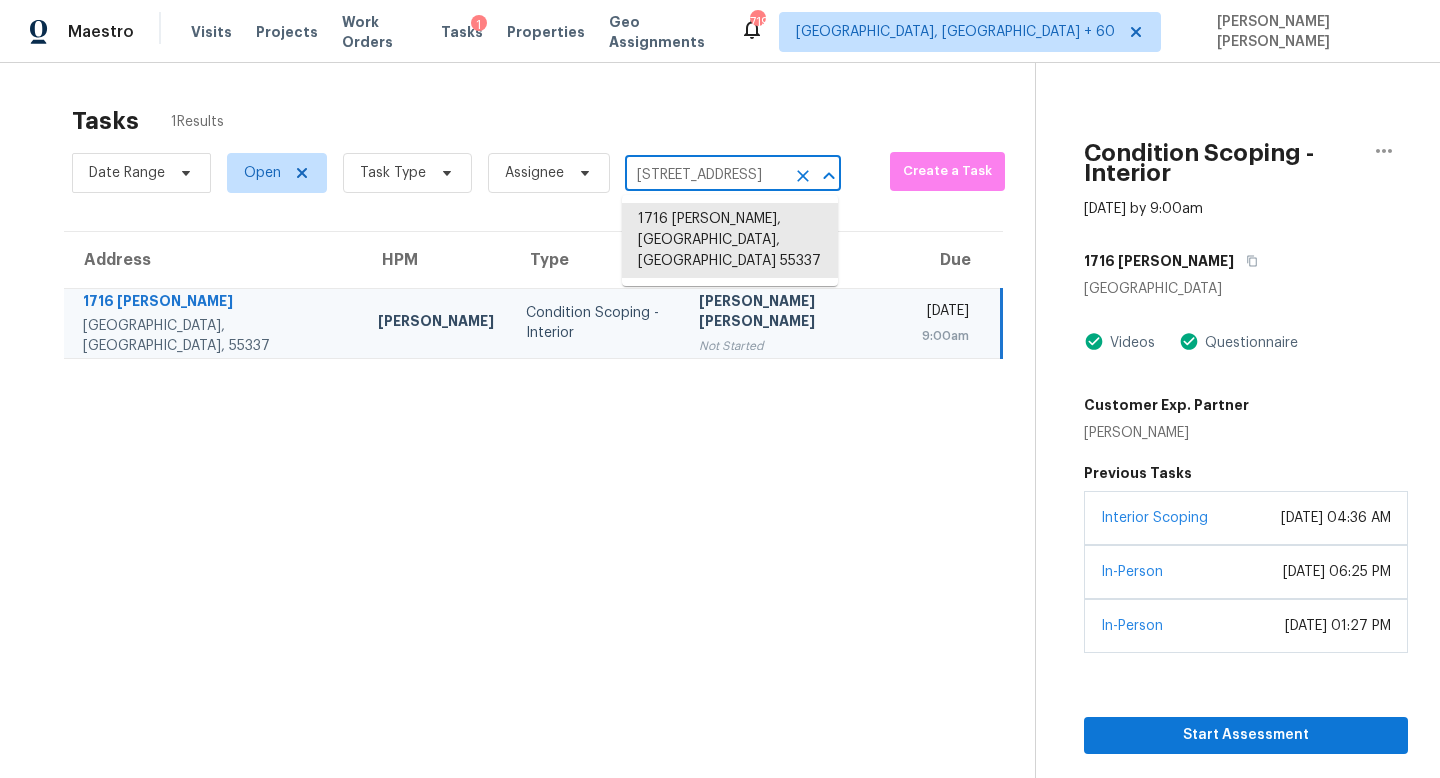 scroll, scrollTop: 0, scrollLeft: 86, axis: horizontal 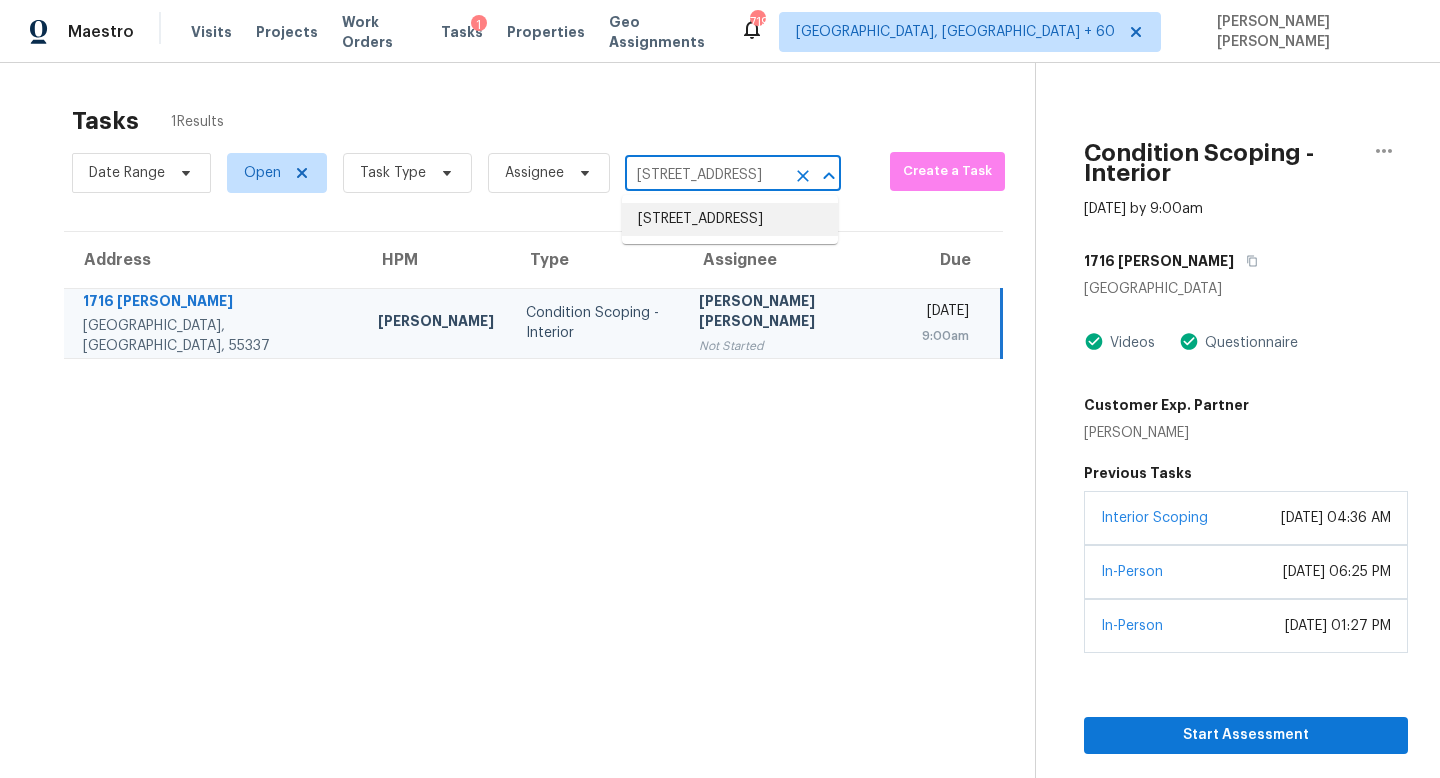 click on "5839 Beldart St, Houston, TX 77033" at bounding box center [730, 219] 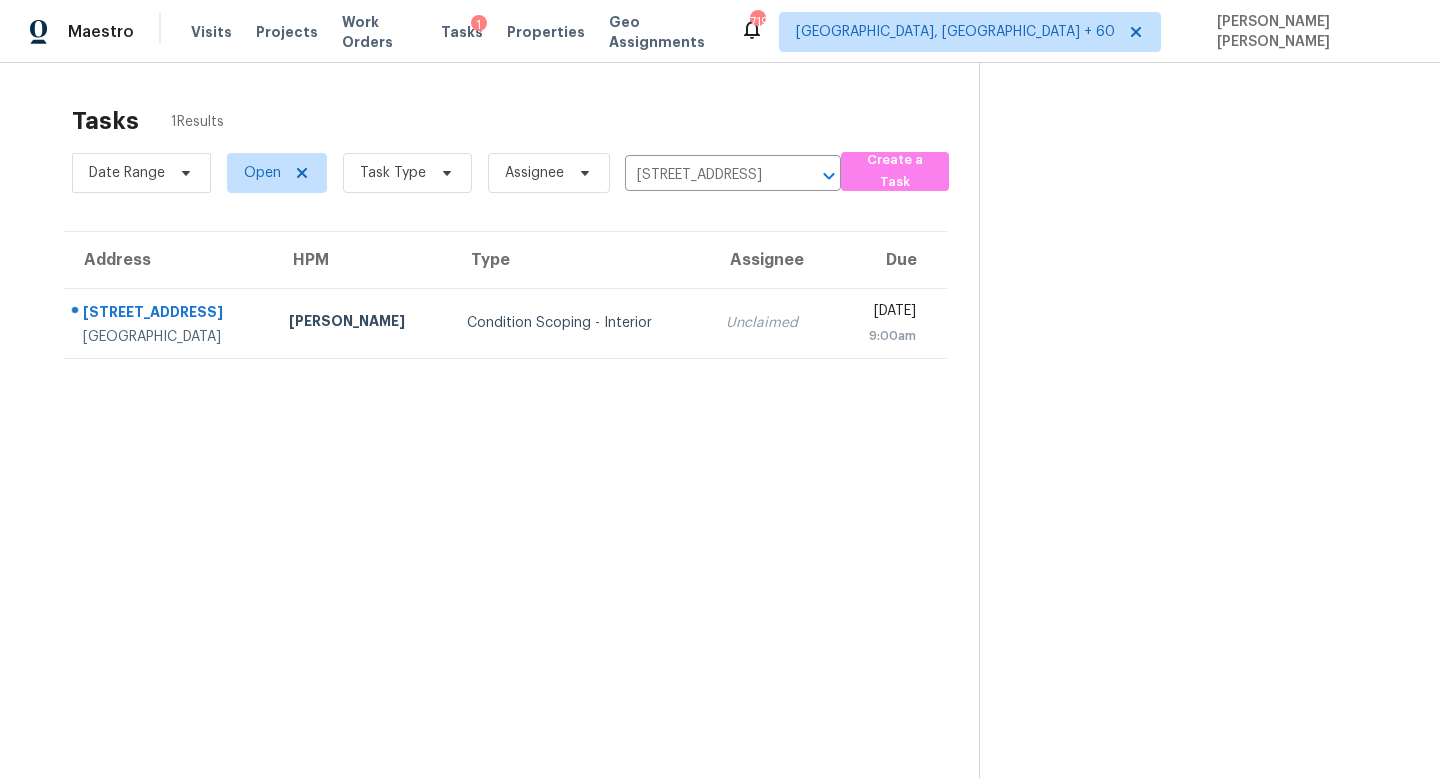 click on "Unclaimed" at bounding box center [772, 323] 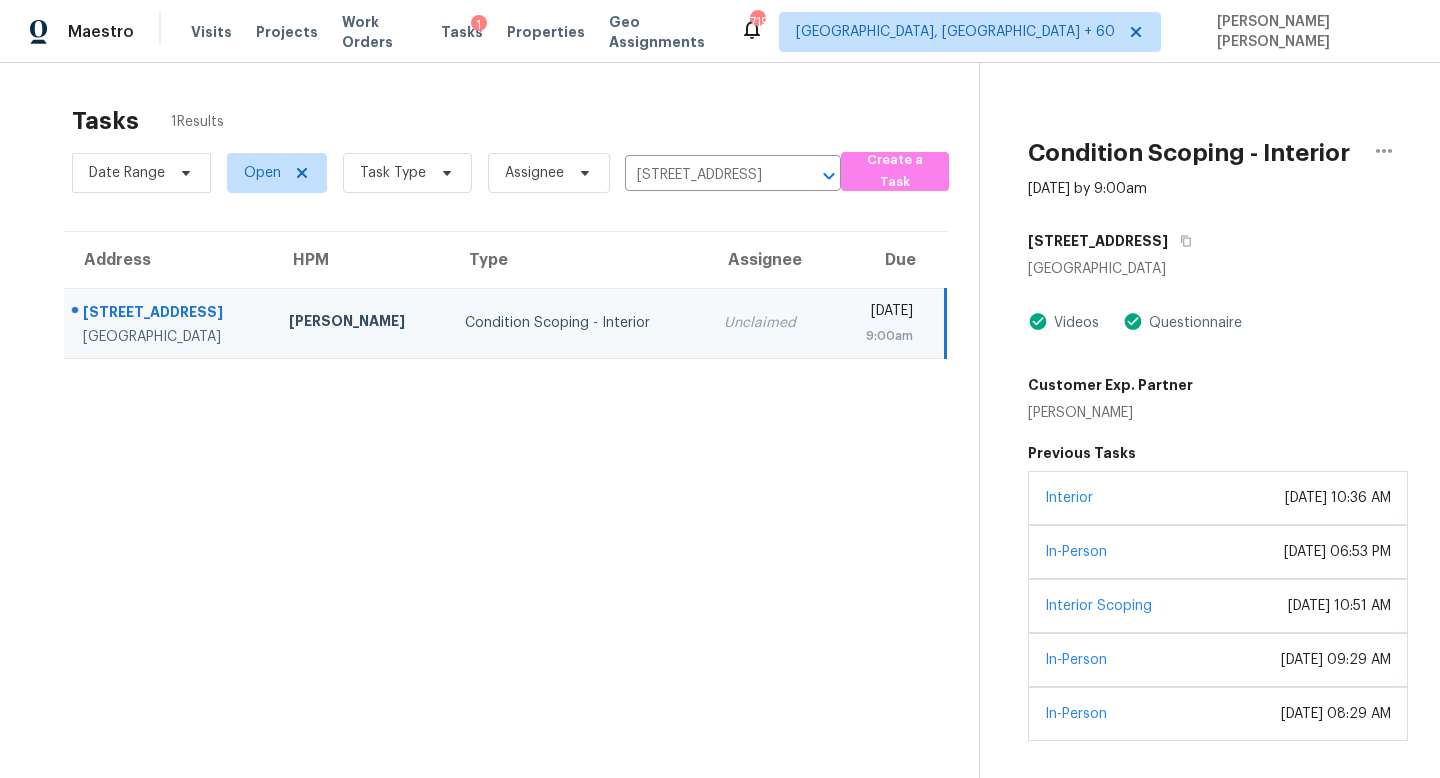 scroll, scrollTop: 63, scrollLeft: 0, axis: vertical 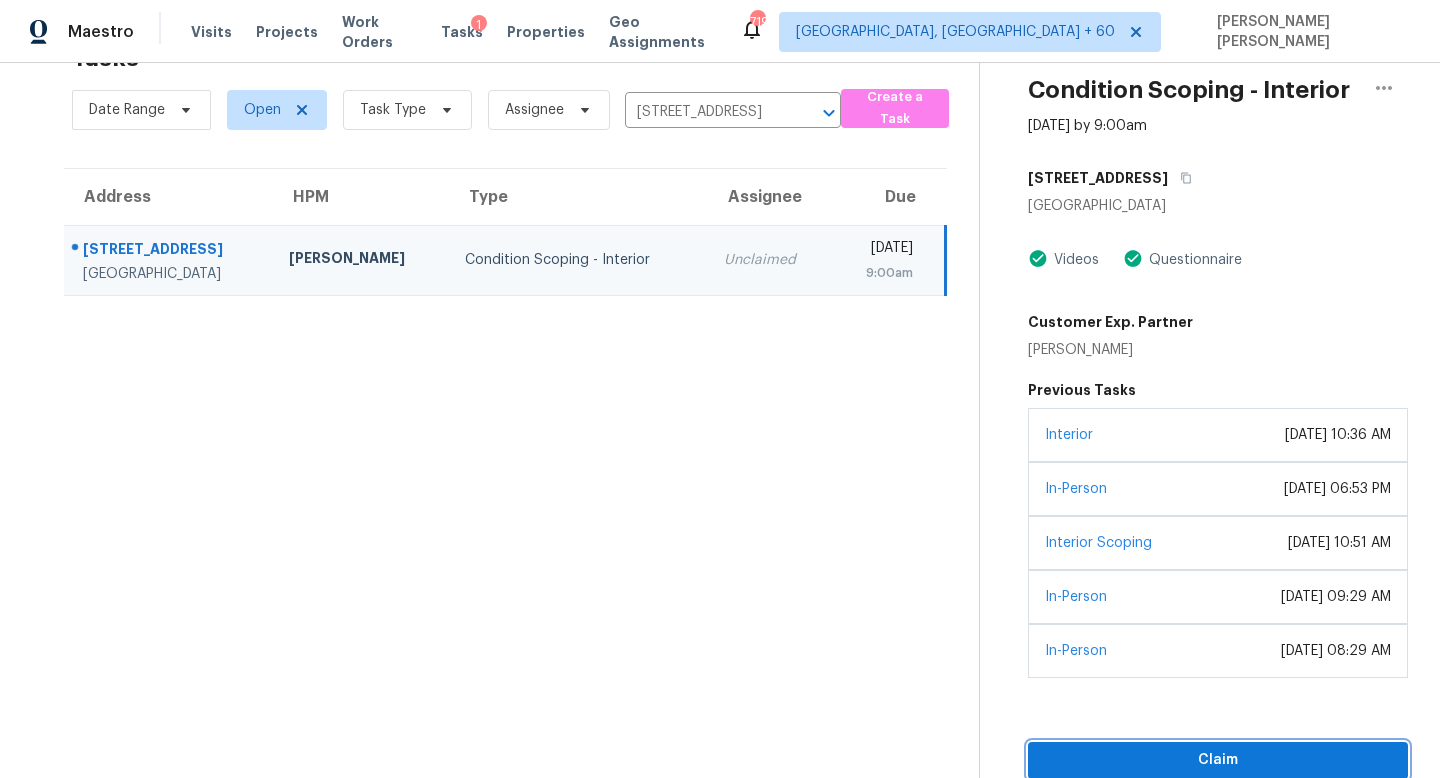 click on "Claim" at bounding box center (1218, 760) 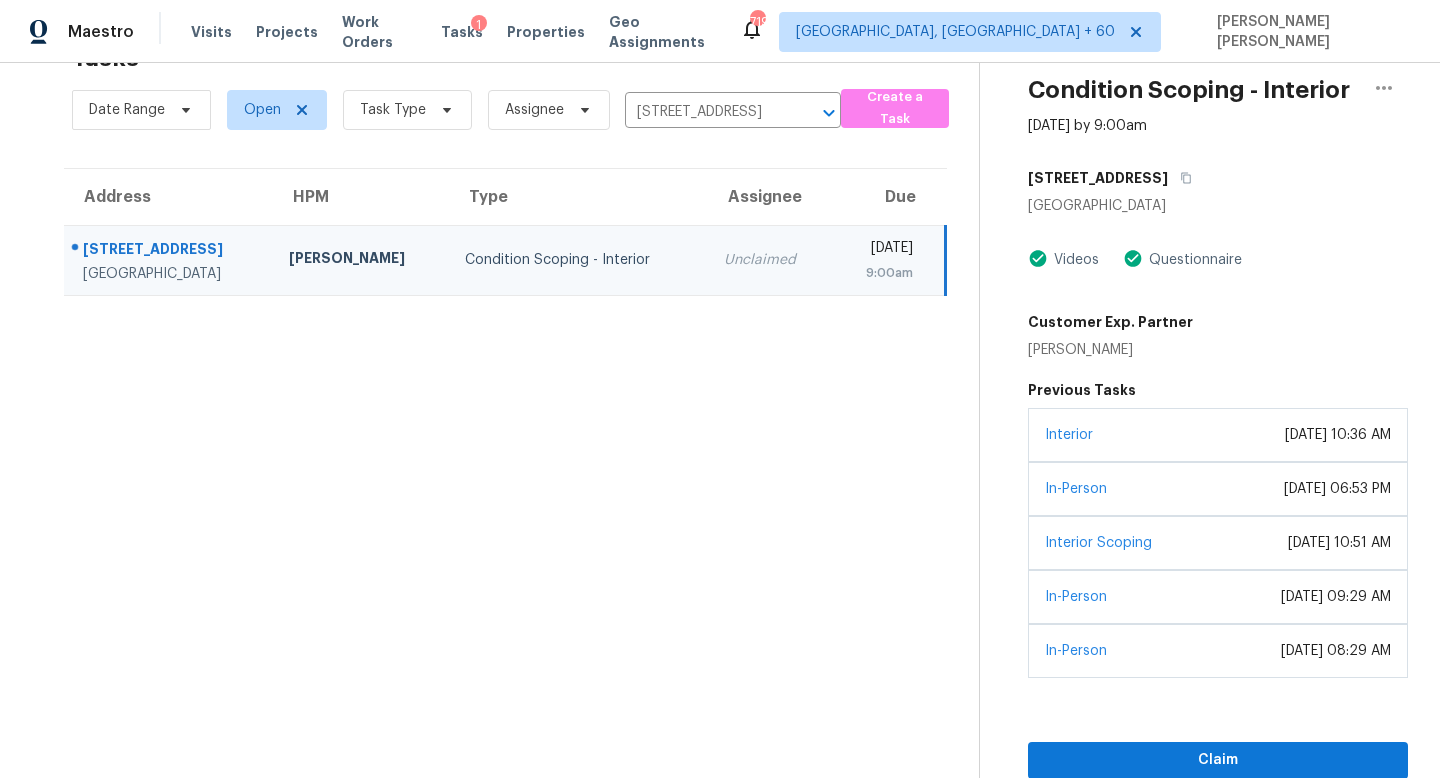 scroll, scrollTop: 63, scrollLeft: 0, axis: vertical 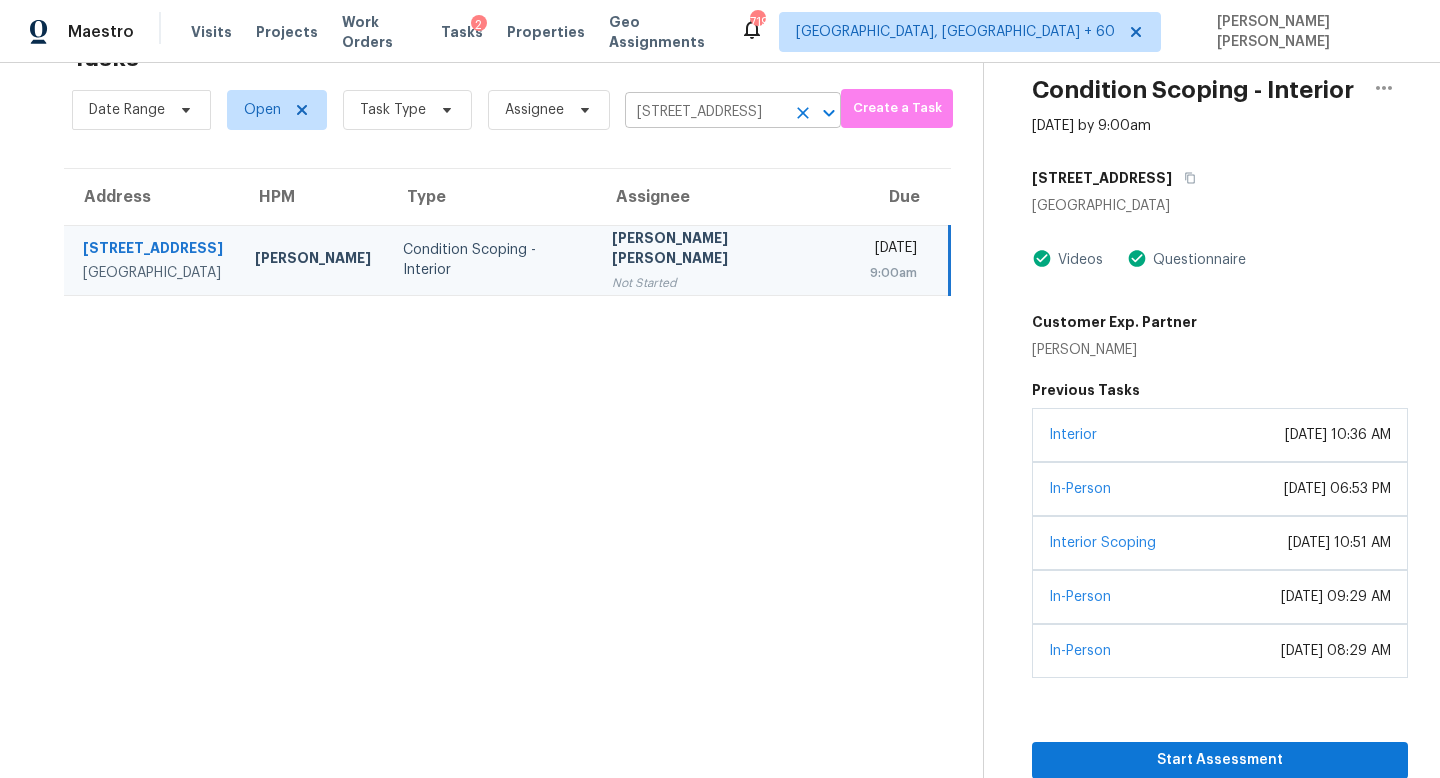 click on "5839 Beldart St, Houston, TX 77033" at bounding box center (705, 112) 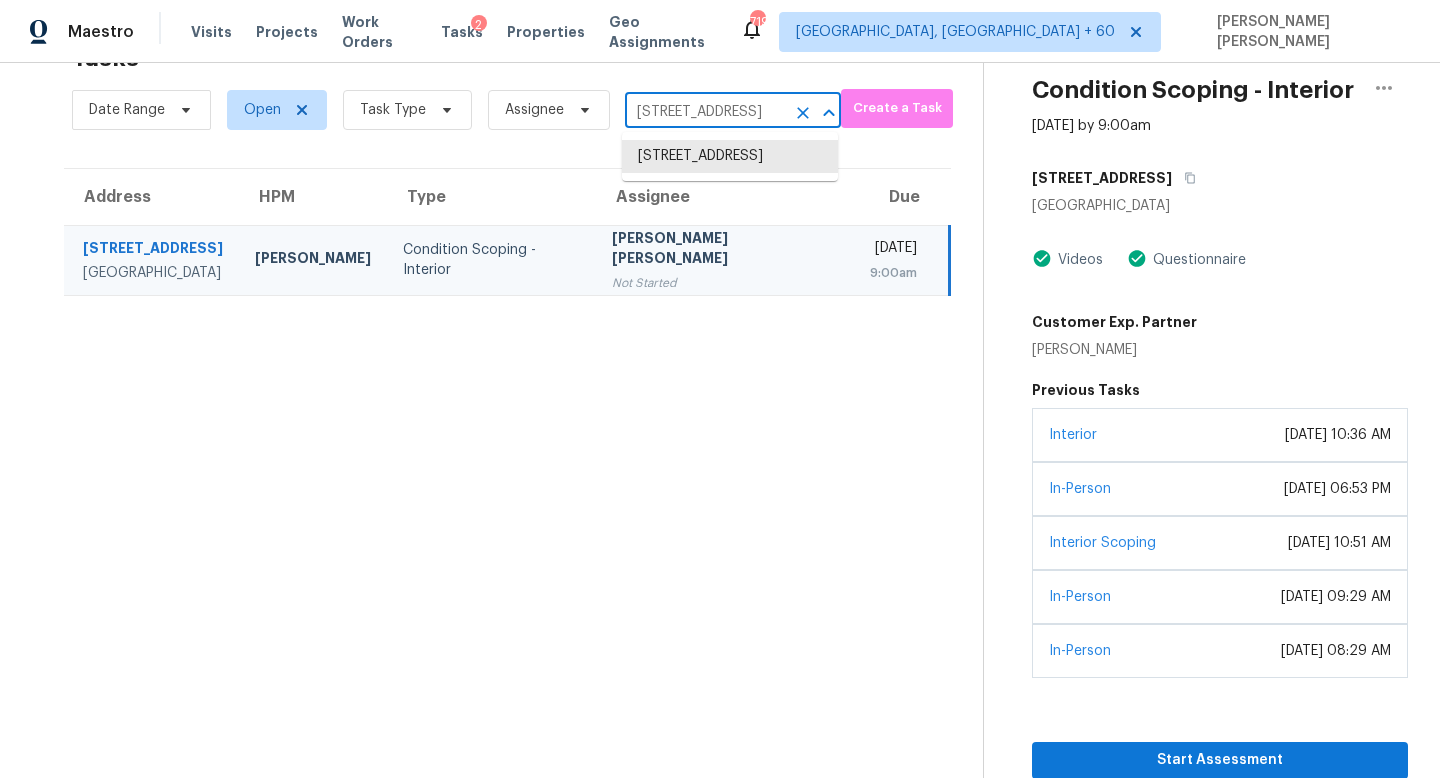 paste on "1306 Canyon Springs Dr La Porte, TX, 77571" 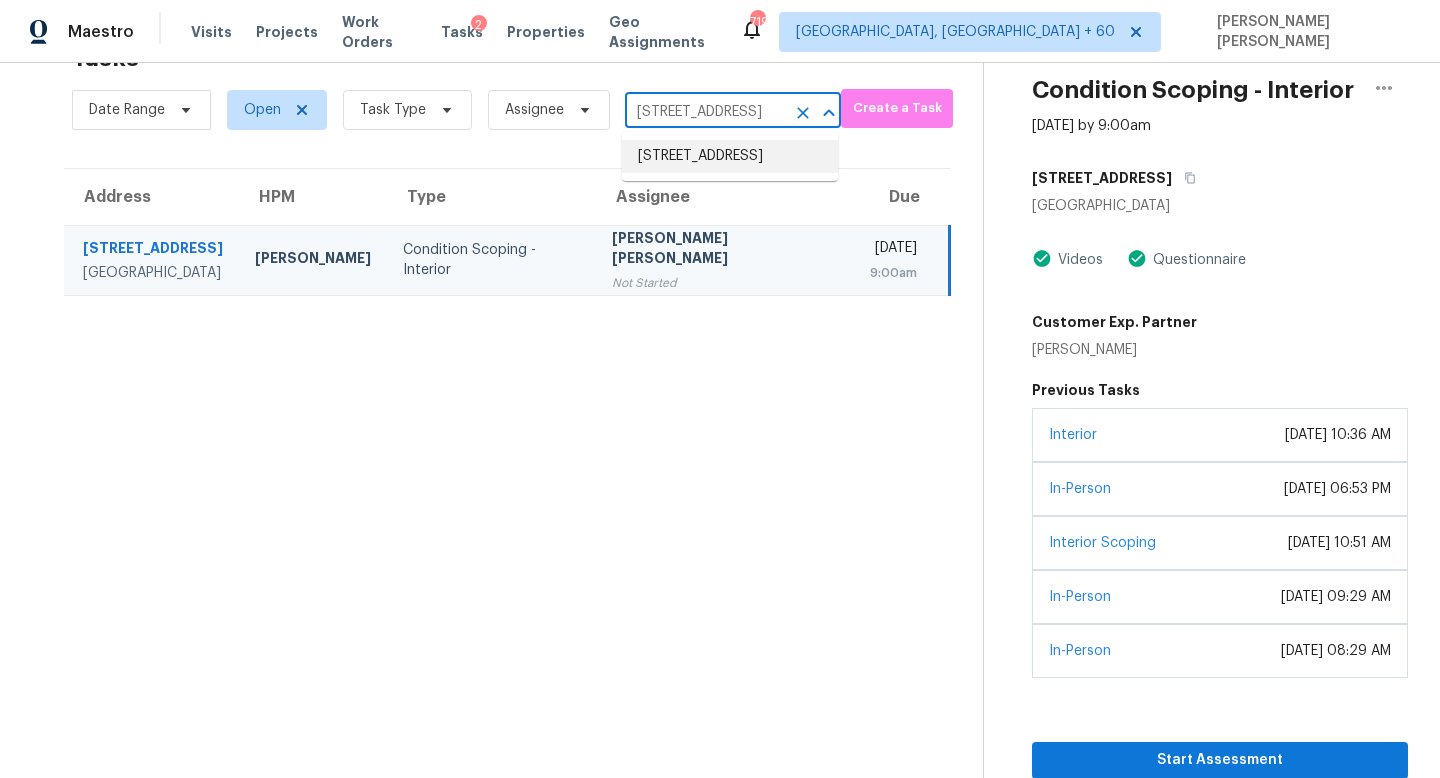 click on "1306 Canyon Springs Dr, La Porte, TX 77571" at bounding box center (730, 156) 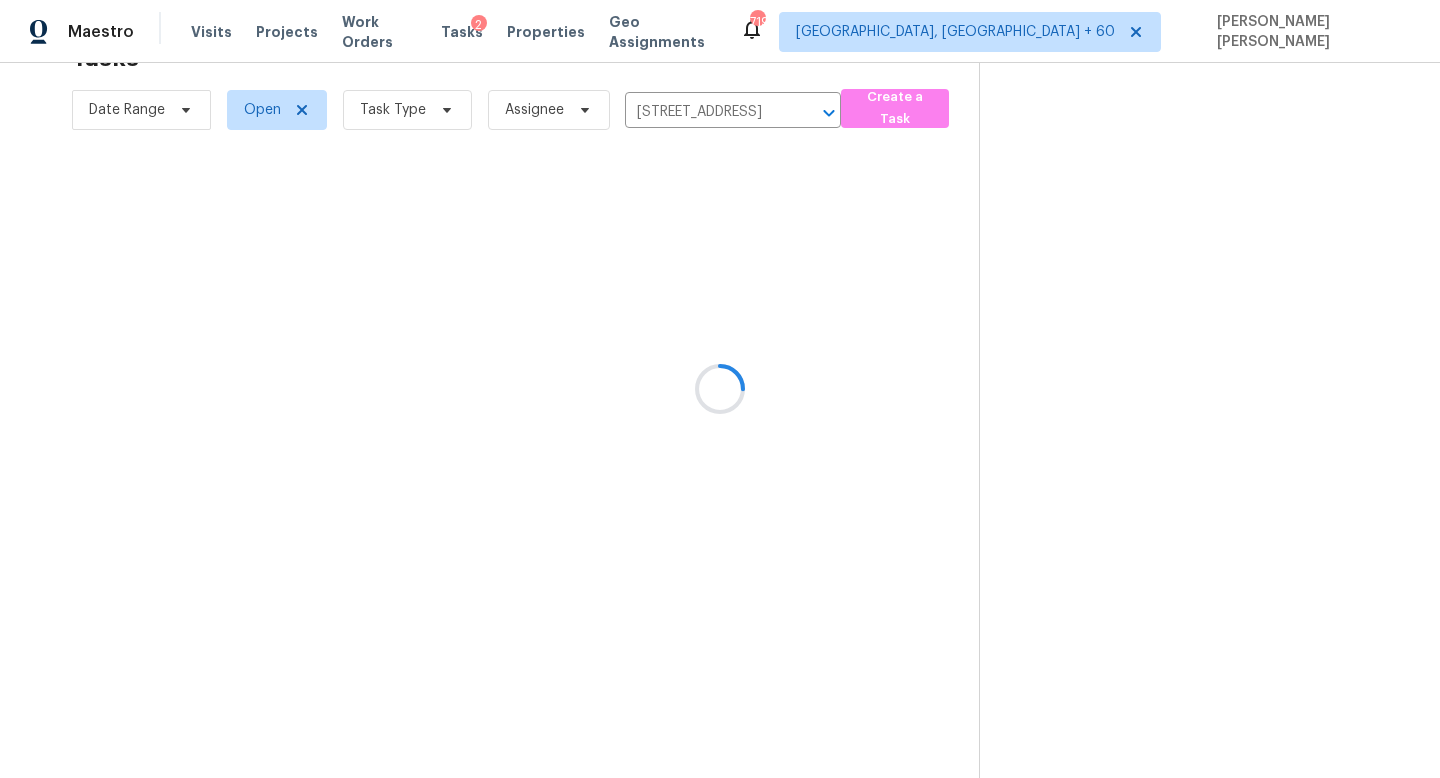 scroll, scrollTop: 63, scrollLeft: 0, axis: vertical 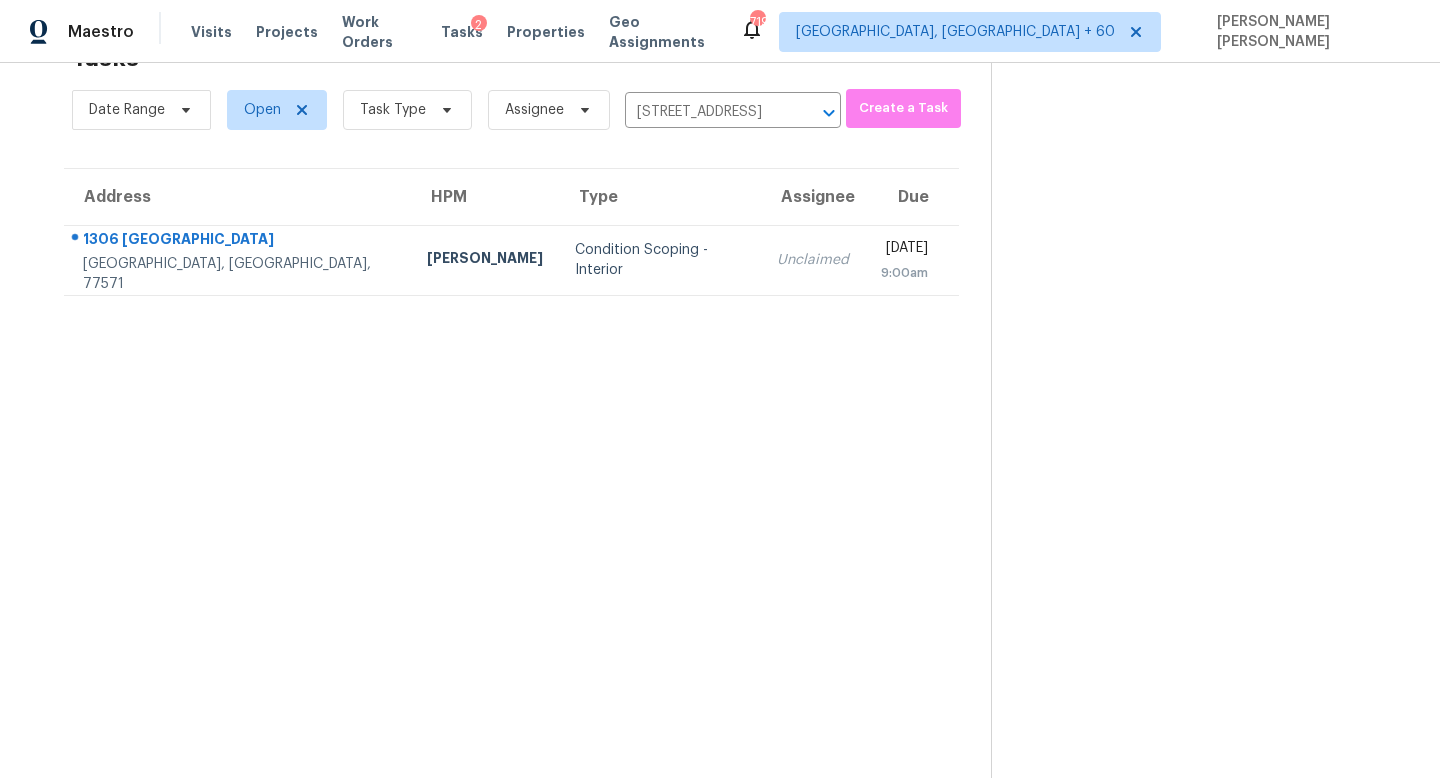 click on "Unclaimed" at bounding box center (813, 260) 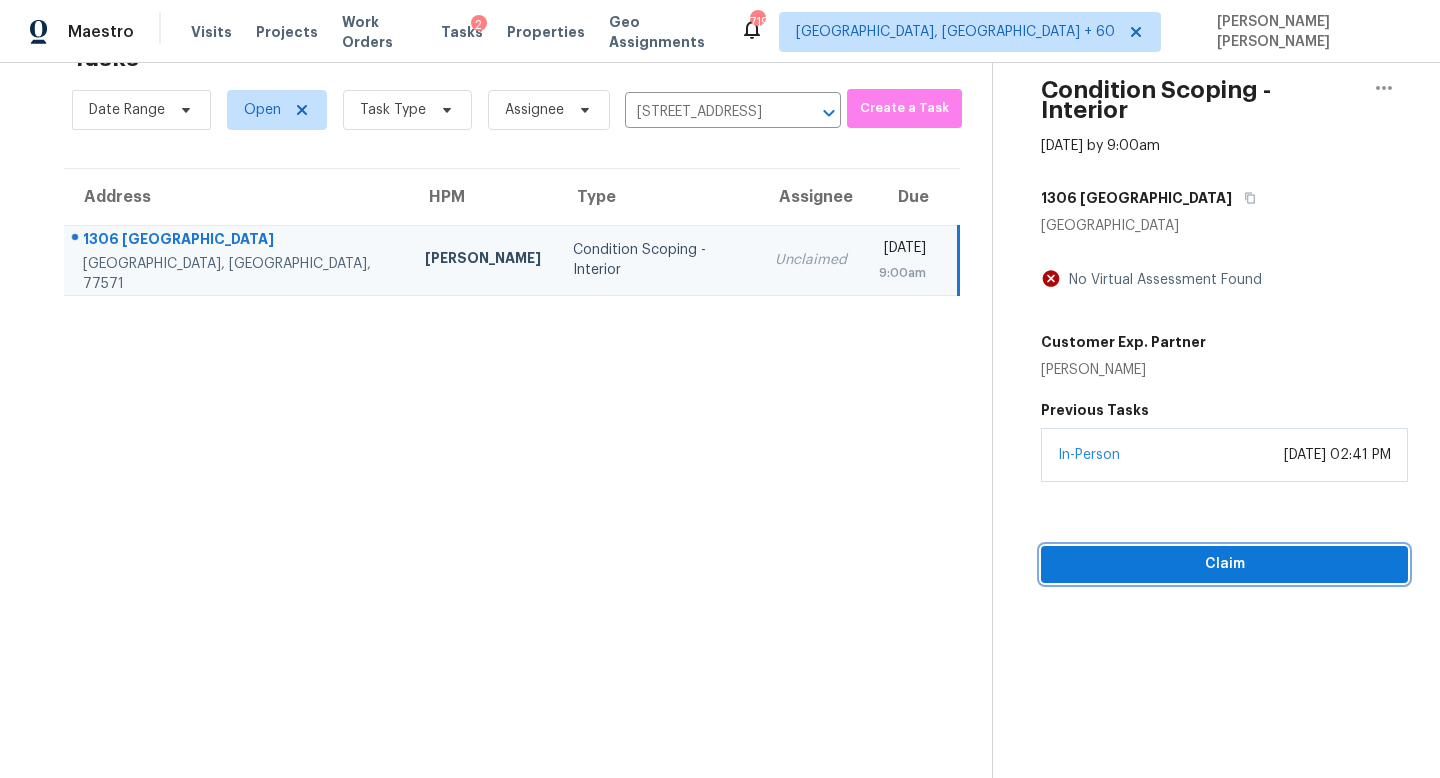 click on "Claim" at bounding box center [1224, 564] 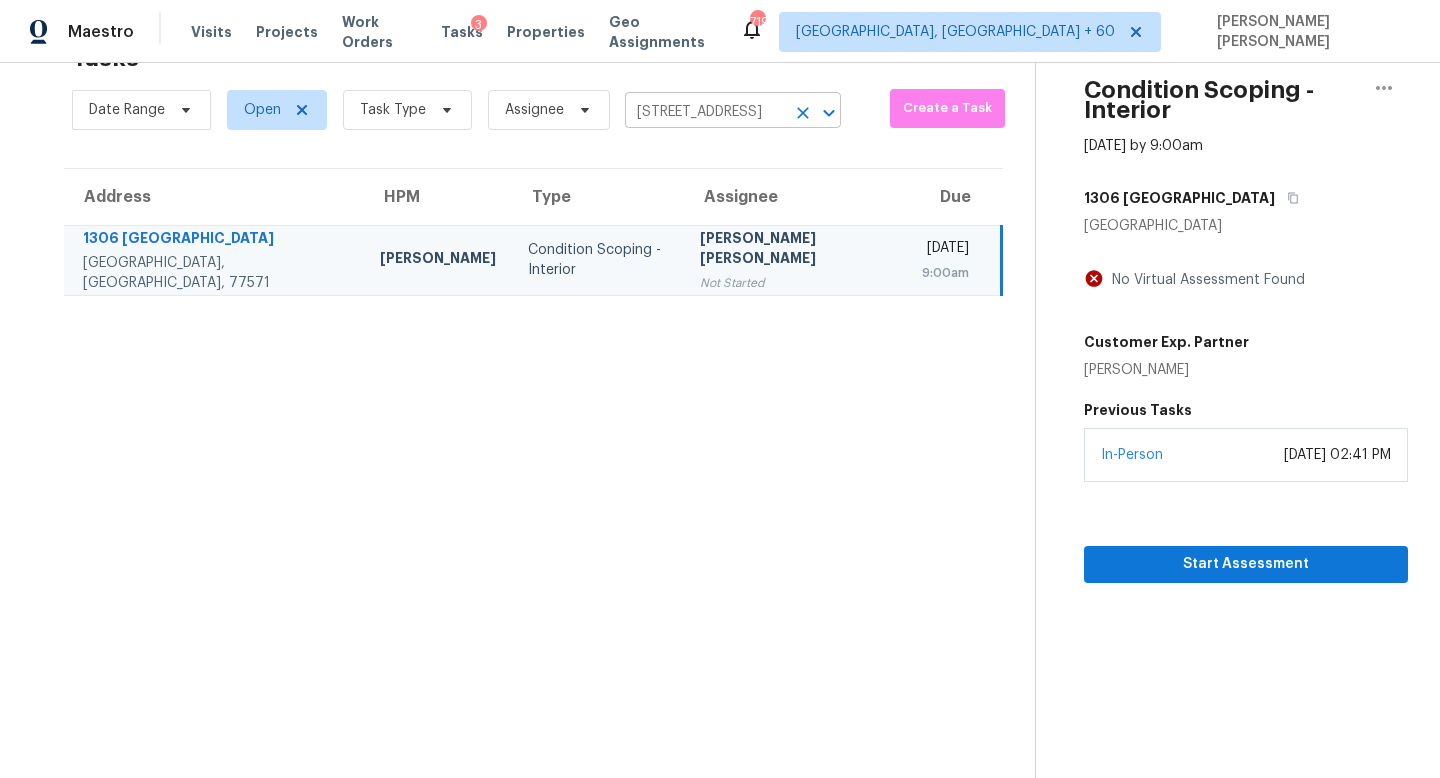 click on "1306 Canyon Springs Dr, La Porte, TX 77571" at bounding box center [705, 112] 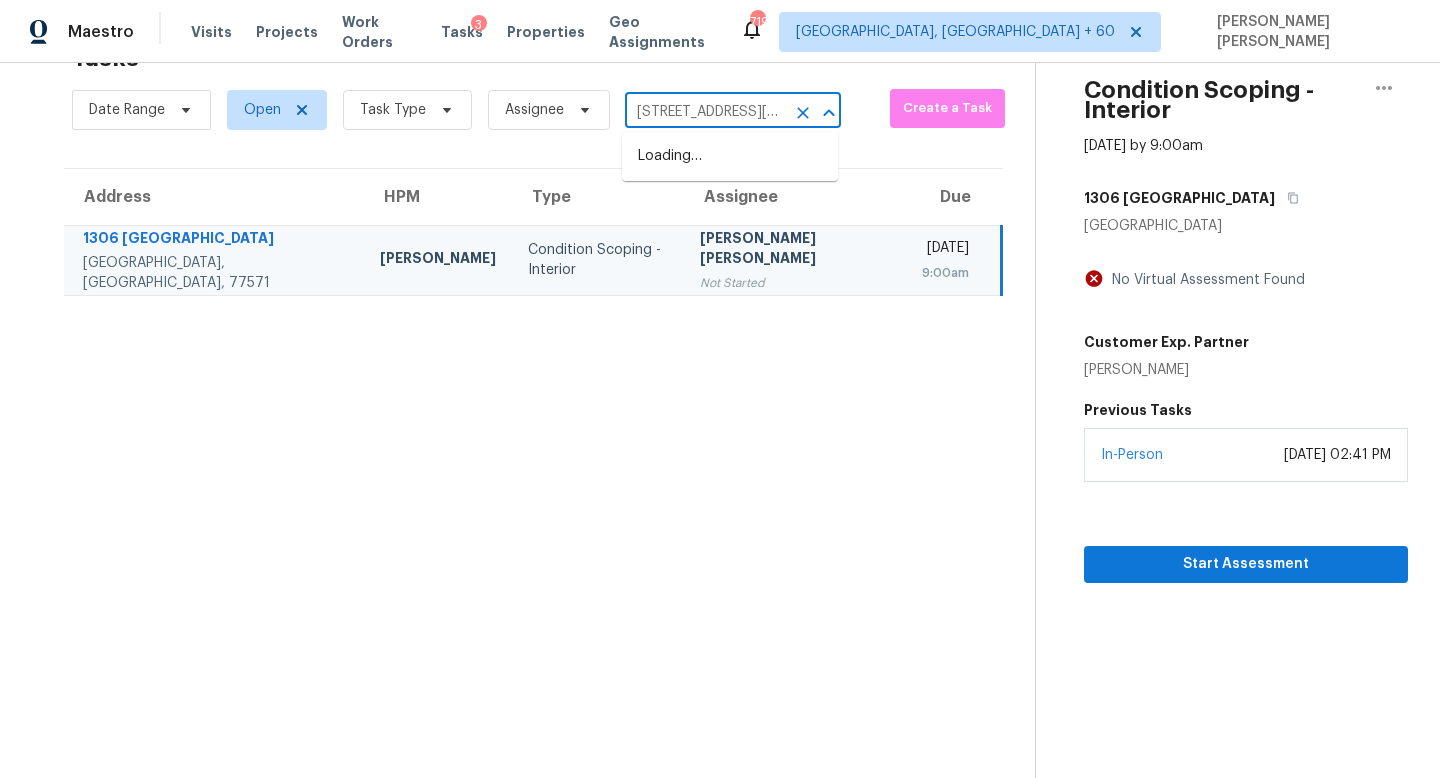 scroll, scrollTop: 0, scrollLeft: 85, axis: horizontal 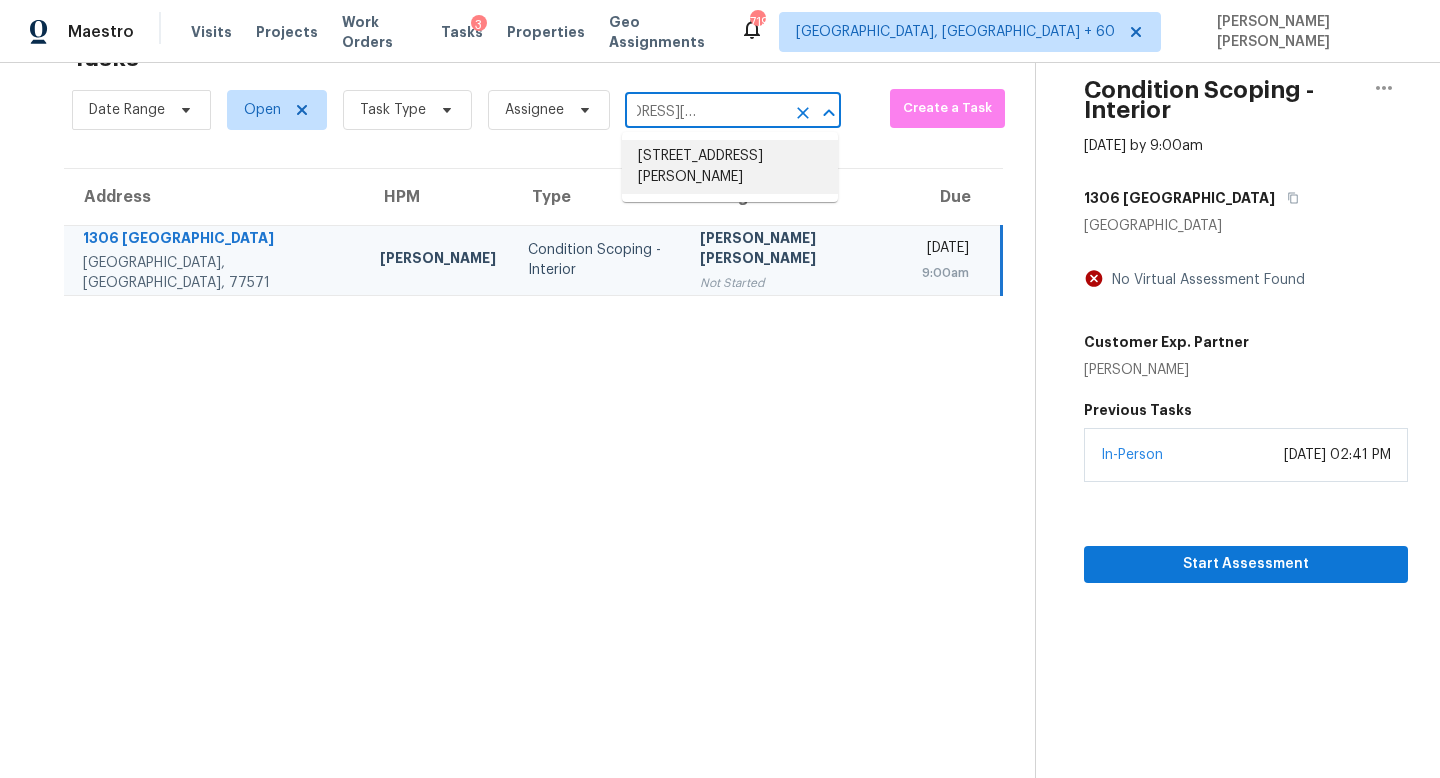 click on "8950 Daly Rd, Cincinnati, OH 45231" at bounding box center [730, 167] 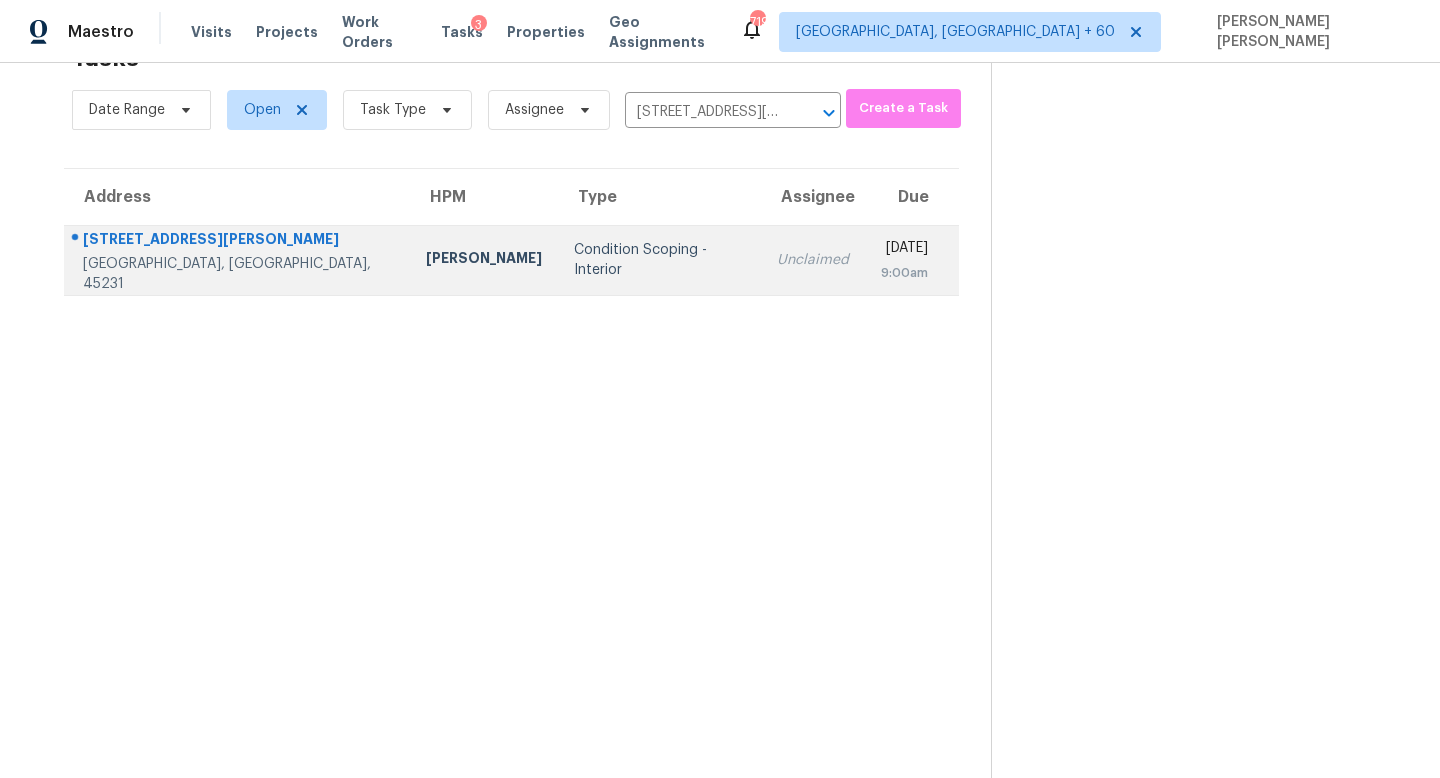 click on "Fri, Jul 18th 2025 9:00am" at bounding box center (912, 260) 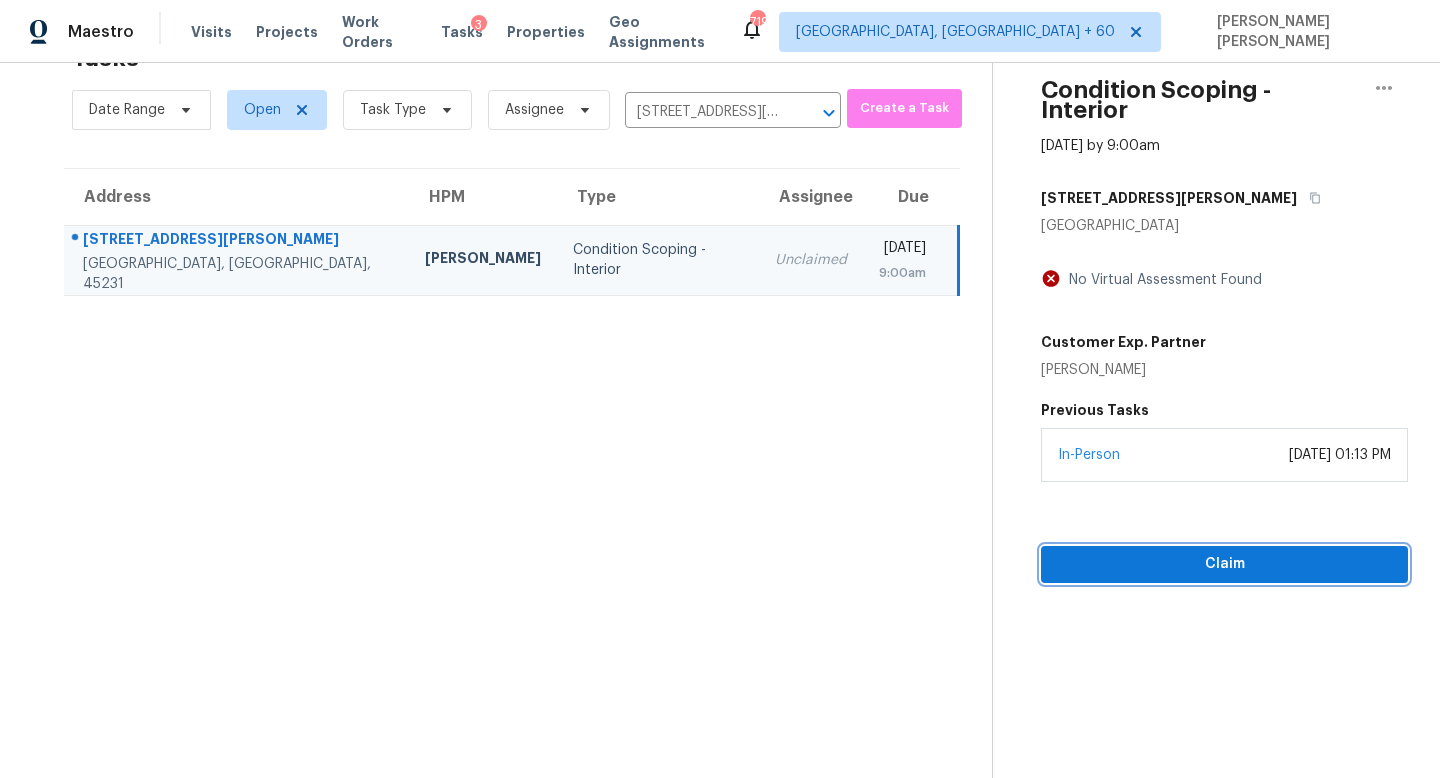 click on "Claim" at bounding box center (1224, 564) 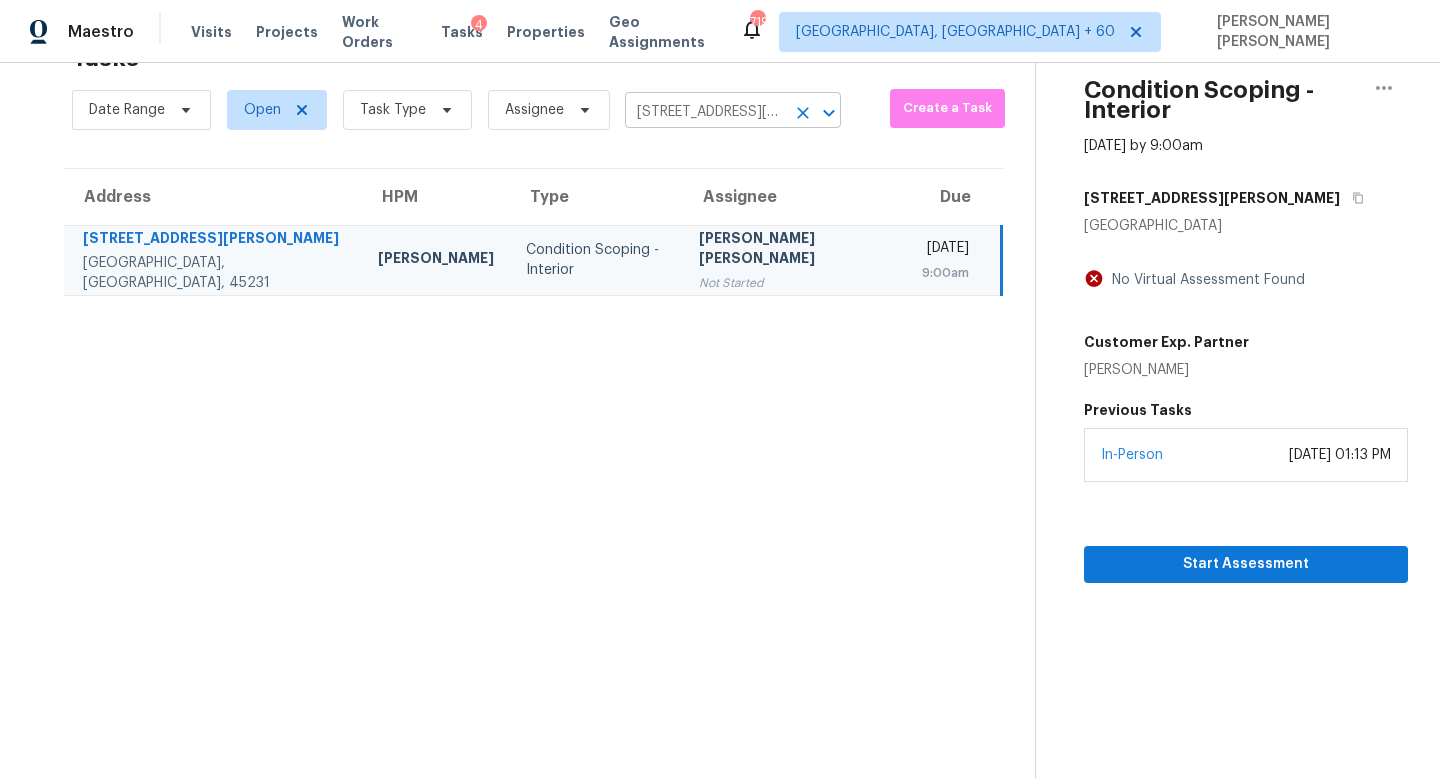 click on "8950 Daly Rd, Cincinnati, OH 45231" at bounding box center (705, 112) 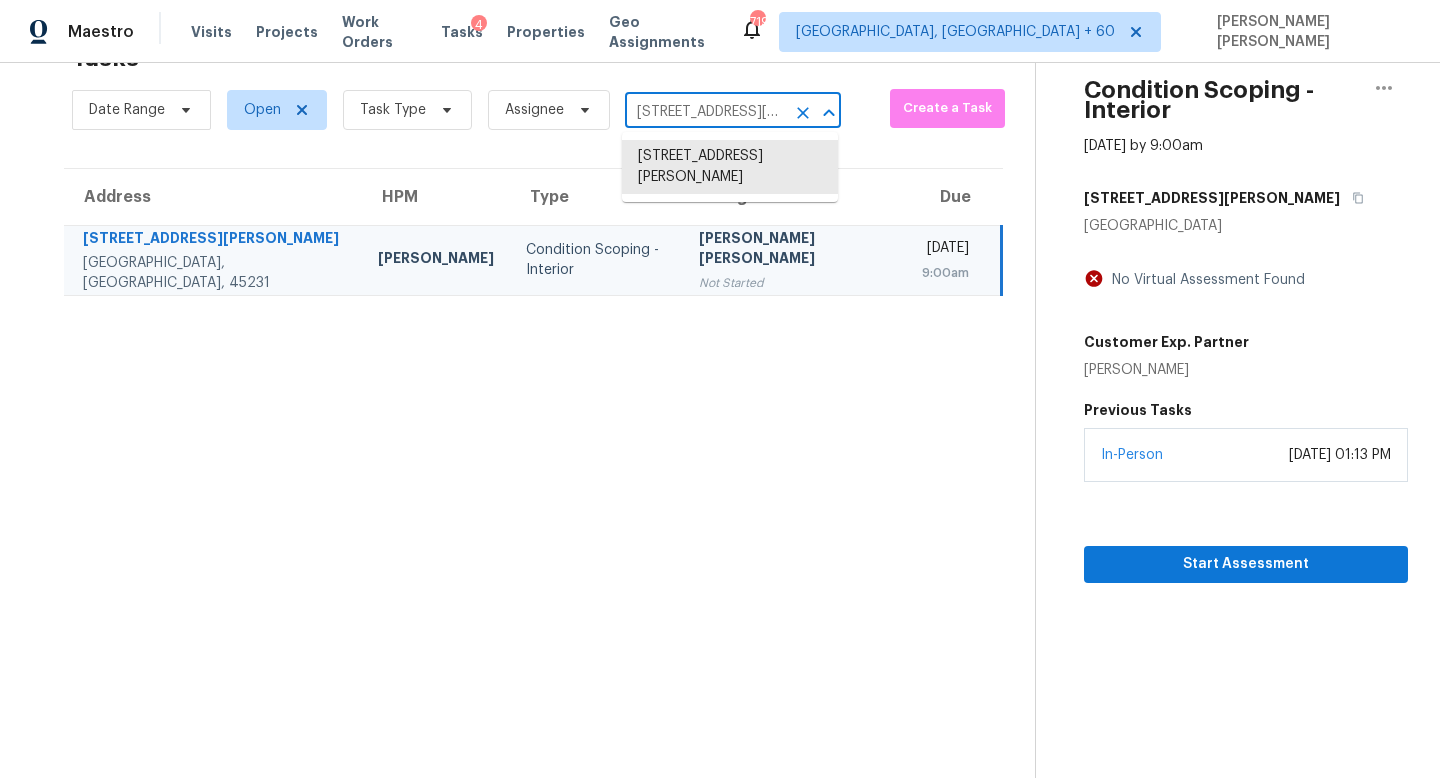 paste on "25781 Interlechen Dr Menifee, CA, 92586" 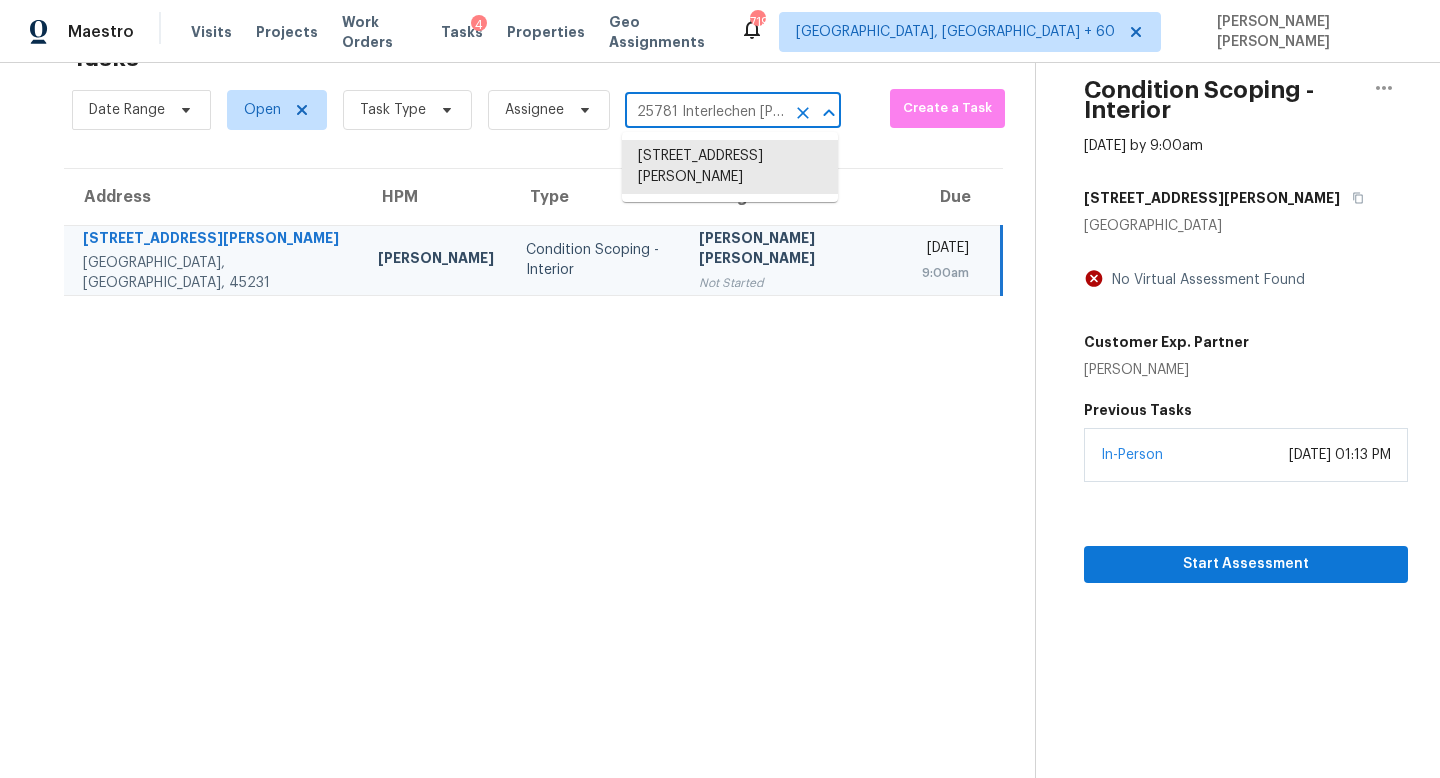 scroll, scrollTop: 0, scrollLeft: 118, axis: horizontal 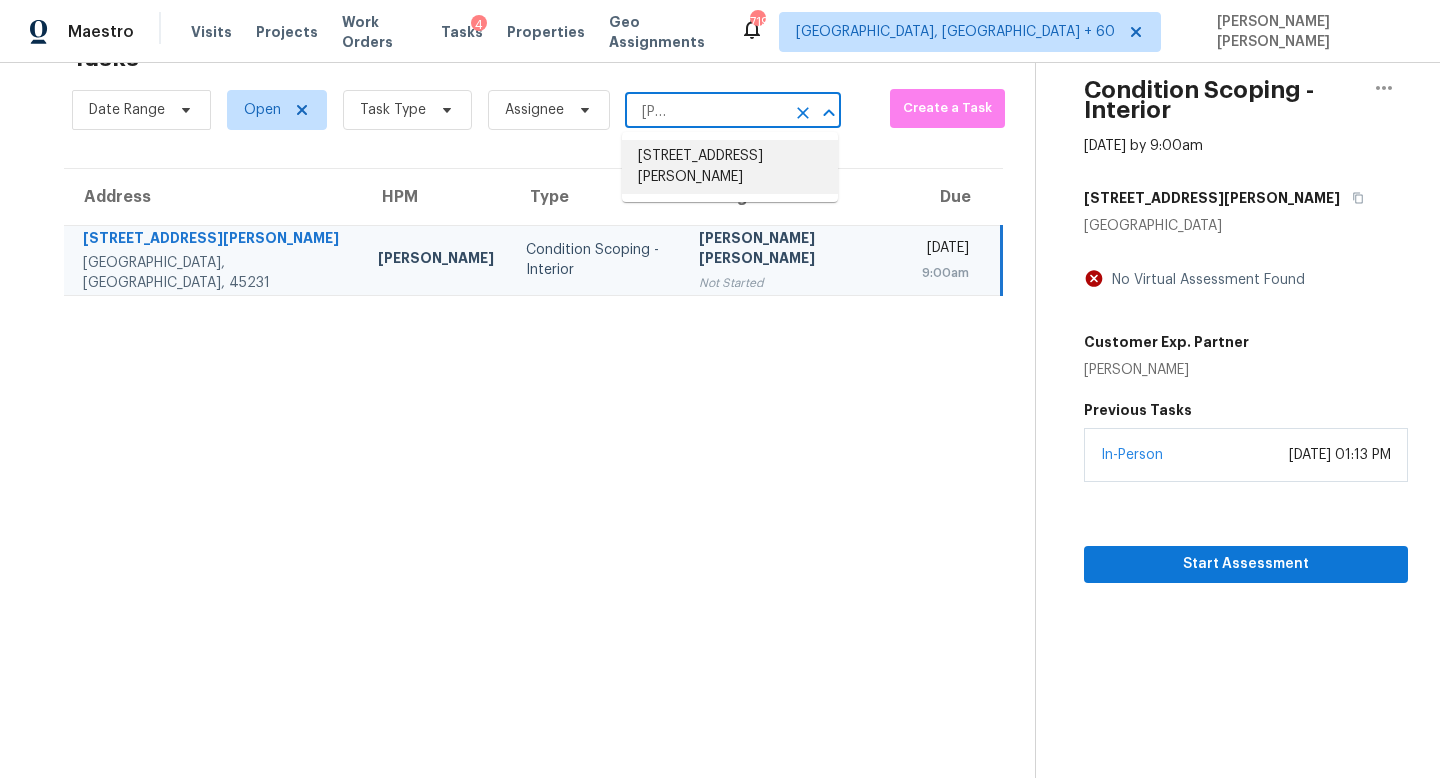 click on "25781 Interlechen Dr, Menifee, CA 92586" at bounding box center [730, 167] 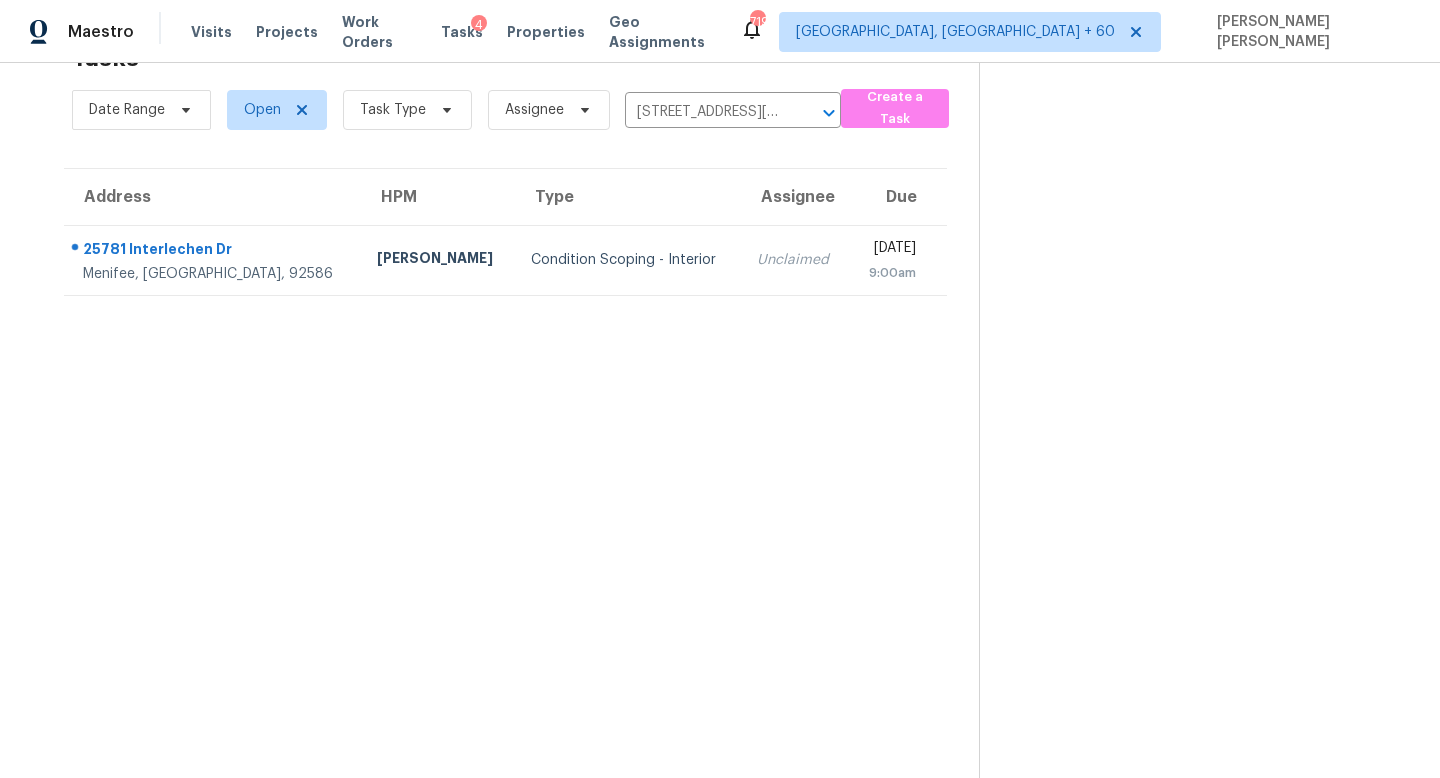 click on "Unclaimed" at bounding box center (795, 260) 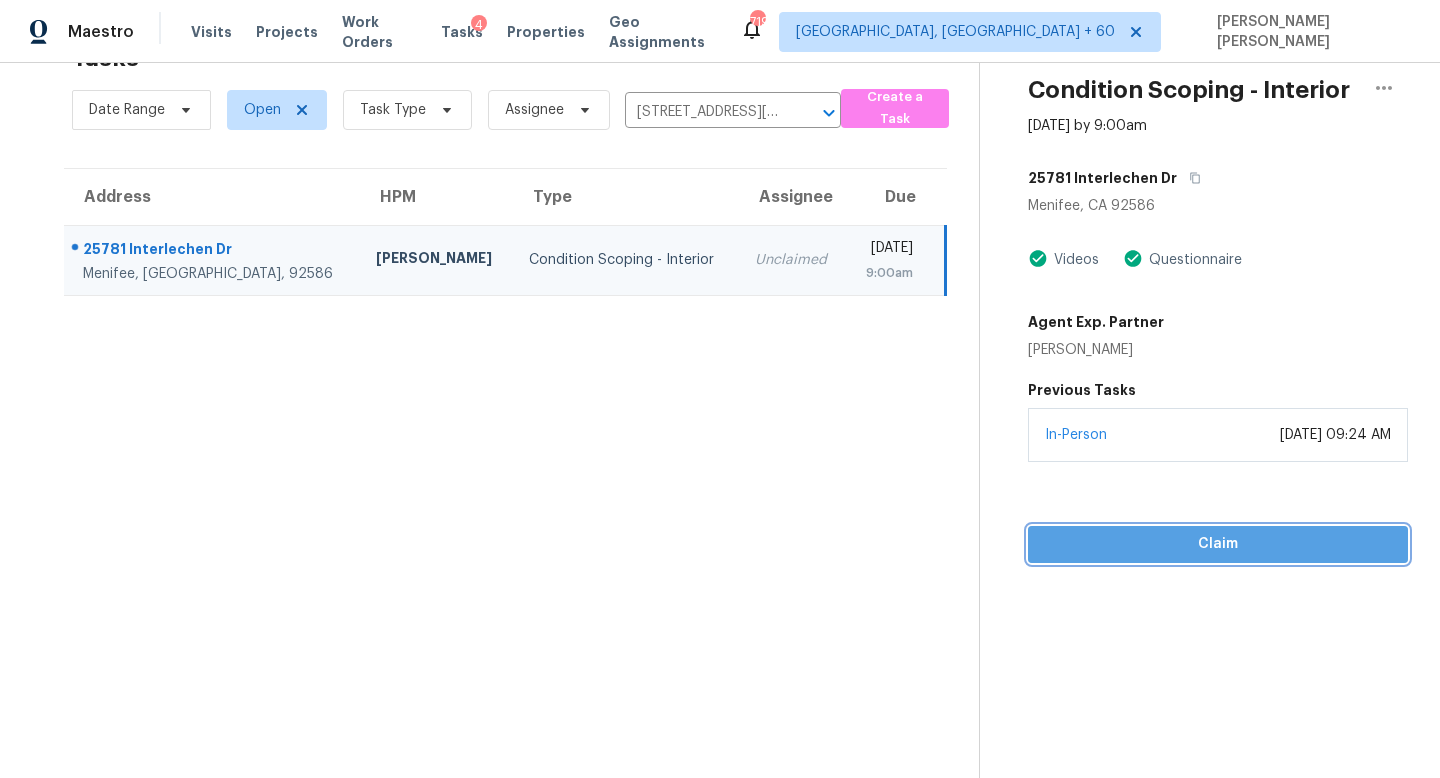 click on "Claim" at bounding box center [1218, 544] 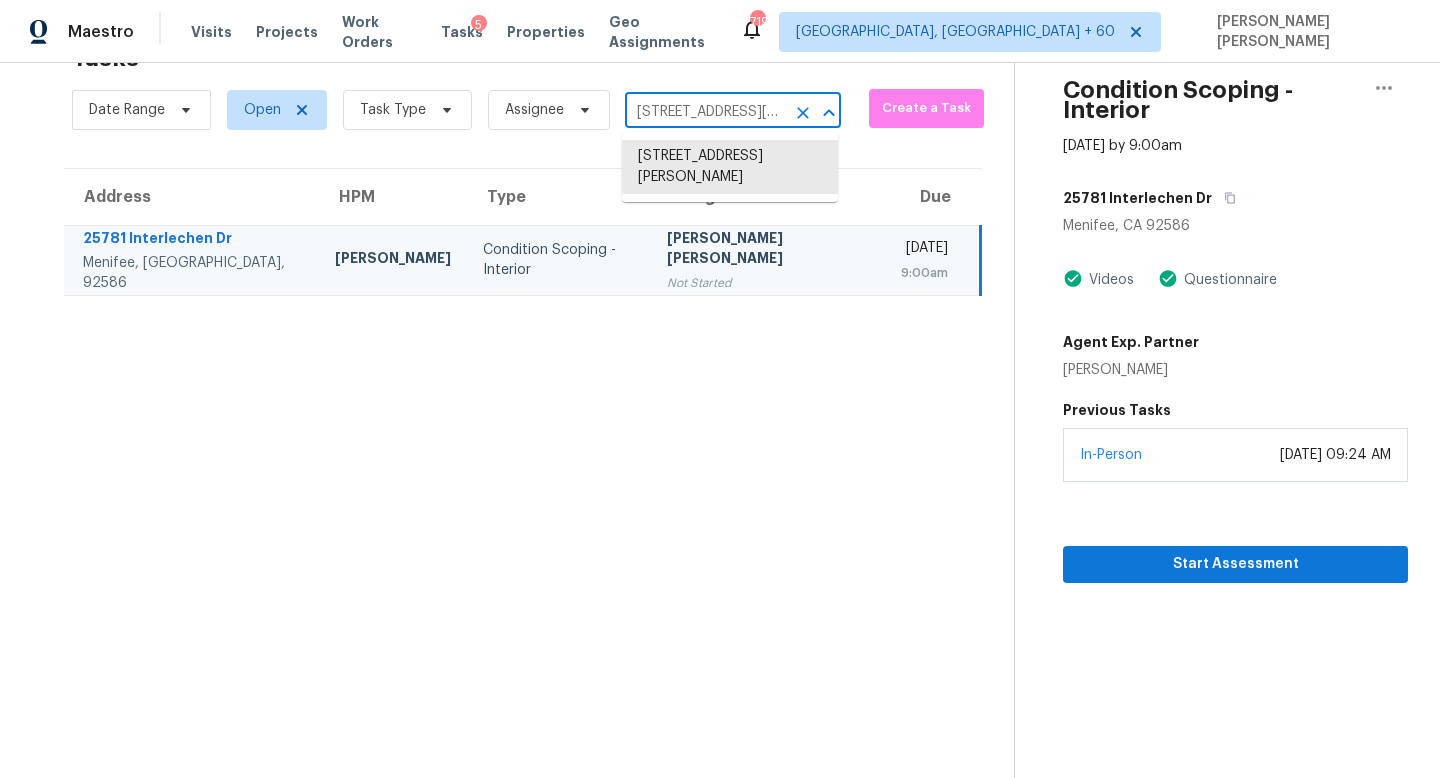 click on "25781 Interlechen Dr, Menifee, CA 92586" at bounding box center [705, 112] 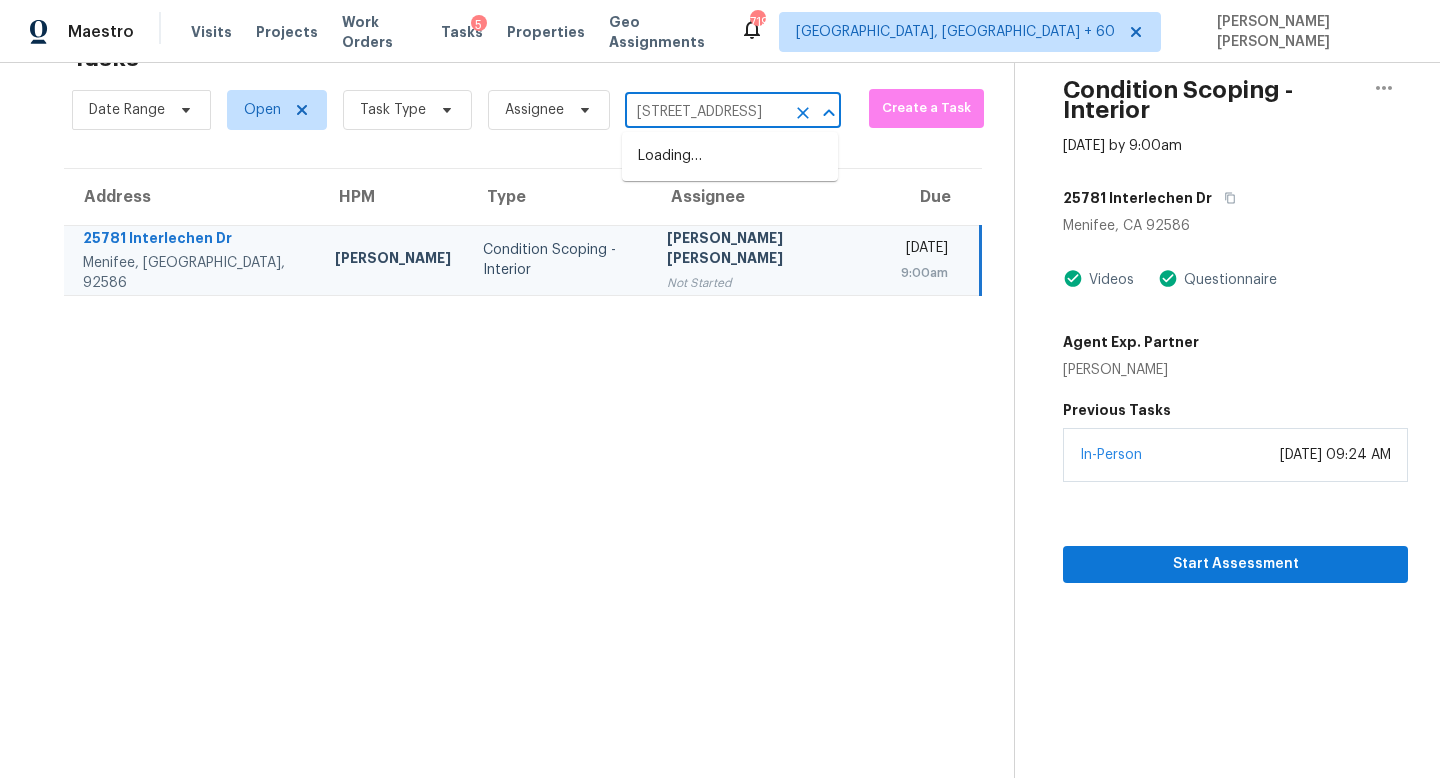 scroll, scrollTop: 0, scrollLeft: 140, axis: horizontal 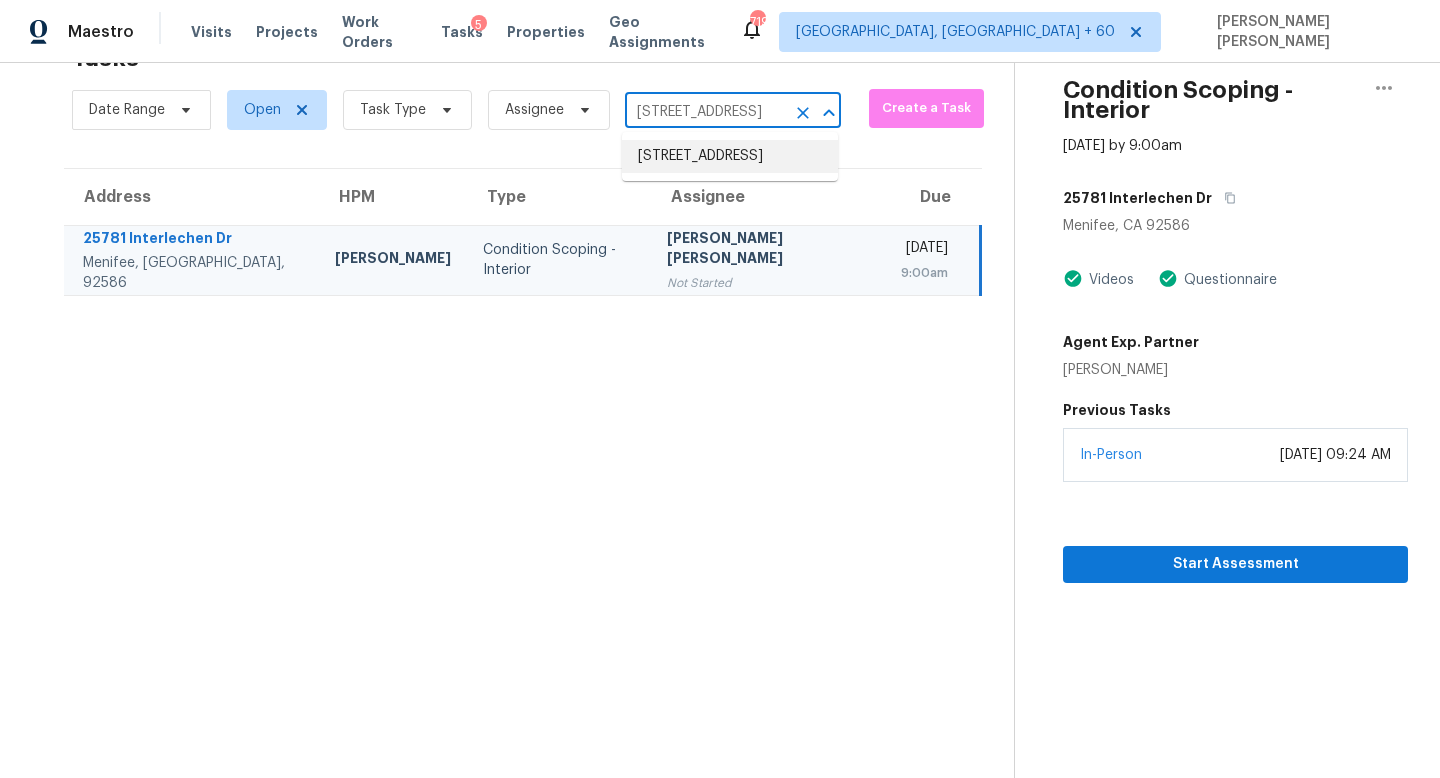 click on "5235 10th Ave N, Saint Petersburg, FL 33710" at bounding box center (730, 156) 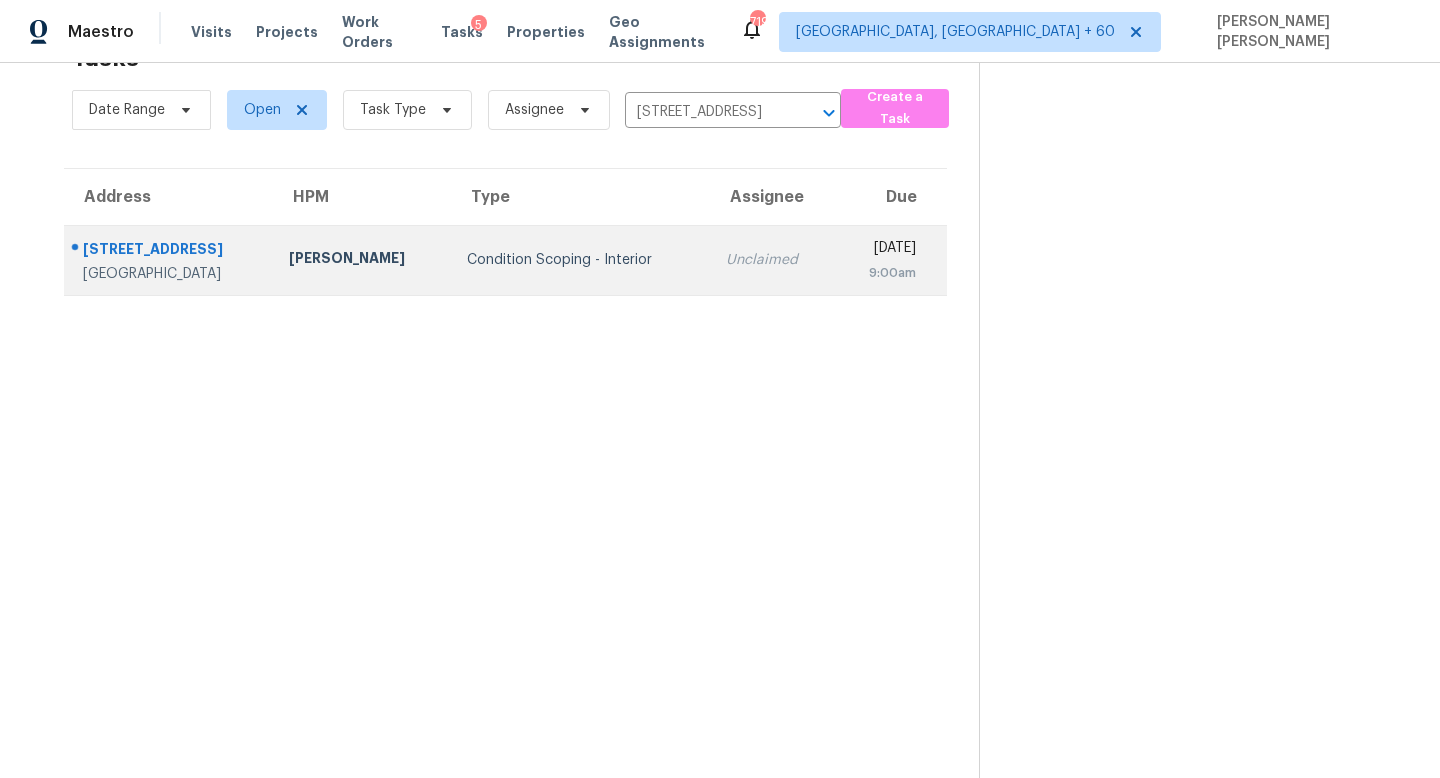 click on "Unclaimed" at bounding box center [772, 260] 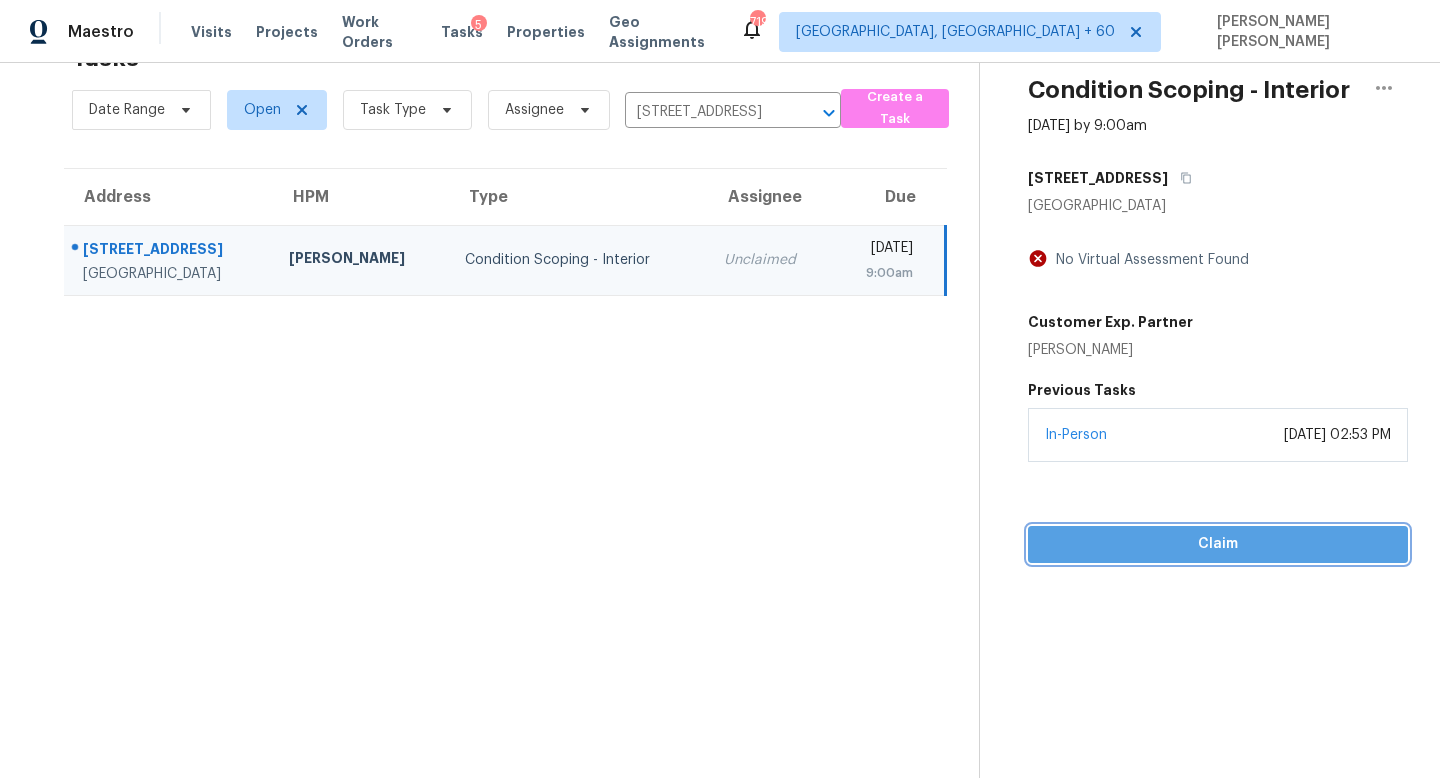 click on "Claim" at bounding box center [1218, 544] 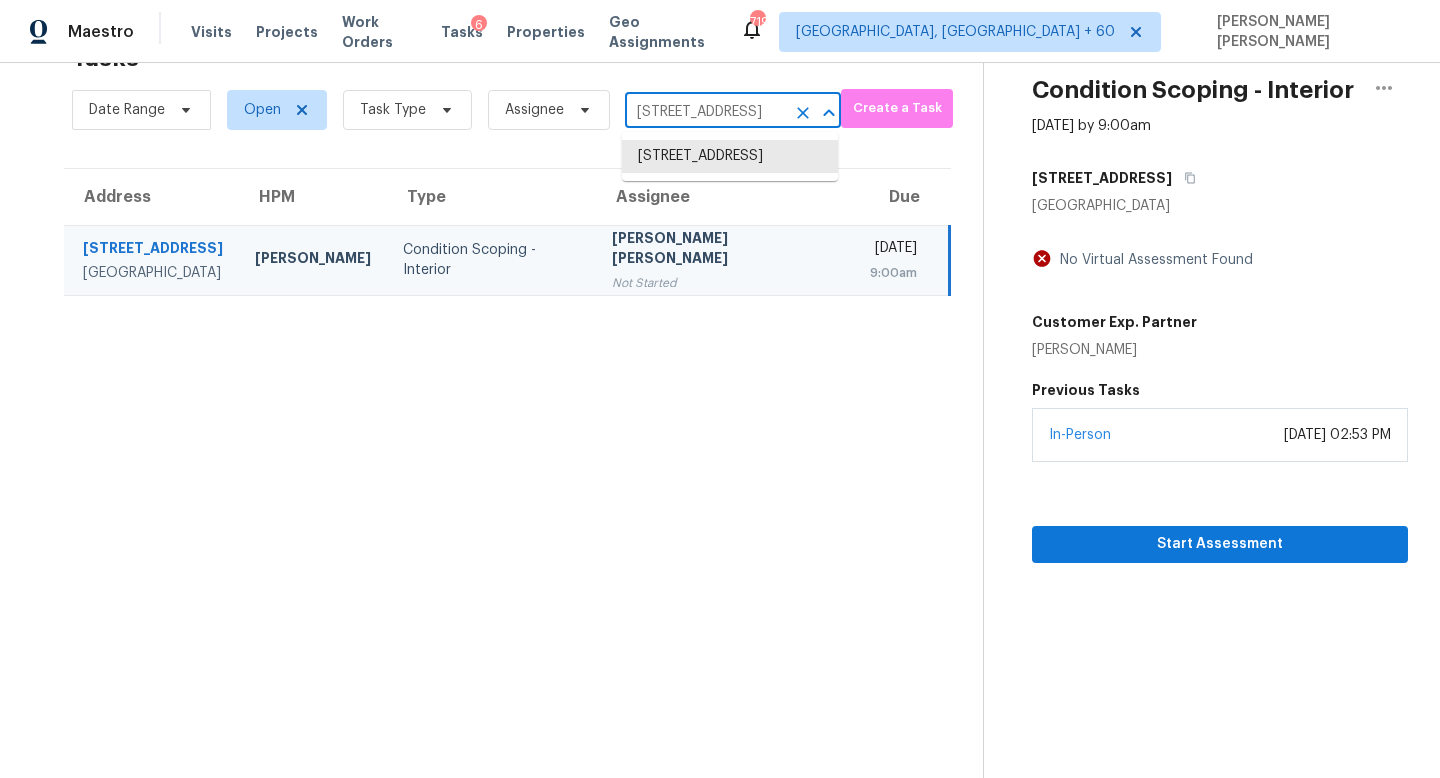 click on "5235 10th Ave N, Saint Petersburg, FL 33710" at bounding box center [705, 112] 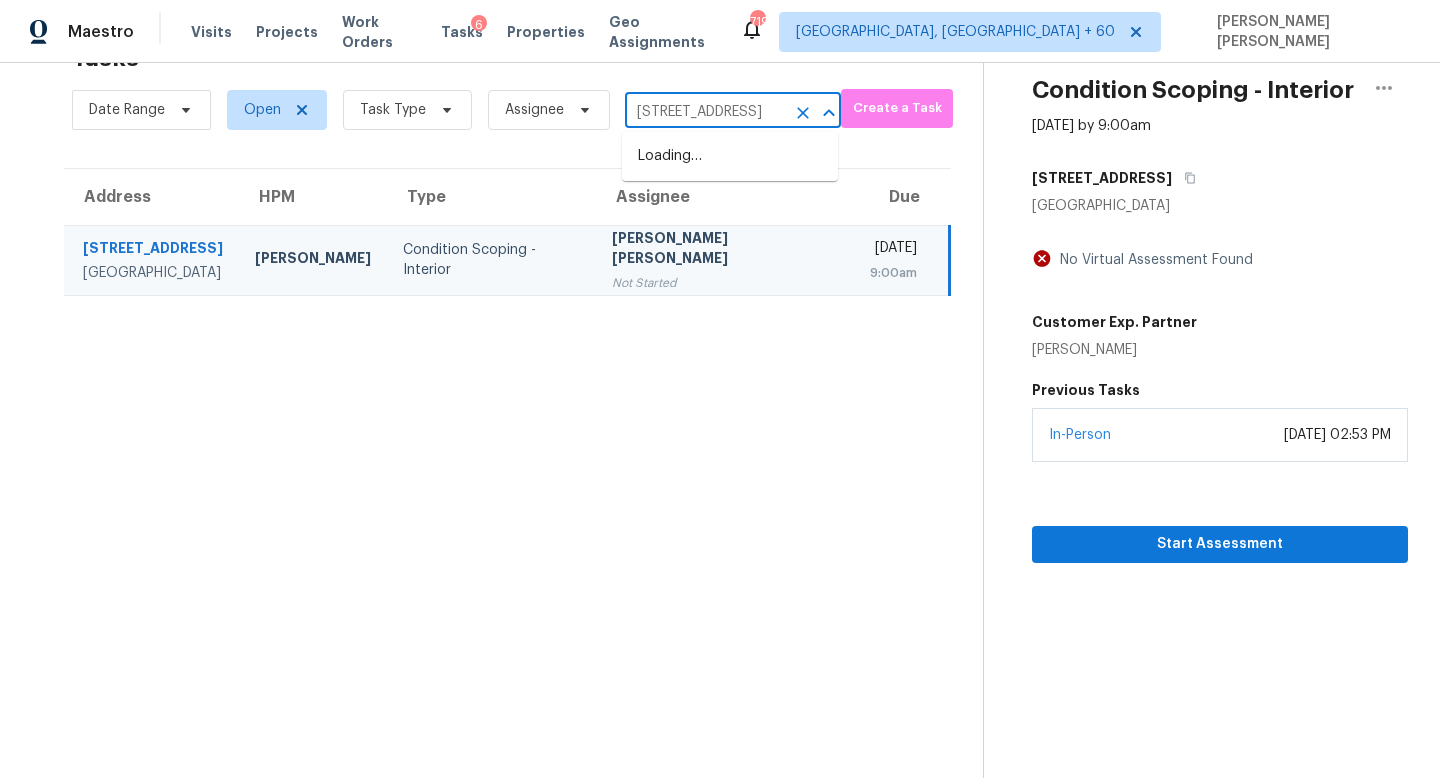 scroll, scrollTop: 0, scrollLeft: 86, axis: horizontal 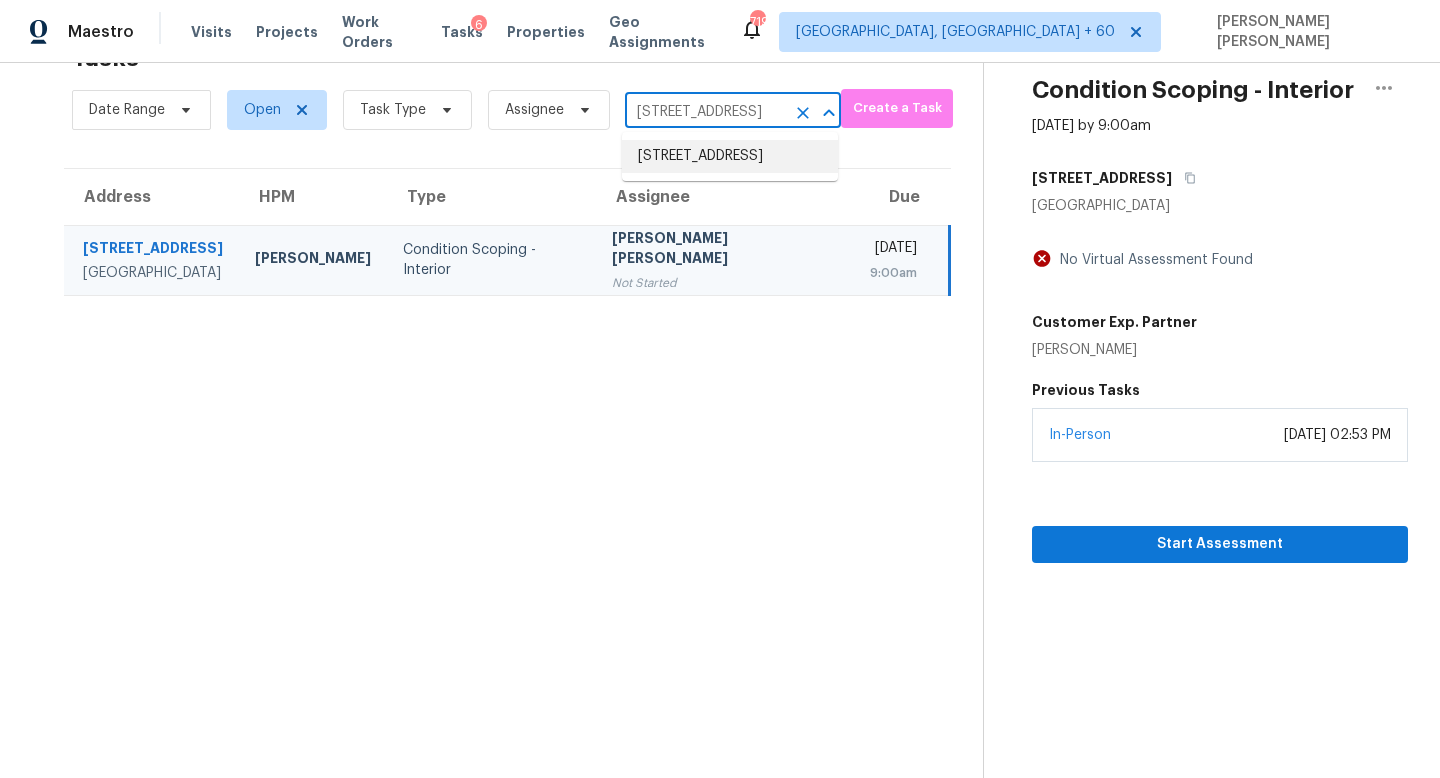 click on "6813 N 29th Ave, Phoenix, AZ 85017" at bounding box center (730, 156) 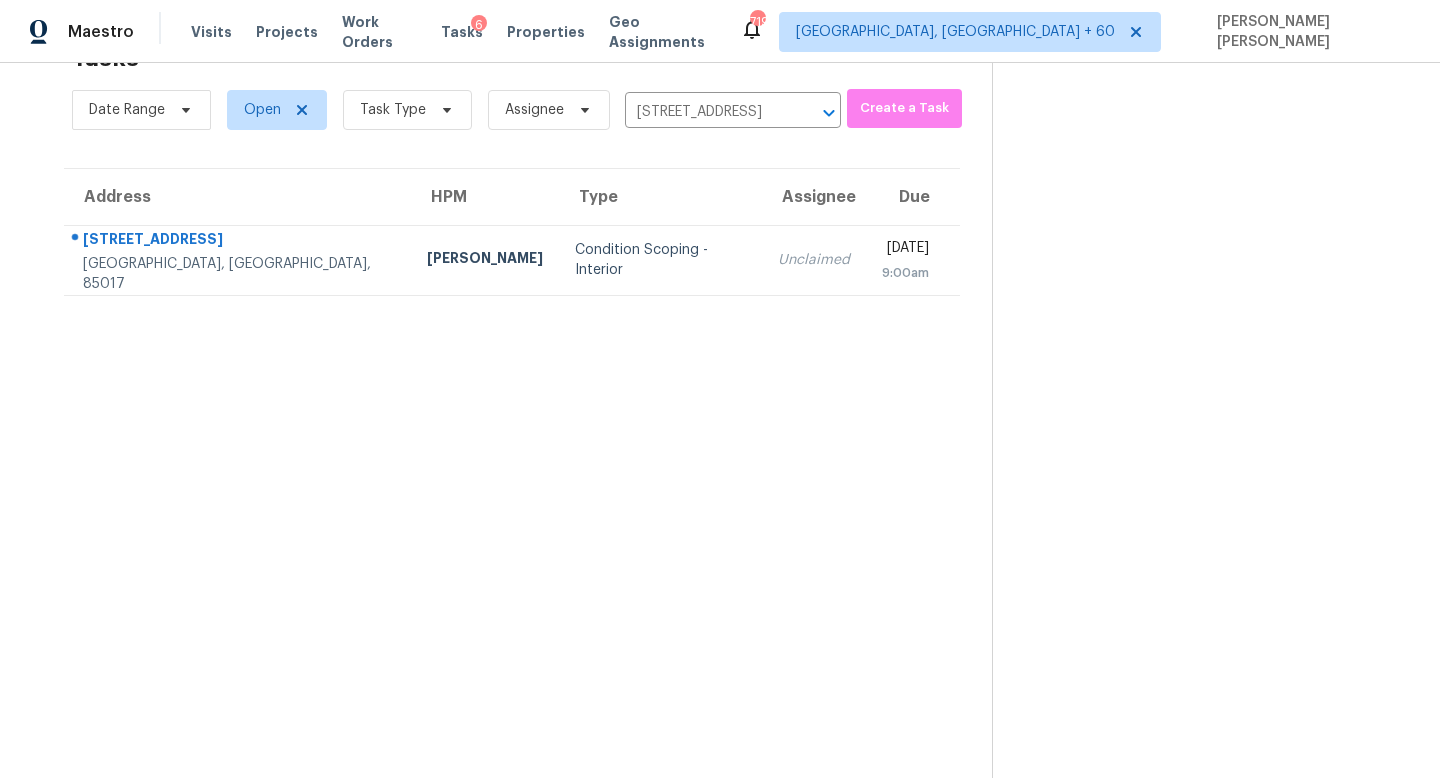 click on "Unclaimed" at bounding box center (814, 260) 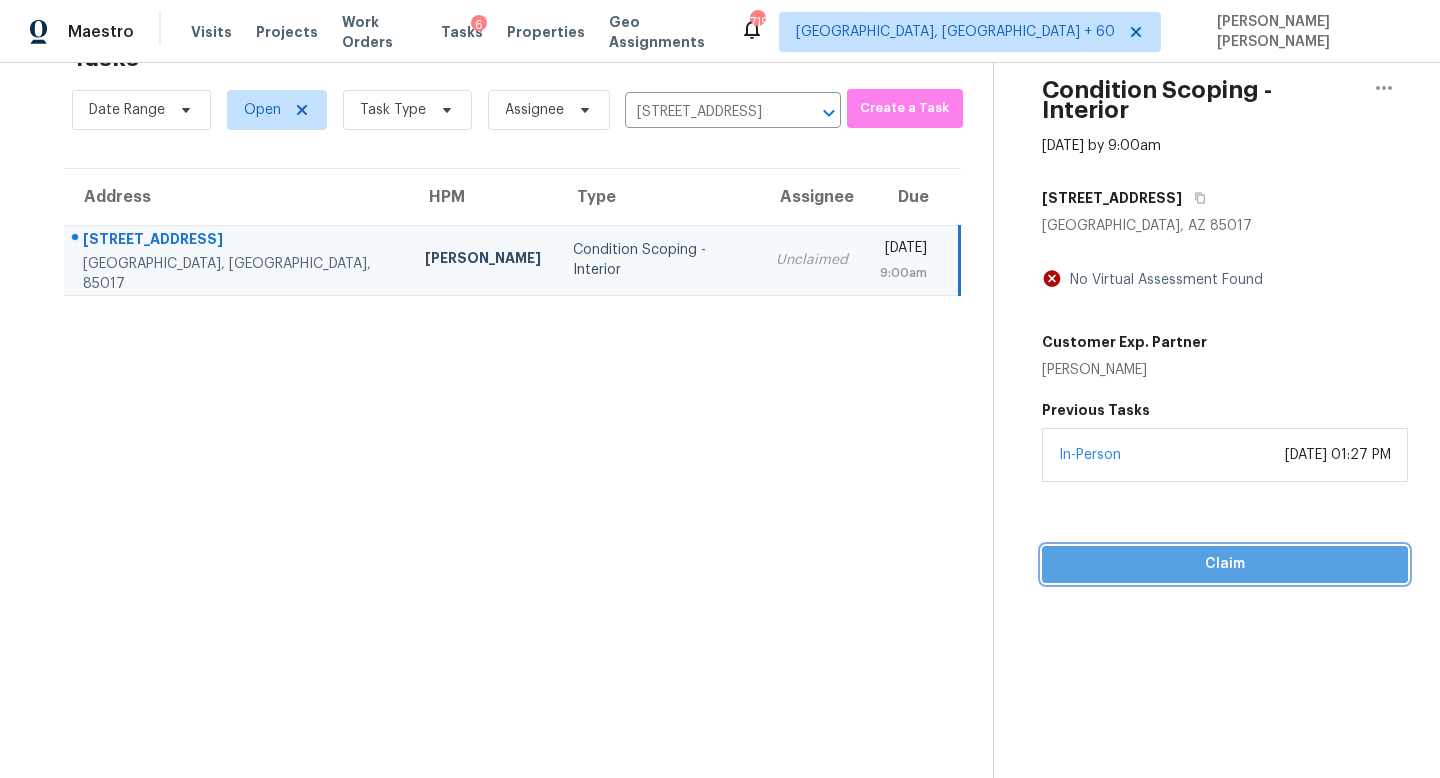 click on "Claim" at bounding box center (1225, 564) 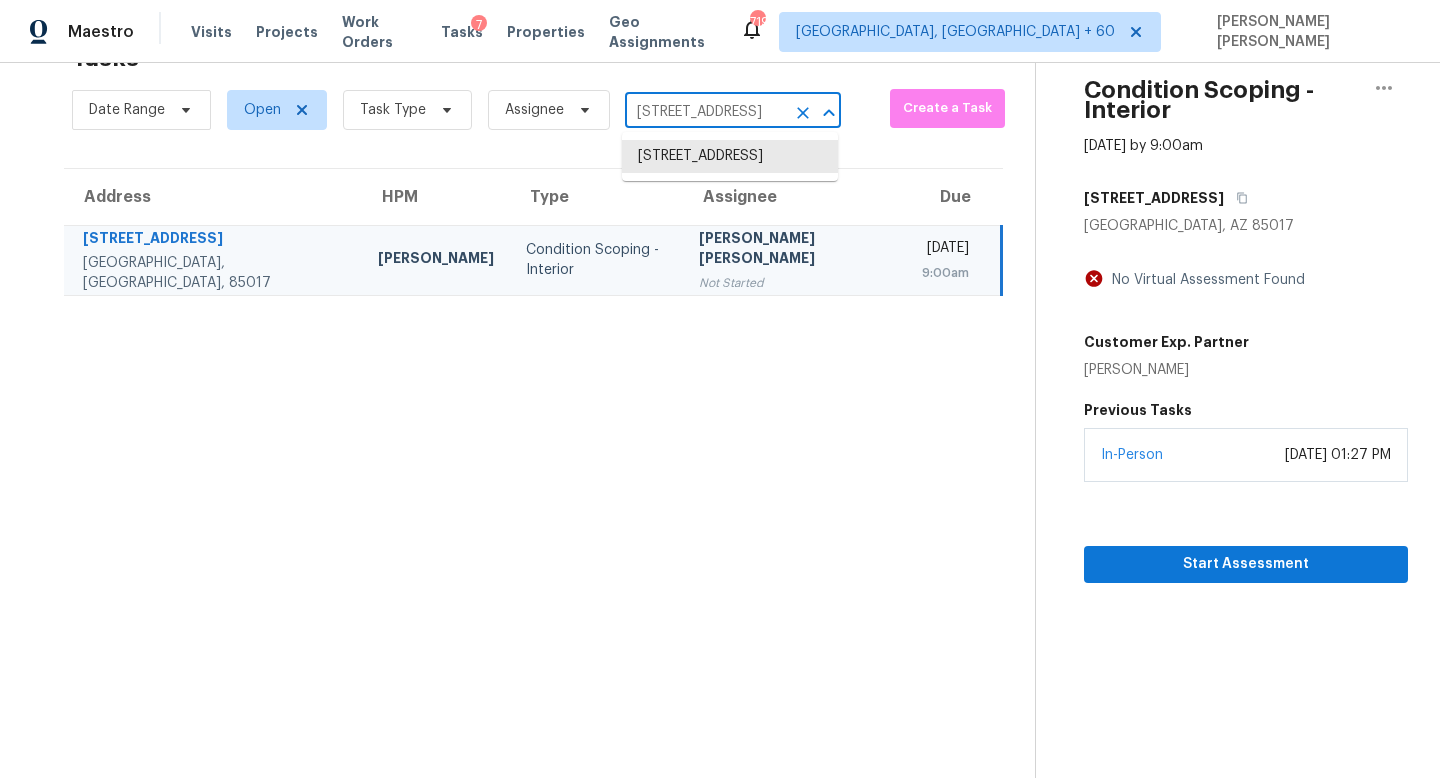 click on "6813 N 29th Ave, Phoenix, AZ 85017" at bounding box center [705, 112] 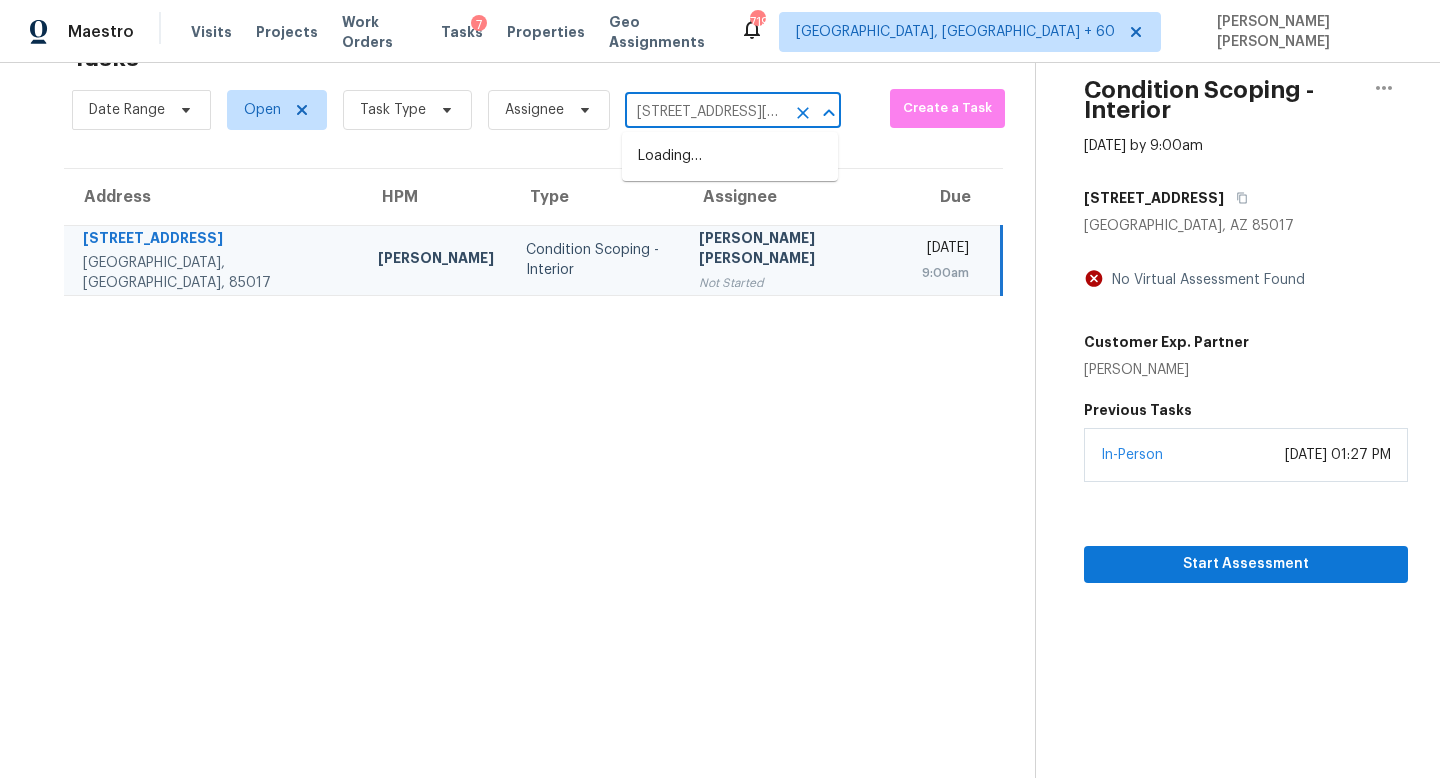 scroll, scrollTop: 0, scrollLeft: 115, axis: horizontal 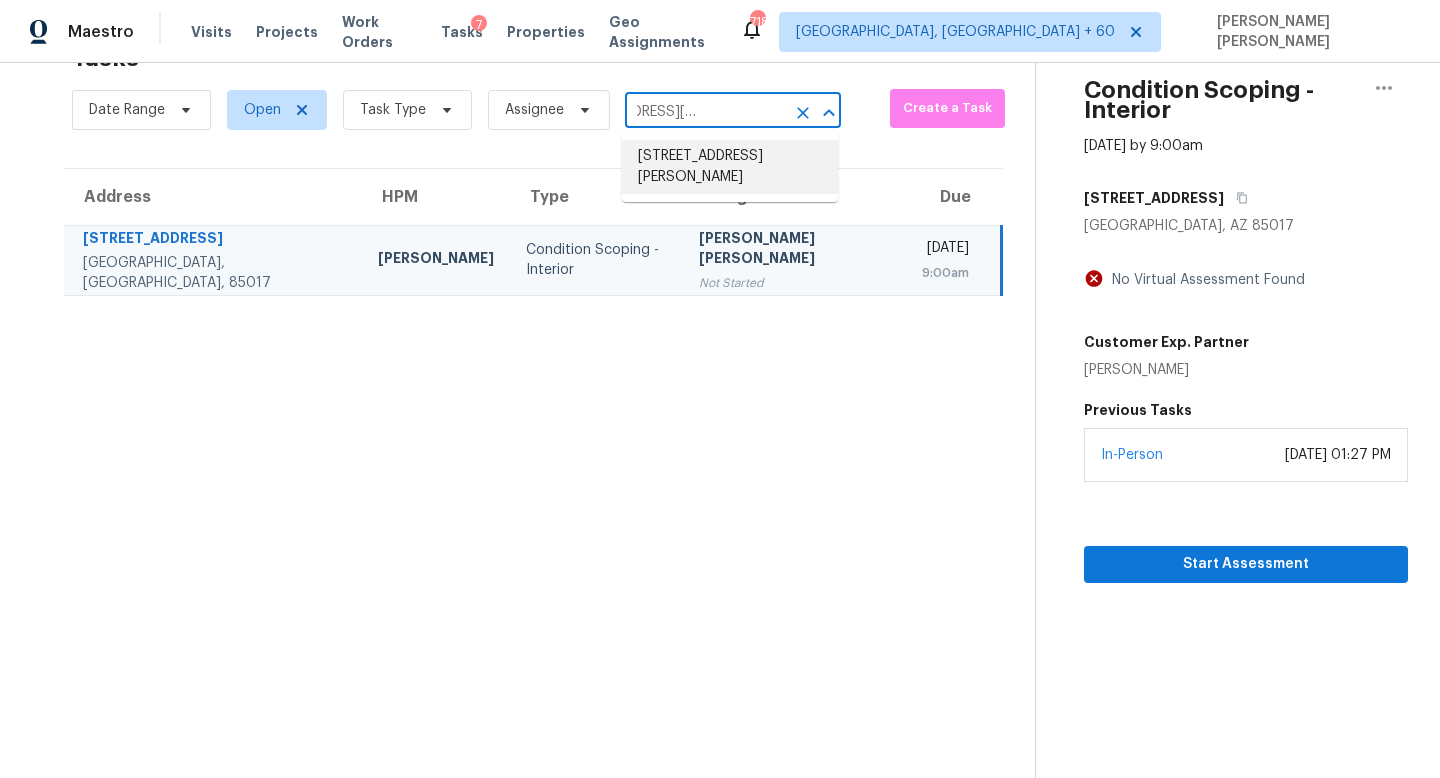 click on "2612 Knox Ave N, Minneapolis, MN 55411" at bounding box center [730, 167] 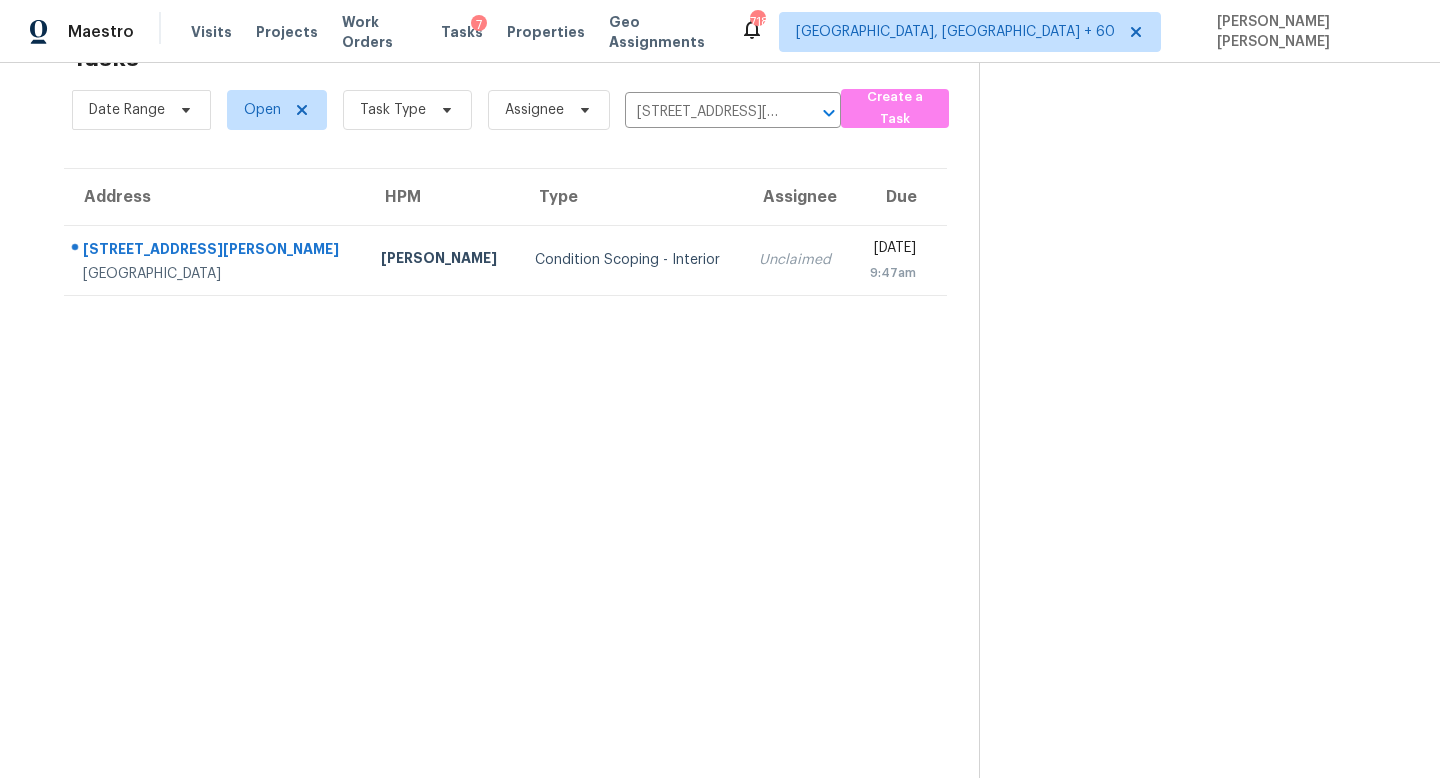 click on "Unclaimed" at bounding box center [797, 260] 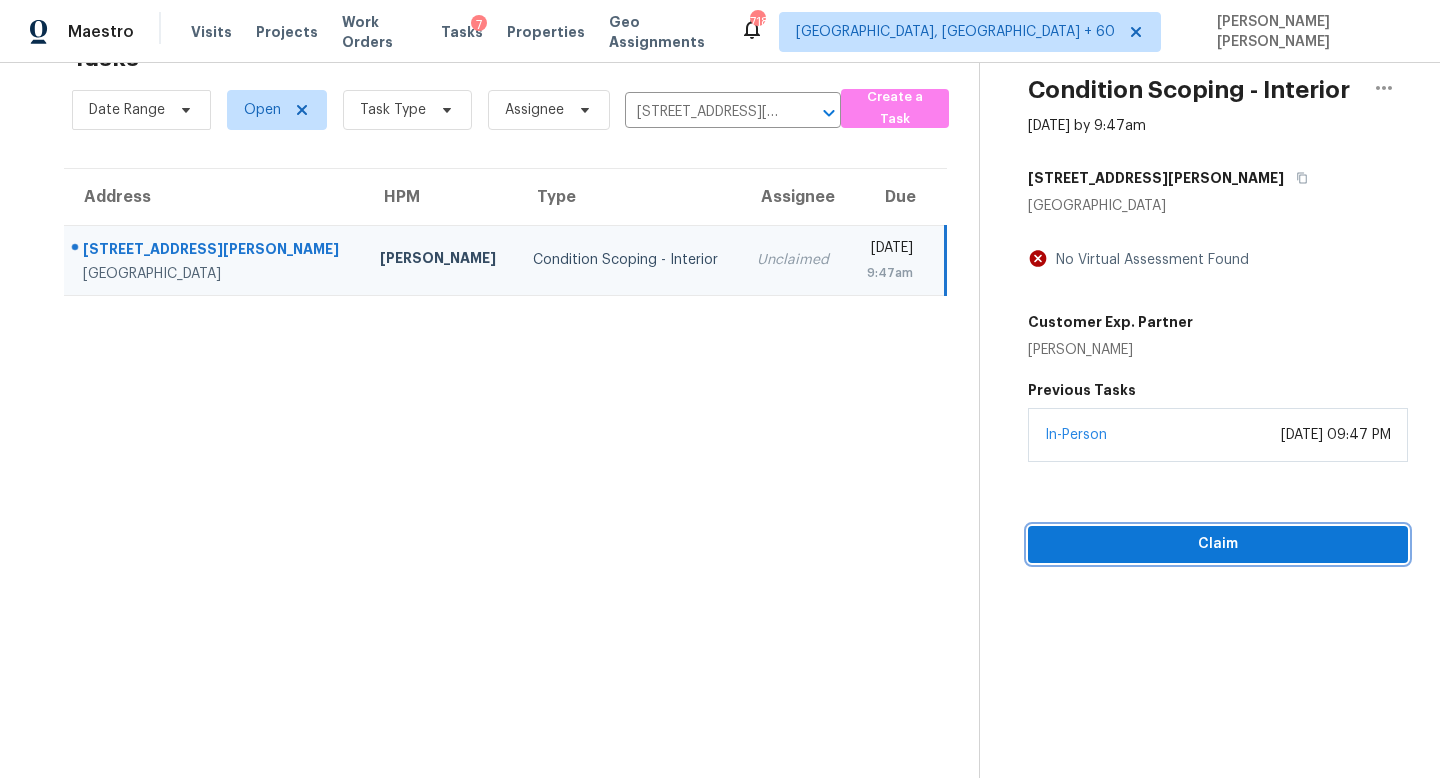 click on "Claim" at bounding box center (1218, 544) 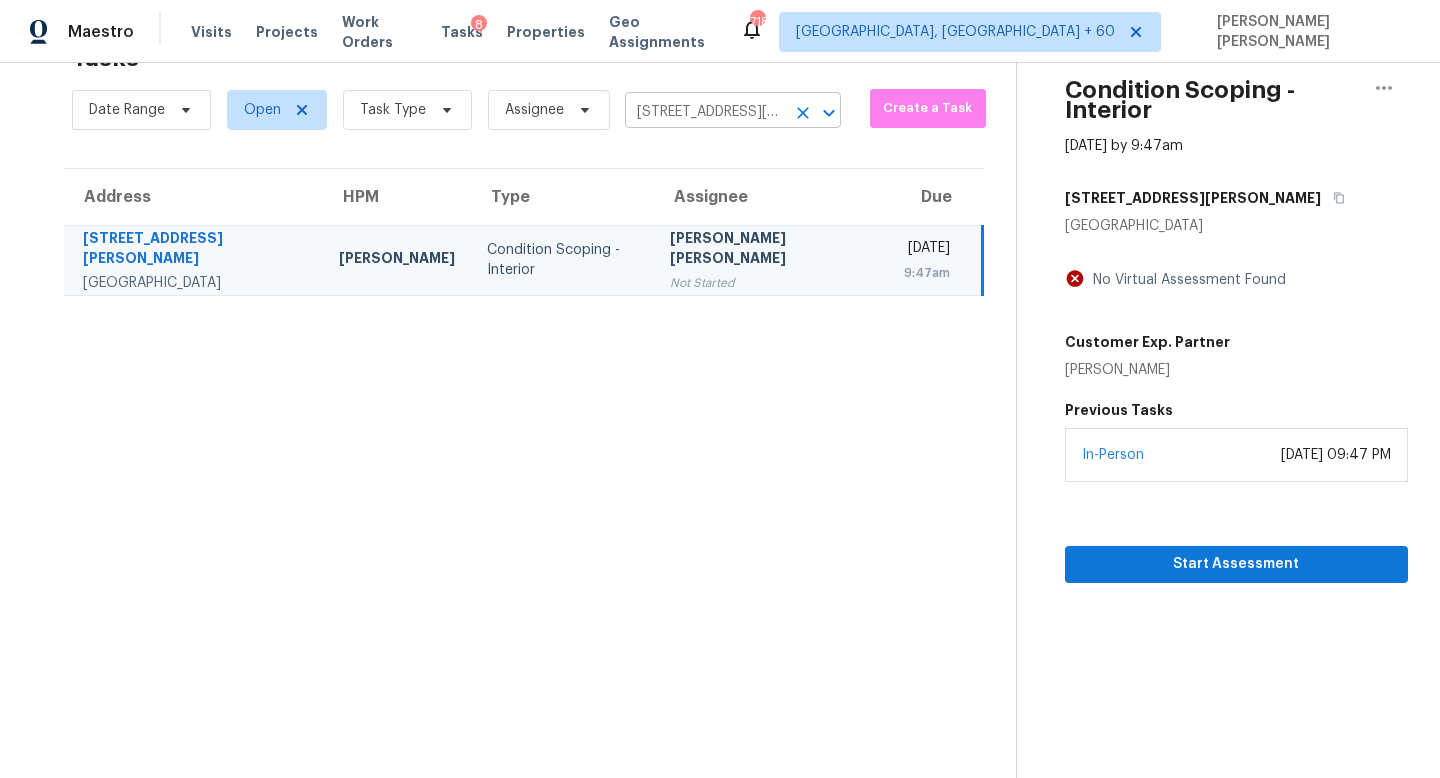 click on "2612 Knox Ave N, Minneapolis, MN 55411" at bounding box center (705, 112) 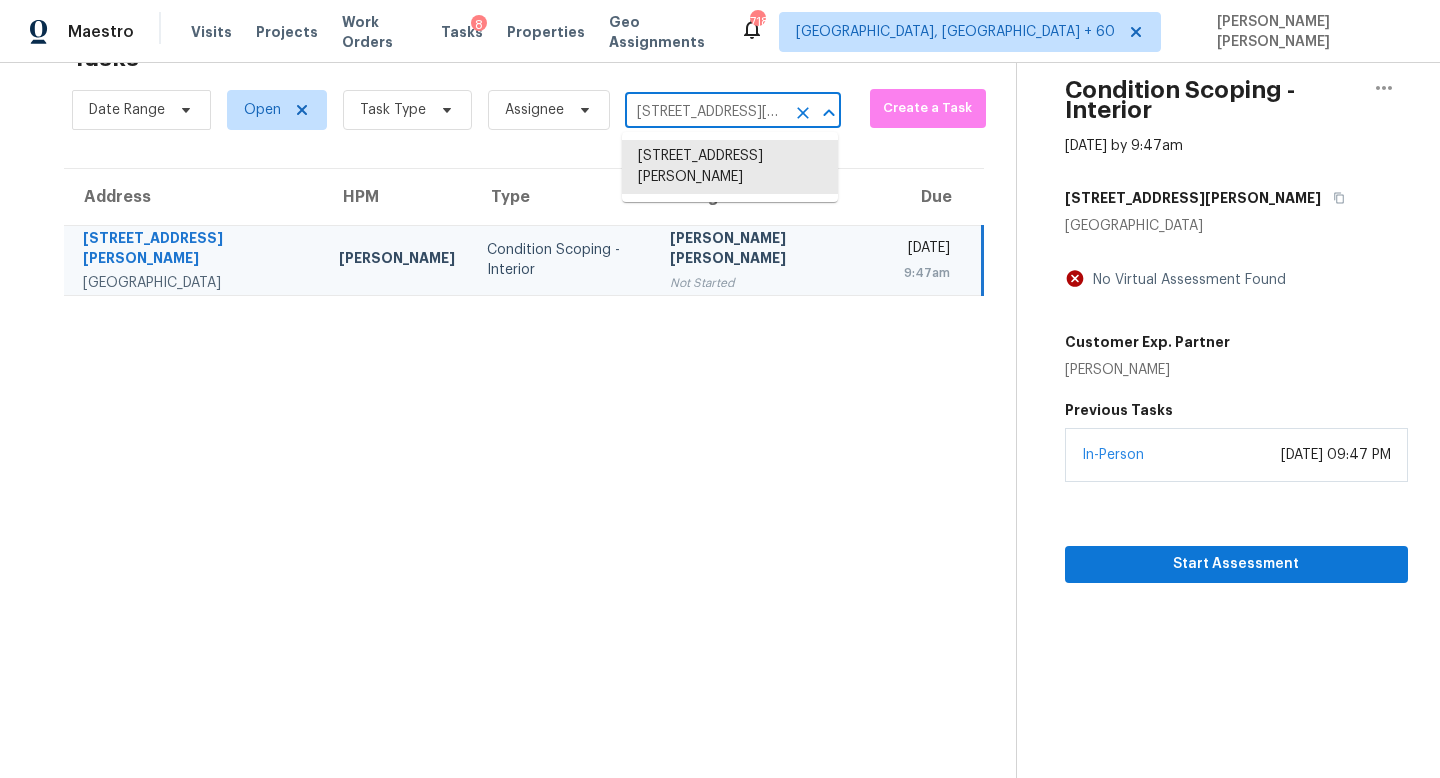 paste on "4533 Snapdragon Way # 1 Lake Elsinore, CA, 92532" 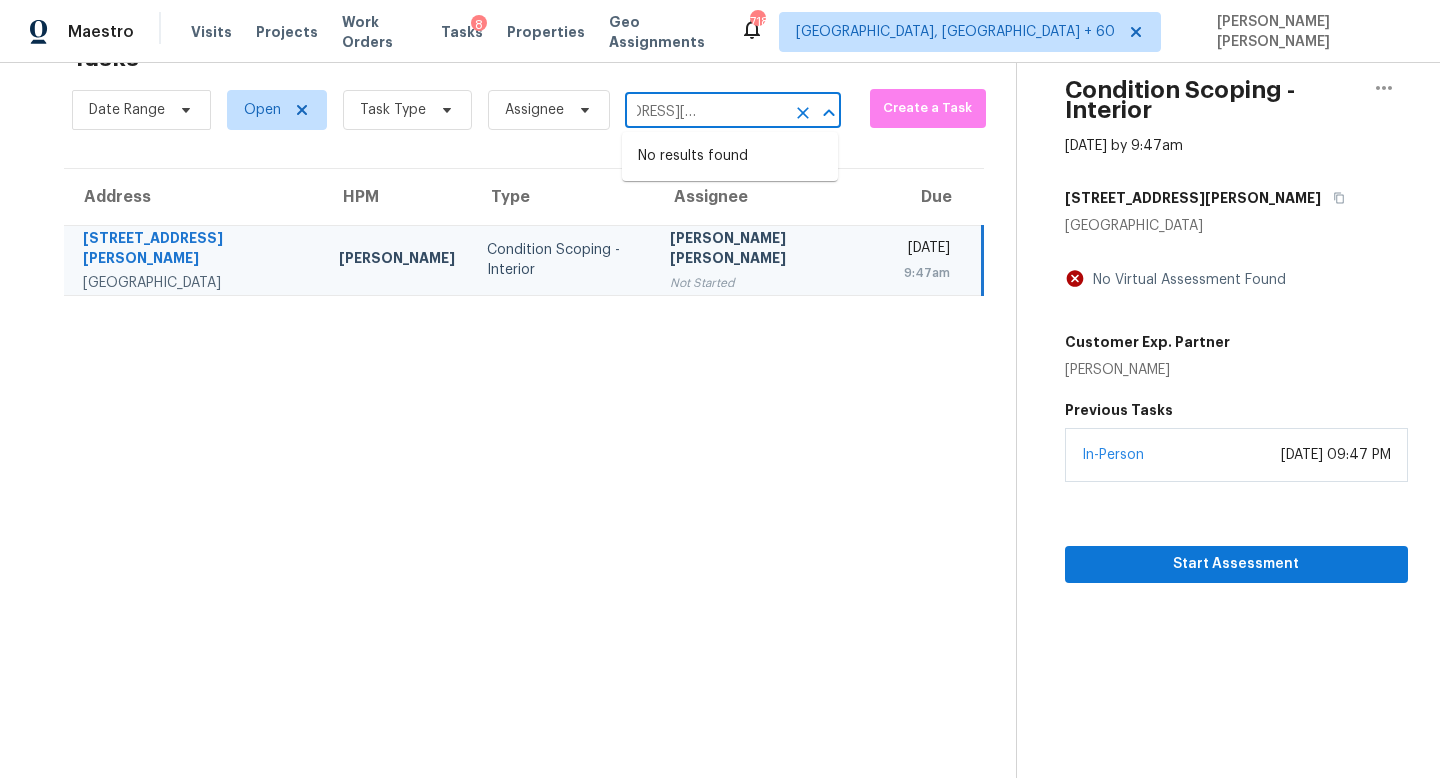 scroll, scrollTop: 0, scrollLeft: 0, axis: both 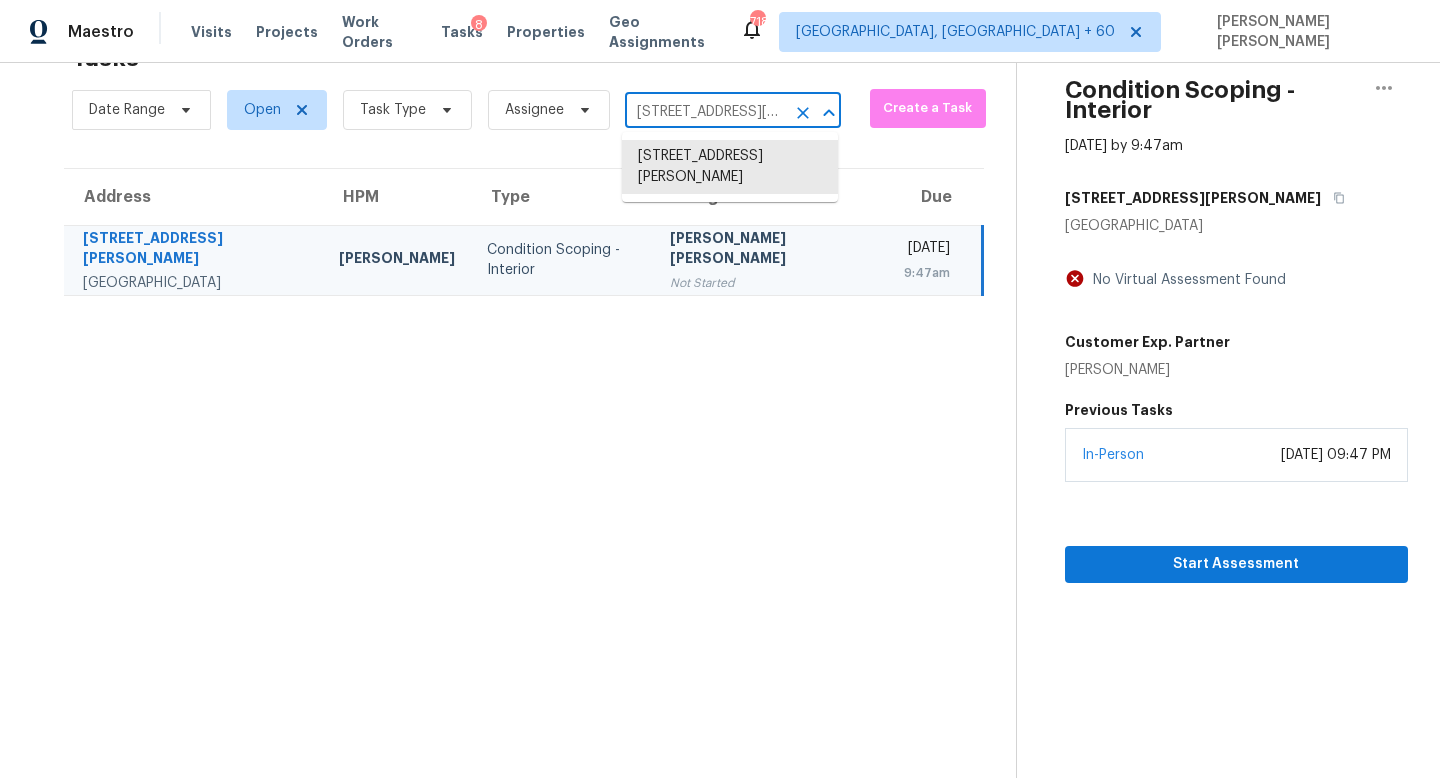 click on "2612 Knox Ave N, Minneapolis, MN 55411" at bounding box center [705, 112] 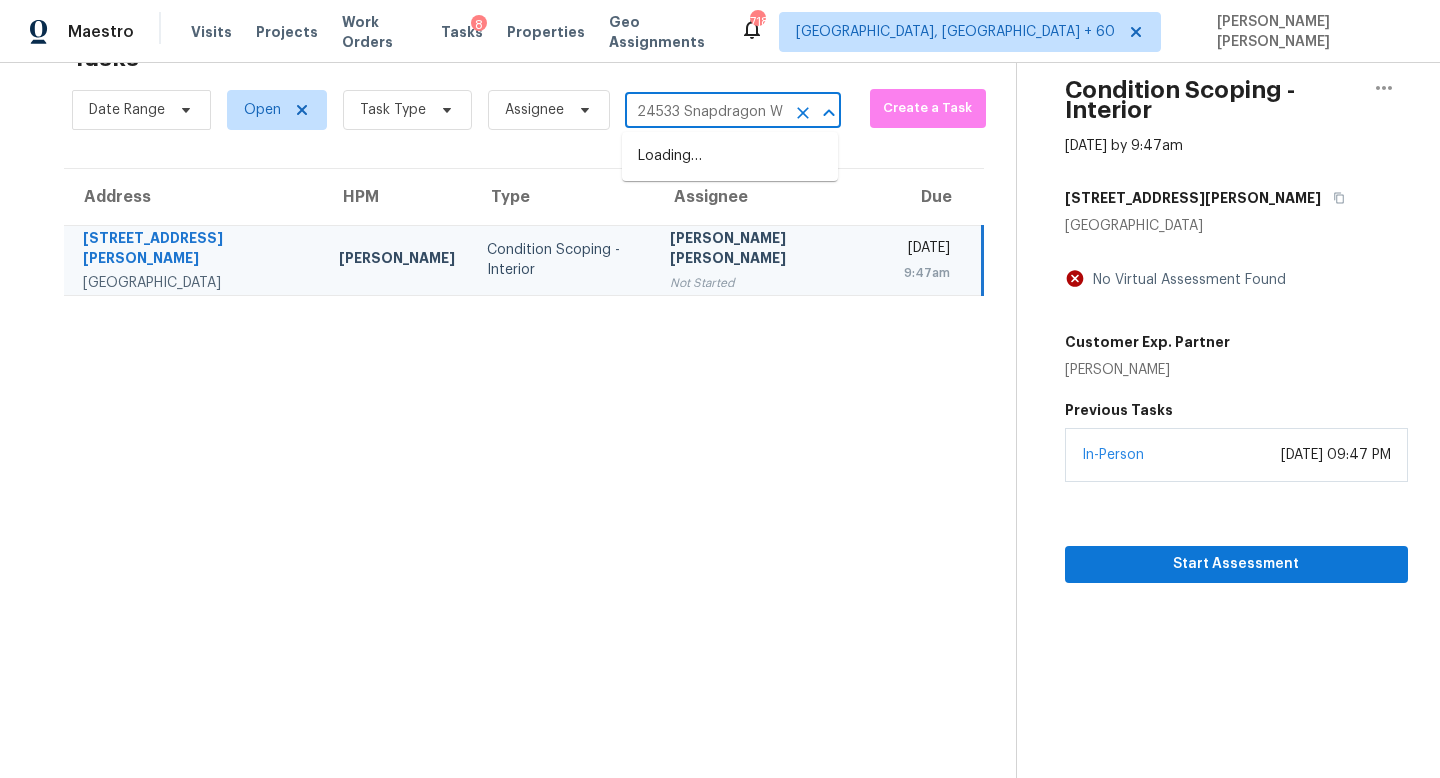 scroll, scrollTop: 0, scrollLeft: 0, axis: both 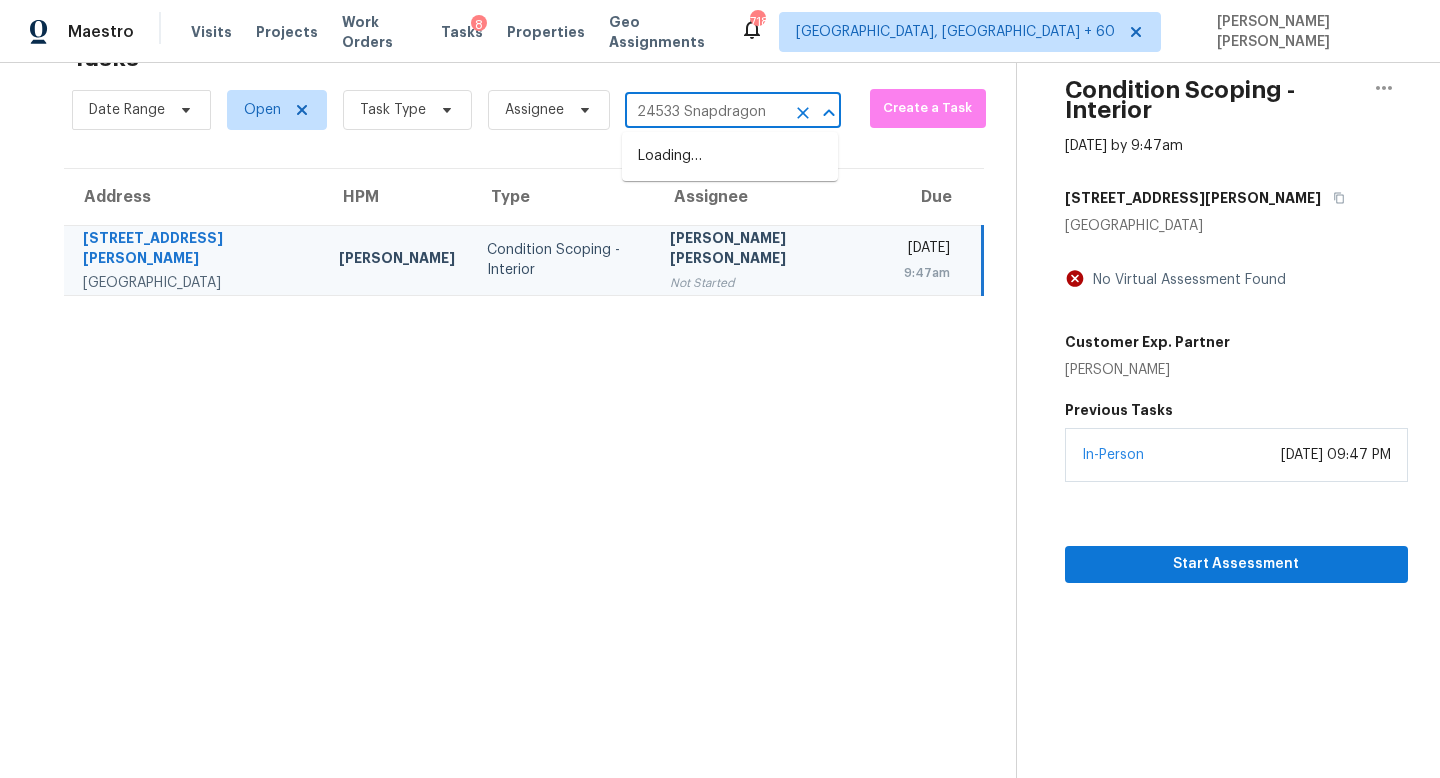 type on "24533 Snapdragon" 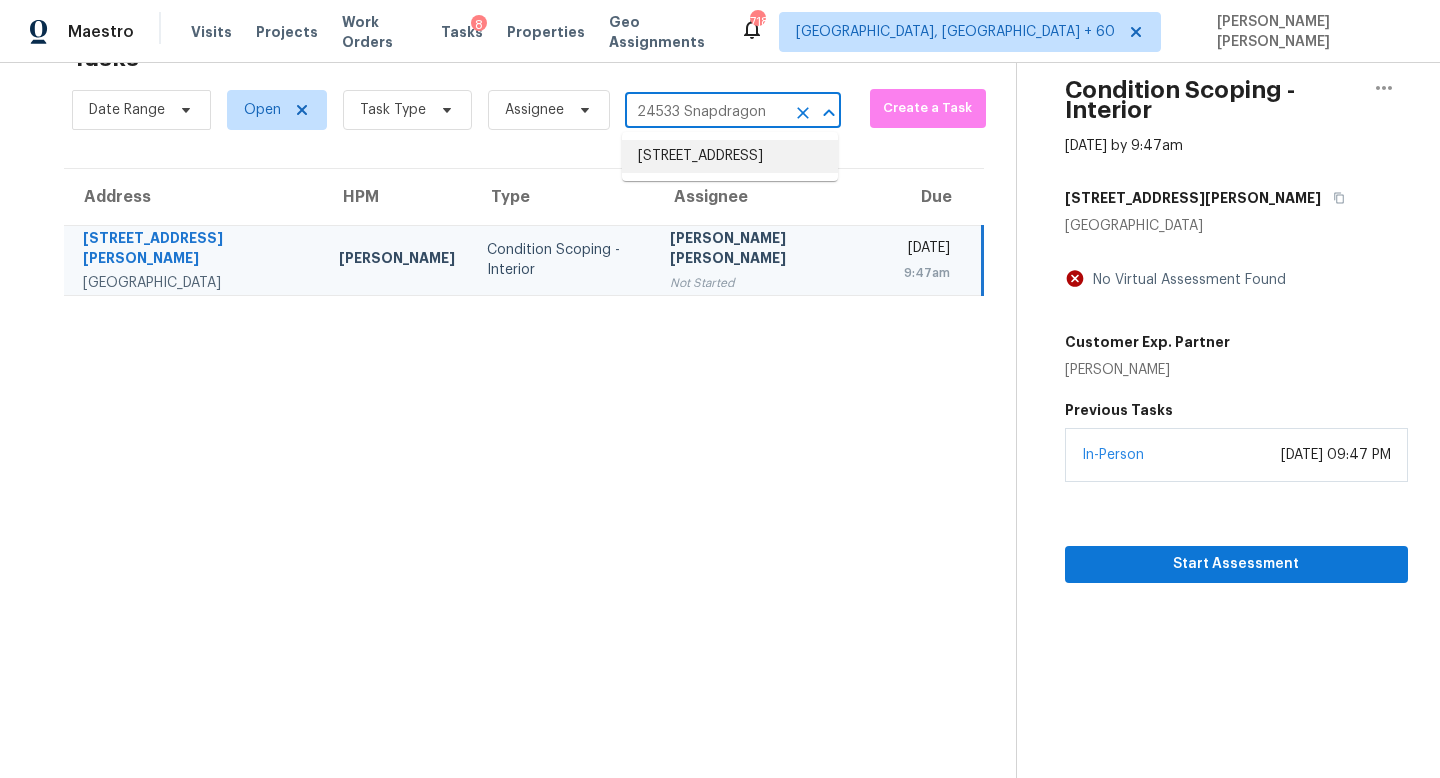 click on "24533 Snapdragon Way # 1, Lake Elsinore, CA 92532" at bounding box center [730, 156] 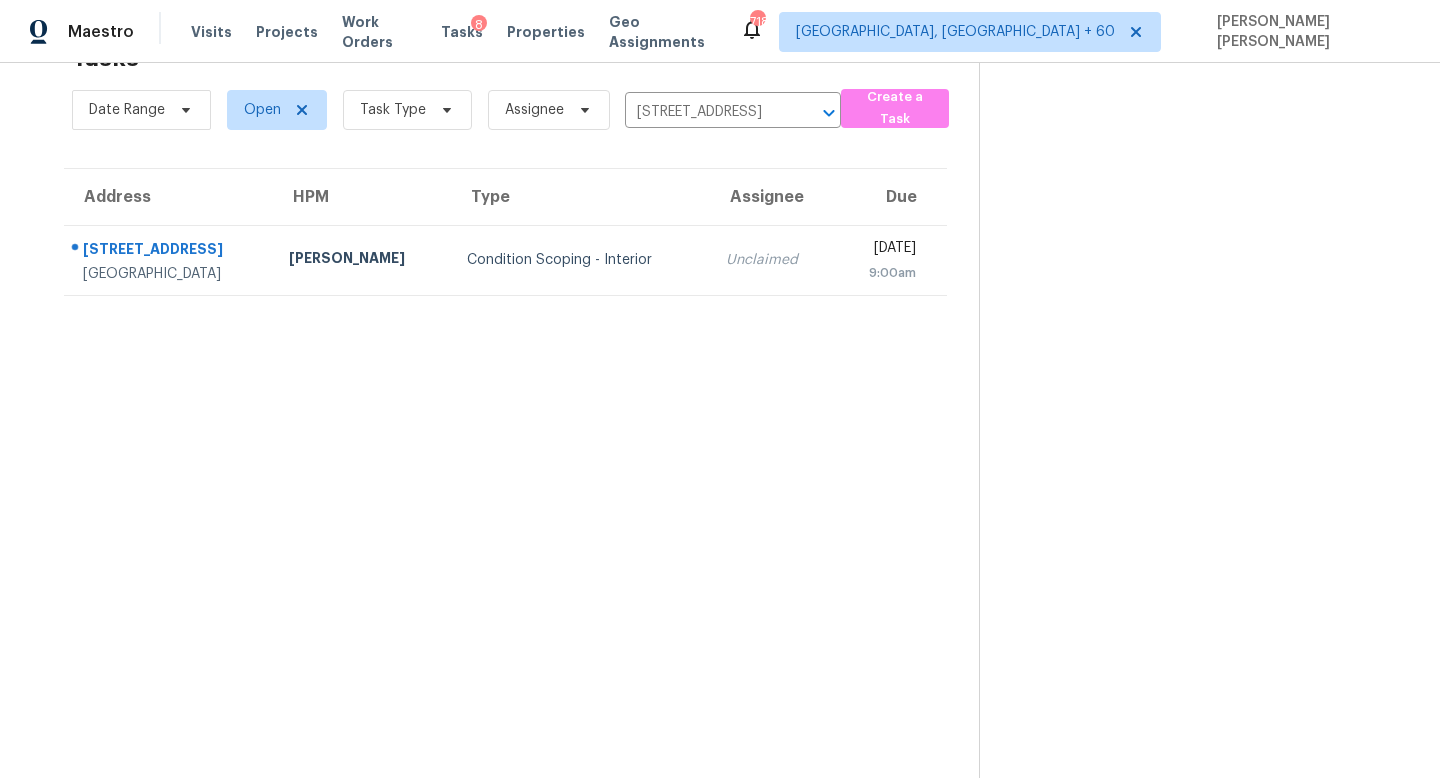 click on "Condition Scoping - Interior" at bounding box center [581, 260] 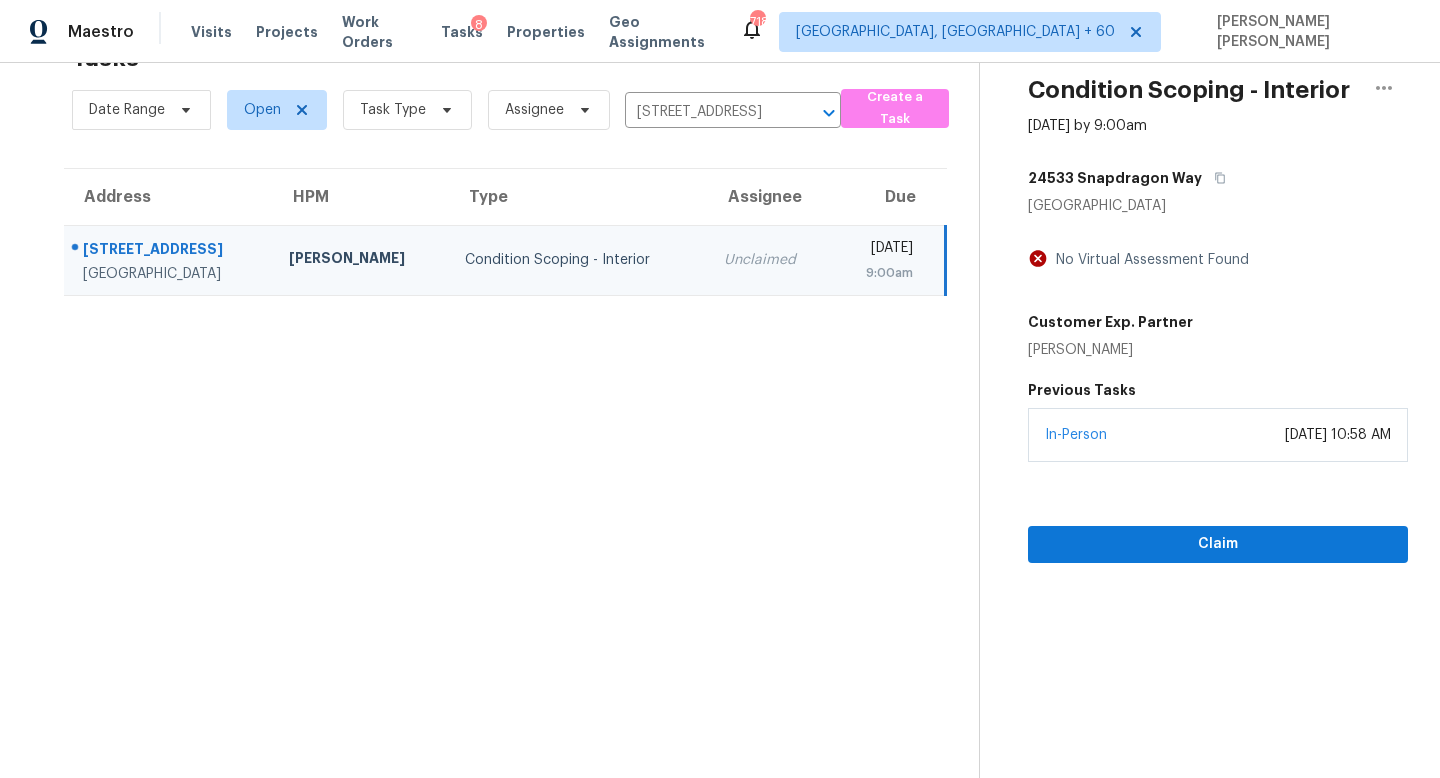 click on "Condition Scoping - Interior Jul 18th 2025 by 9:00am 24533 Snapdragon Way Lake Elsinore, CA 92532 No Virtual Assessment Found Customer Exp. Partner Terrance Wright Previous Tasks In-Person  July 17, 2025 at 10:58 AM Claim" at bounding box center [1193, 389] 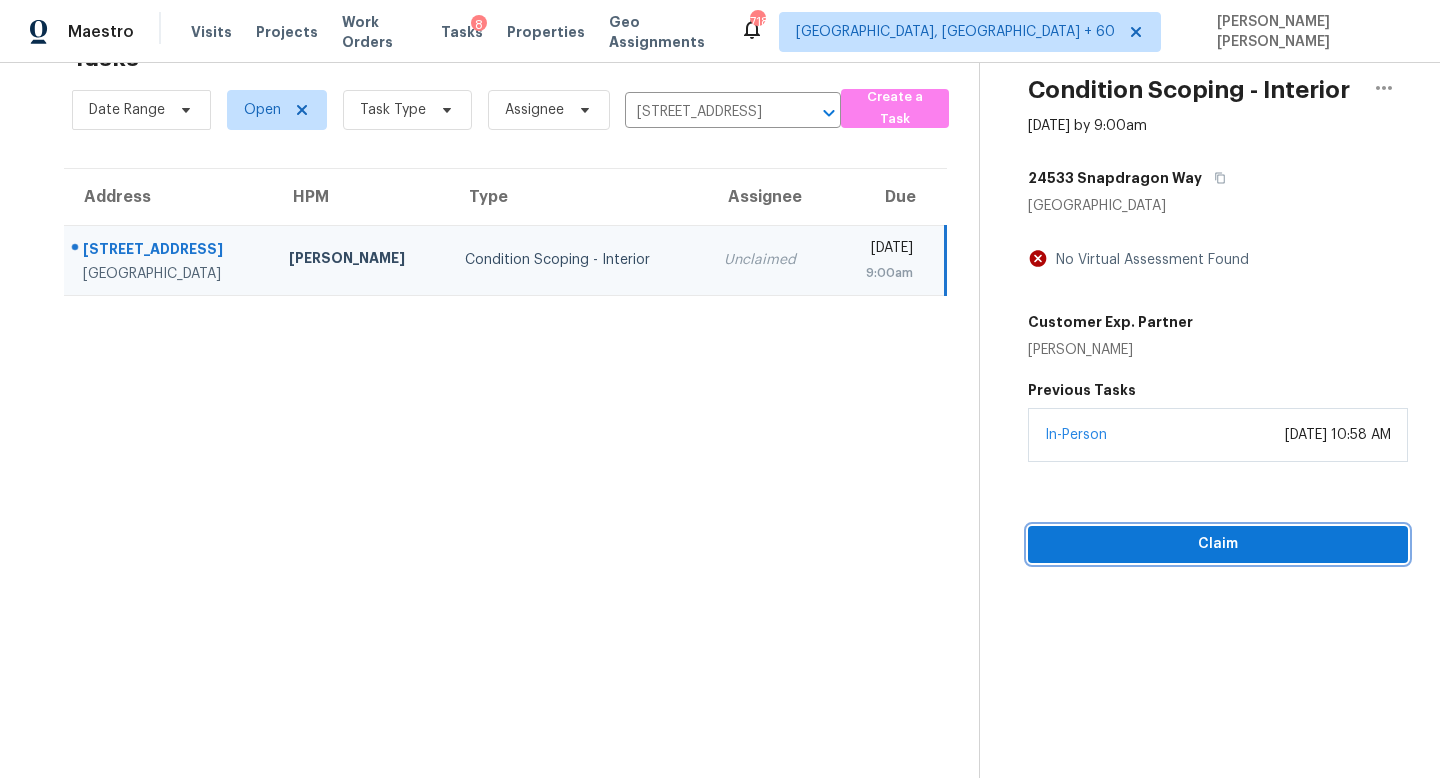 click on "Claim" at bounding box center [1218, 544] 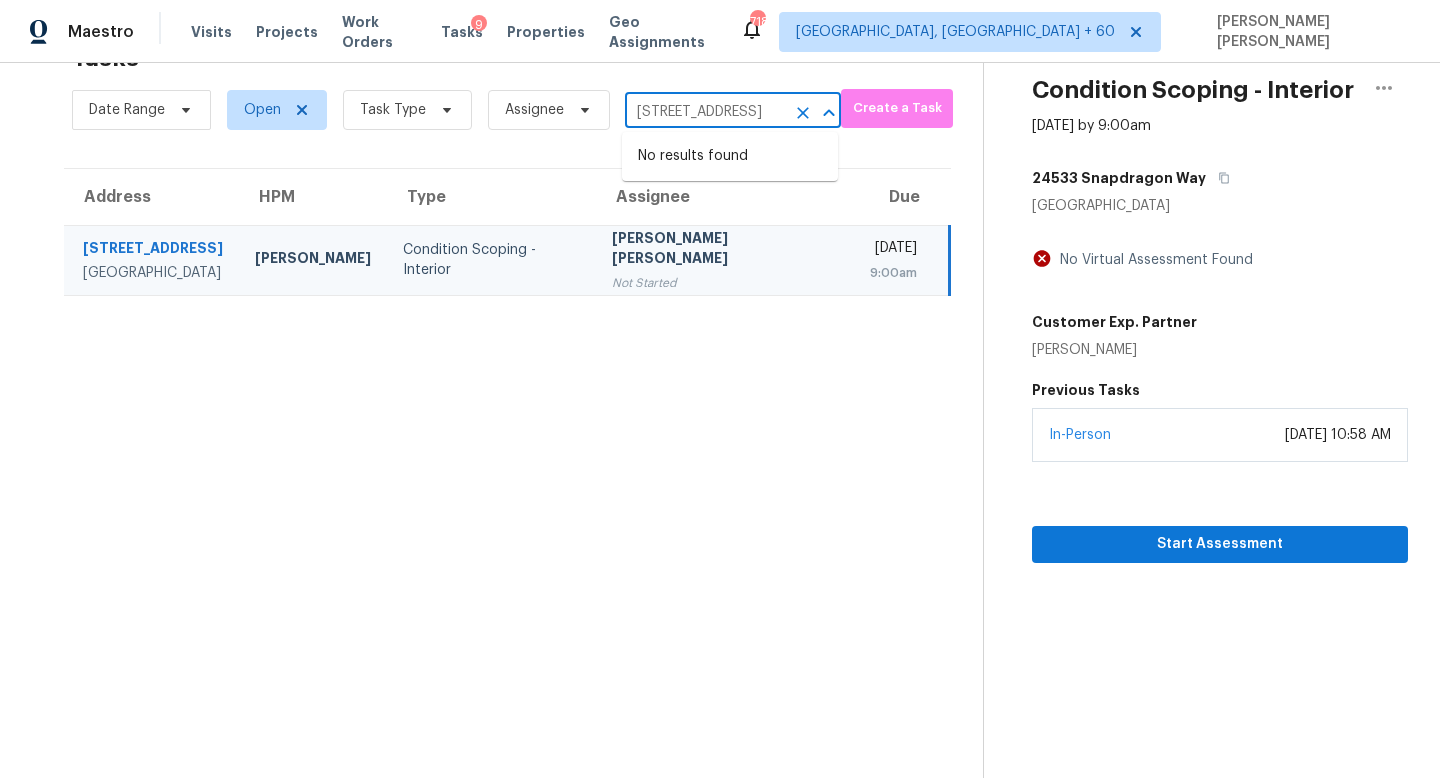 click on "24533 Snapdragon Way # 1, Lake Elsinore, CA 92532" at bounding box center (705, 112) 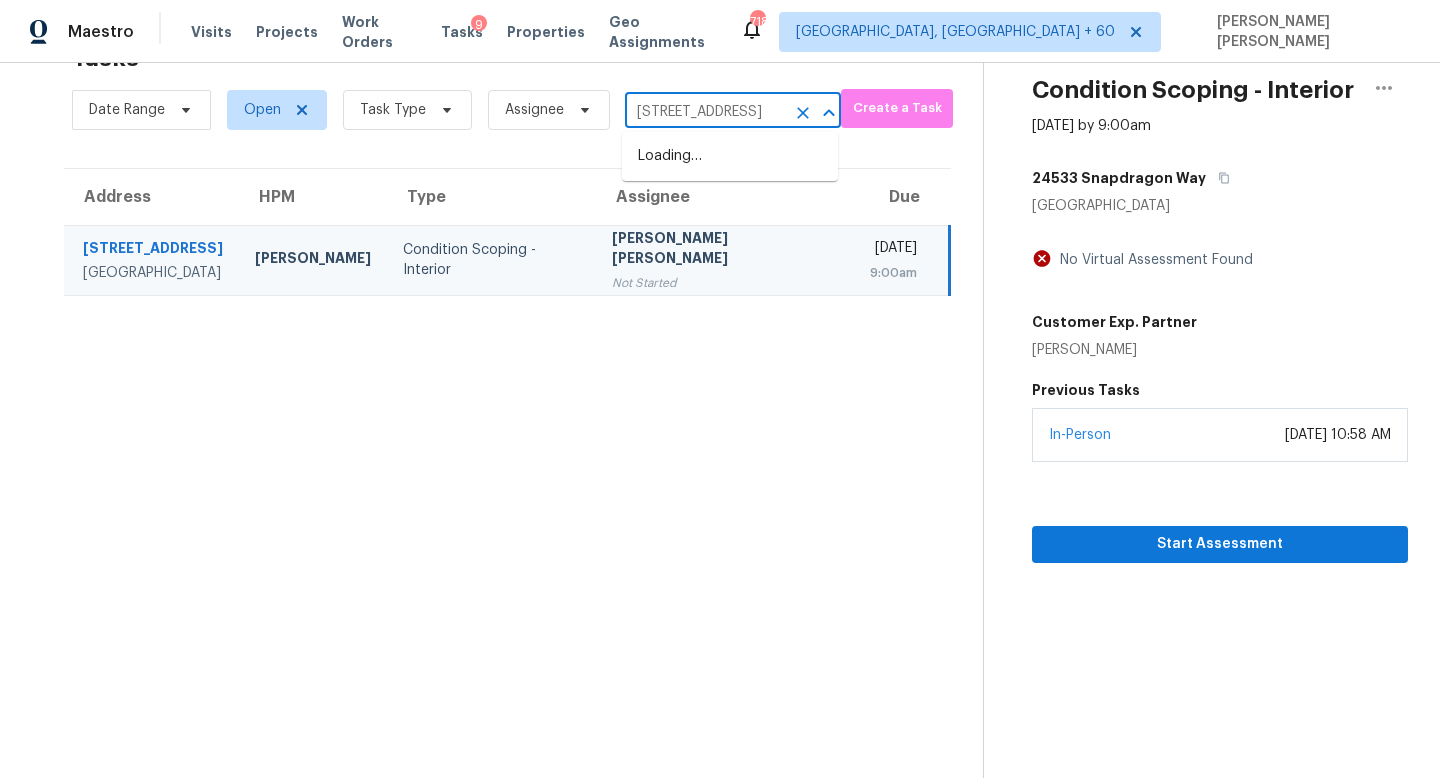 scroll, scrollTop: 0, scrollLeft: 106, axis: horizontal 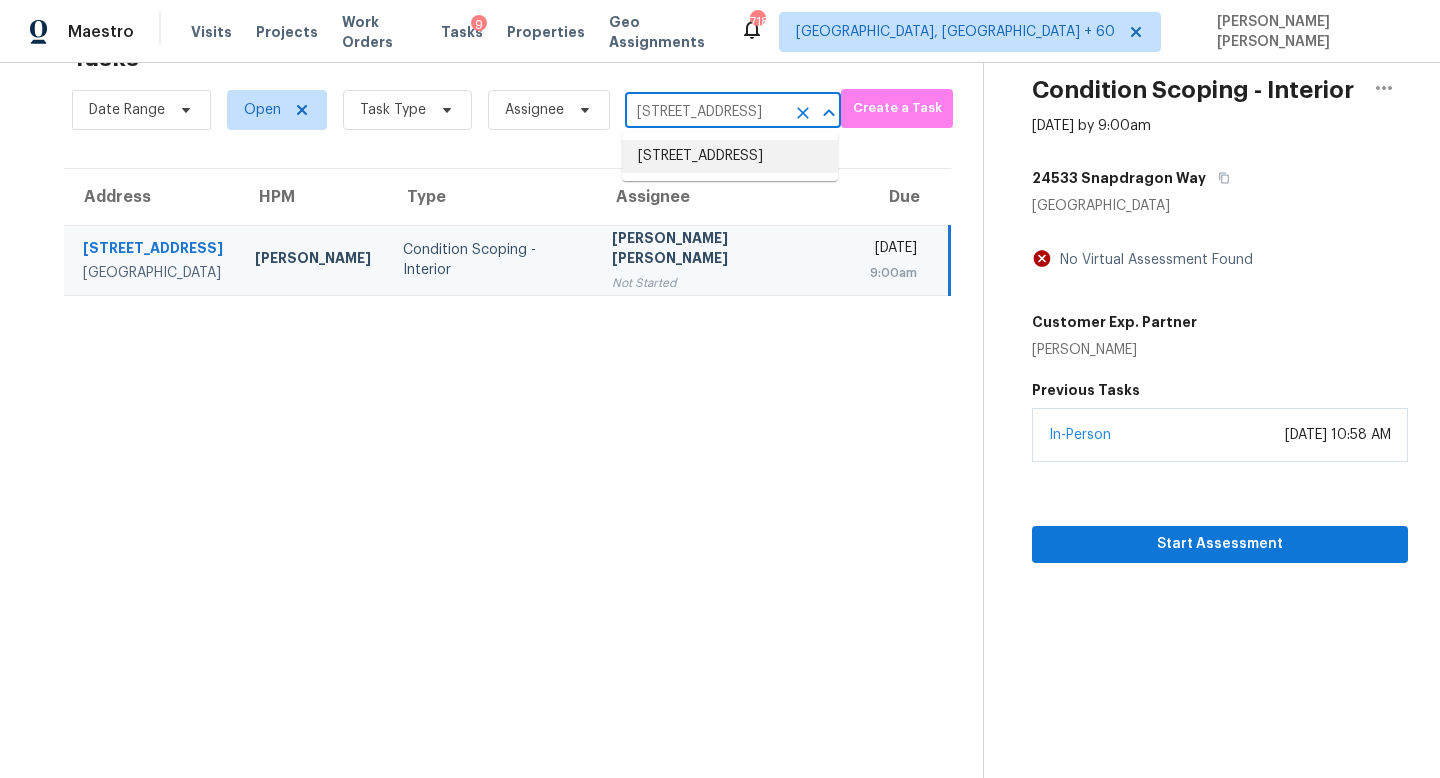 click on "35 Grissing Ct, Cedar Grove, NJ 07009" at bounding box center (730, 156) 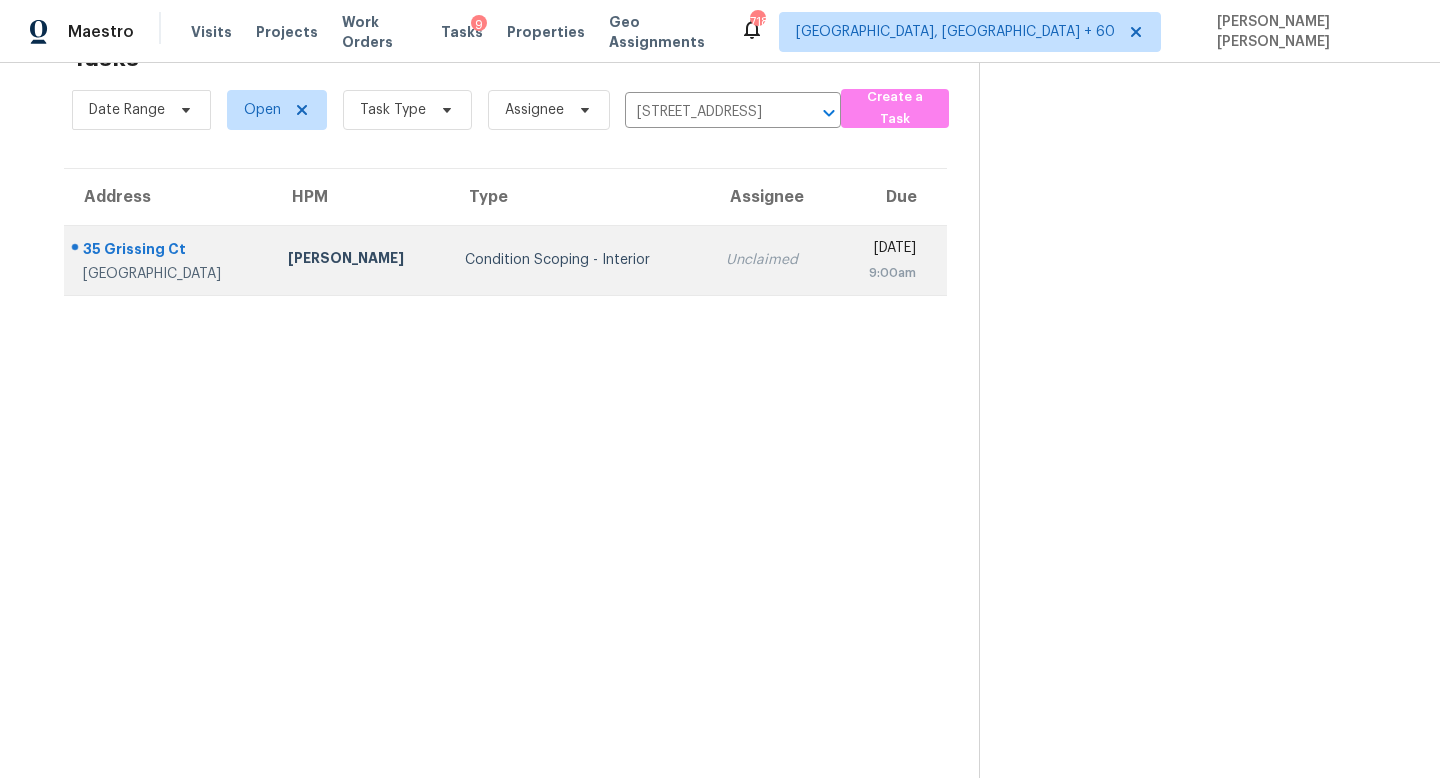 click on "Unclaimed" at bounding box center (772, 260) 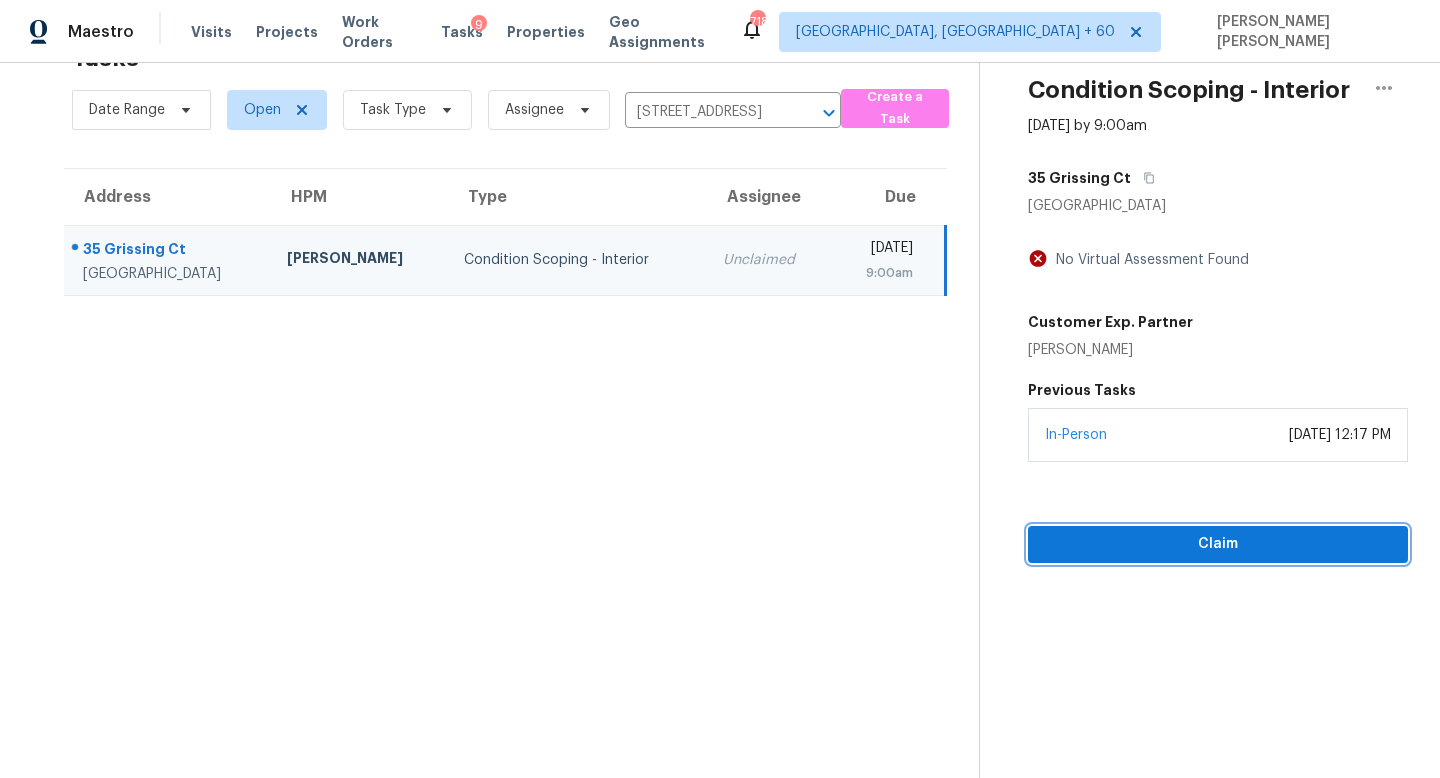 click on "Claim" at bounding box center (1218, 544) 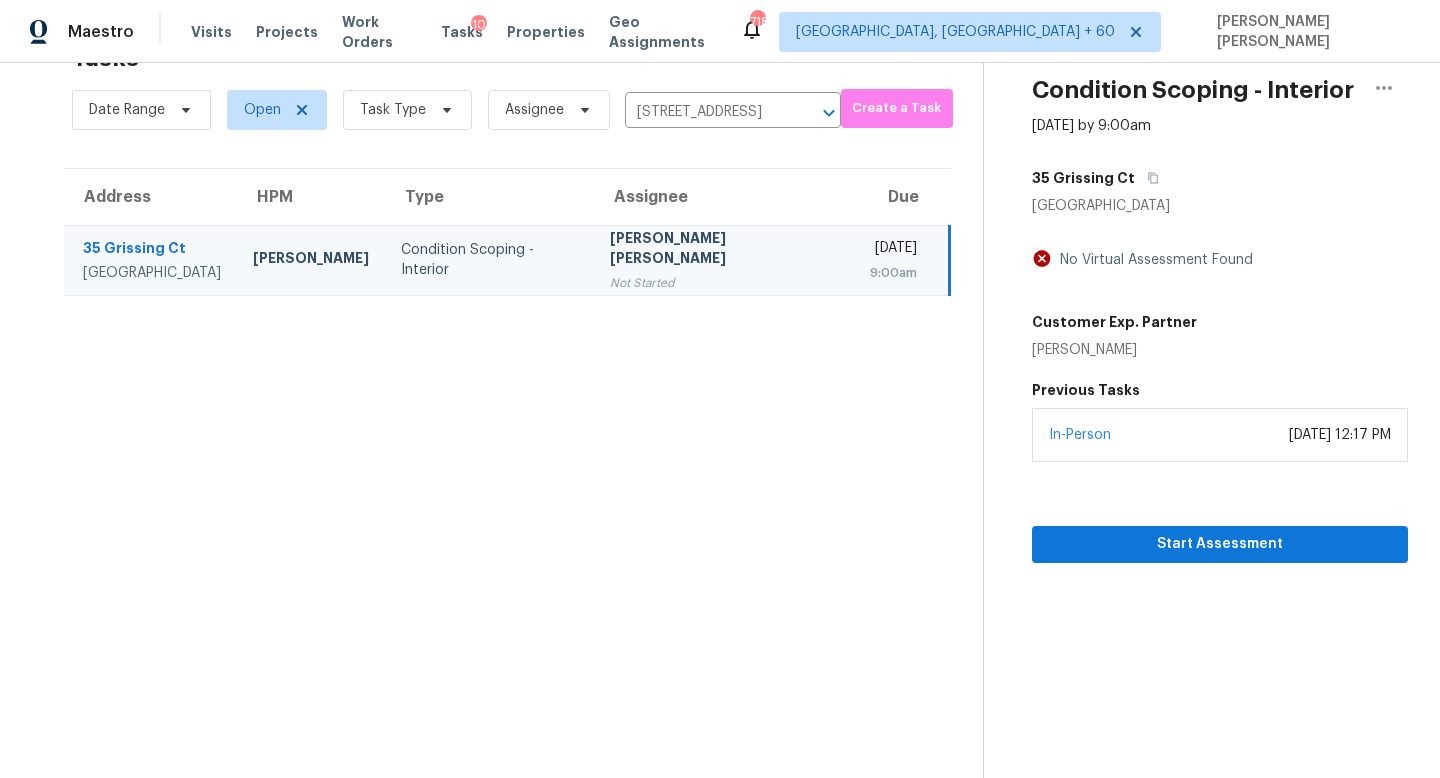 click on "Date Range Open Task Type Assignee 35 Grissing Ct, Cedar Grove, NJ 07009 ​" at bounding box center [456, 110] 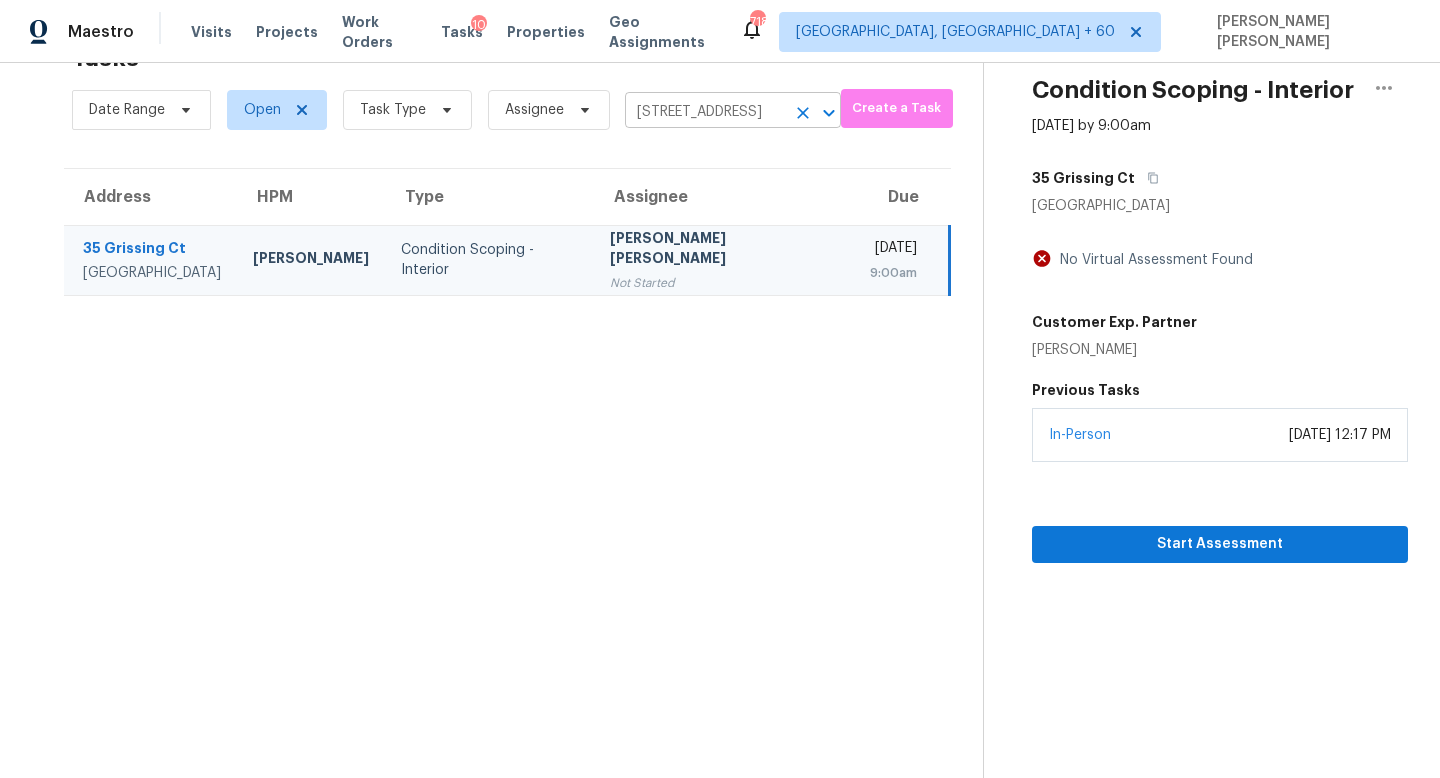 click on "35 Grissing Ct, Cedar Grove, NJ 07009" at bounding box center (705, 112) 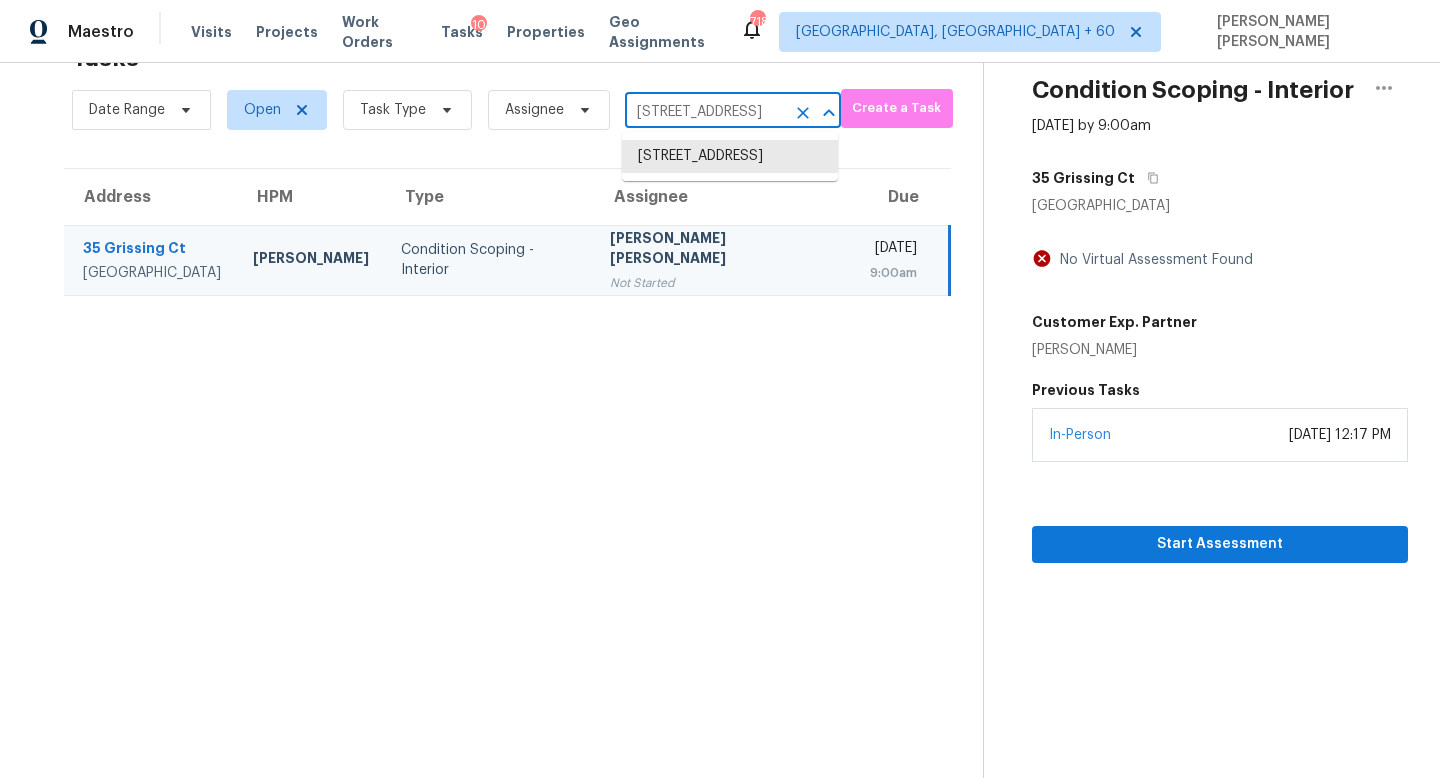paste on "Elmwood Irvine, CA, 92604" 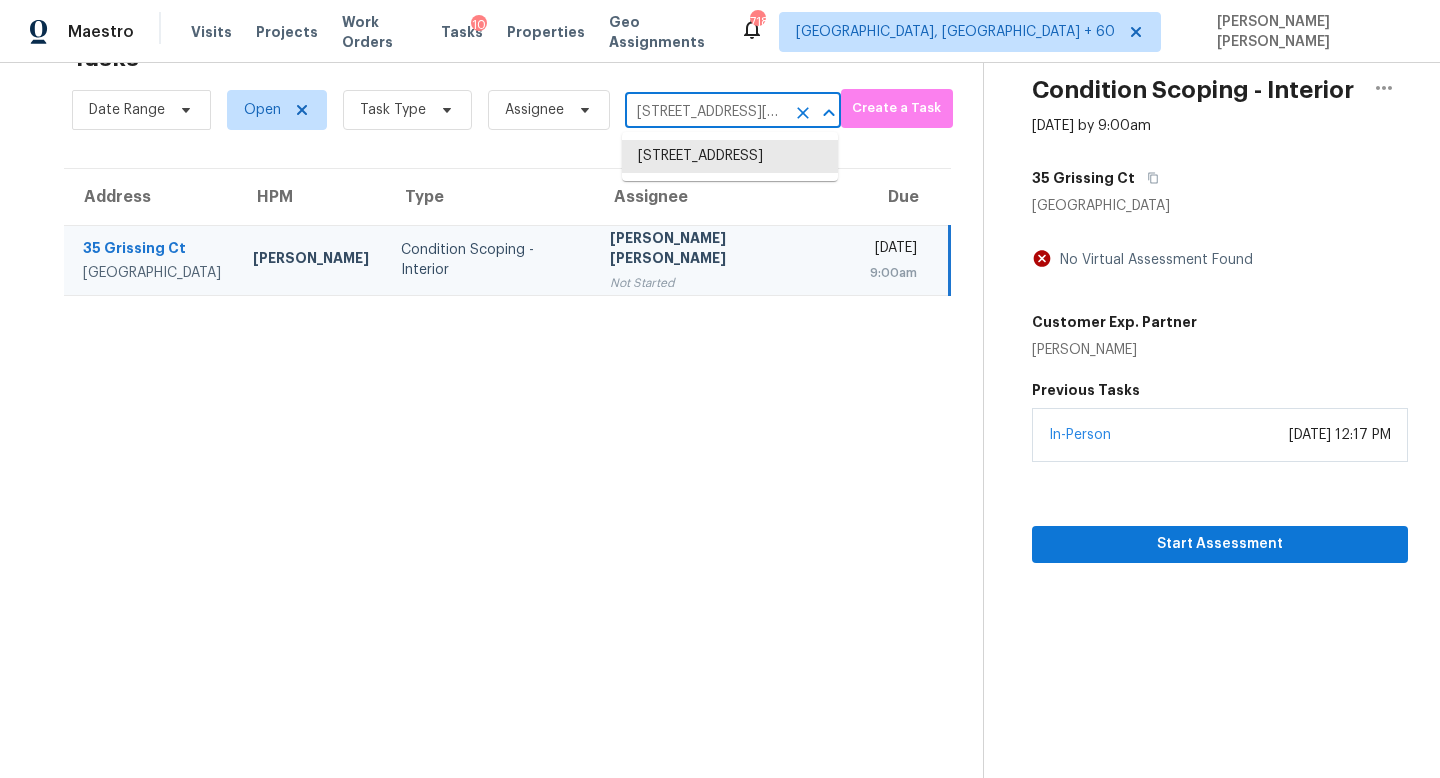scroll, scrollTop: 0, scrollLeft: 43, axis: horizontal 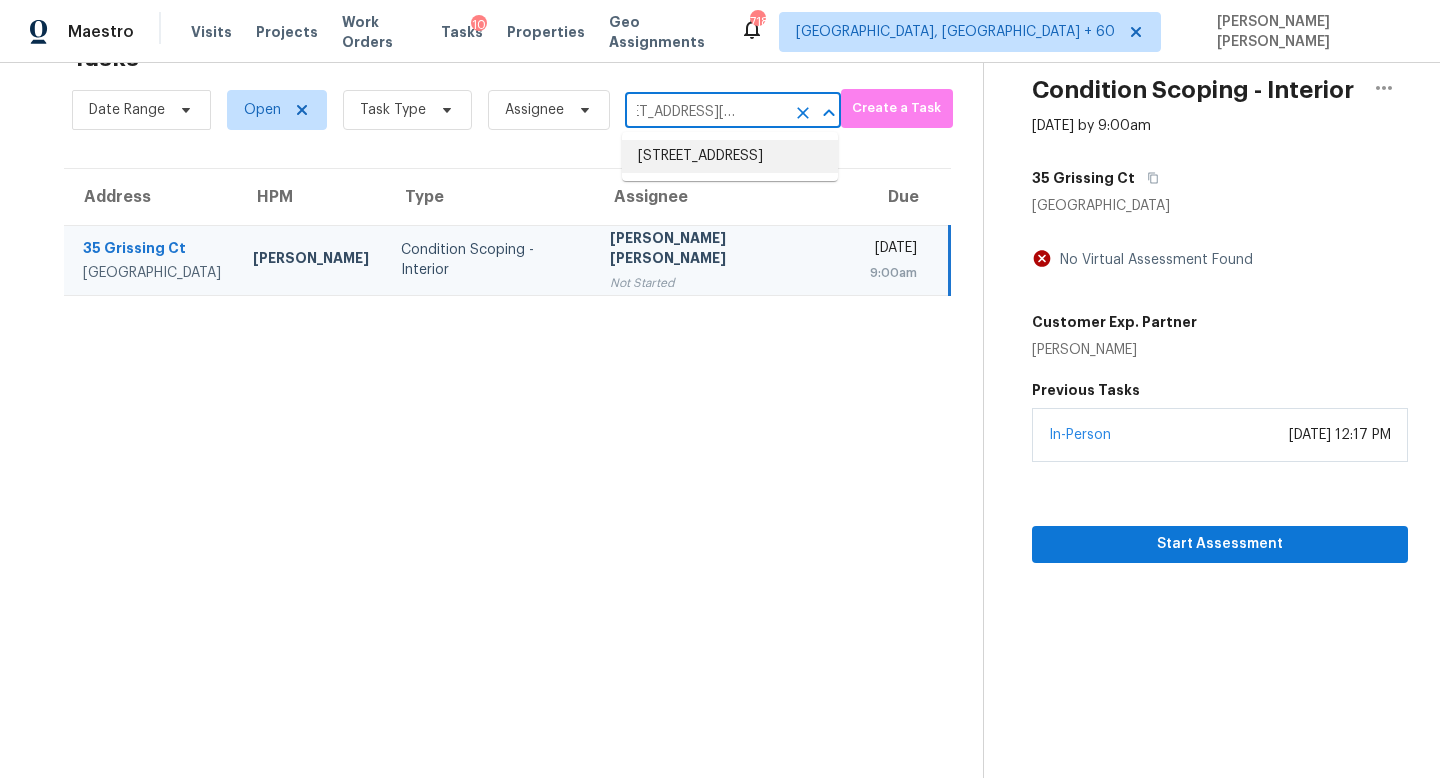 click on "3 Elmwood, Irvine, CA 92604" at bounding box center (730, 156) 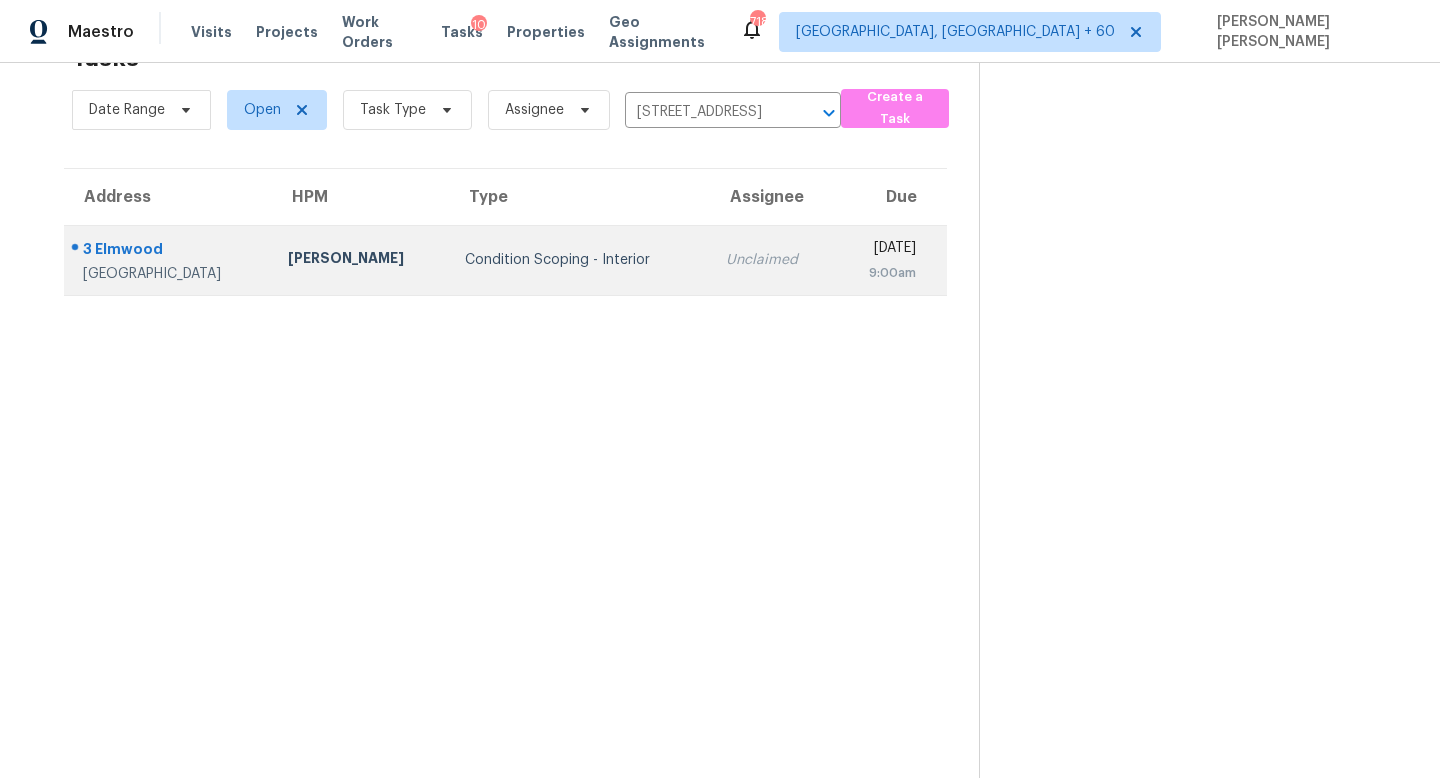 click on "Unclaimed" at bounding box center (772, 260) 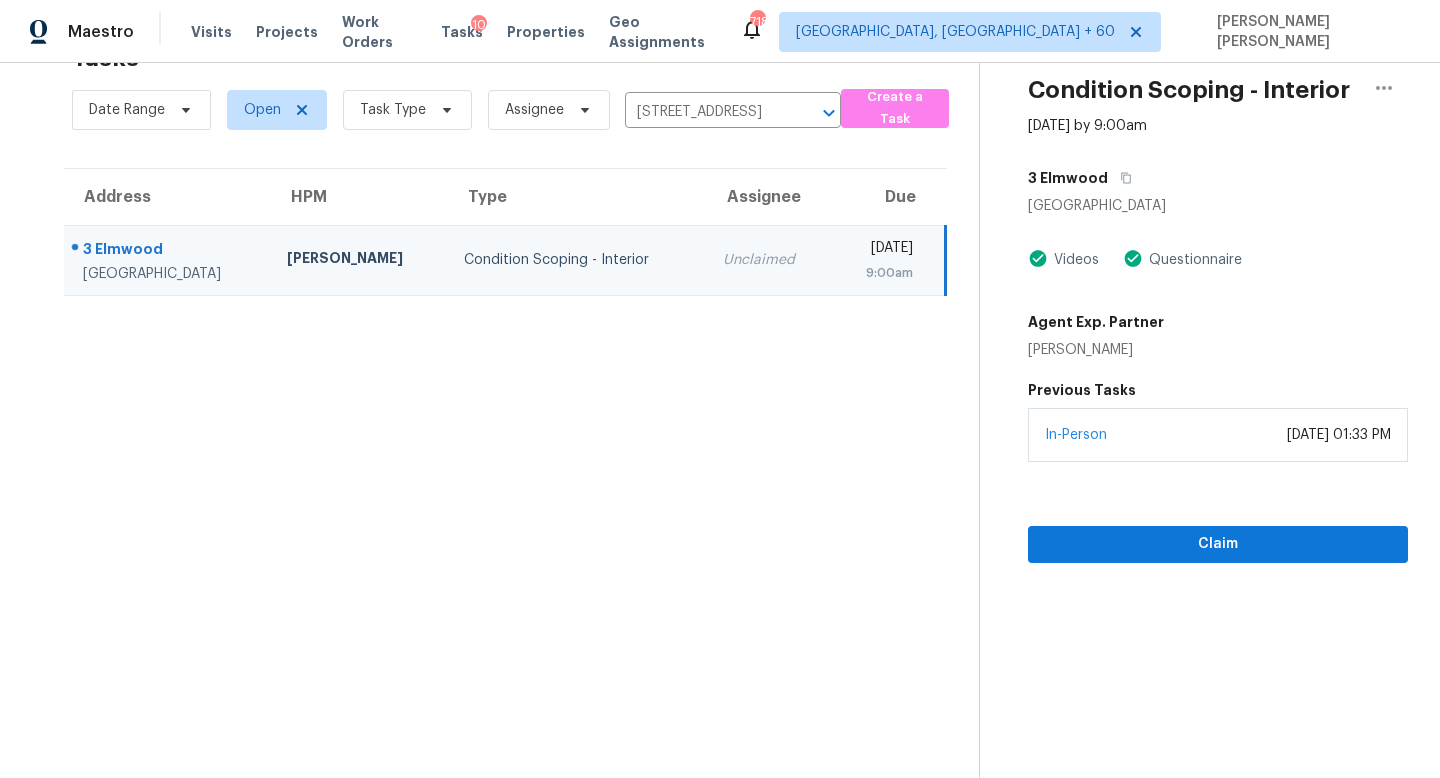 click on "Condition Scoping - Interior Jul 18th 2025 by 9:00am 3 Elmwood Irvine, CA 92604 Videos Questionnaire Agent Exp. Partner Tracey Olson Previous Tasks In-Person  July 17, 2025 at 01:33 PM Claim" at bounding box center [1193, 389] 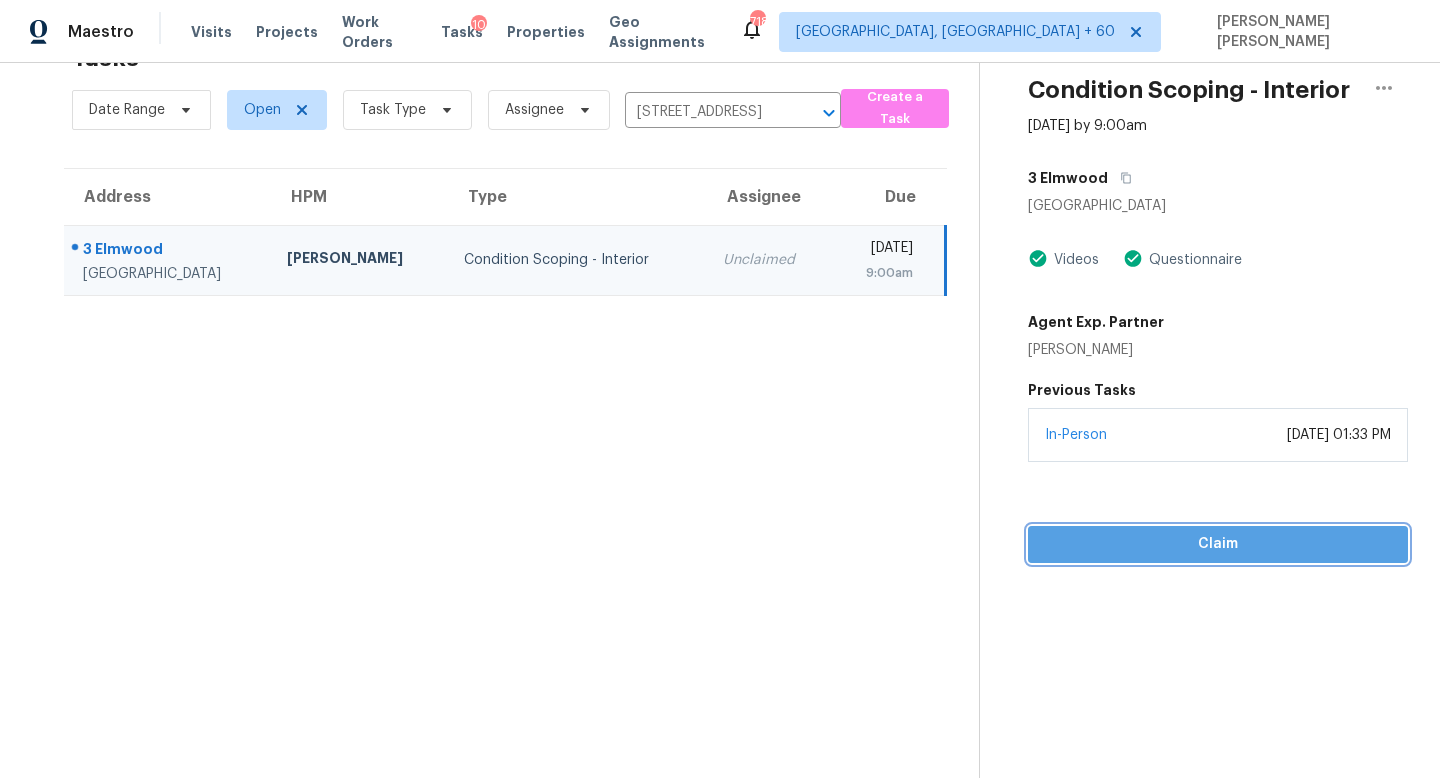 click on "Claim" at bounding box center [1218, 544] 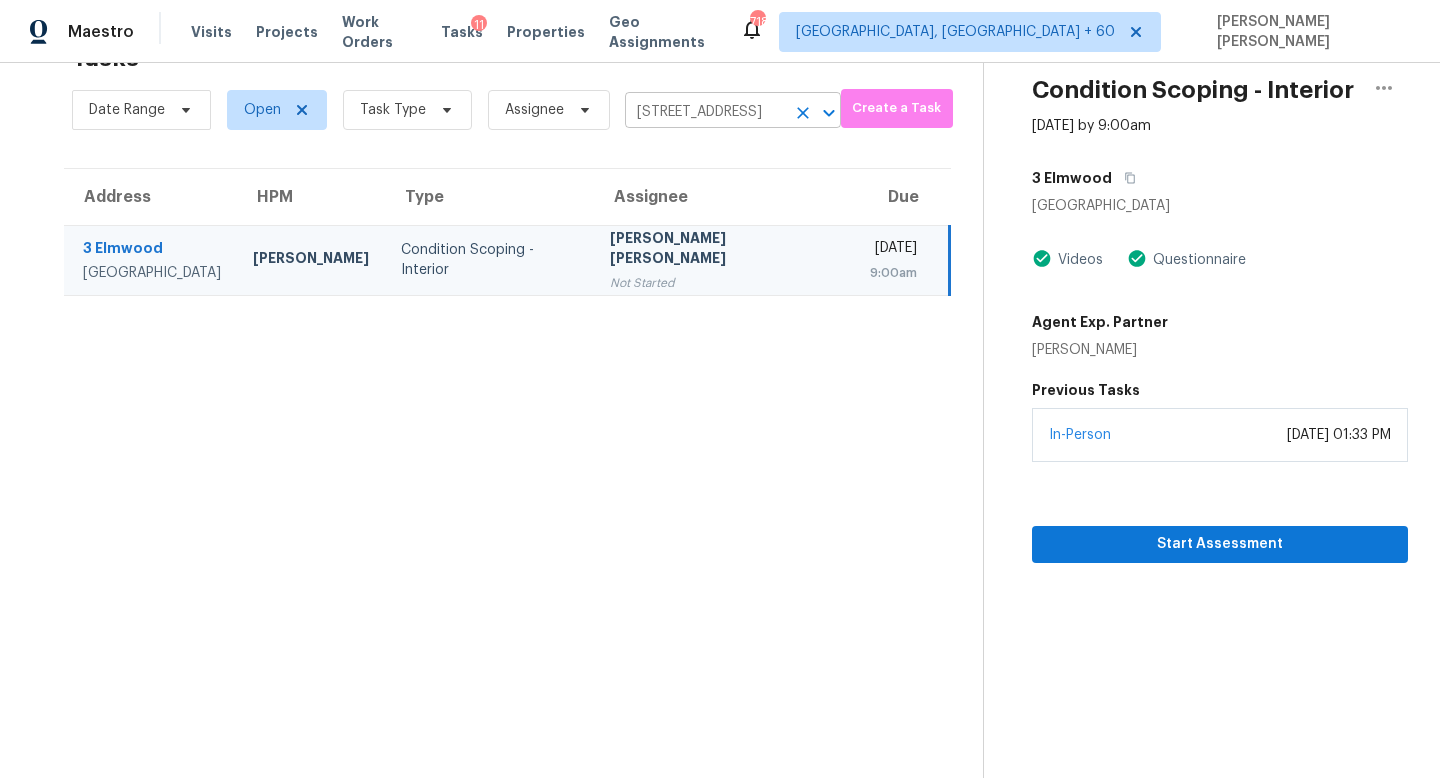 click on "3 Elmwood, Irvine, CA 92604" at bounding box center [705, 112] 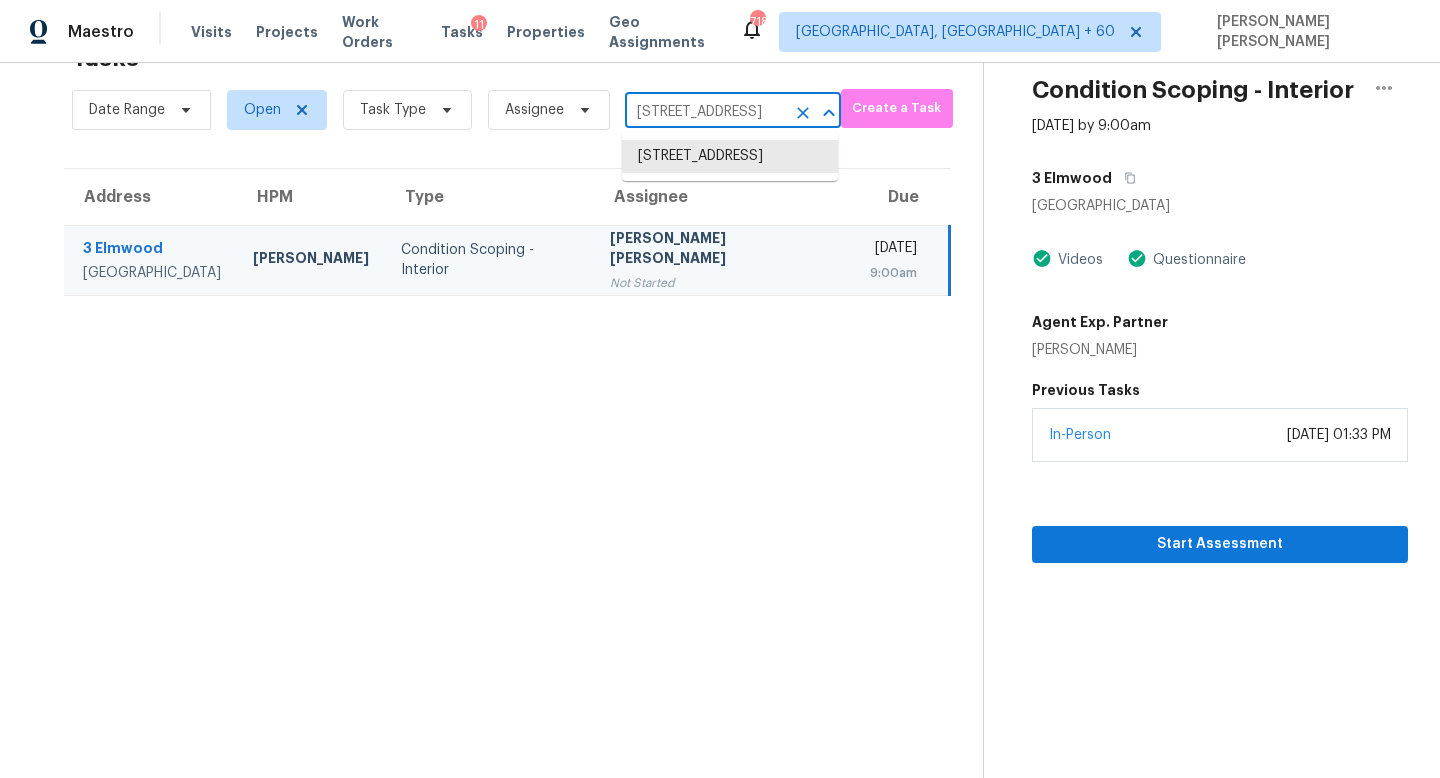 paste on "5601 Meyers Dr Loveland, CO, 80538" 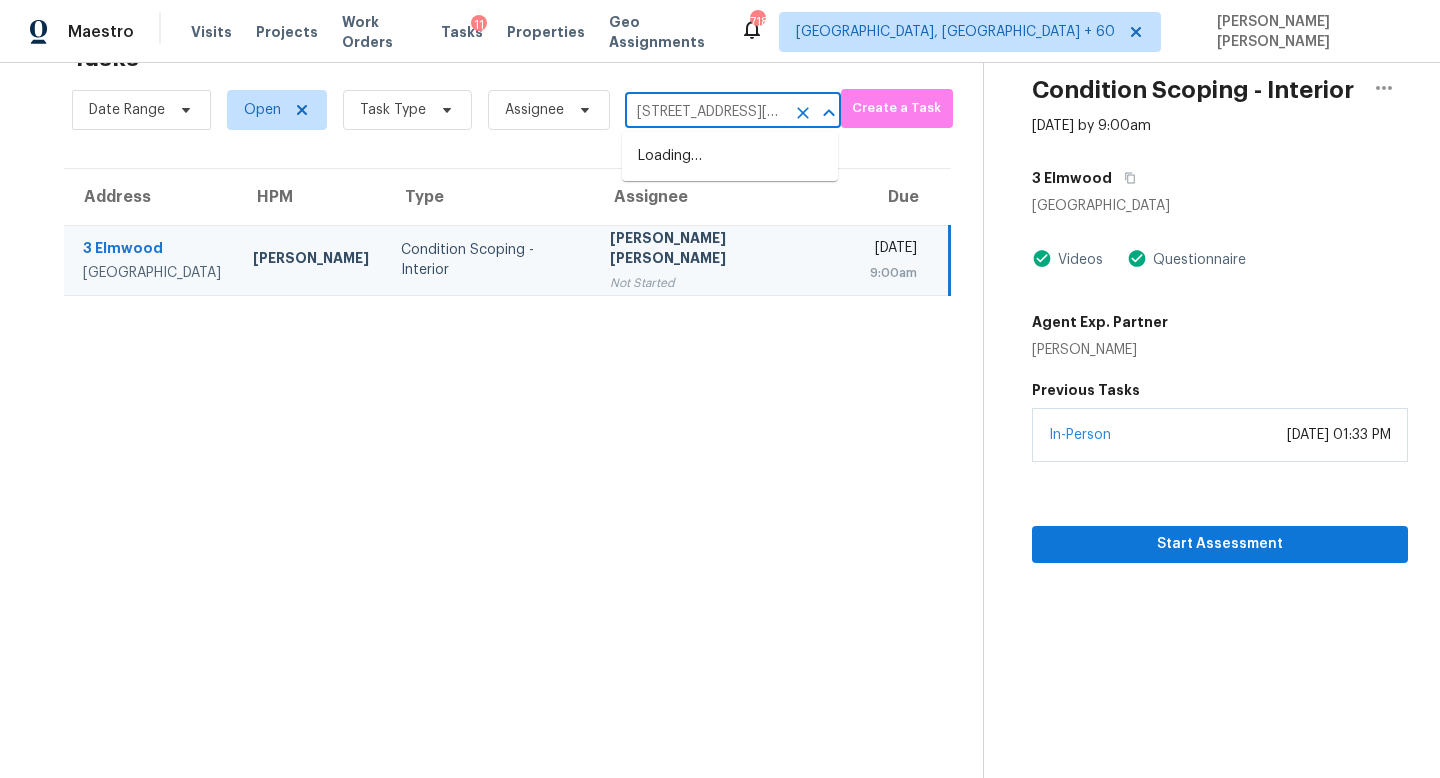 scroll, scrollTop: 0, scrollLeft: 95, axis: horizontal 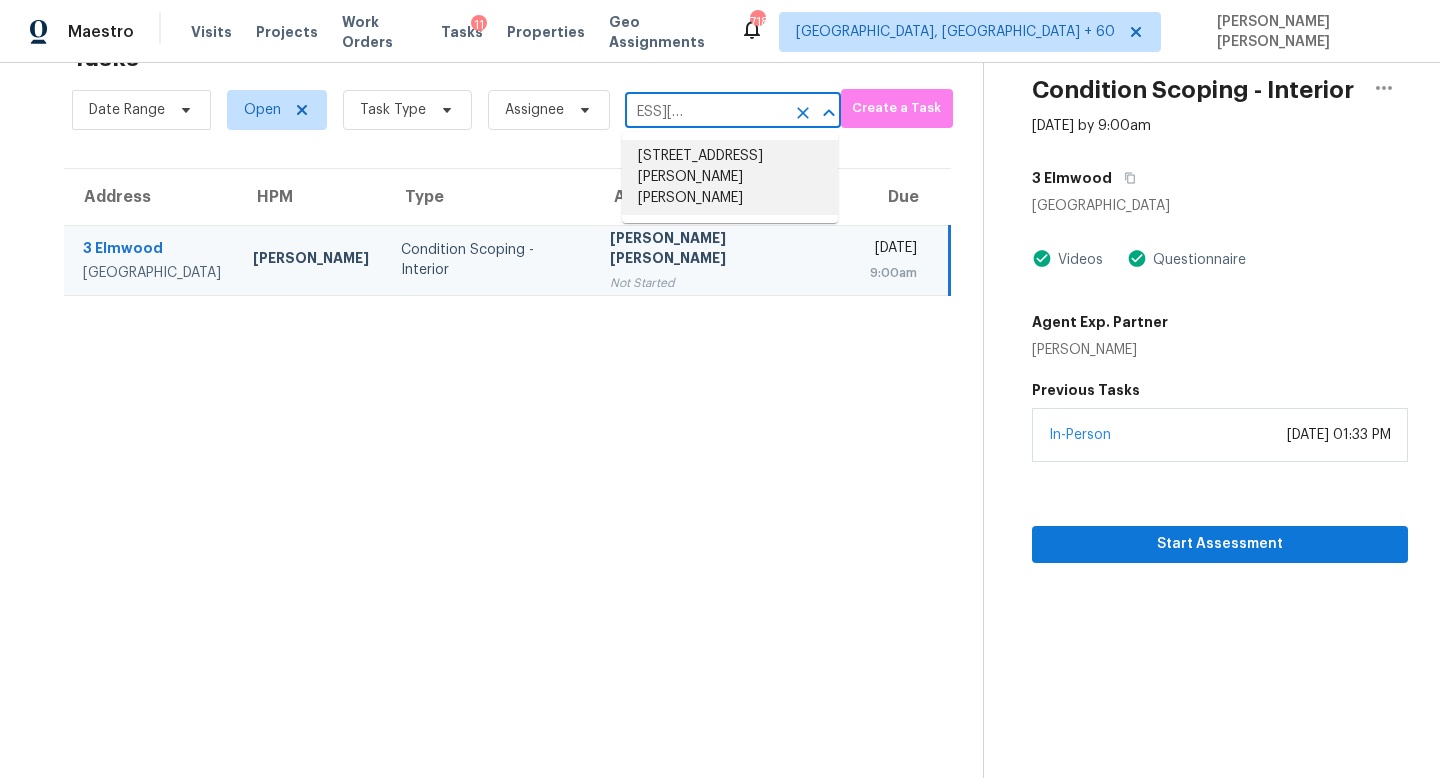 click on "5601 Meyers Dr, Loveland, CO 80538" at bounding box center (730, 177) 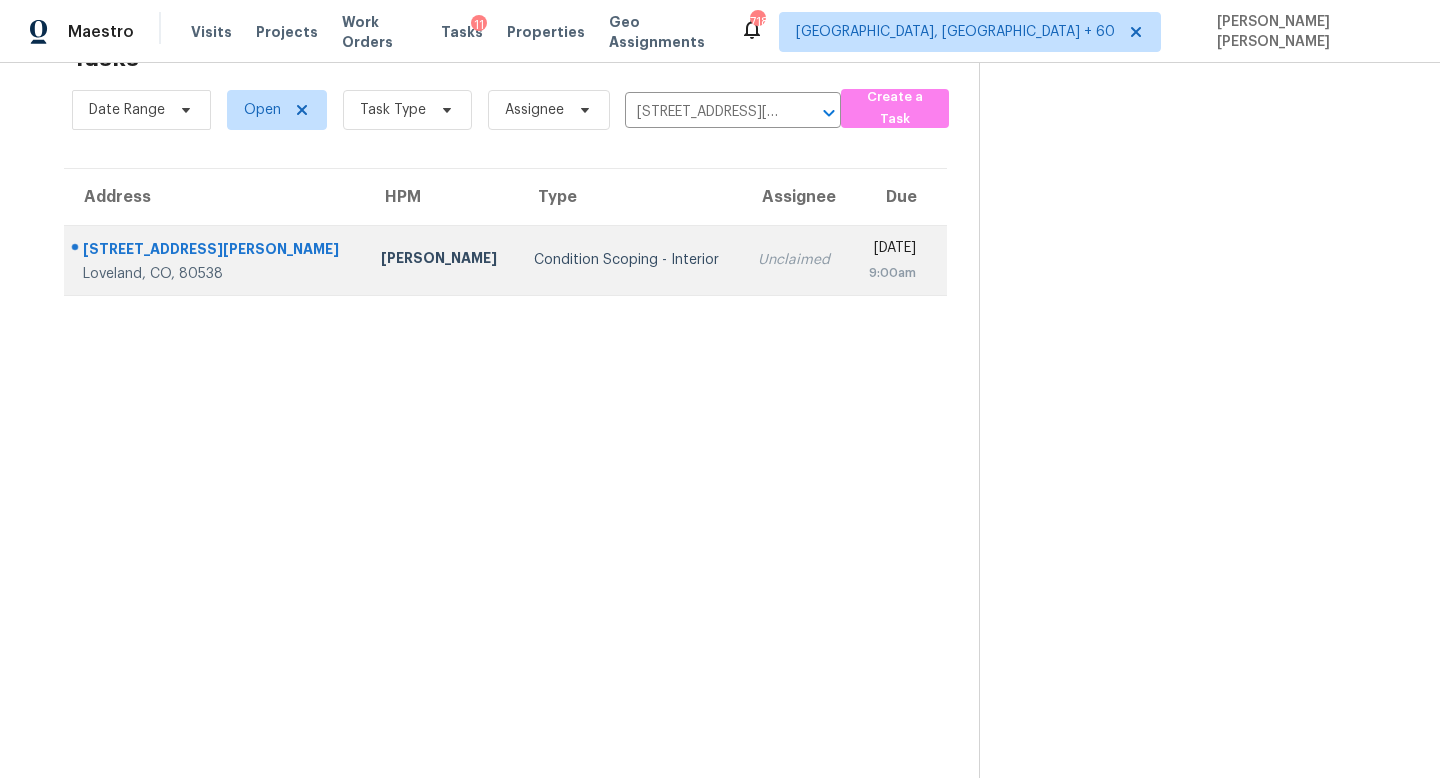 click on "Unclaimed" at bounding box center (796, 260) 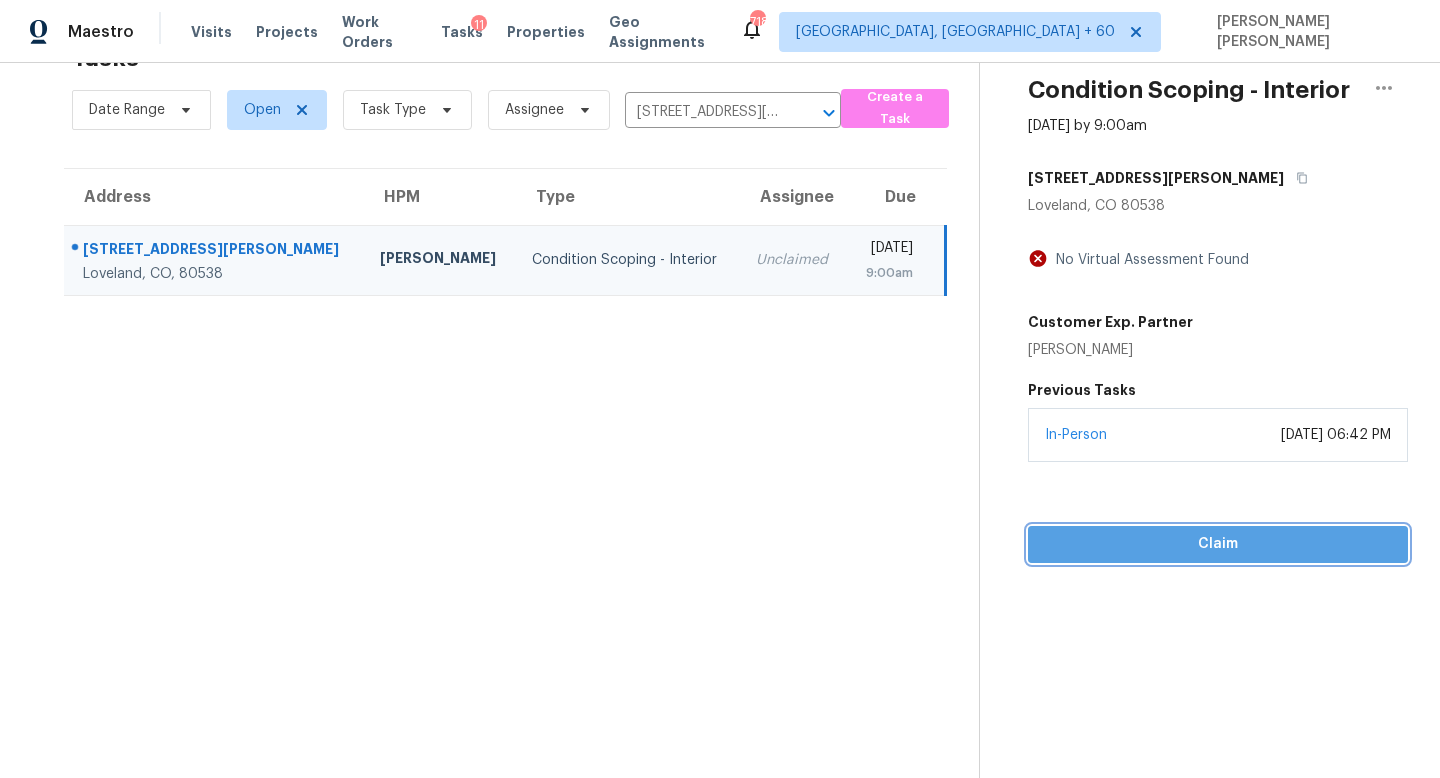 click on "Claim" at bounding box center (1218, 544) 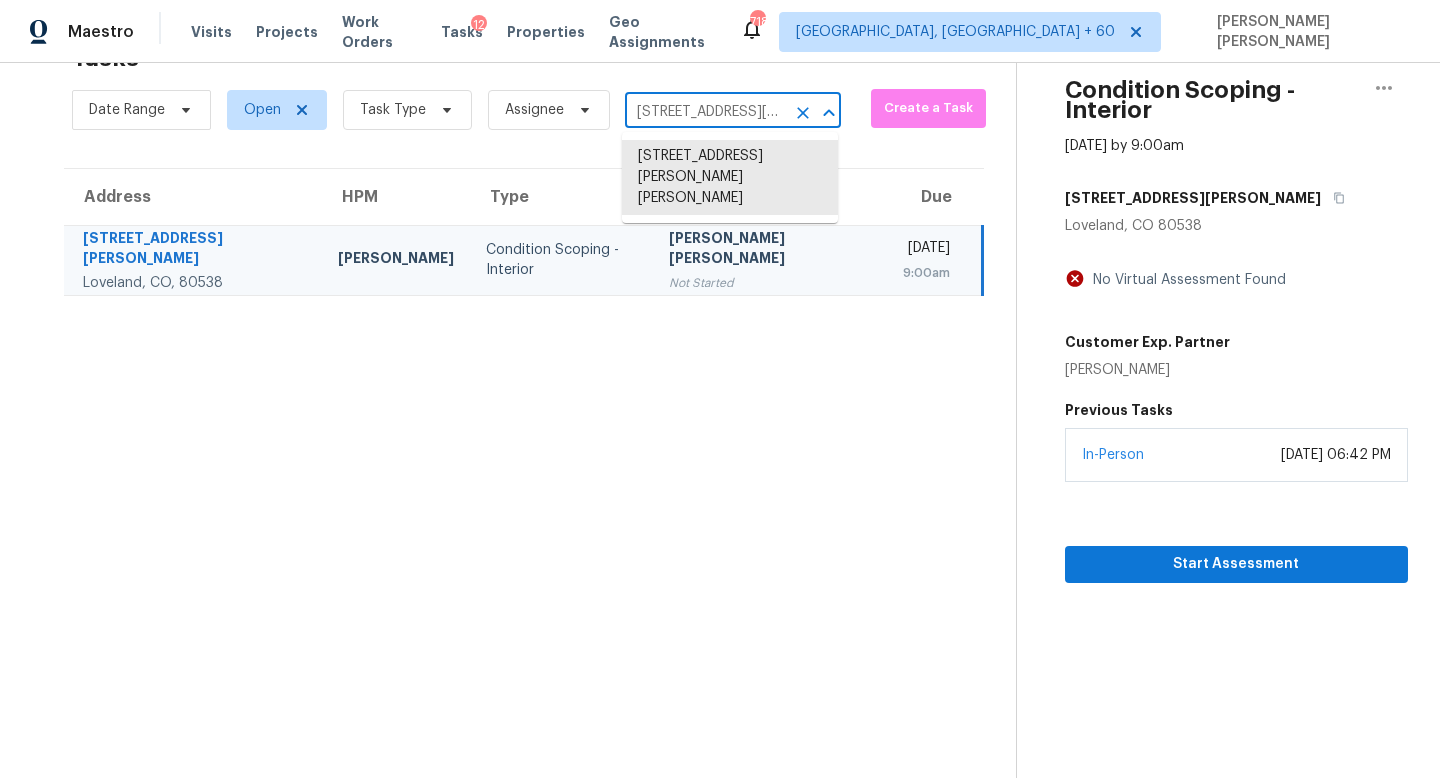 click on "5601 Meyers Dr, Loveland, CO 80538" at bounding box center (705, 112) 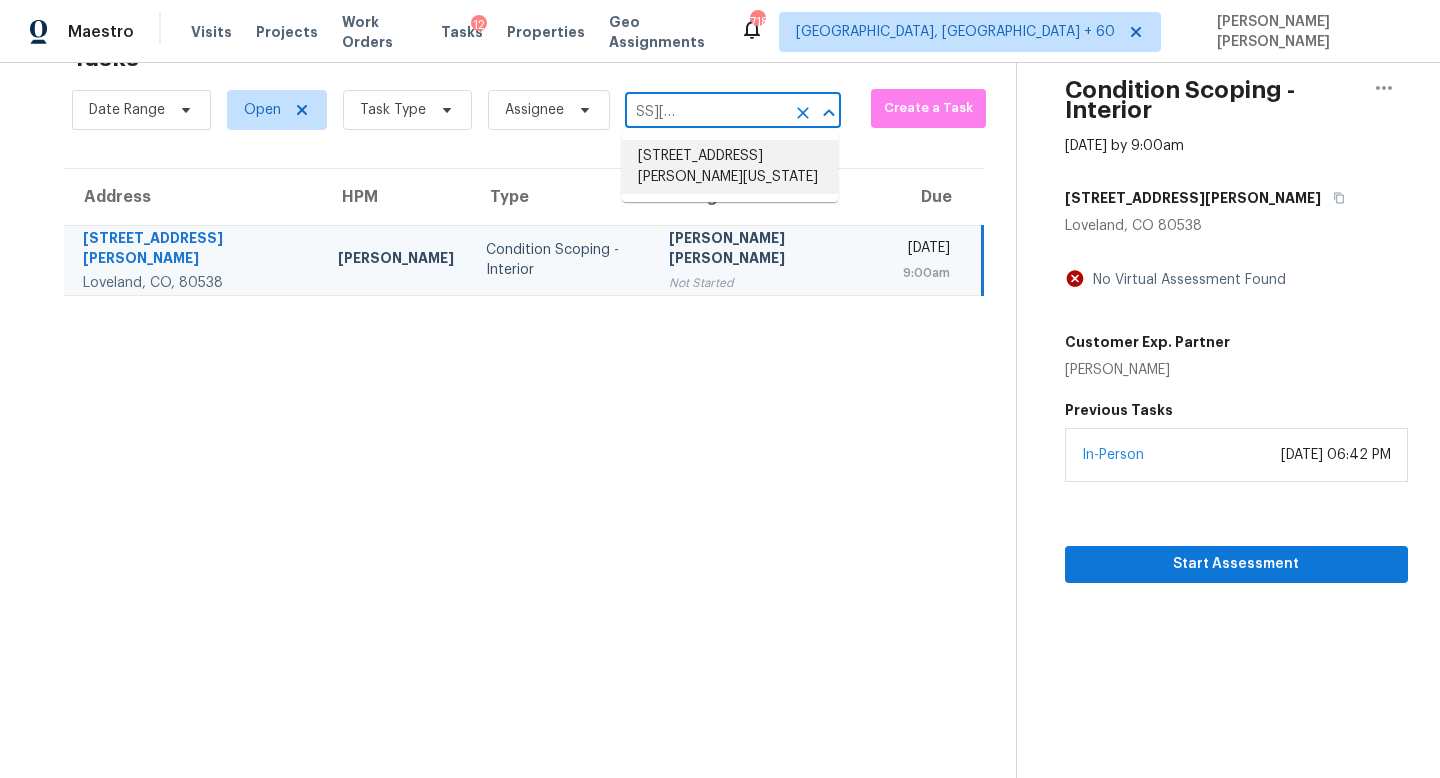click on "9001 Jarboe St, Kansas City, MO 64114" at bounding box center (730, 167) 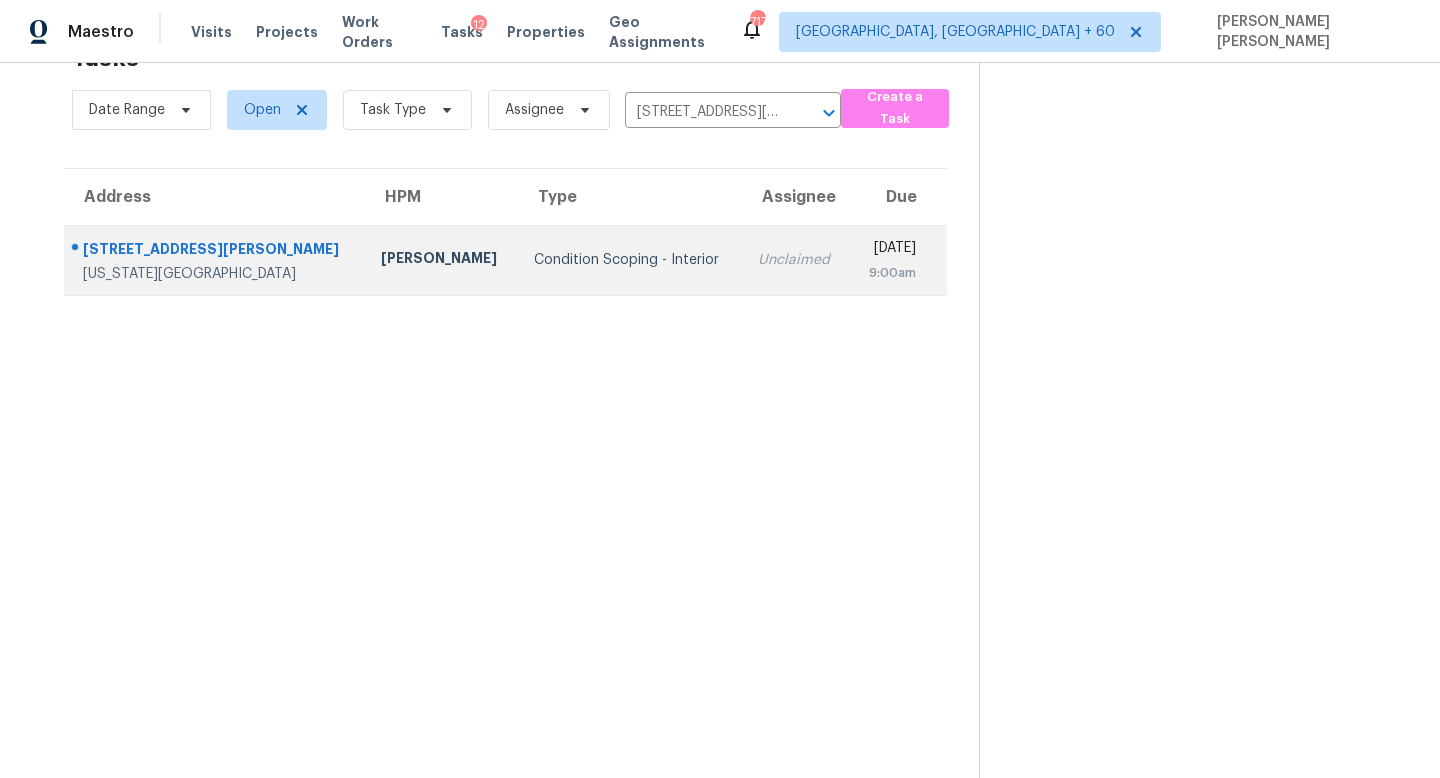 click on "Unclaimed" at bounding box center [796, 260] 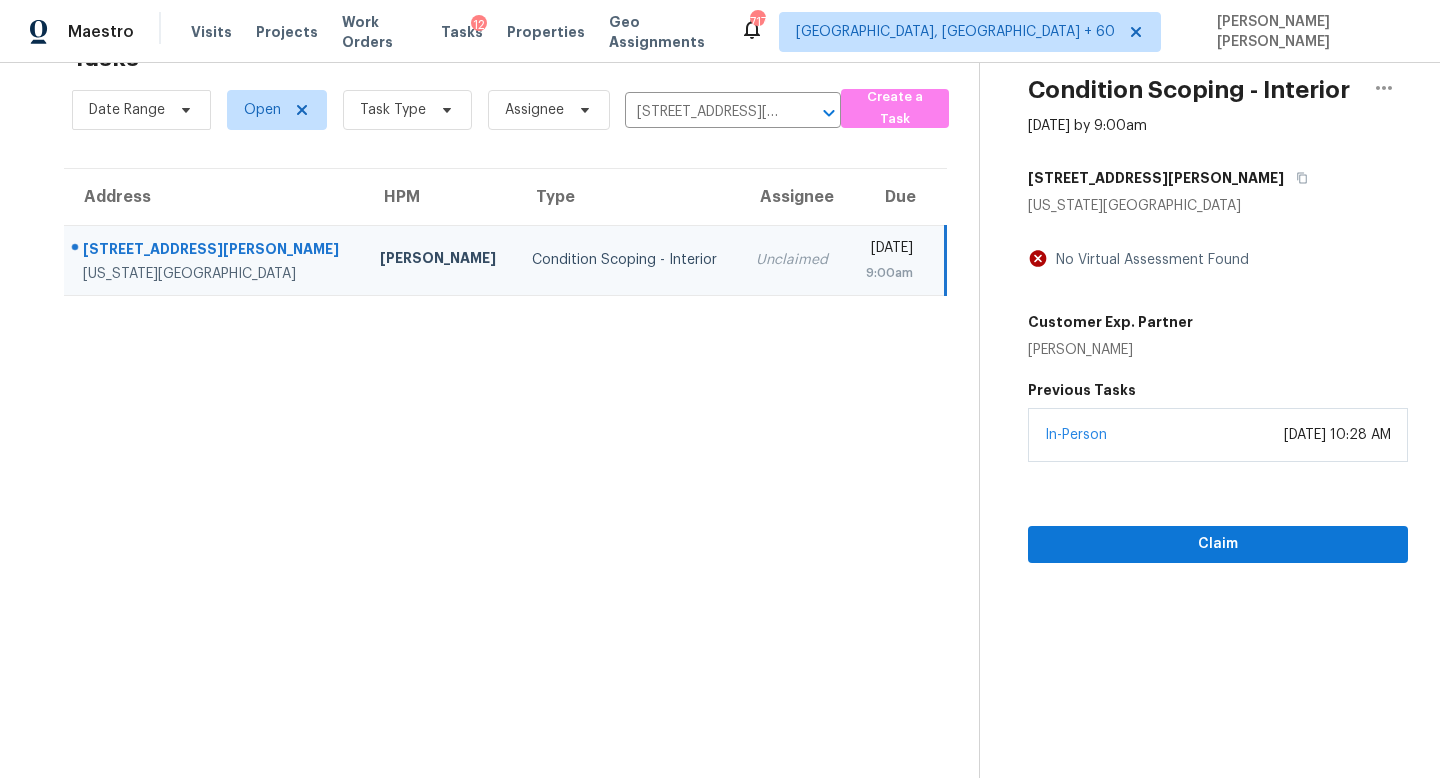 click on "Condition Scoping - Interior Jul 18th 2025 by 9:00am 9001 Jarboe St Kansas City, MO 64114 No Virtual Assessment Found Customer Exp. Partner Kayla Miller Previous Tasks In-Person  July 17, 2025 at 10:28 AM Claim" at bounding box center (1193, 389) 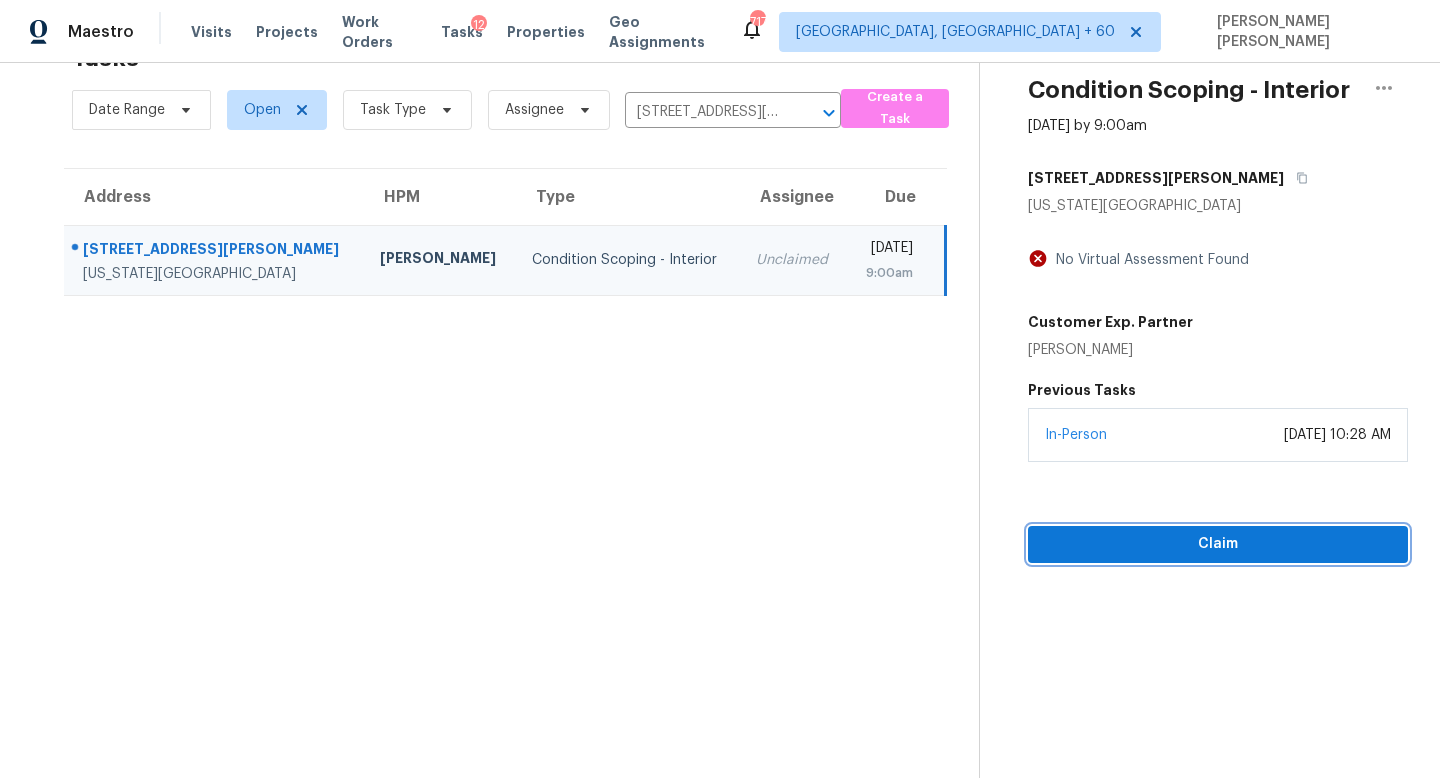 click on "Claim" at bounding box center [1218, 544] 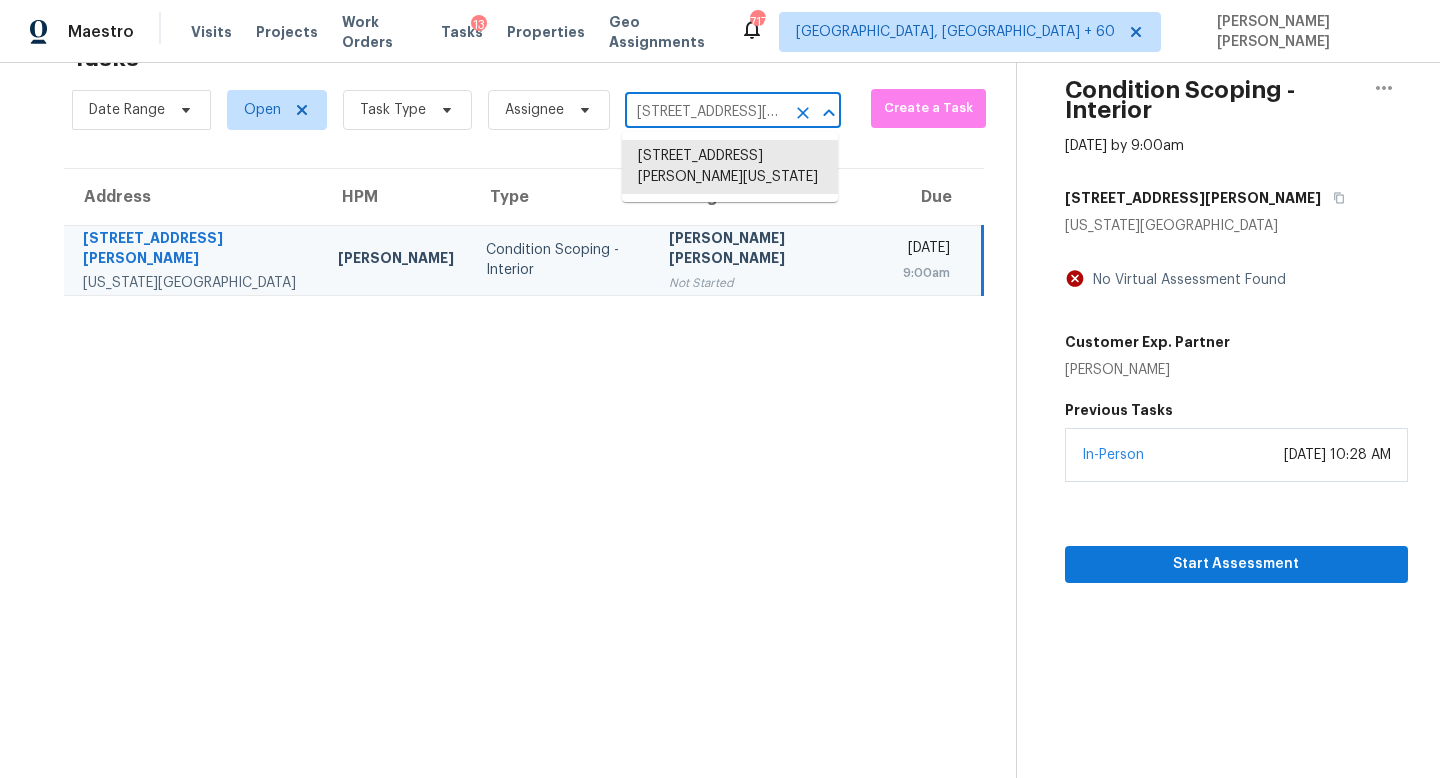 click on "9001 Jarboe St, Kansas City, MO 64114" at bounding box center [705, 112] 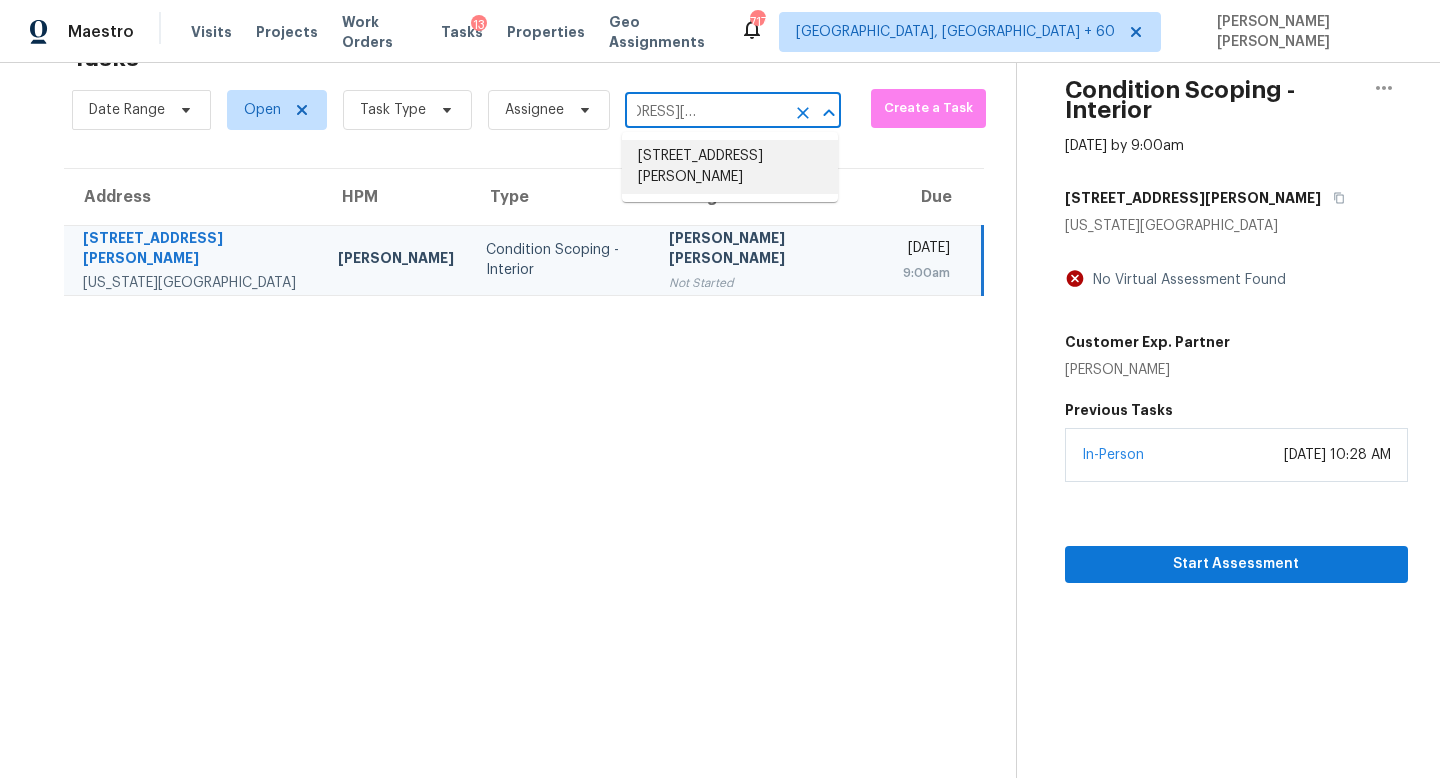 click on "54 Birch Hill Rd, Northborough, MA 01532" at bounding box center [730, 167] 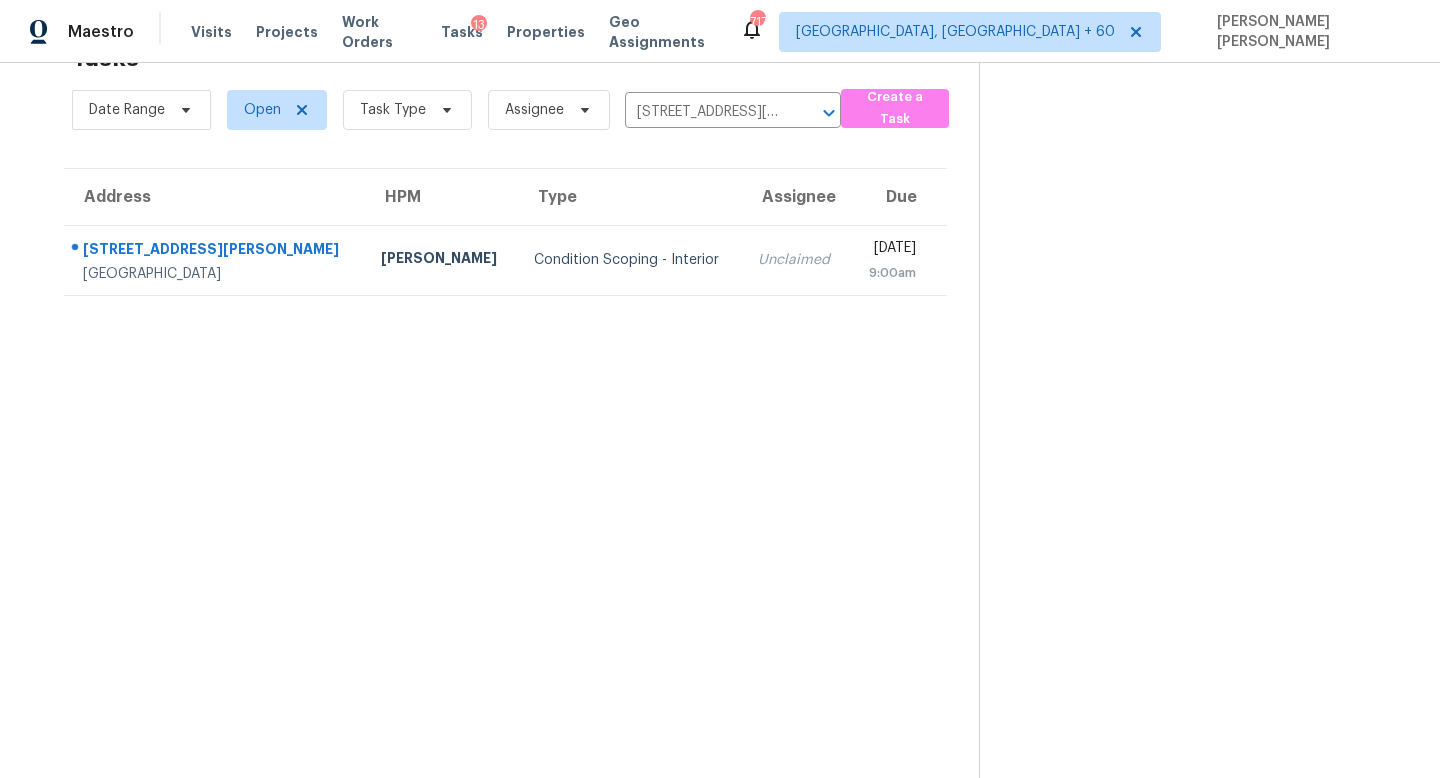 click on "Unclaimed" at bounding box center (796, 260) 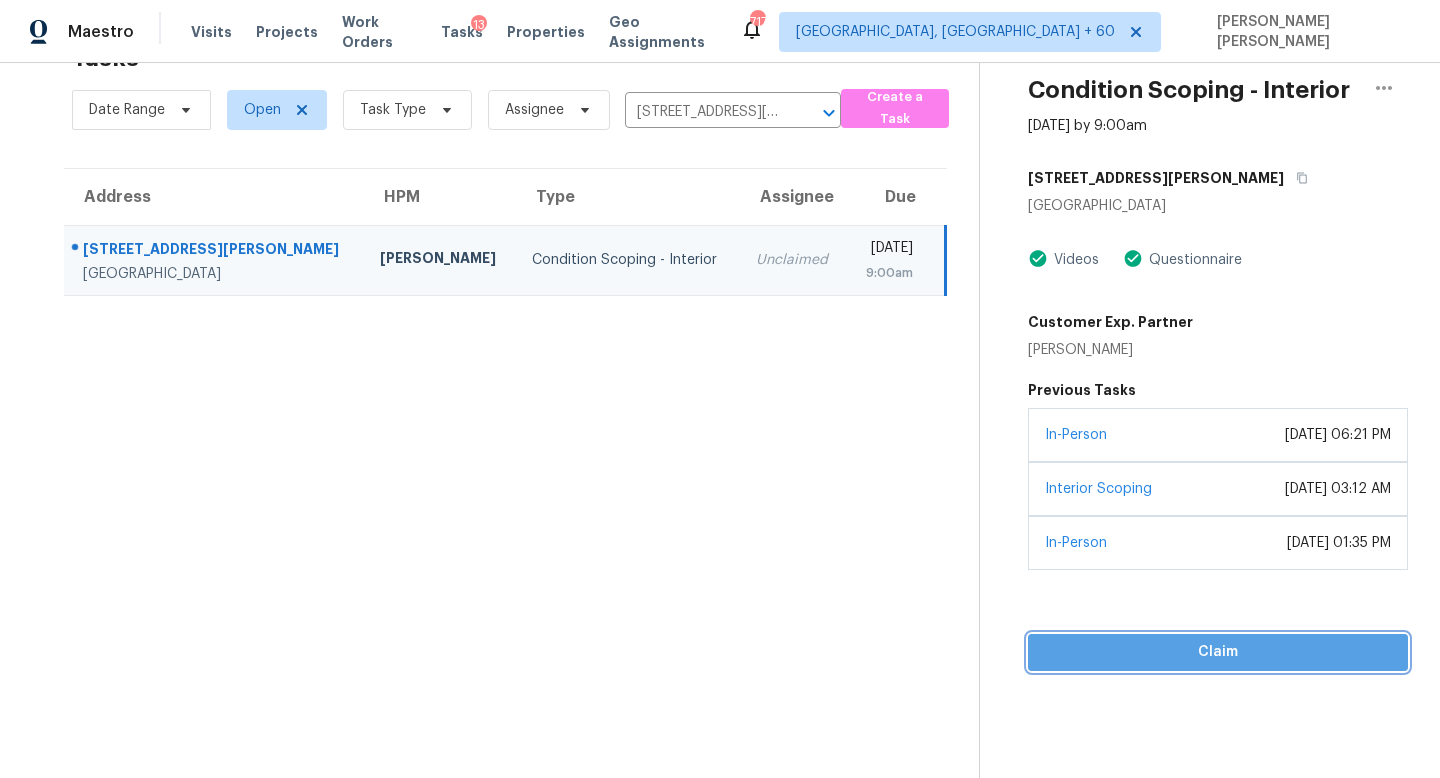 click on "Claim" at bounding box center (1218, 652) 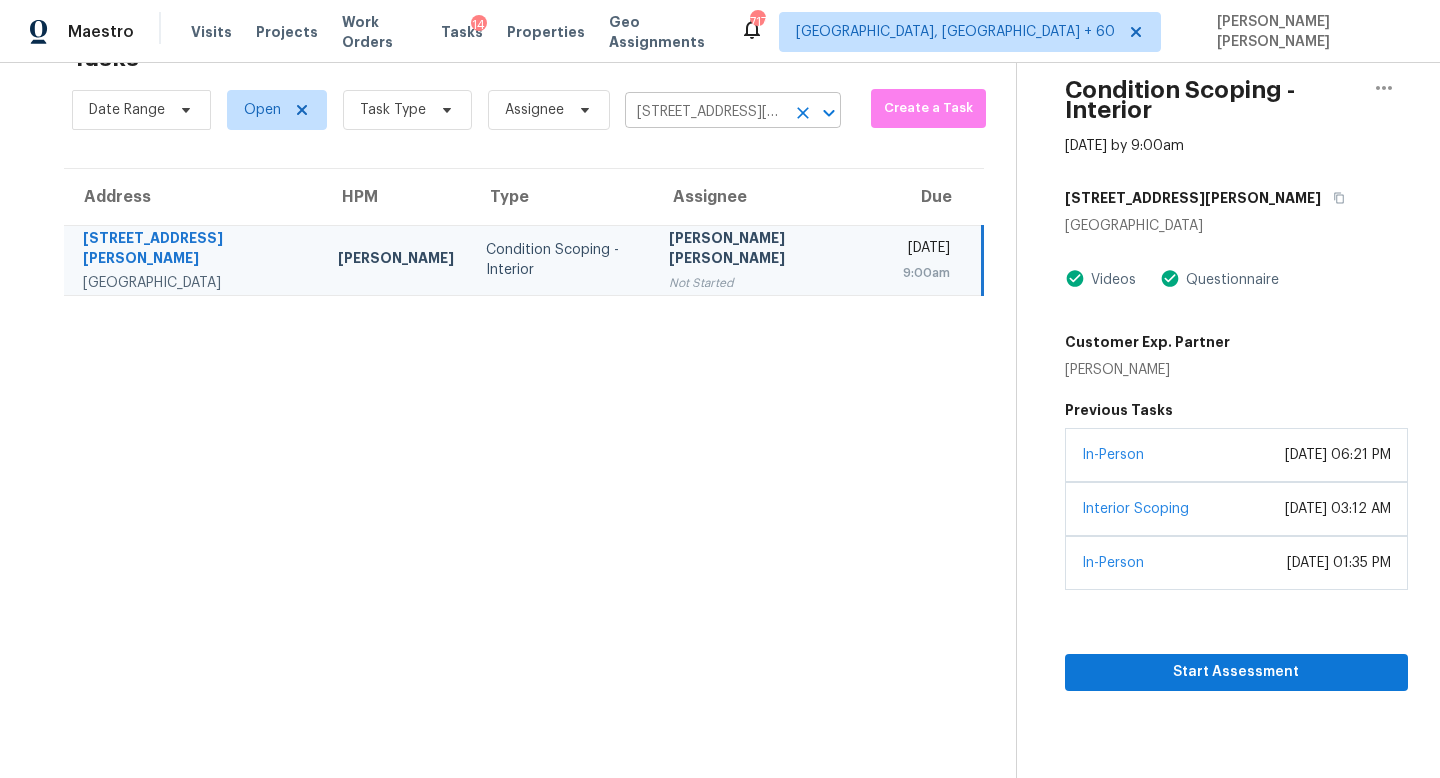 click on "54 Birch Hill Rd, Northborough, MA 01532" at bounding box center (705, 112) 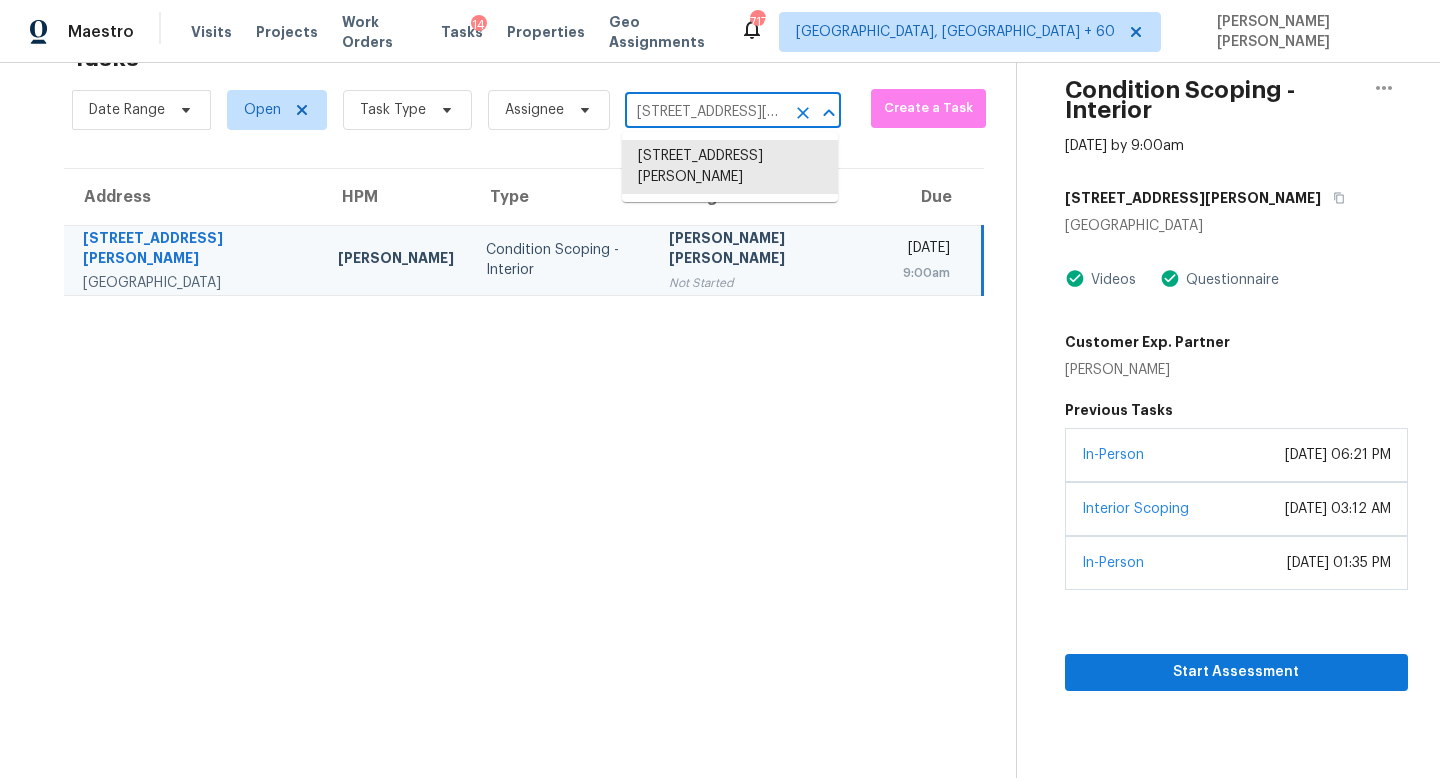 paste on "605 Somerset Ct Canton, GA, 30115" 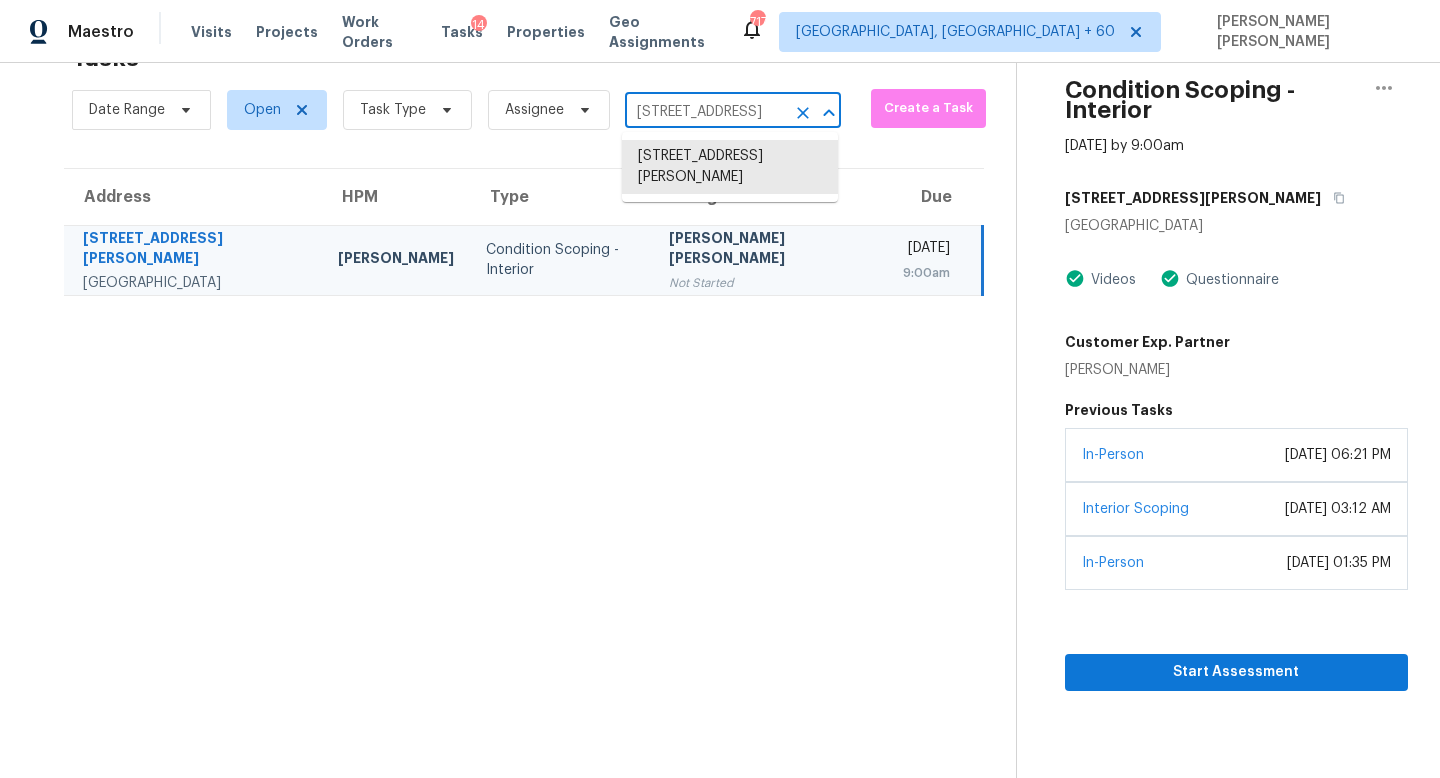 scroll, scrollTop: 0, scrollLeft: 88, axis: horizontal 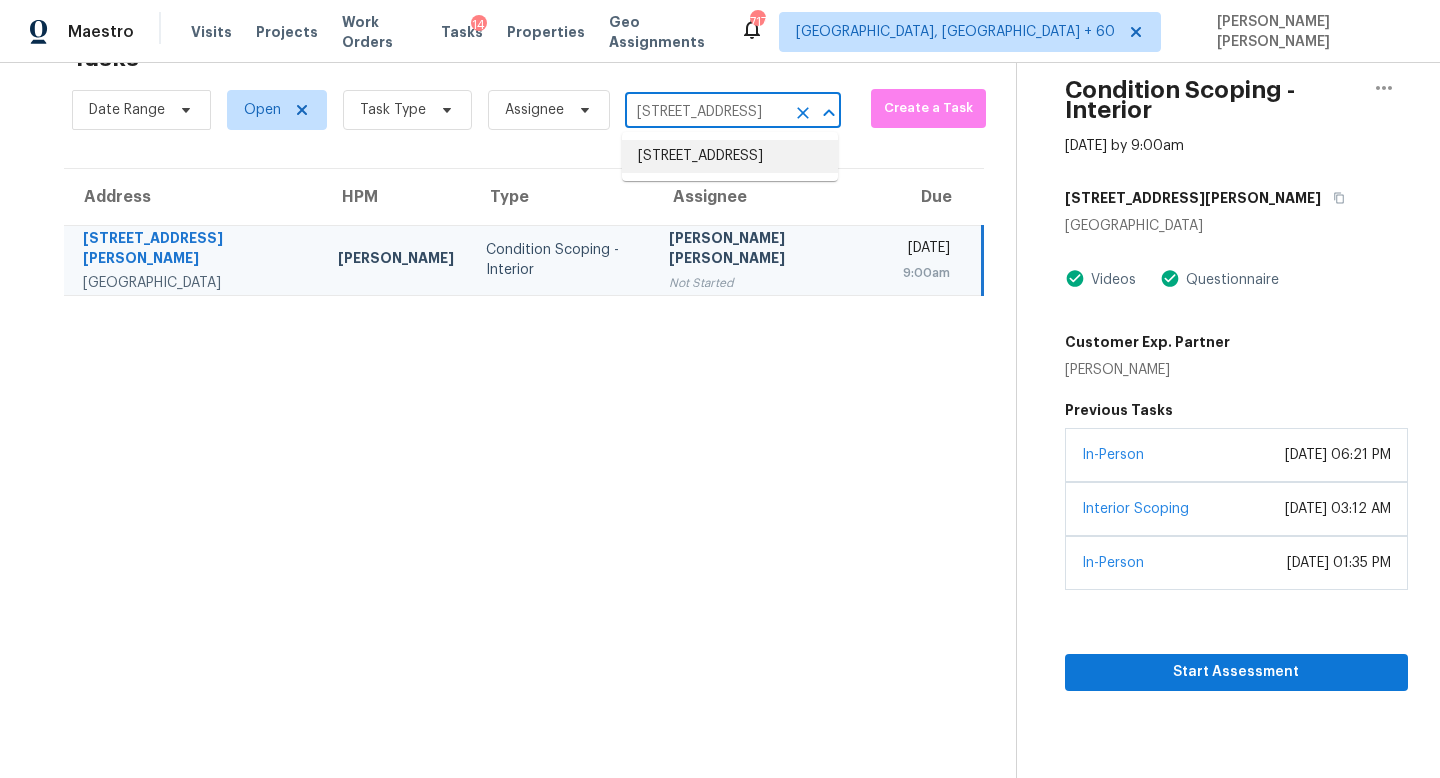 click on "605 Somerset Ct, Canton, GA 30115" at bounding box center [730, 156] 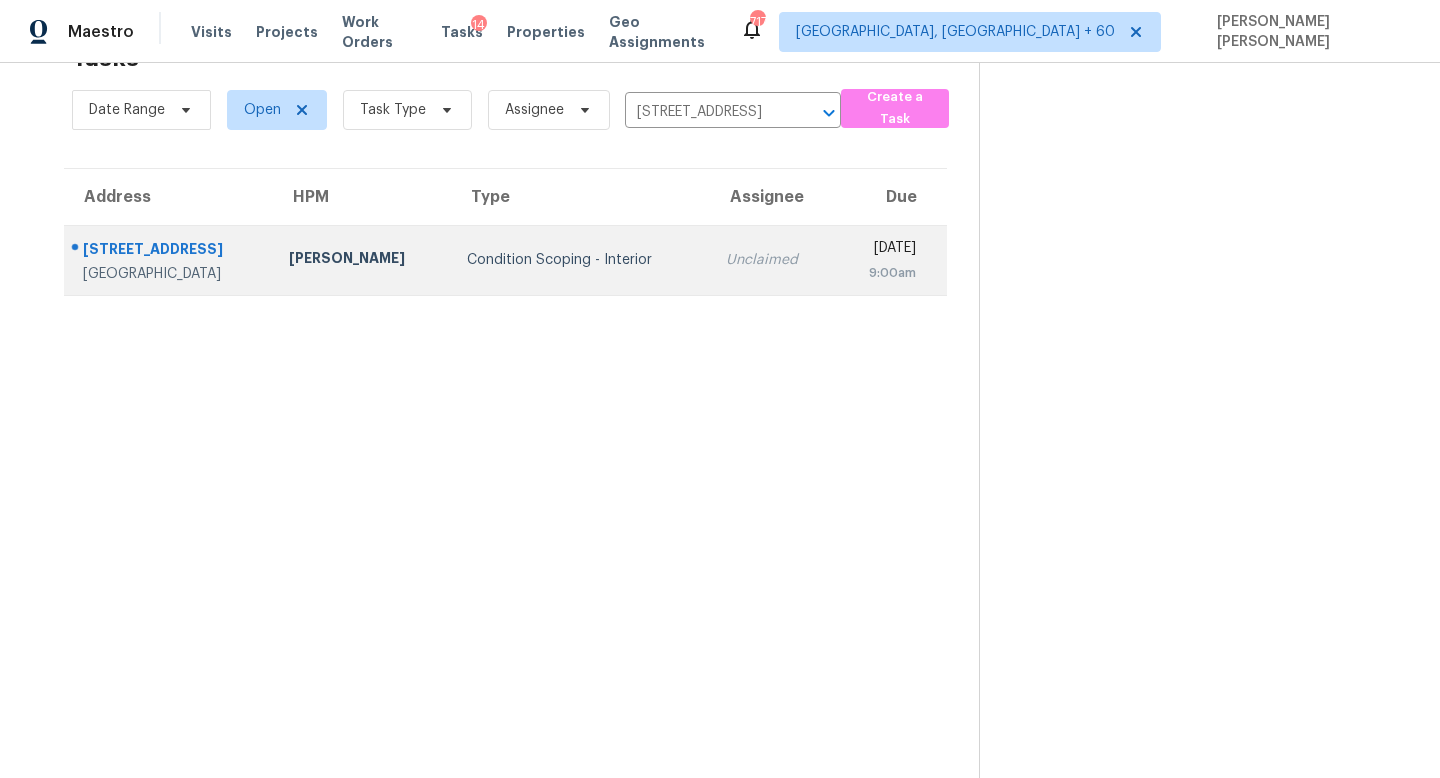 click on "Unclaimed" at bounding box center (772, 260) 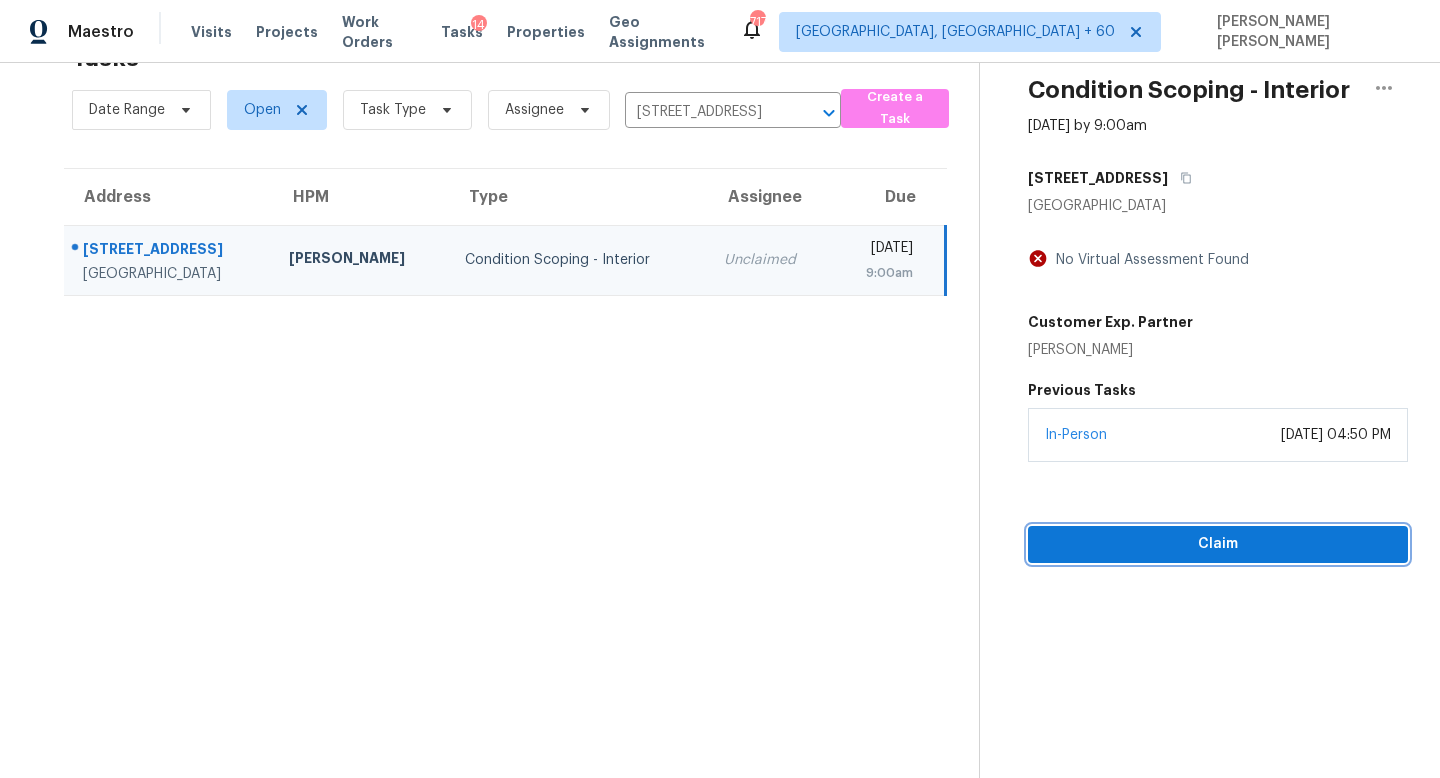 click on "Claim" at bounding box center [1218, 544] 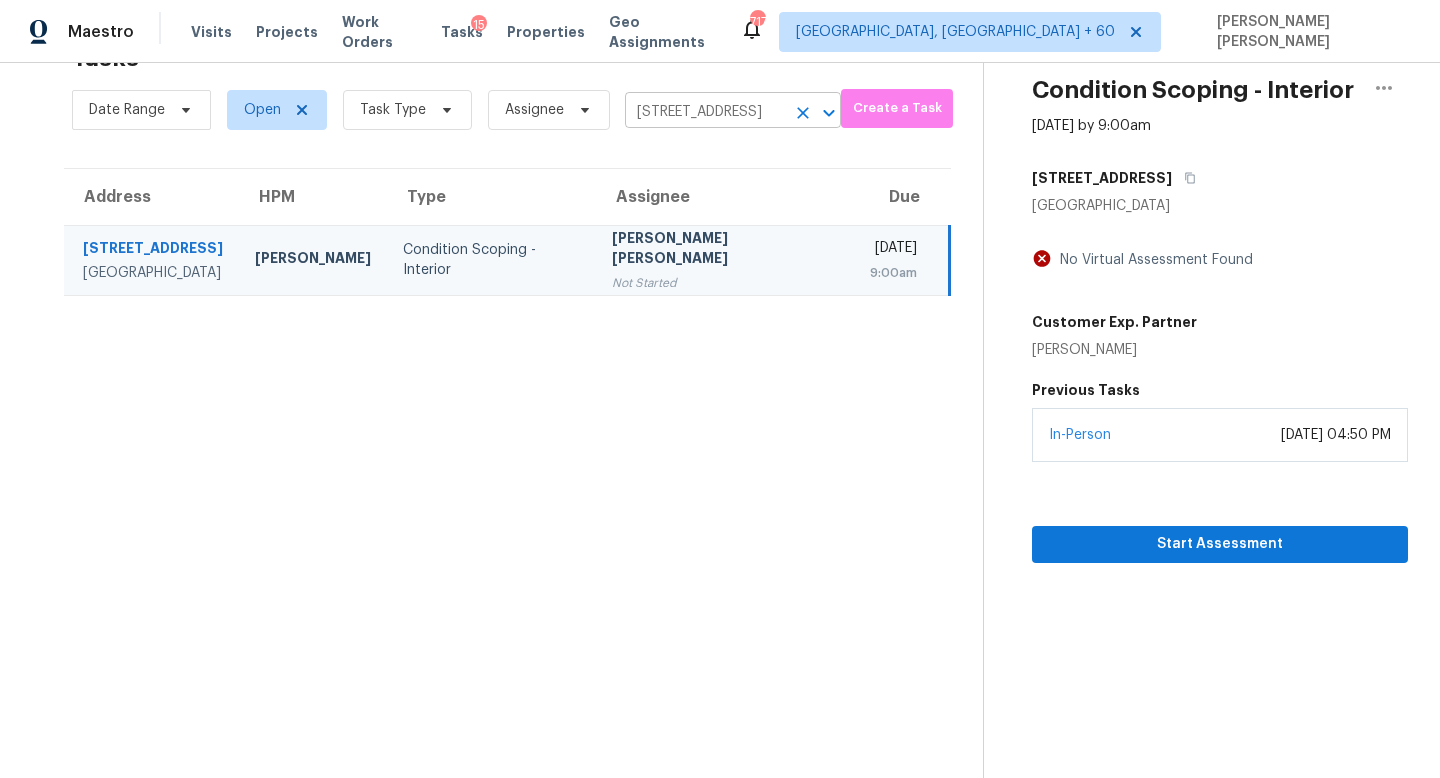 click on "605 Somerset Ct, Canton, GA 30115" at bounding box center [705, 112] 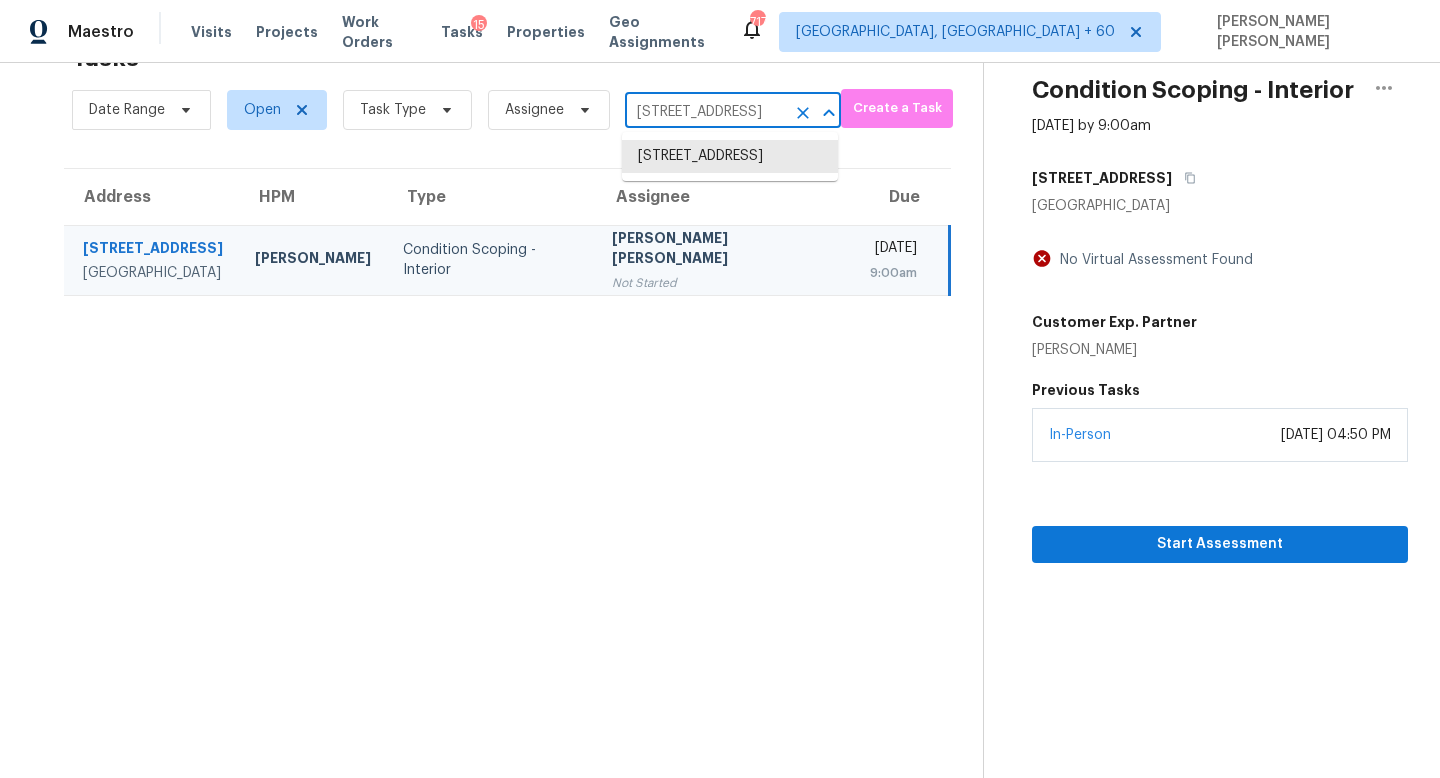 paste on "344 Pisa Ln Georgetown, TX, 78628" 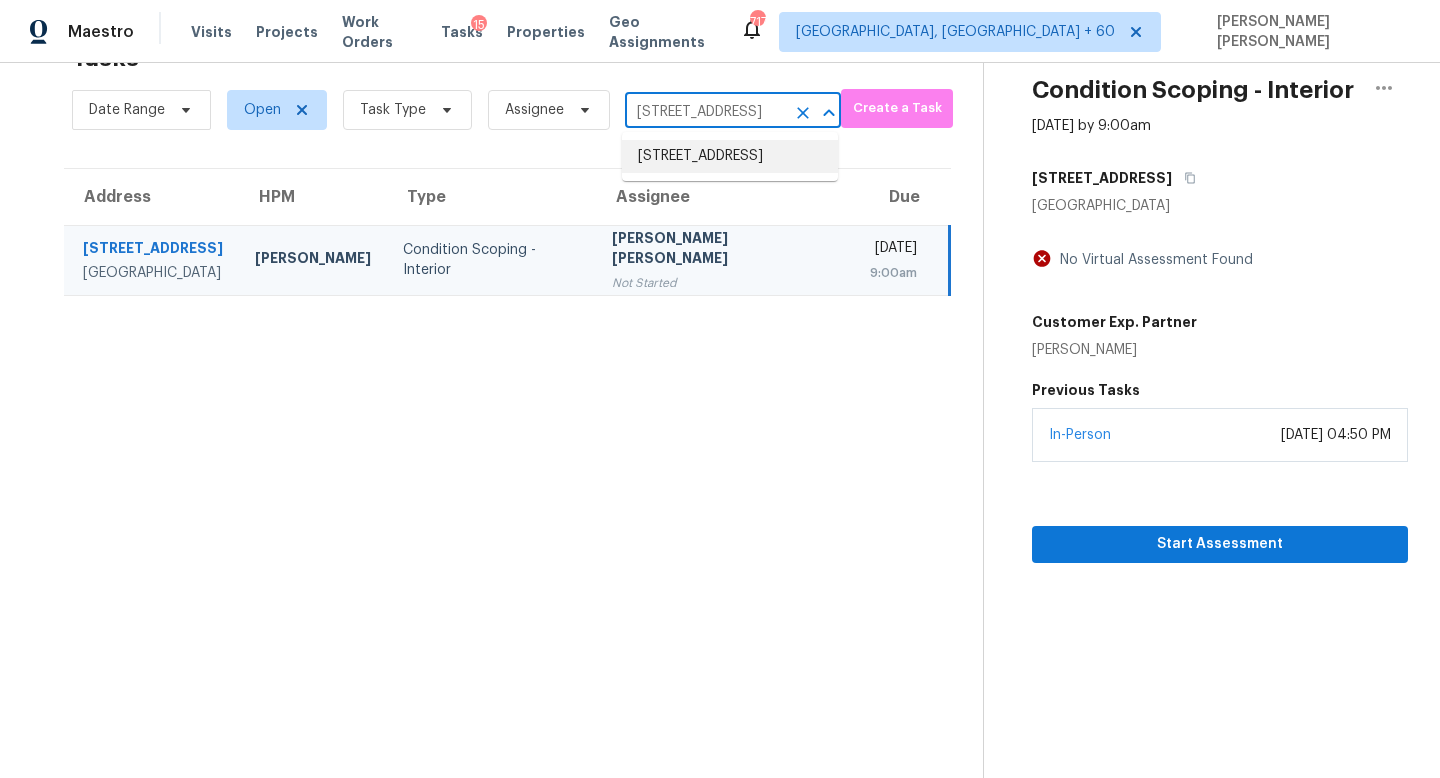 click on "344 Pisa Ln, Georgetown, TX 78628" at bounding box center (730, 156) 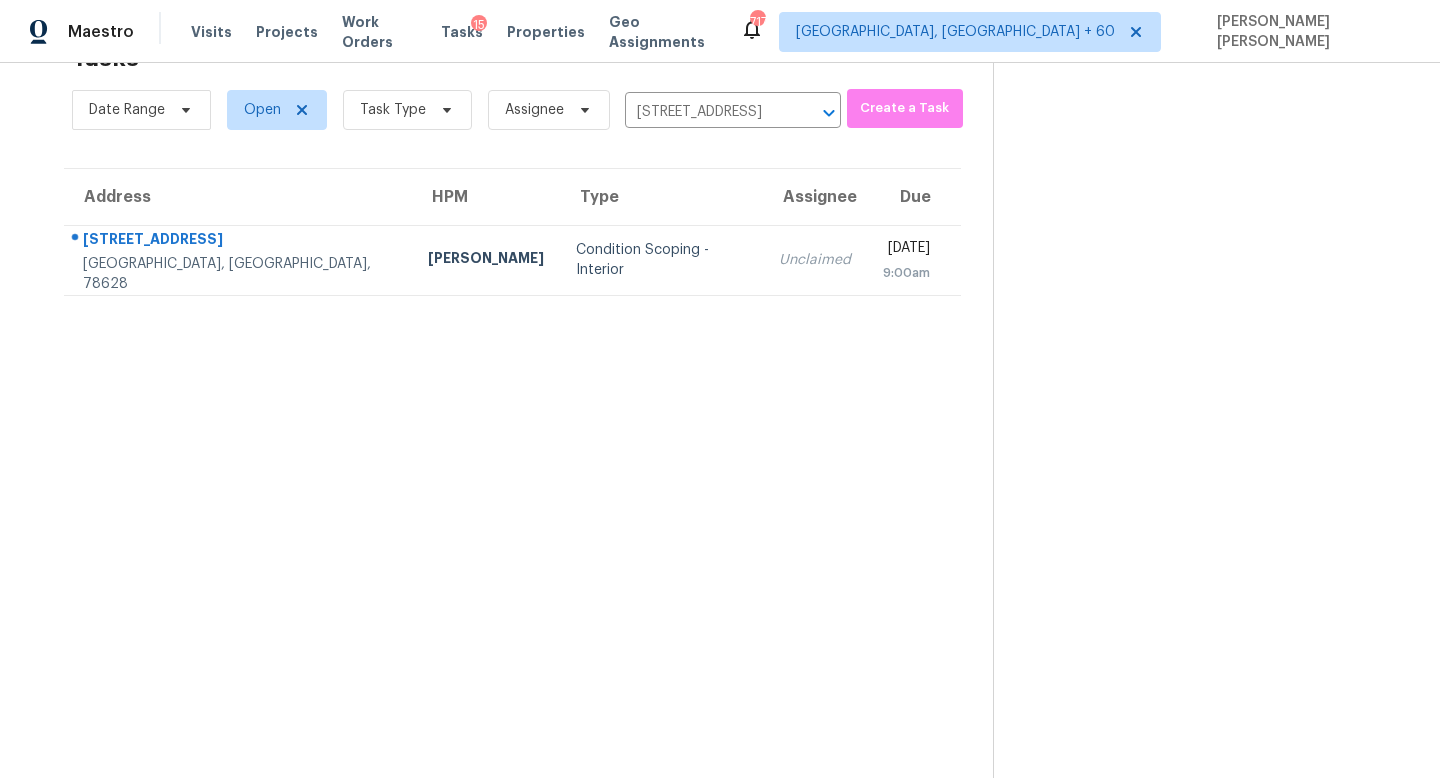 click on "Condition Scoping - Interior" at bounding box center (661, 260) 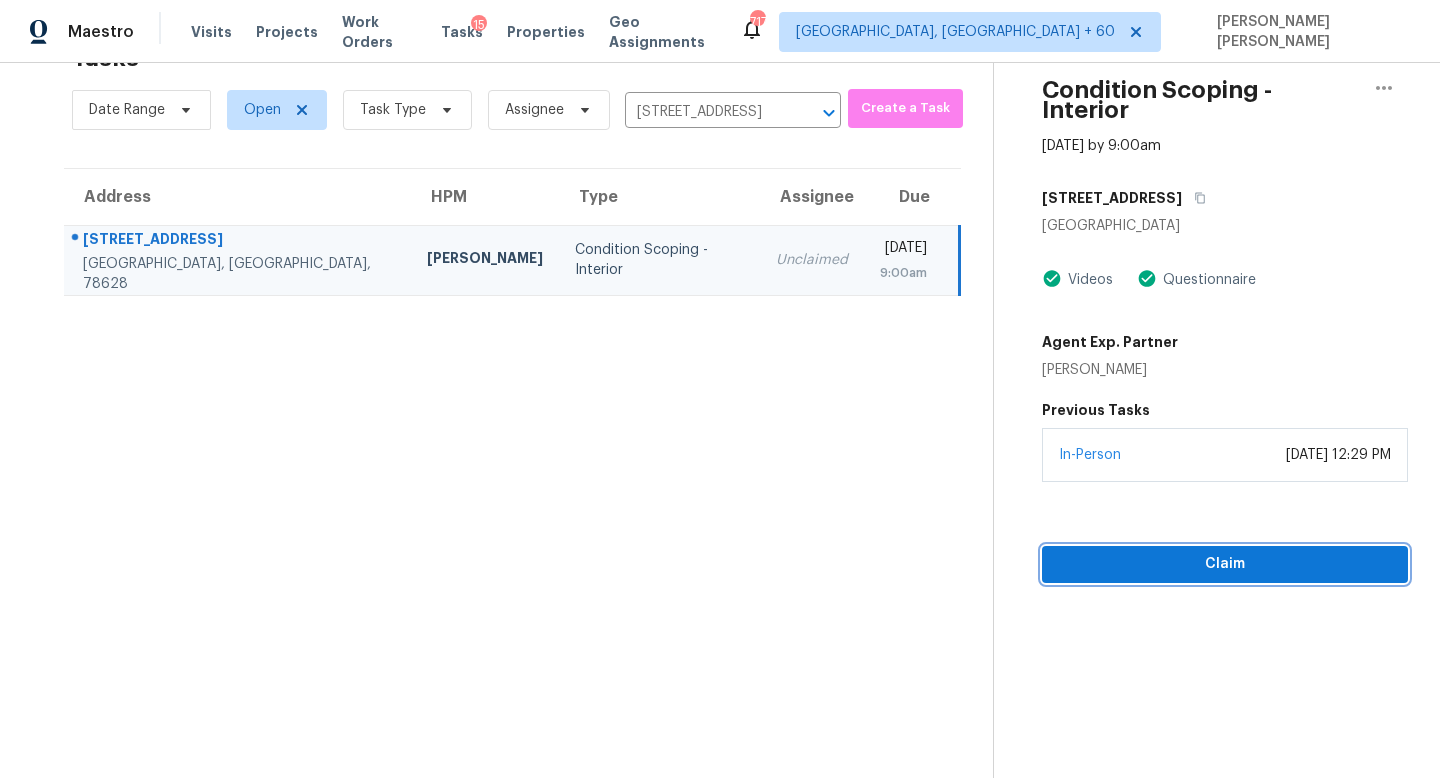 click on "Claim" at bounding box center [1225, 564] 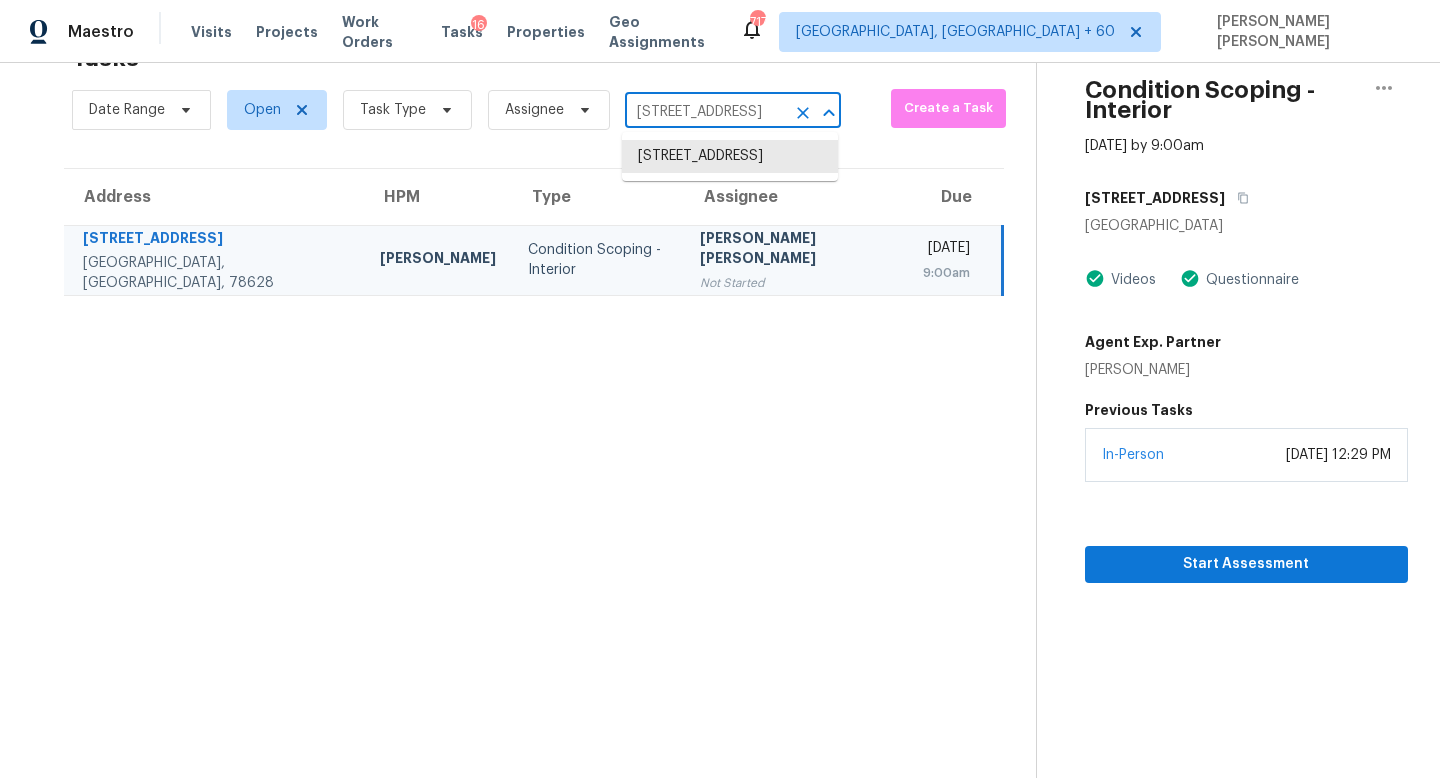 click on "344 Pisa Ln, Georgetown, TX 78628" at bounding box center [705, 112] 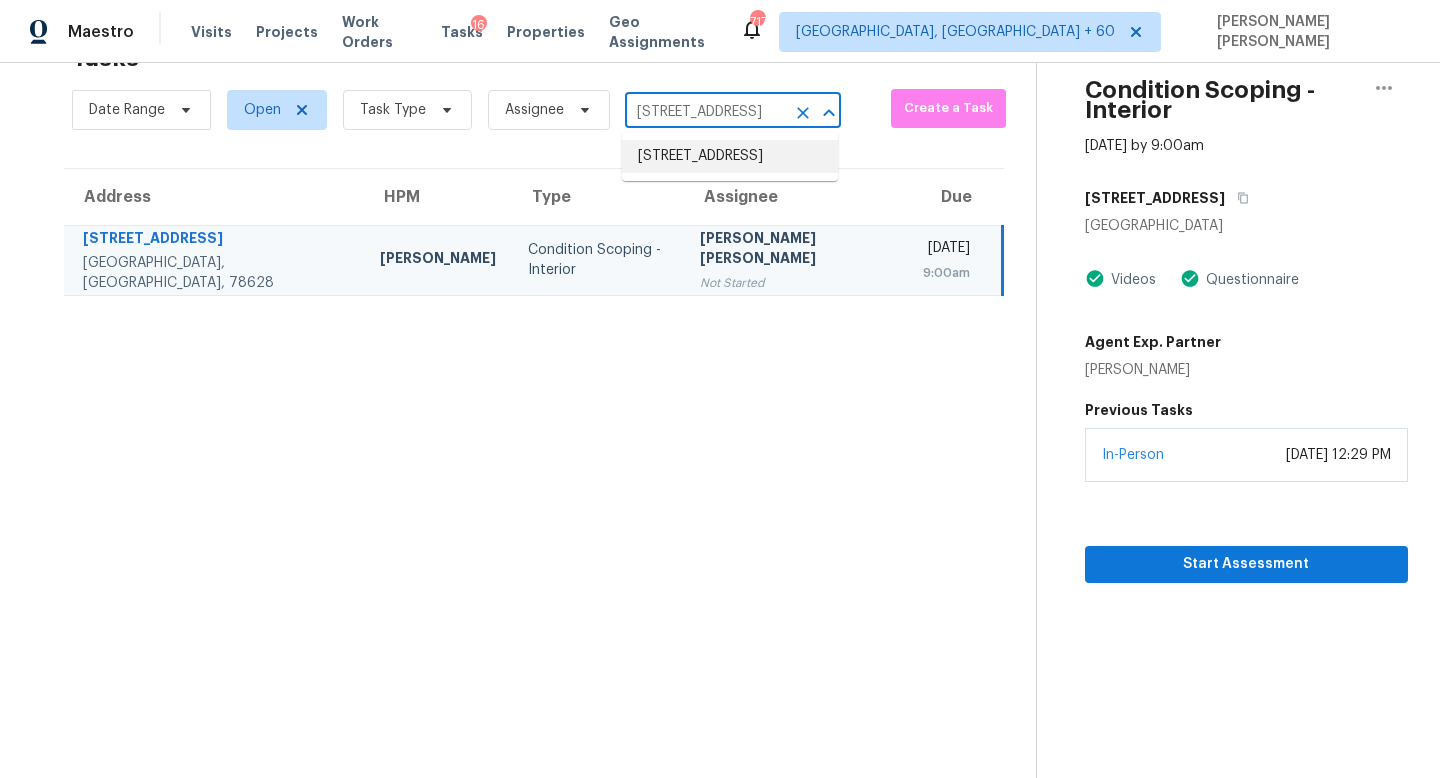 click on "2266 Sun Pebble Way, New Braunfels, TX 78130" at bounding box center [730, 156] 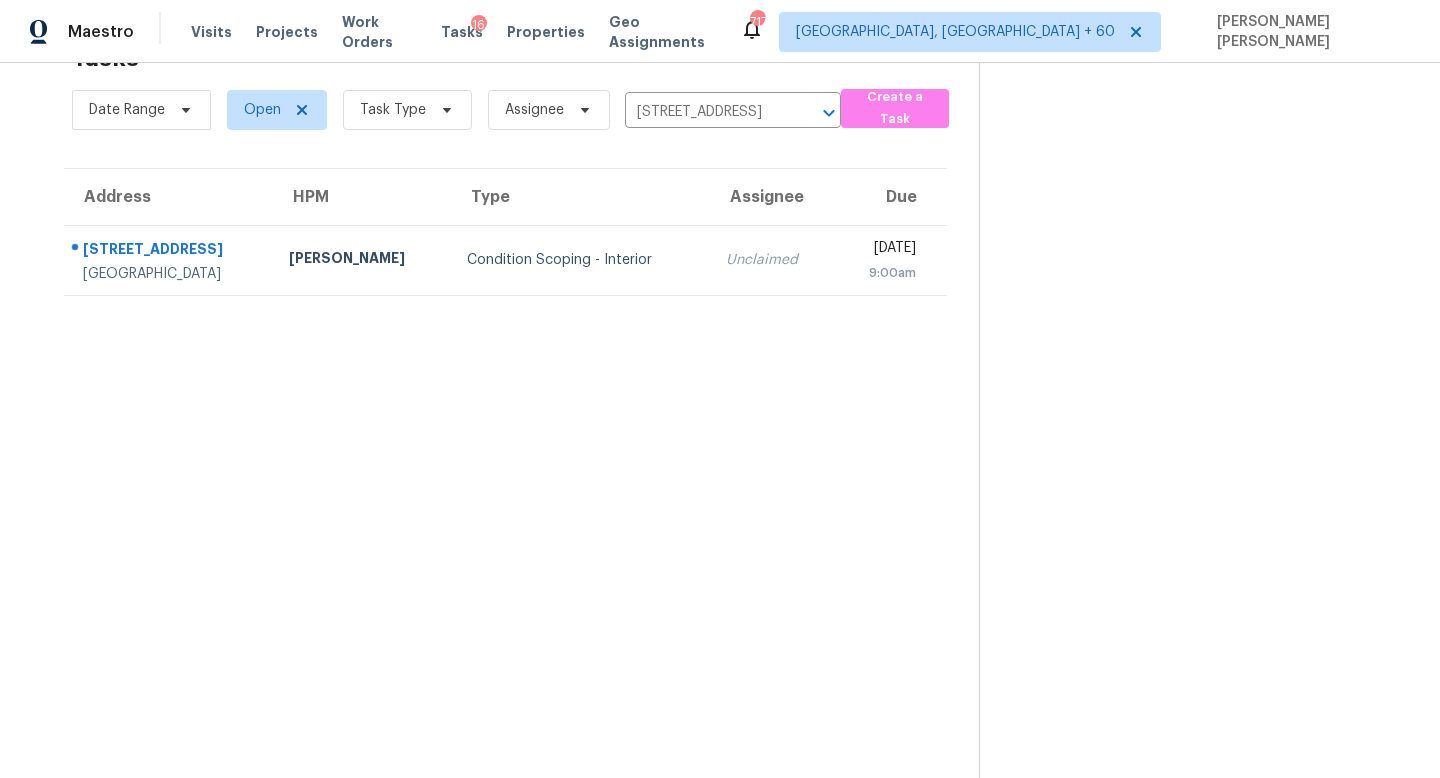 click on "Condition Scoping - Interior" at bounding box center [581, 260] 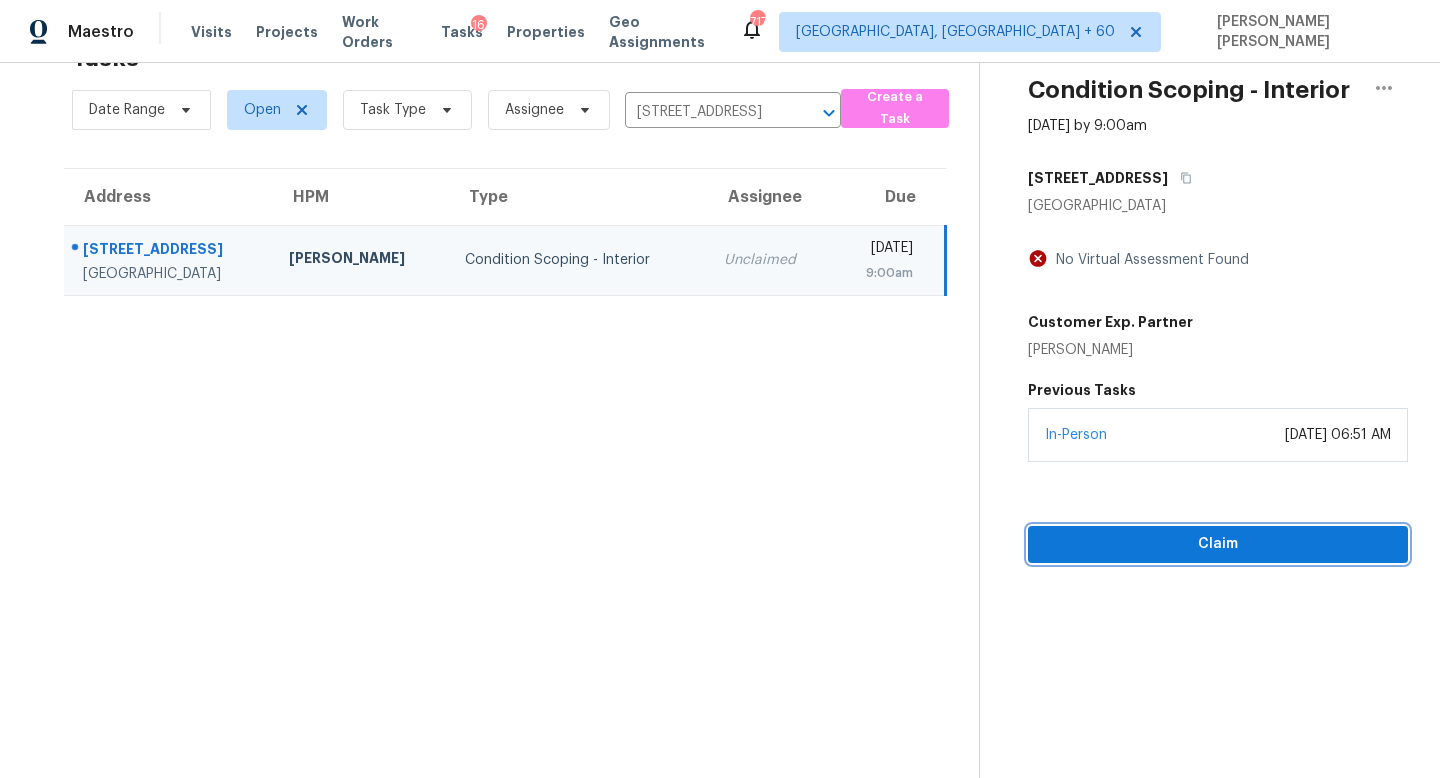 click on "Claim" at bounding box center (1218, 544) 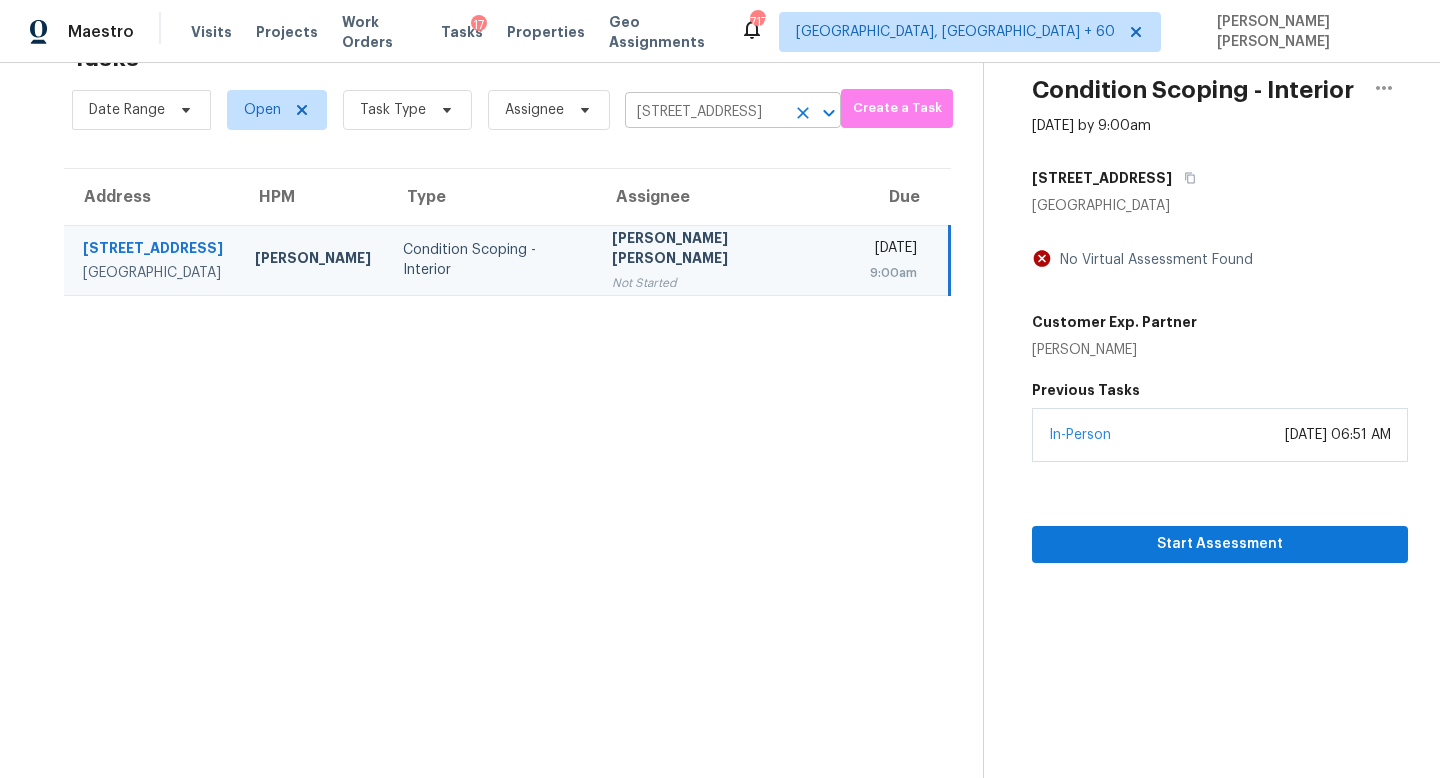 click on "2266 Sun Pebble Way, New Braunfels, TX 78130" at bounding box center [705, 112] 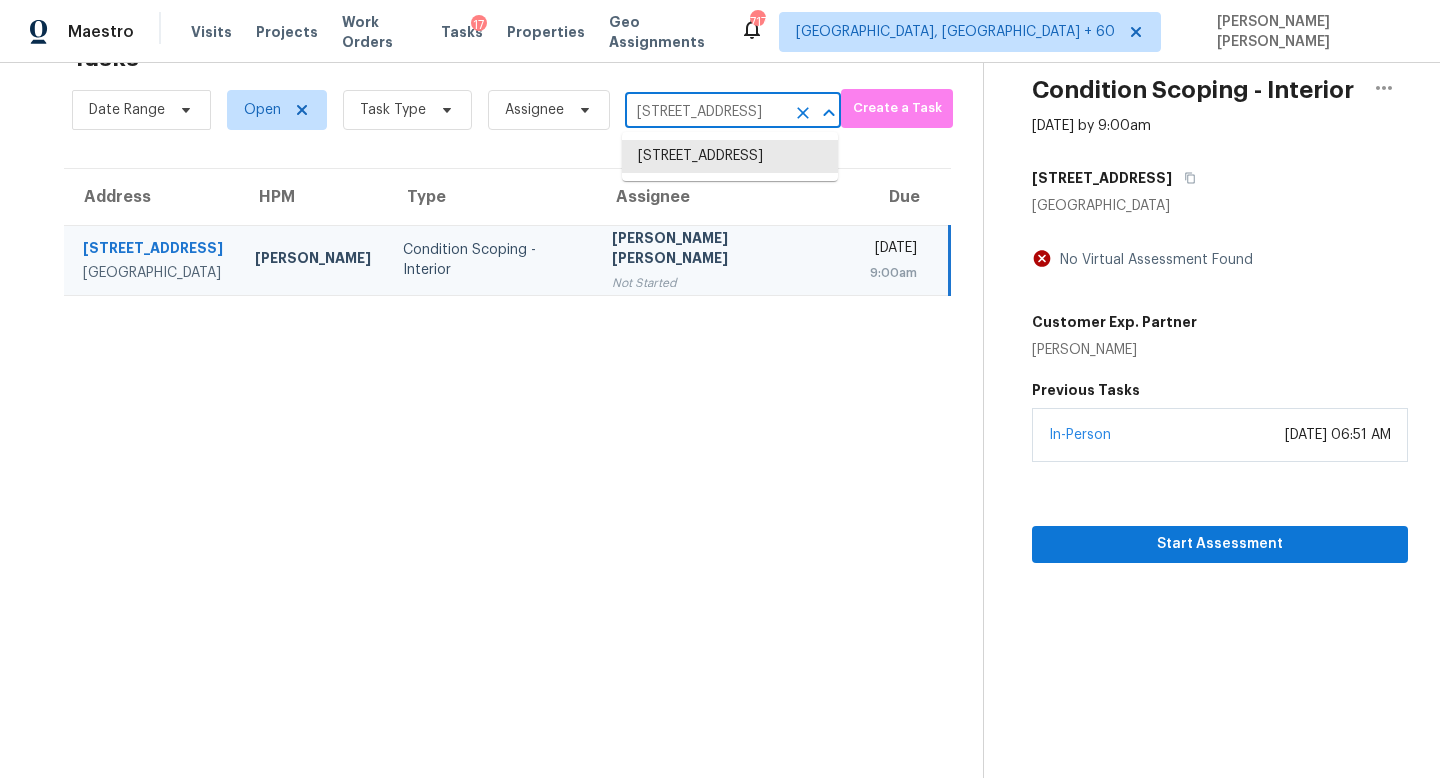paste on "5504 SW Lee St Tualatin, OR, 97062" 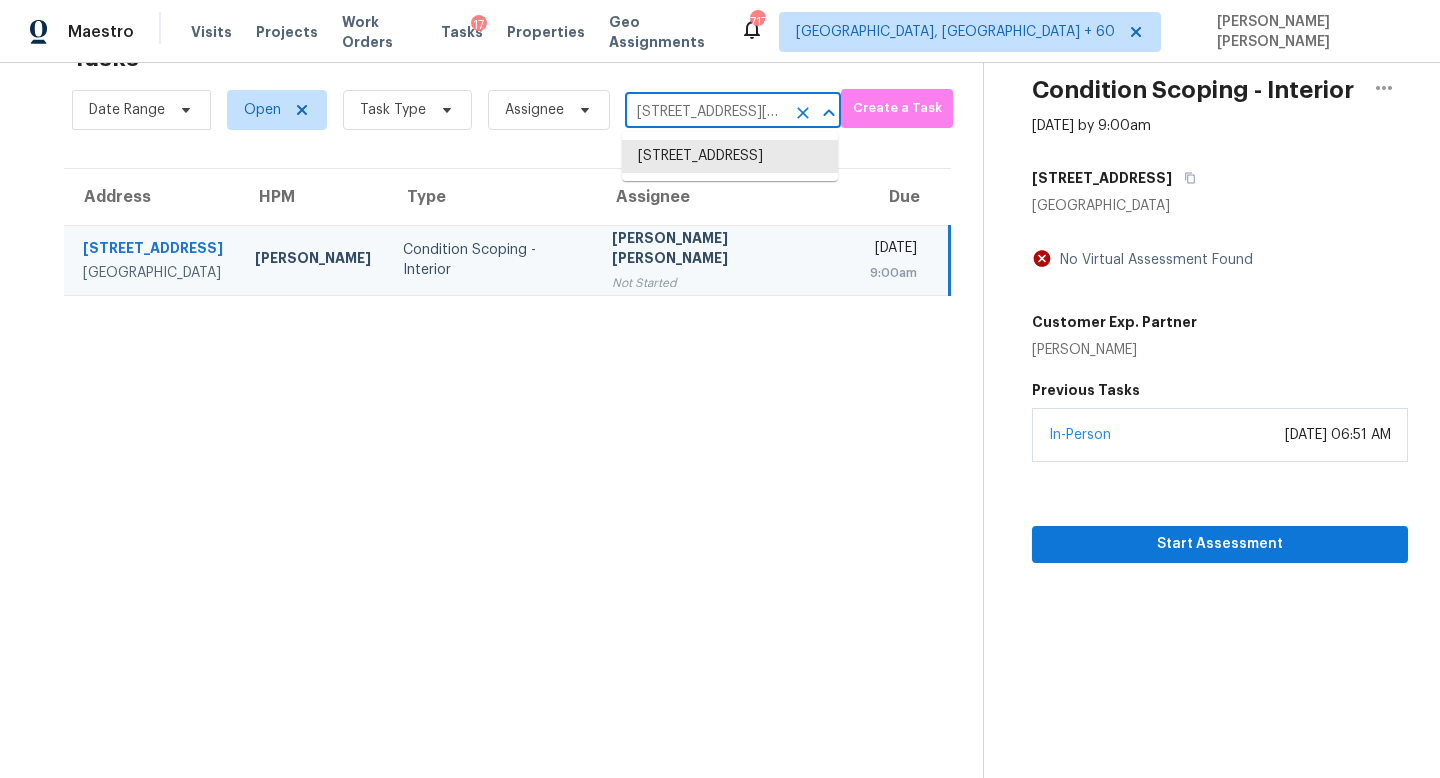 scroll, scrollTop: 0, scrollLeft: 87, axis: horizontal 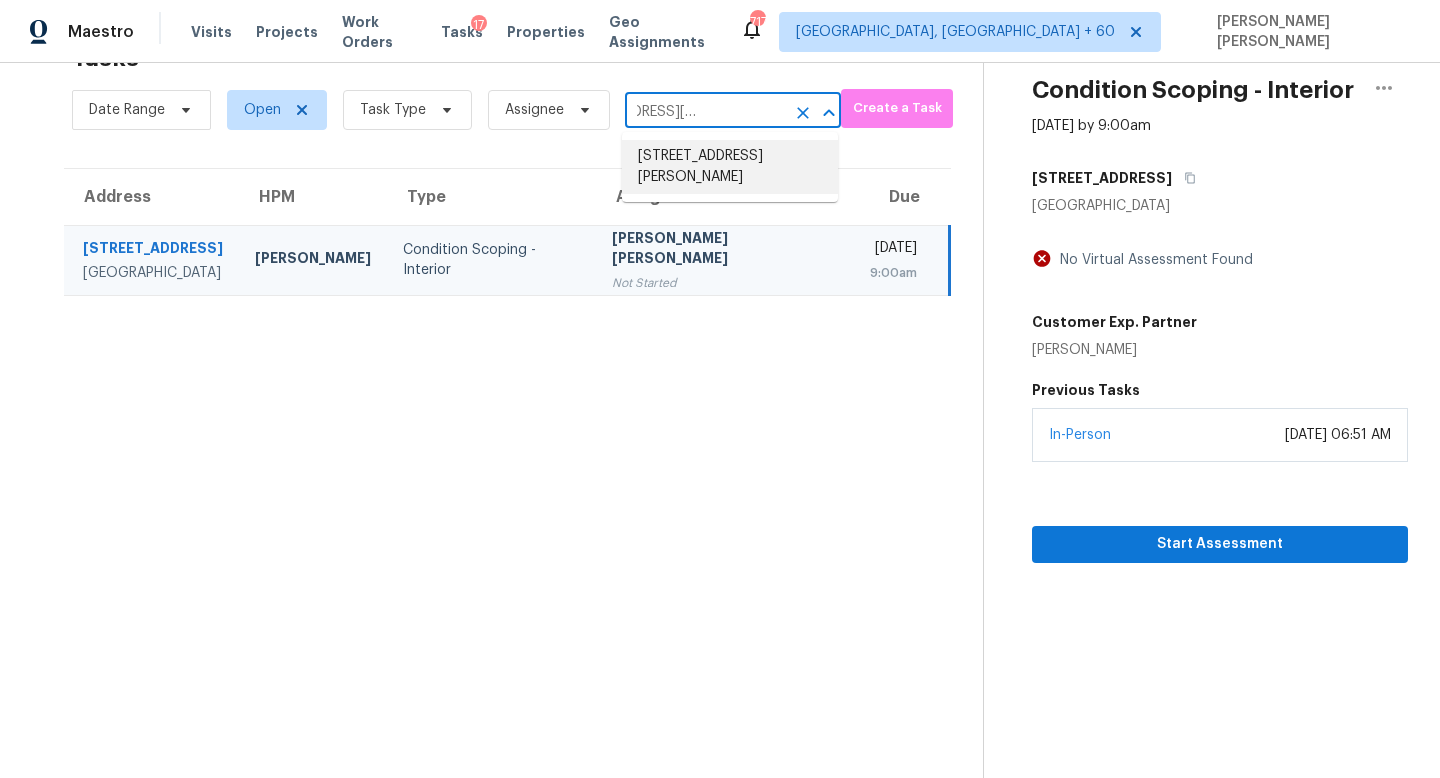 click on "5504 SW Lee St, Tualatin, OR 97062" at bounding box center (730, 167) 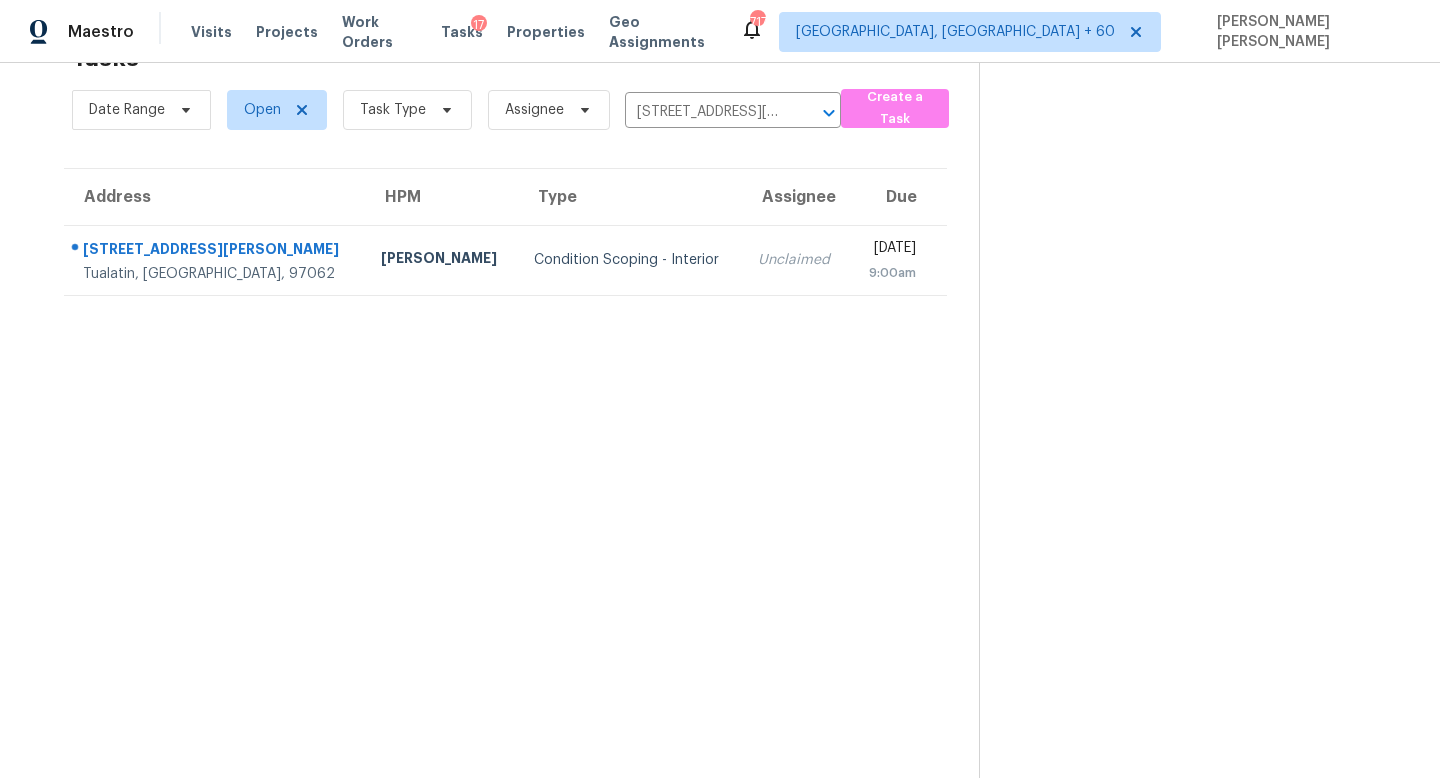 click on "Condition Scoping - Interior" at bounding box center [630, 260] 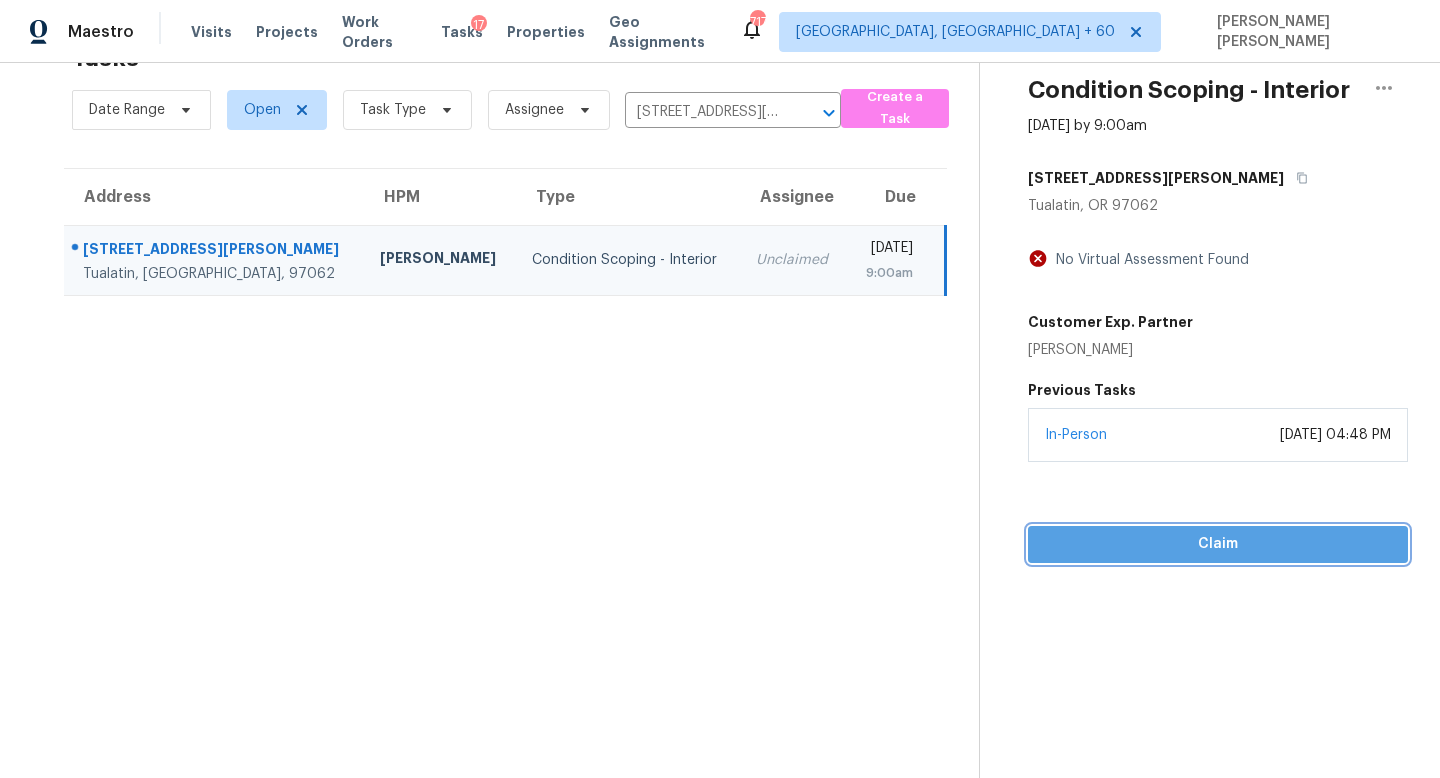 click on "Claim" at bounding box center [1218, 544] 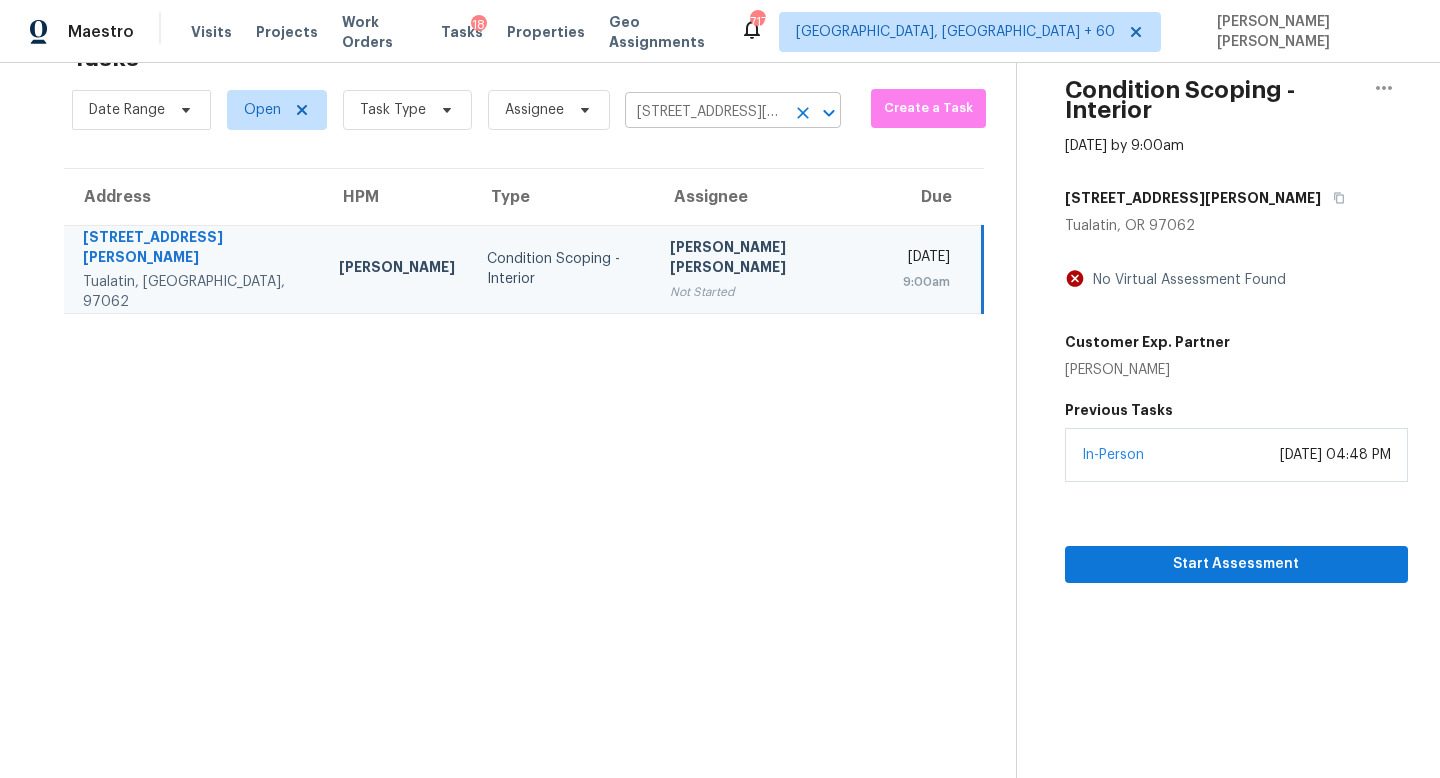 click on "5504 SW Lee St, Tualatin, OR 97062" at bounding box center (705, 112) 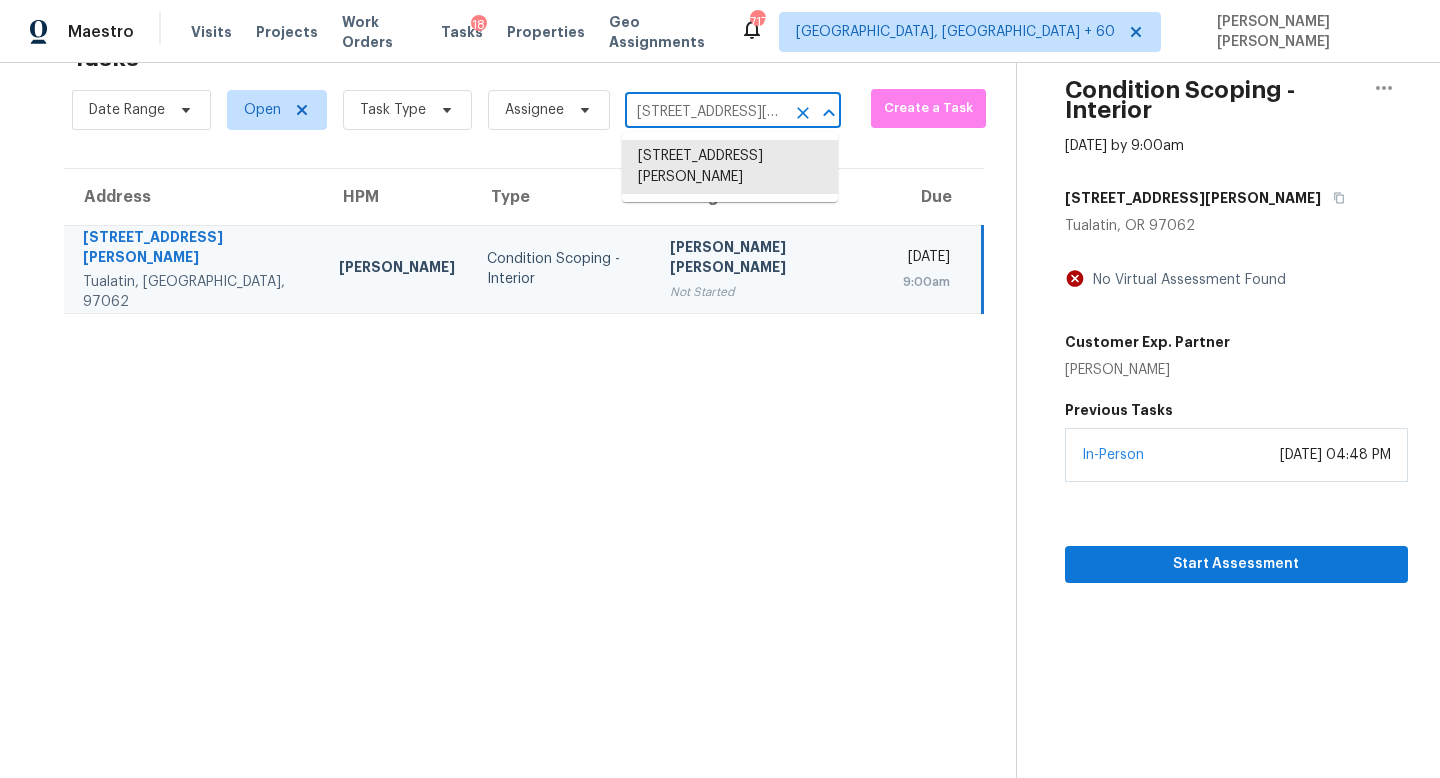 paste on "105 Redbay Ln Clayton, NC, 27527" 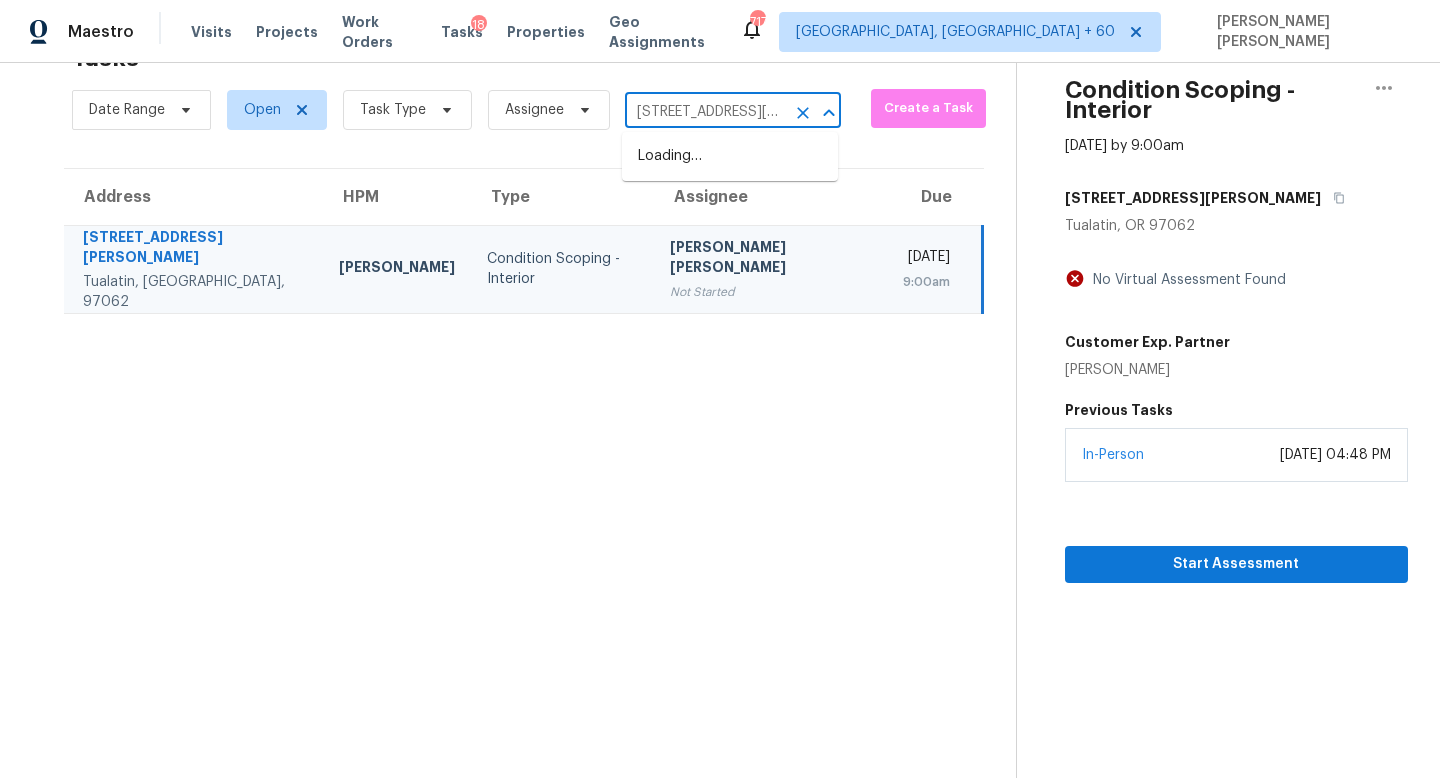 scroll, scrollTop: 0, scrollLeft: 75, axis: horizontal 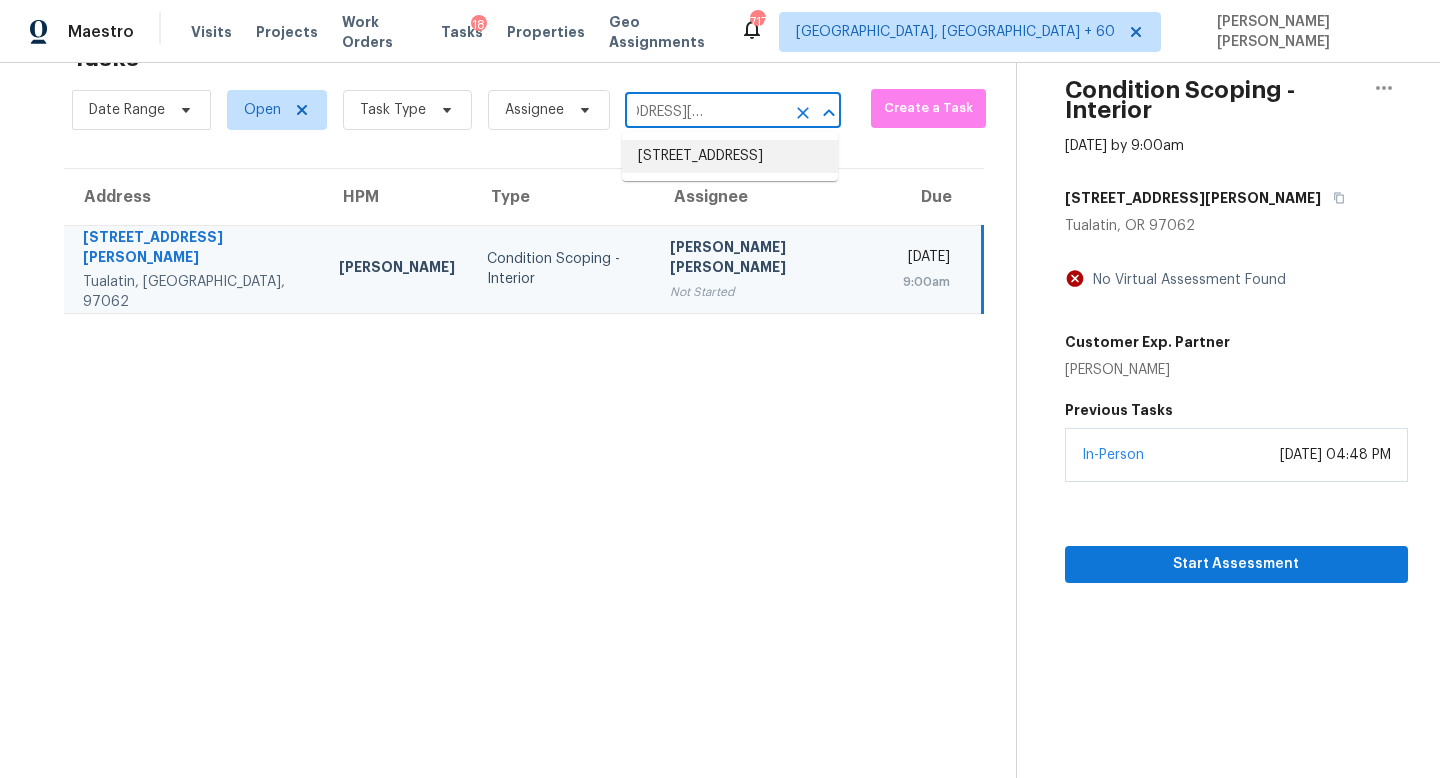 click on "105 Redbay Ln, Clayton, NC 27527" at bounding box center (730, 156) 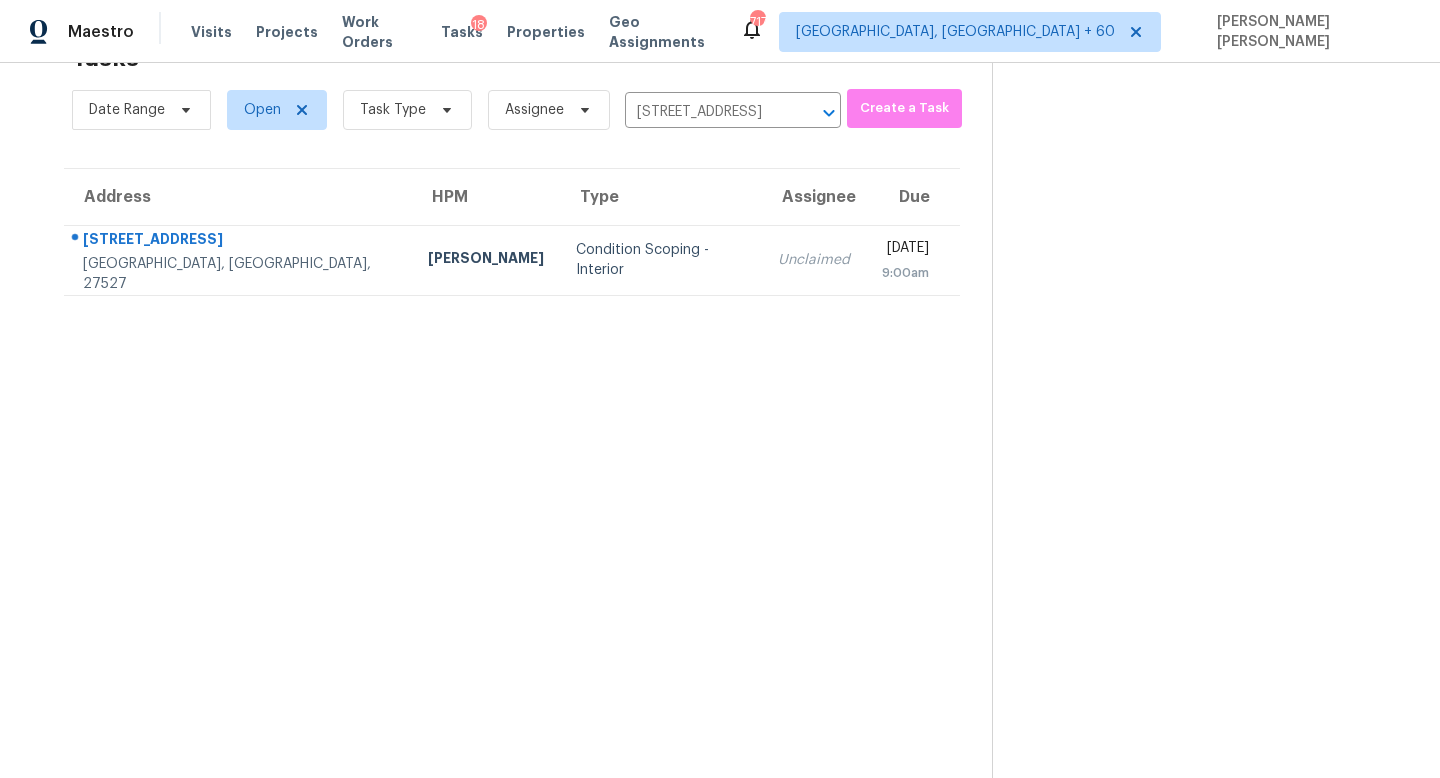click on "Condition Scoping - Interior" at bounding box center [661, 260] 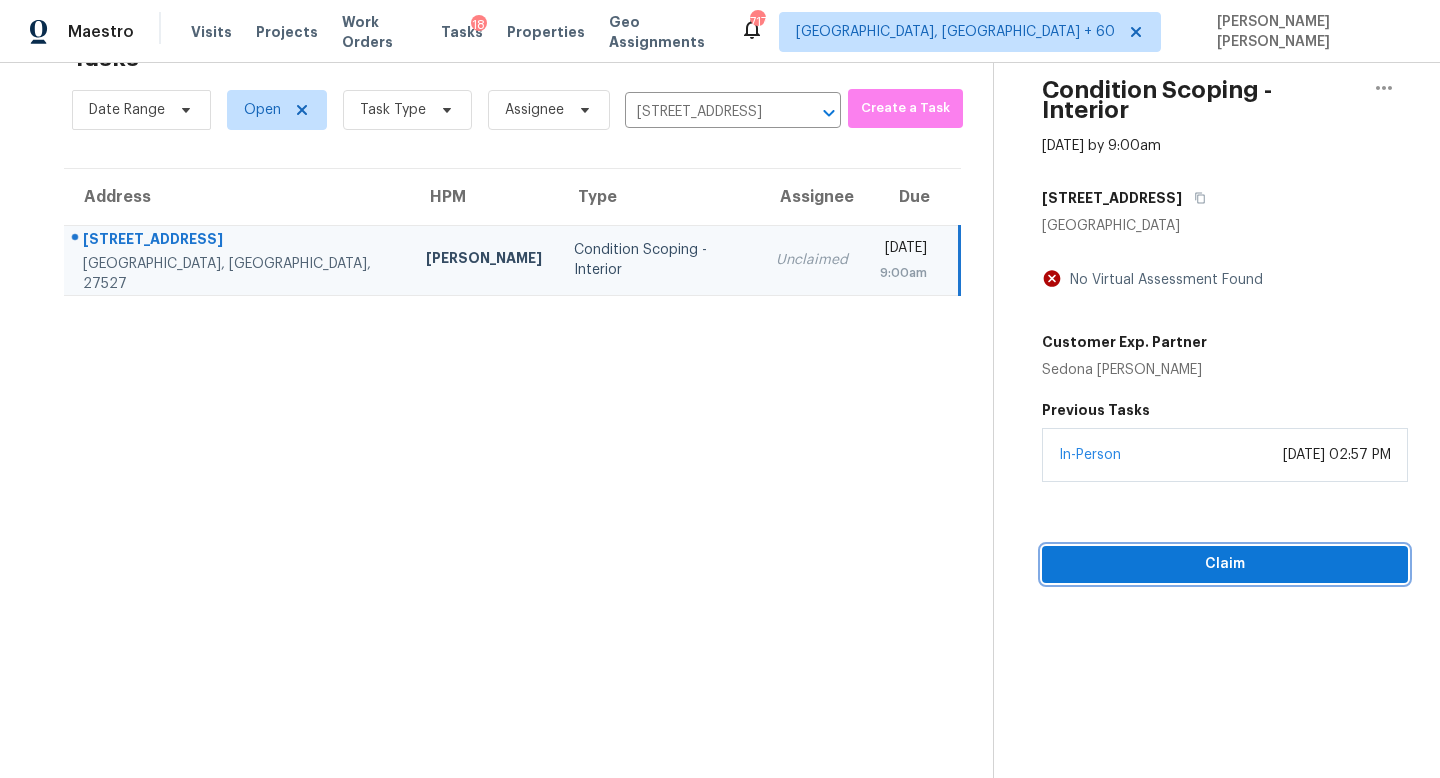 click on "Claim" at bounding box center [1225, 564] 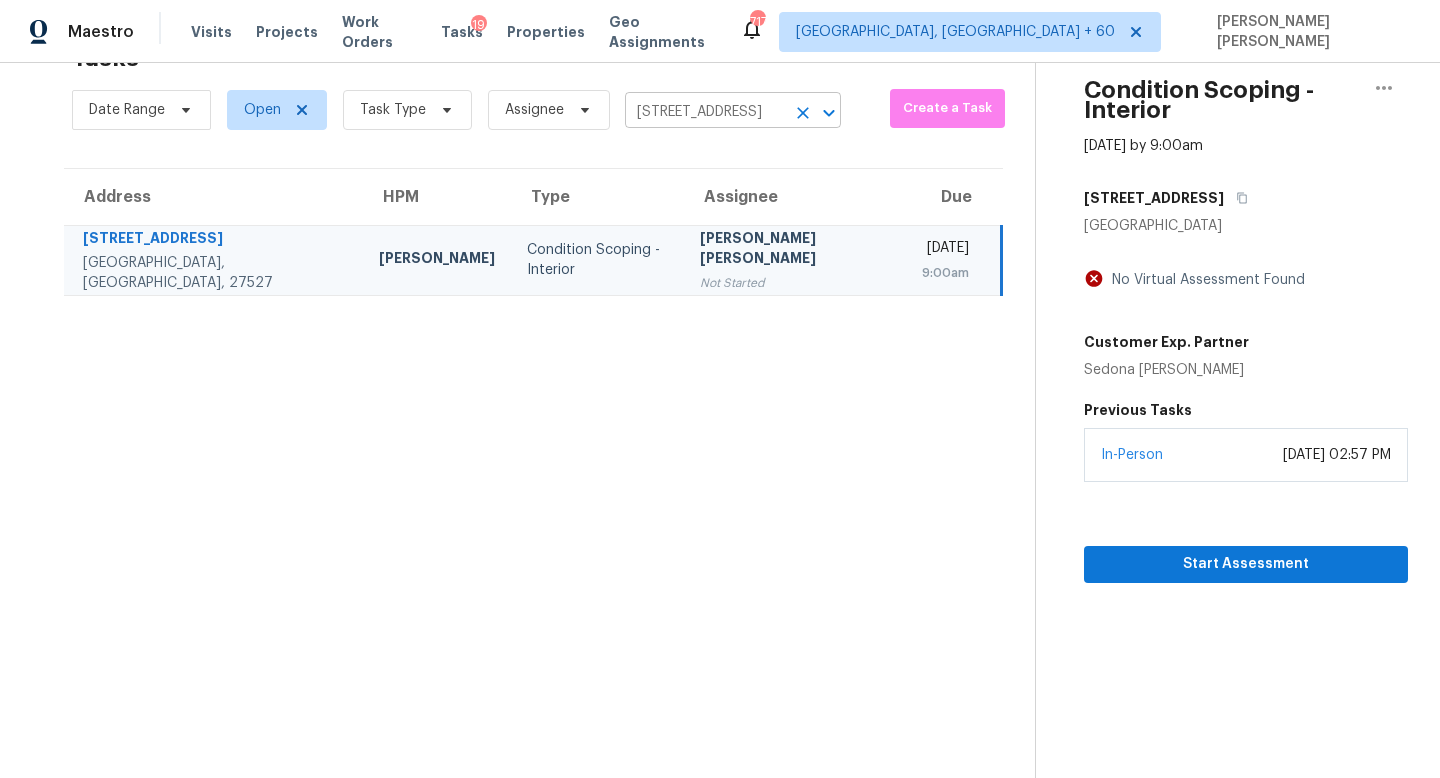 click on "105 Redbay Ln, Clayton, NC 27527" at bounding box center (705, 112) 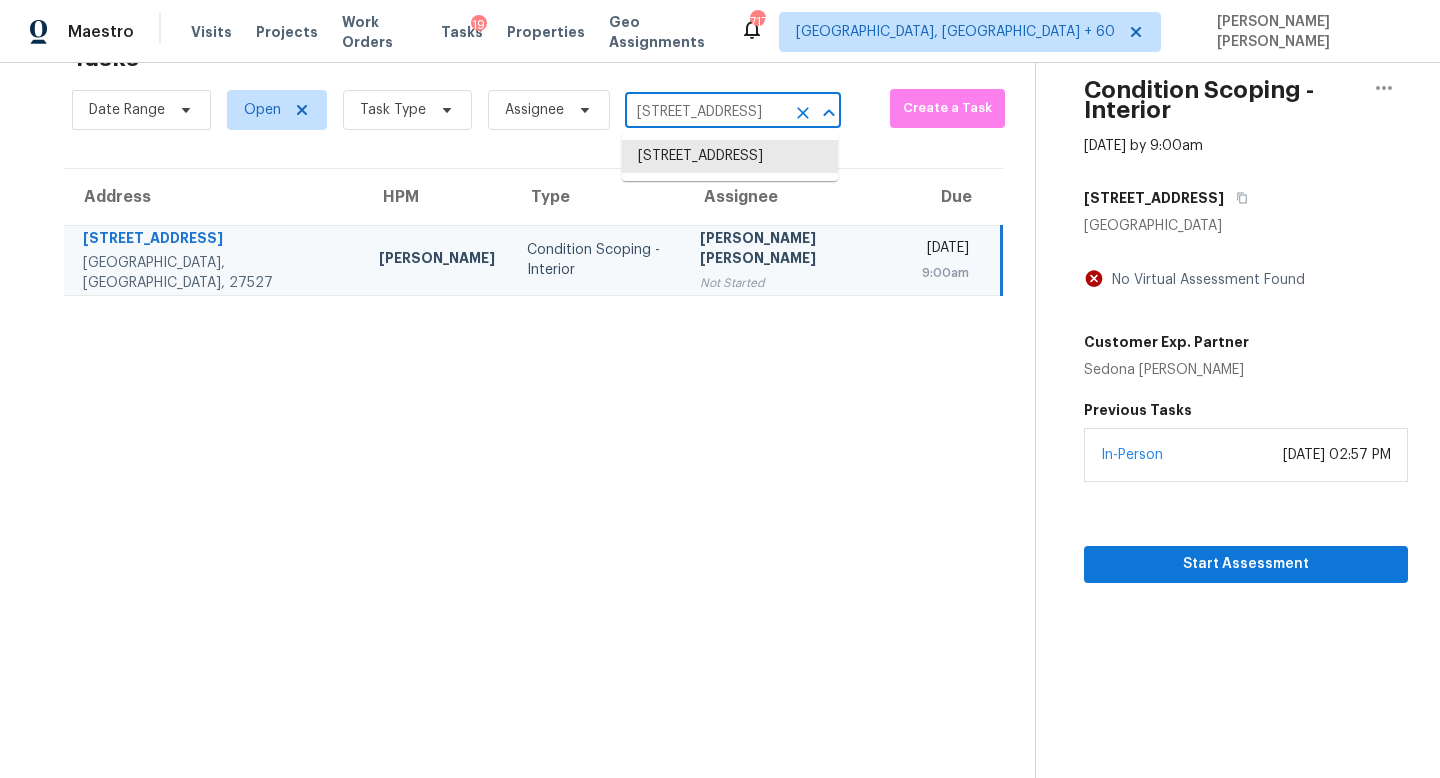 paste on "1903 Dispatch Way Austin, TX, 78748" 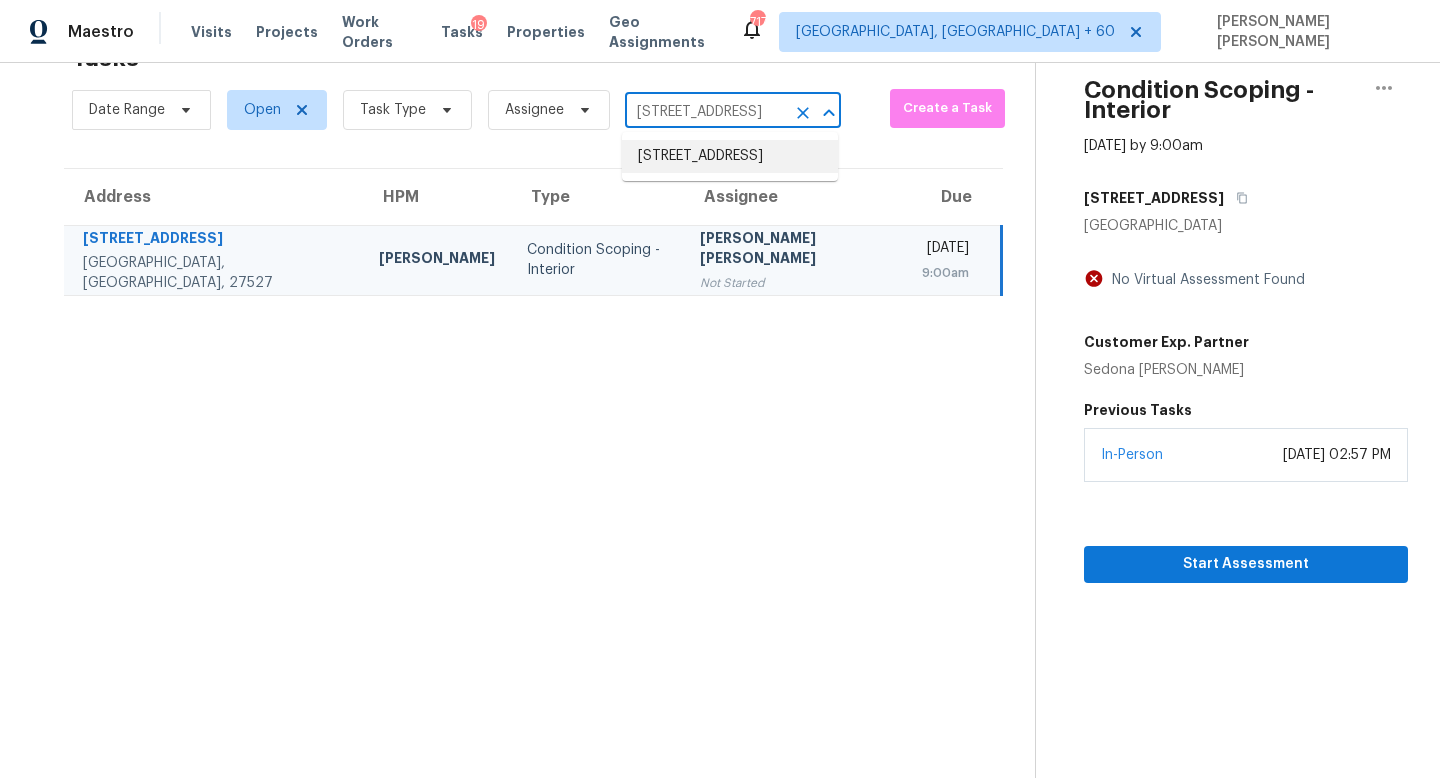 click on "11903 Dispatch Way, Austin, TX 78748" at bounding box center (730, 156) 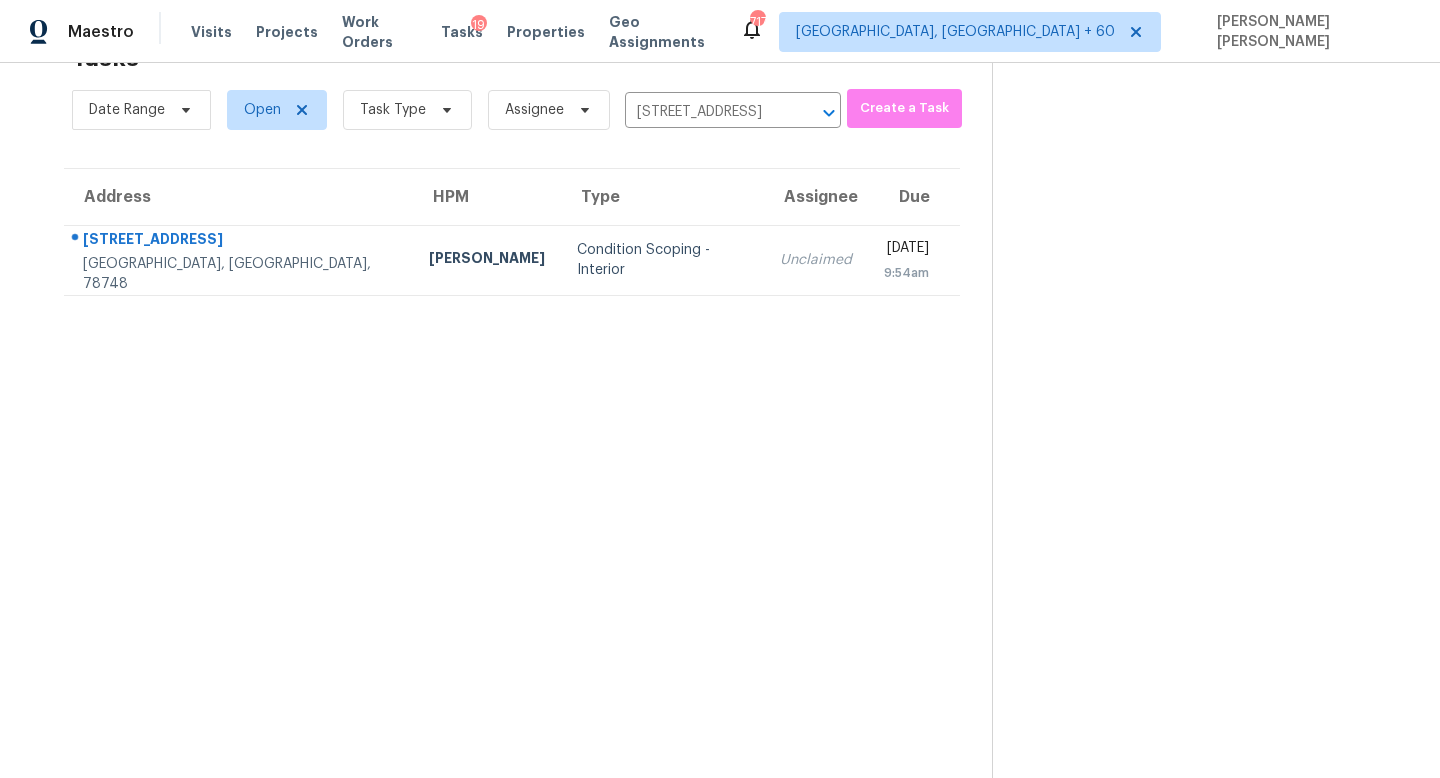 click on "Unclaimed" at bounding box center (816, 260) 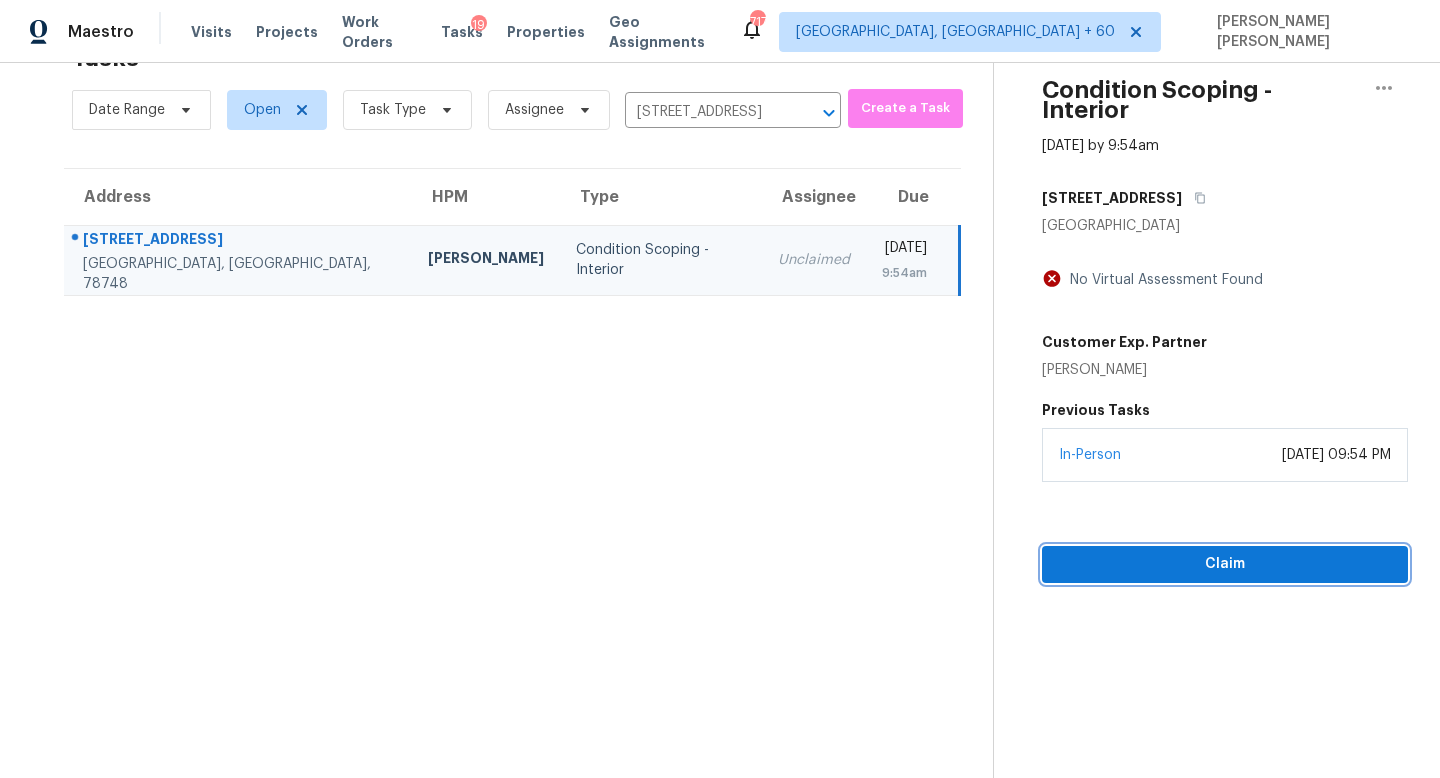 click on "Claim" at bounding box center [1225, 564] 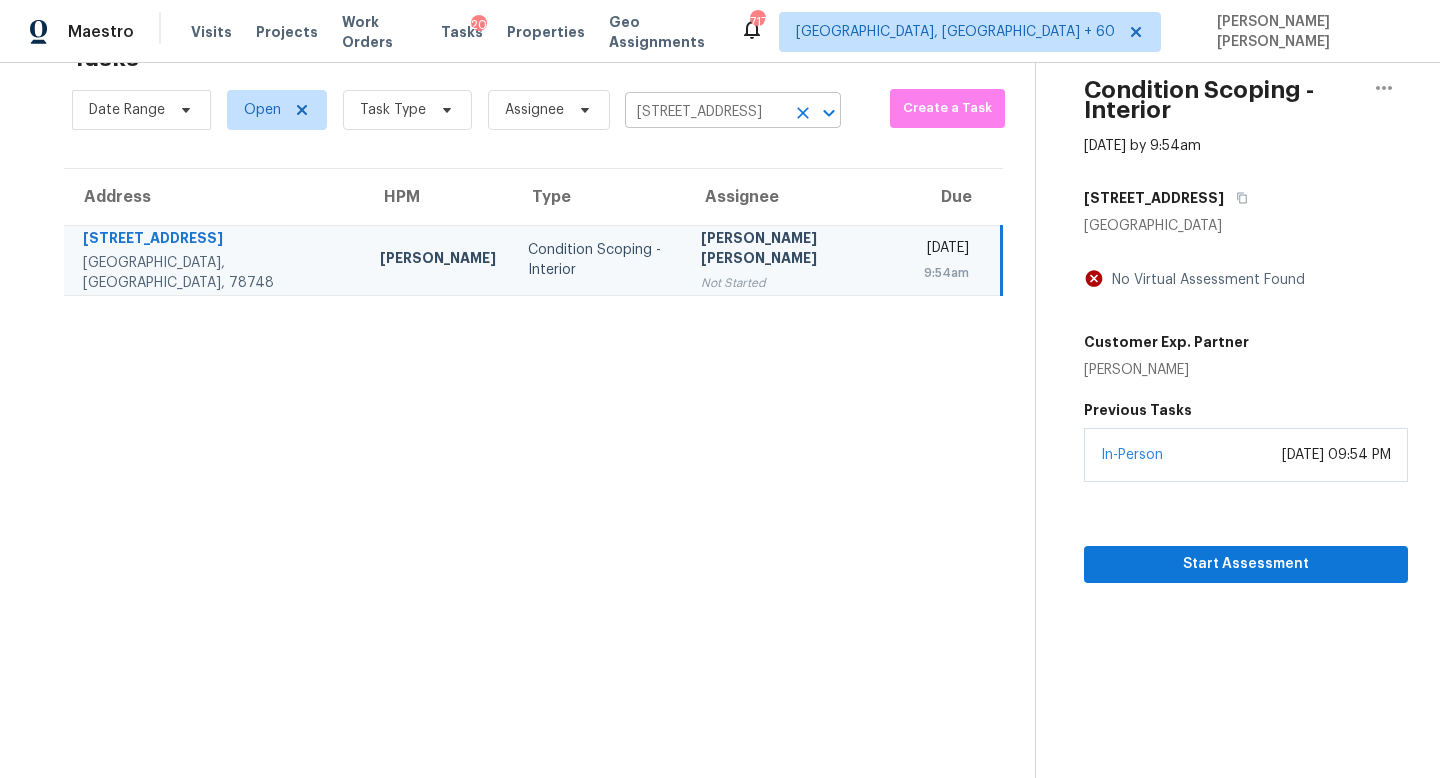 click on "11903 Dispatch Way, Austin, TX 78748" at bounding box center [705, 112] 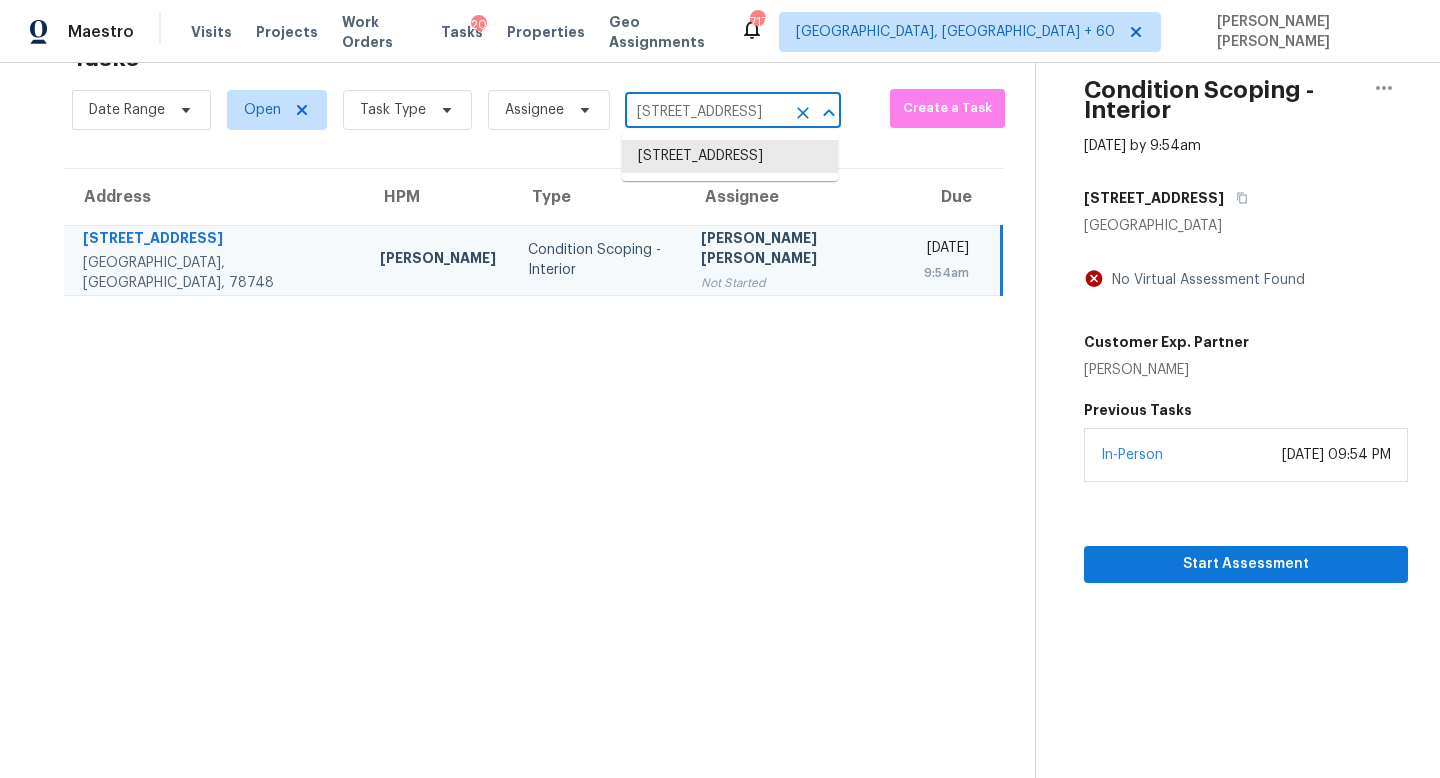 paste on "33425 Country House Dr Sorrento, FL, 32776" 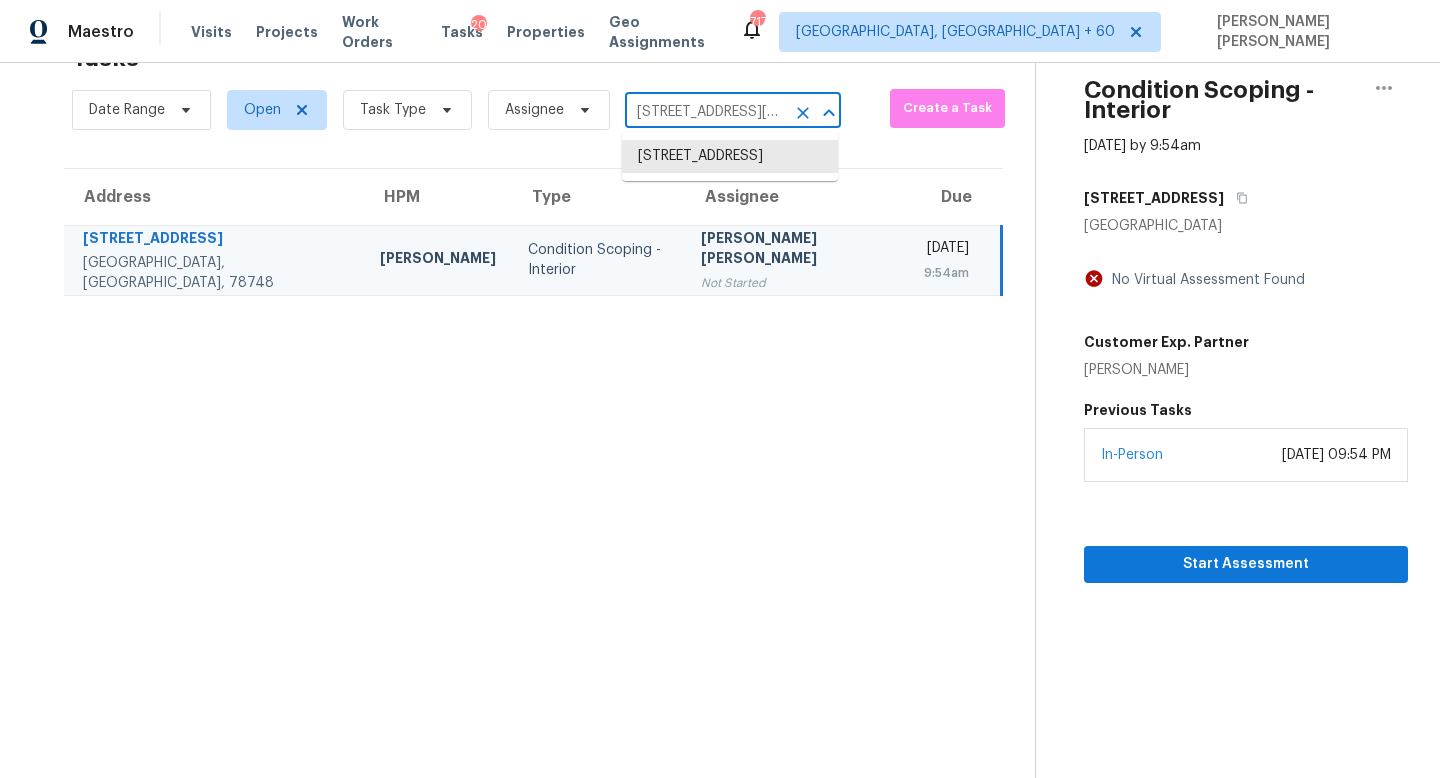 scroll, scrollTop: 0, scrollLeft: 145, axis: horizontal 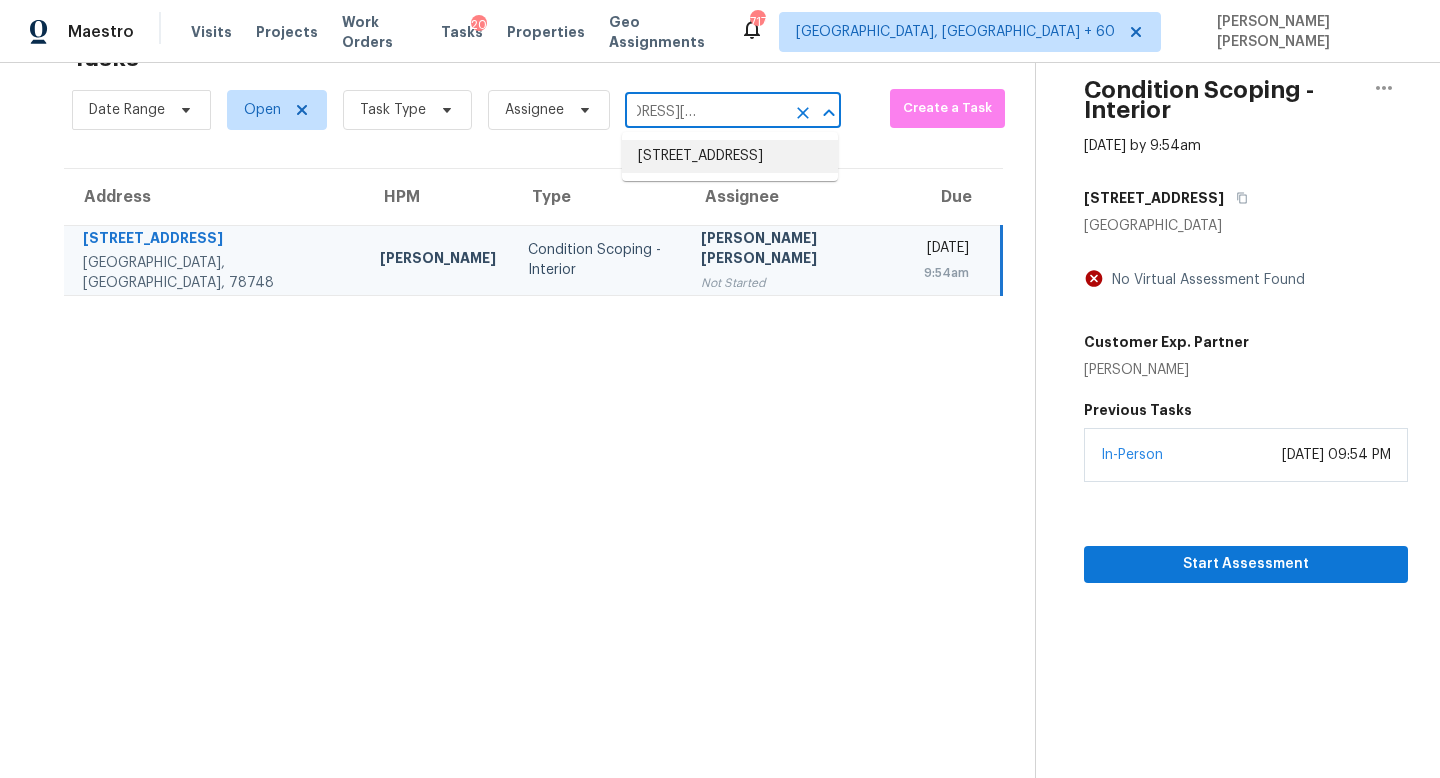 click on "33425 Country House Dr, Sorrento, FL 32776" at bounding box center [730, 156] 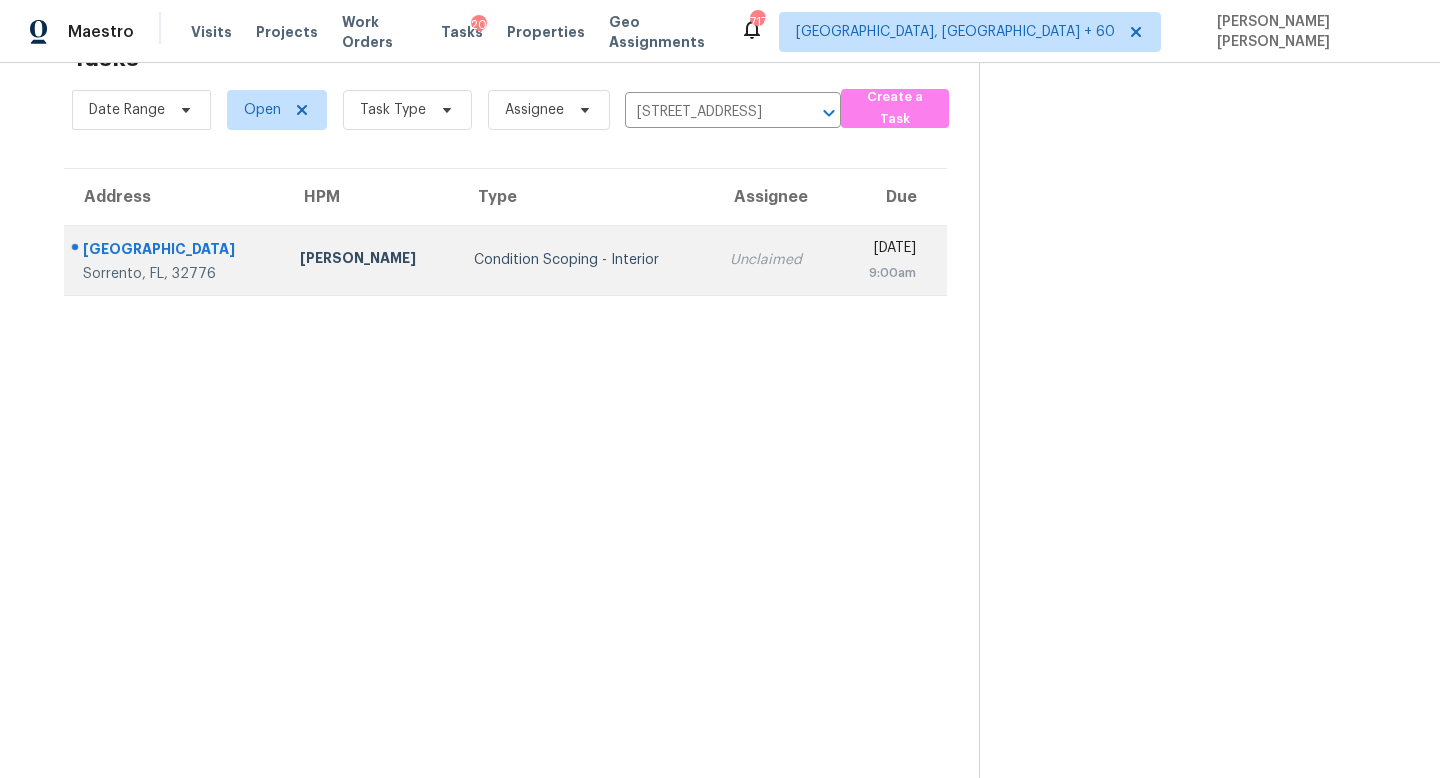 click on "Unclaimed" at bounding box center [775, 260] 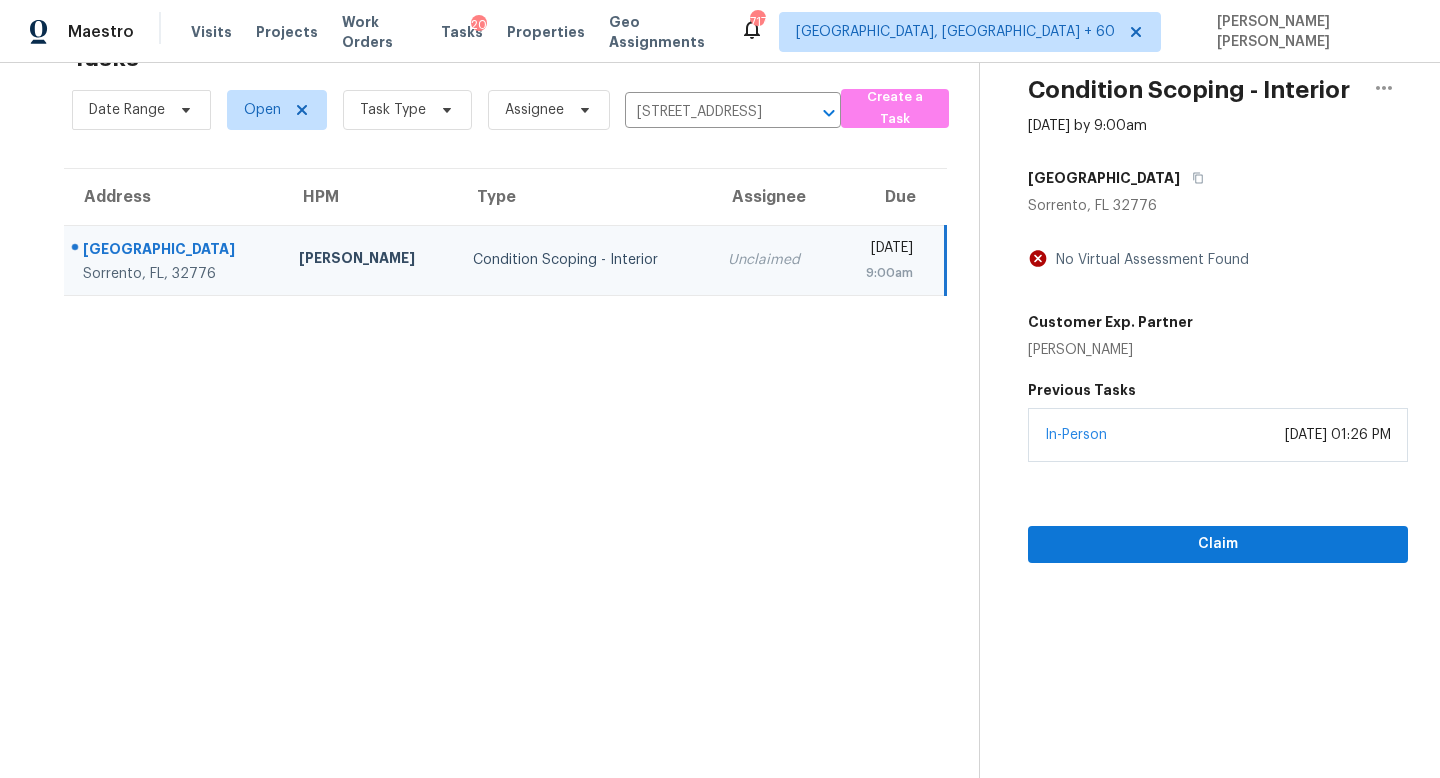 click on "Unclaimed" at bounding box center [773, 260] 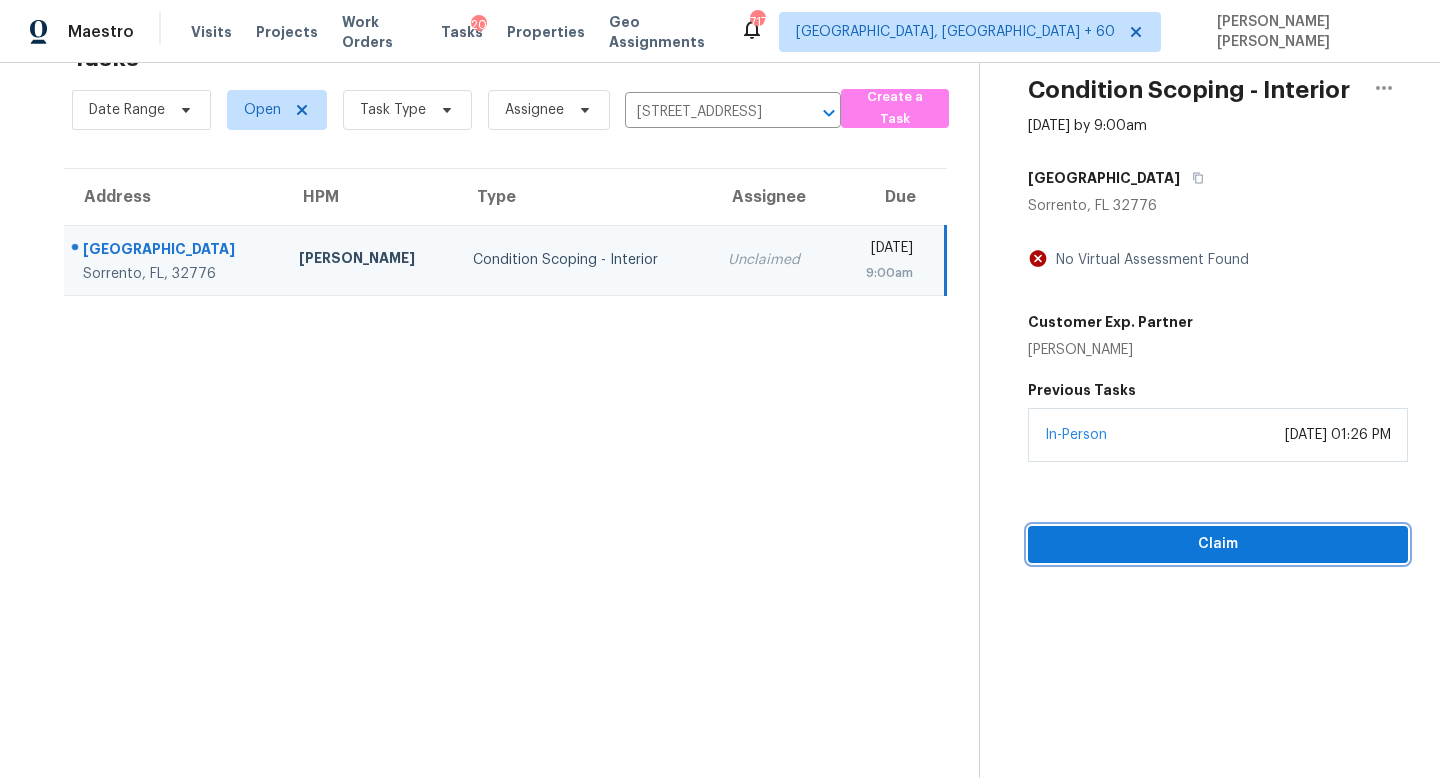 click on "Claim" at bounding box center (1218, 544) 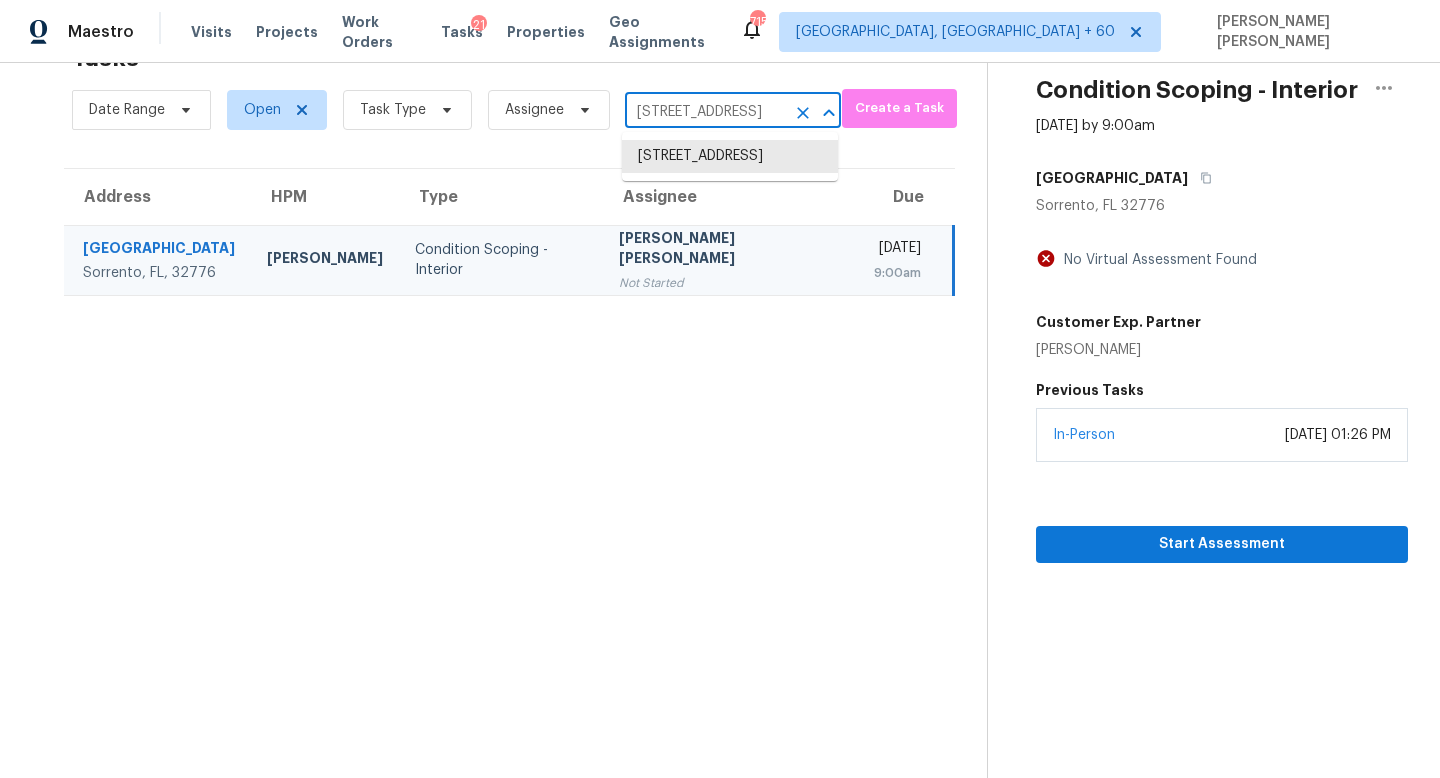 click on "33425 Country House Dr, Sorrento, FL 32776" at bounding box center (705, 112) 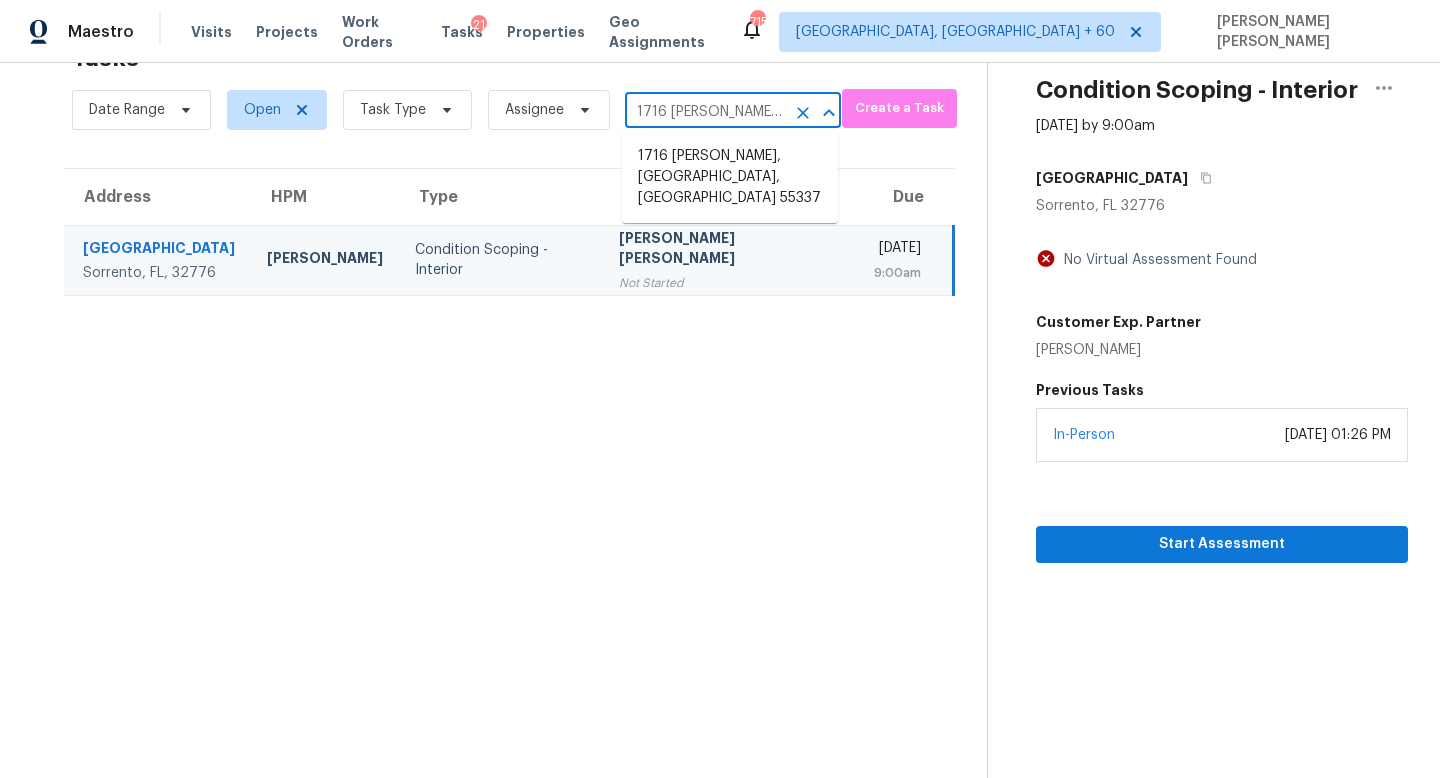 scroll, scrollTop: 0, scrollLeft: 85, axis: horizontal 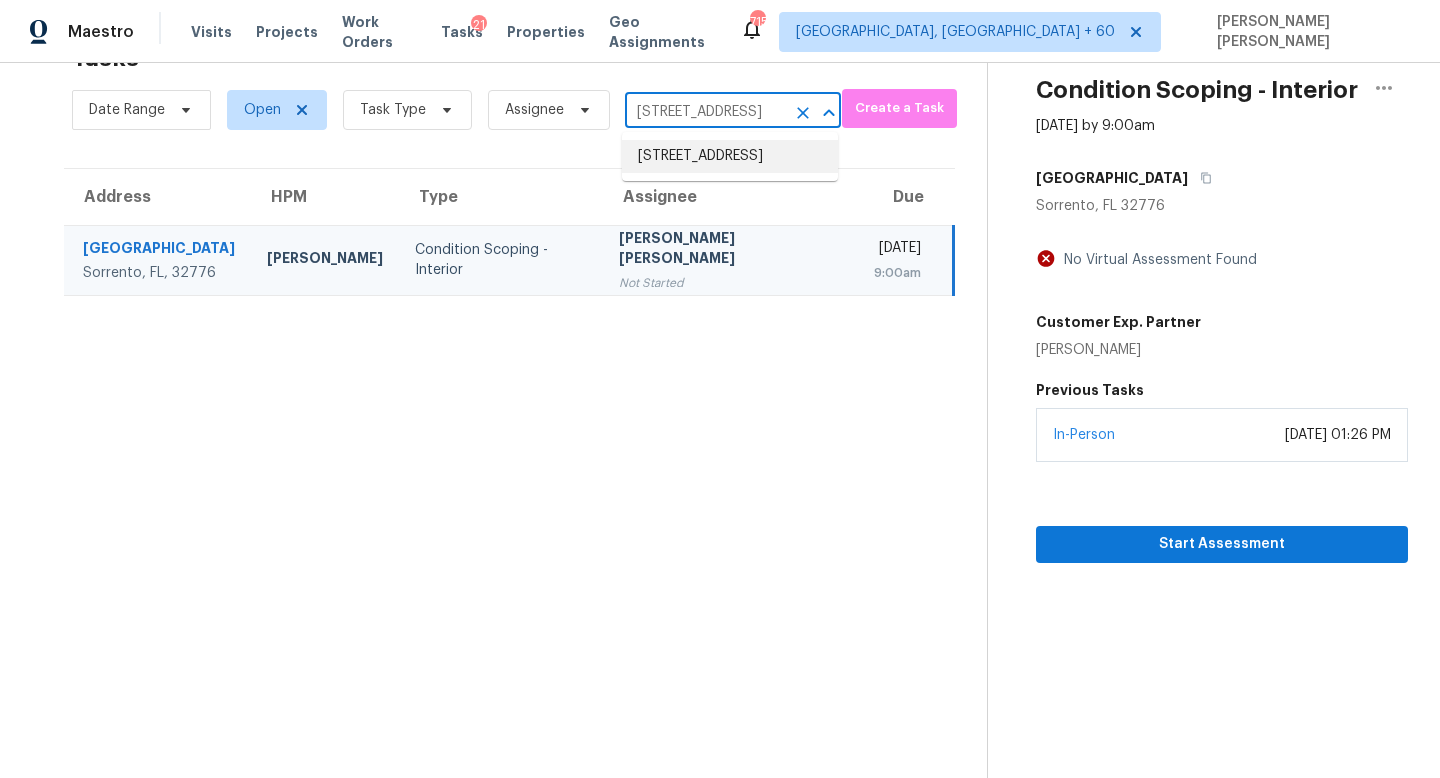 click on "33425 Country House Dr, Sorrento, FL 32776" at bounding box center [730, 156] 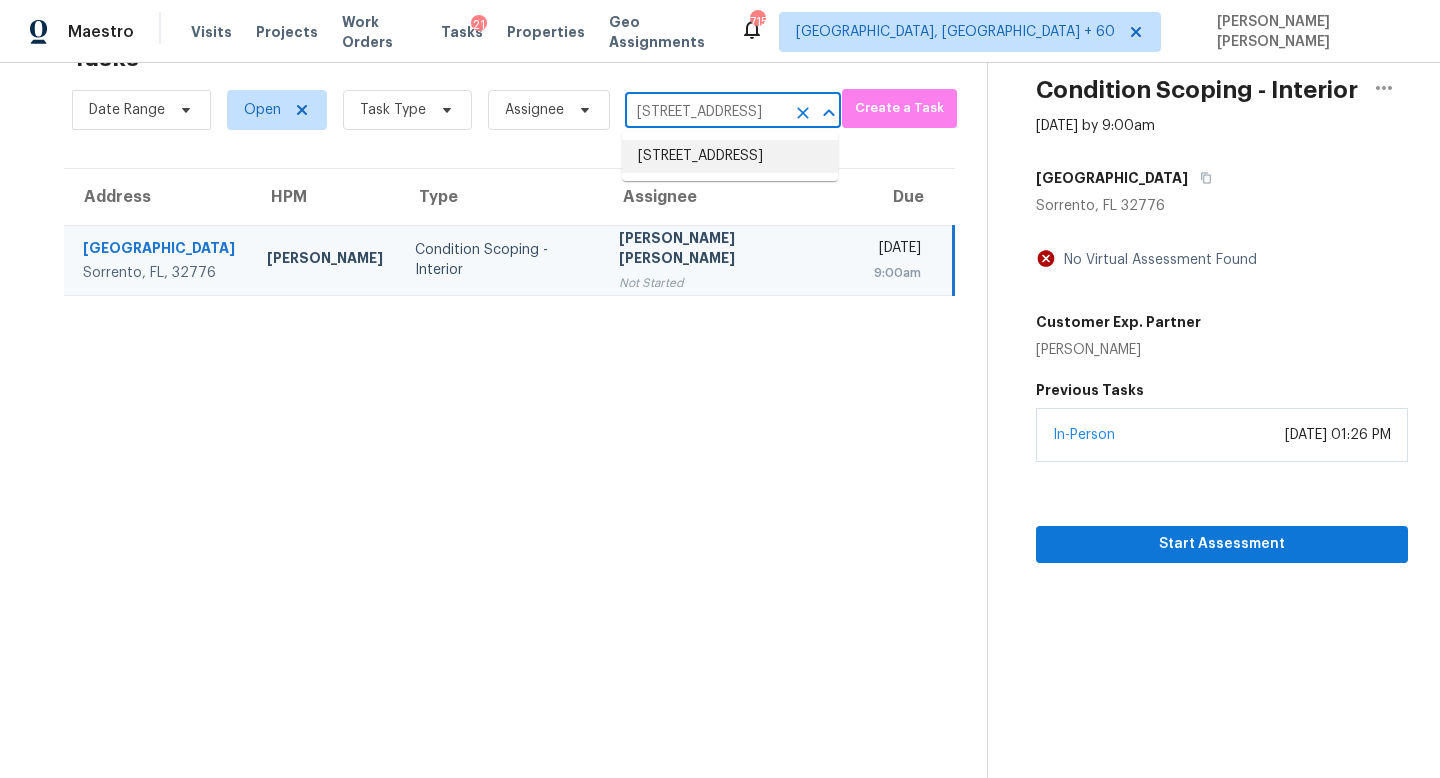 click on "Date Range Open Task Type Assignee 33425 Country House Dr, Sorrento, FL 32776 ​" at bounding box center (456, 110) 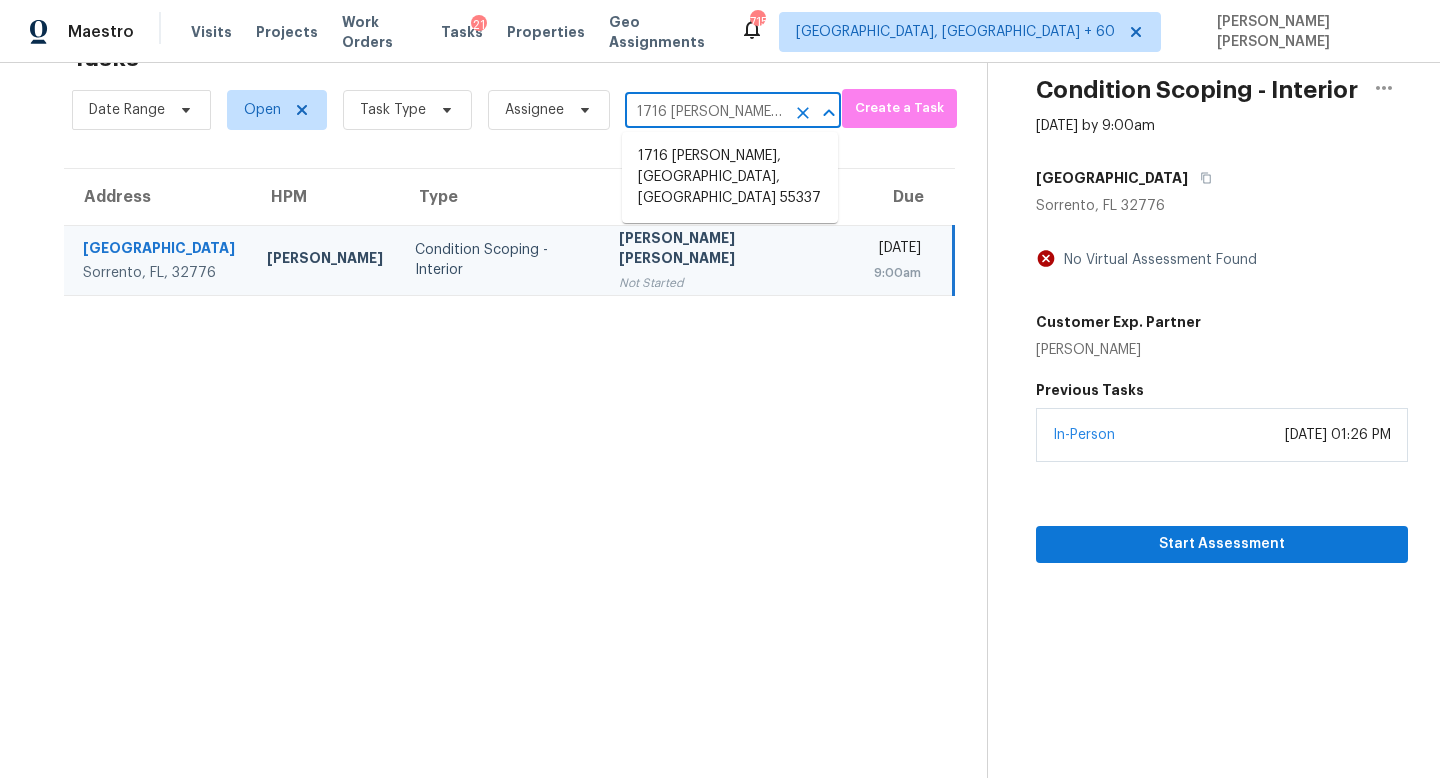 scroll, scrollTop: 0, scrollLeft: 85, axis: horizontal 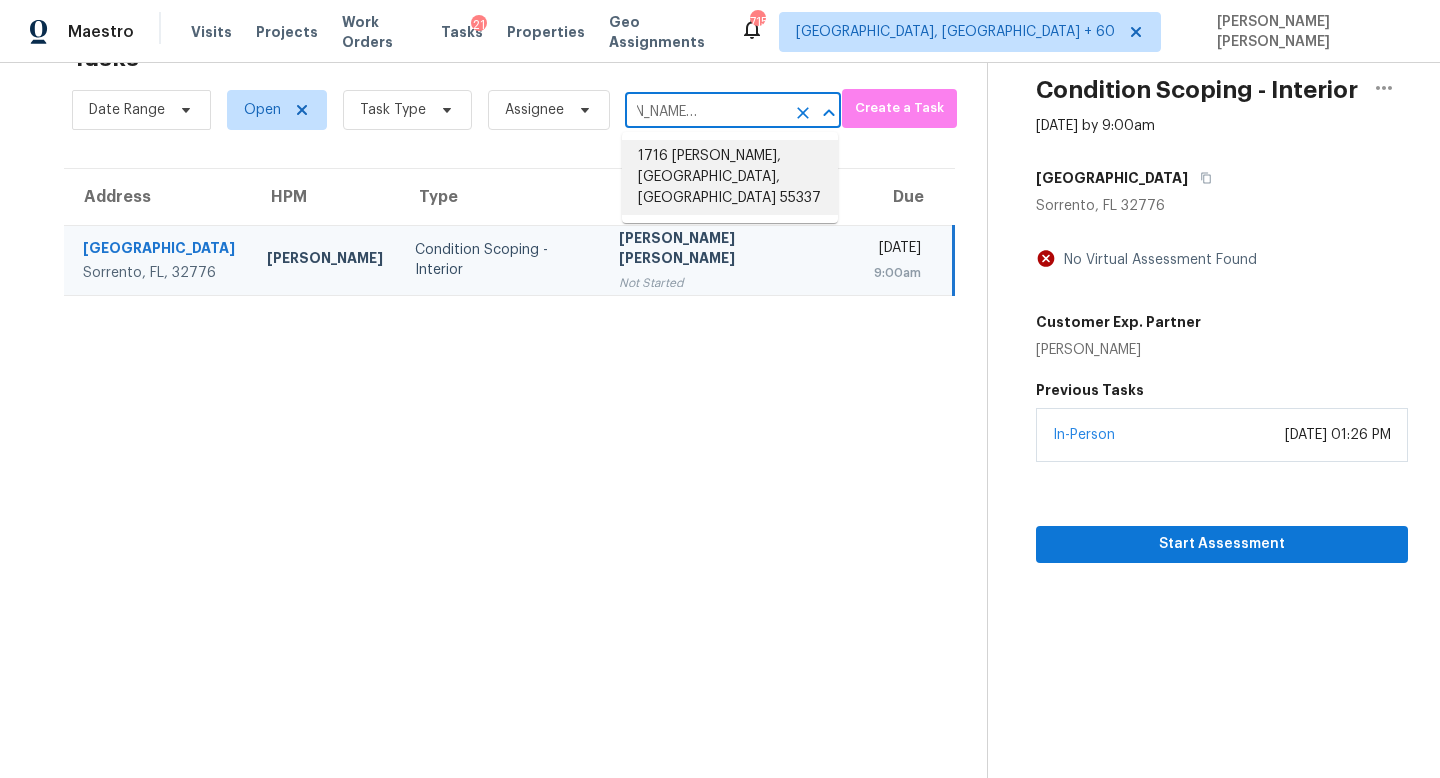click on "1716 Slater Ln, Burnsville, MN 55337" at bounding box center (730, 177) 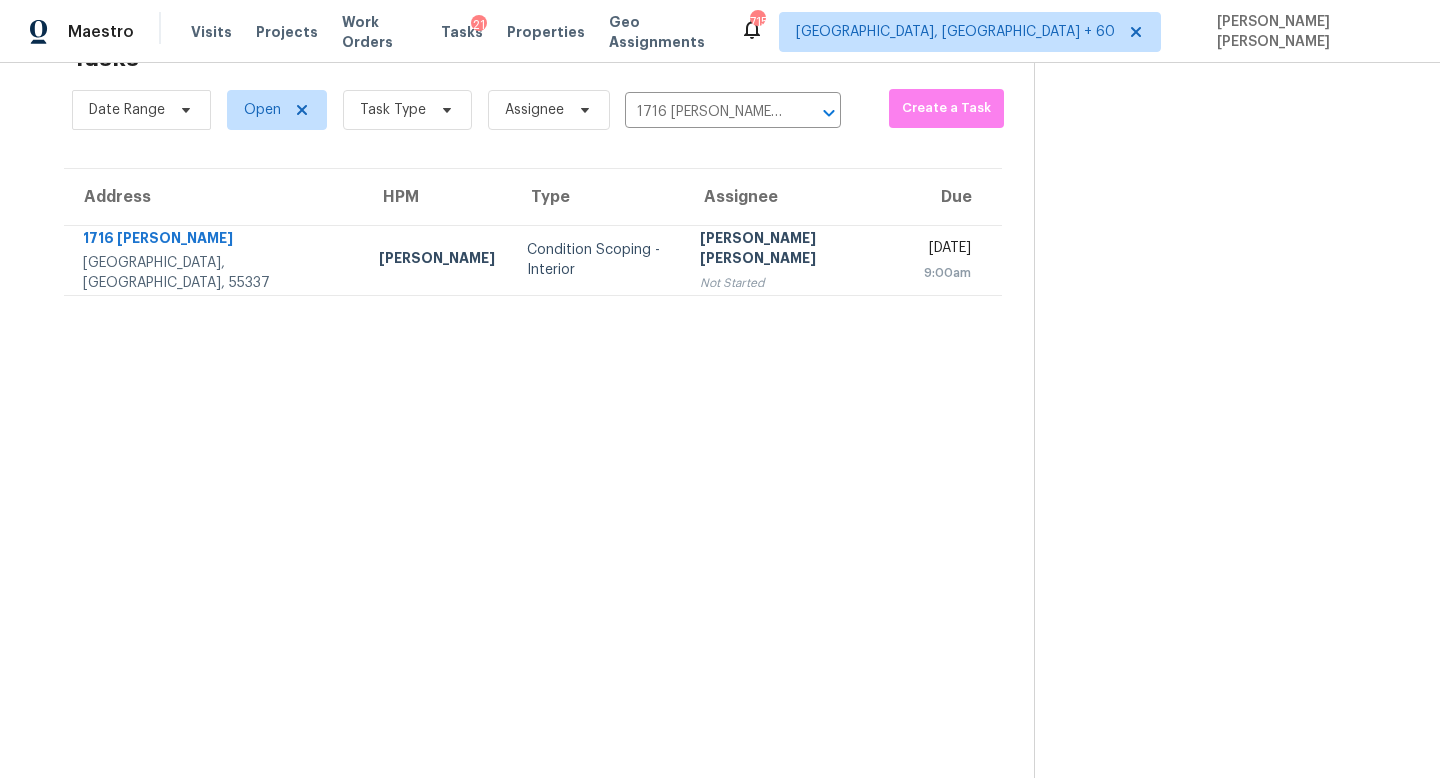 click on "[PERSON_NAME] [PERSON_NAME]" at bounding box center [796, 250] 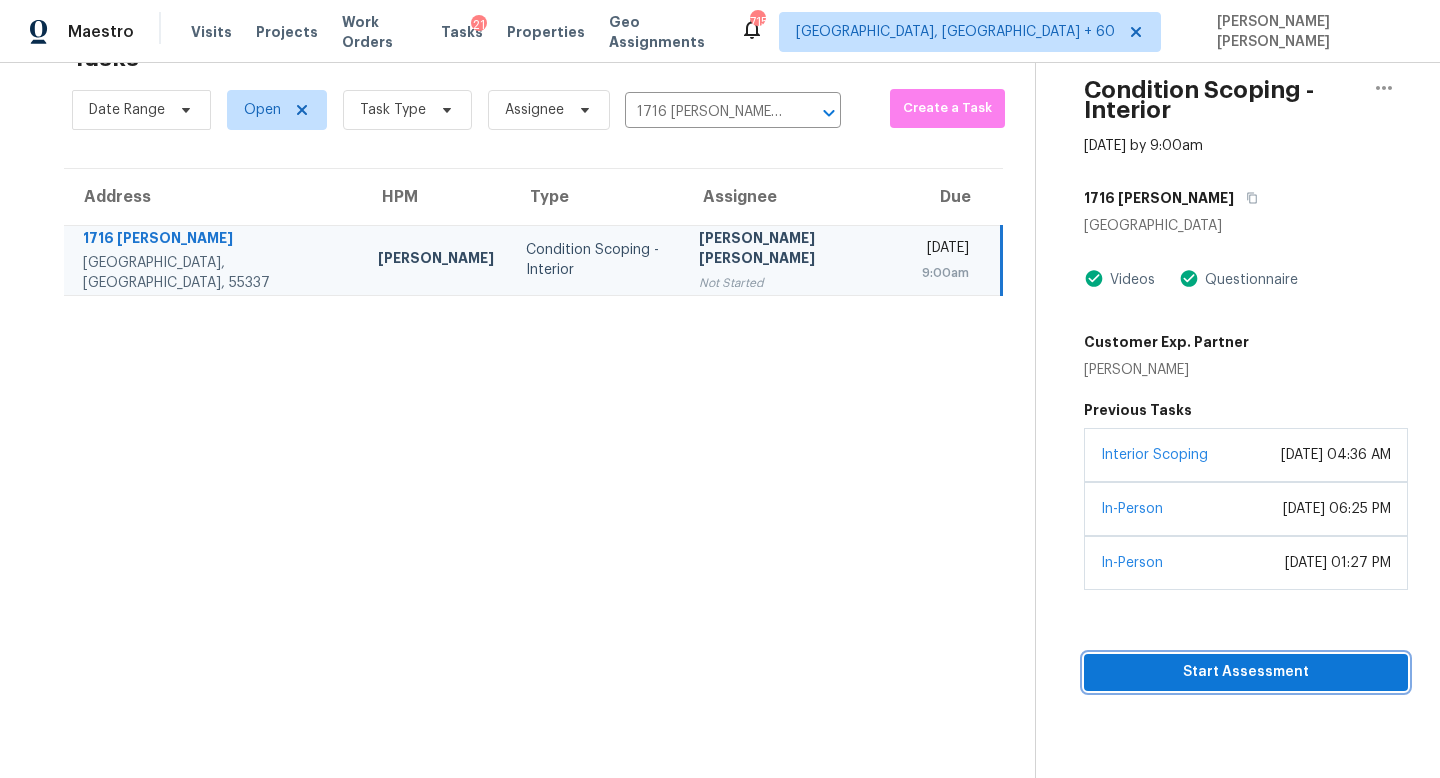 click on "Start Assessment" at bounding box center (1246, 672) 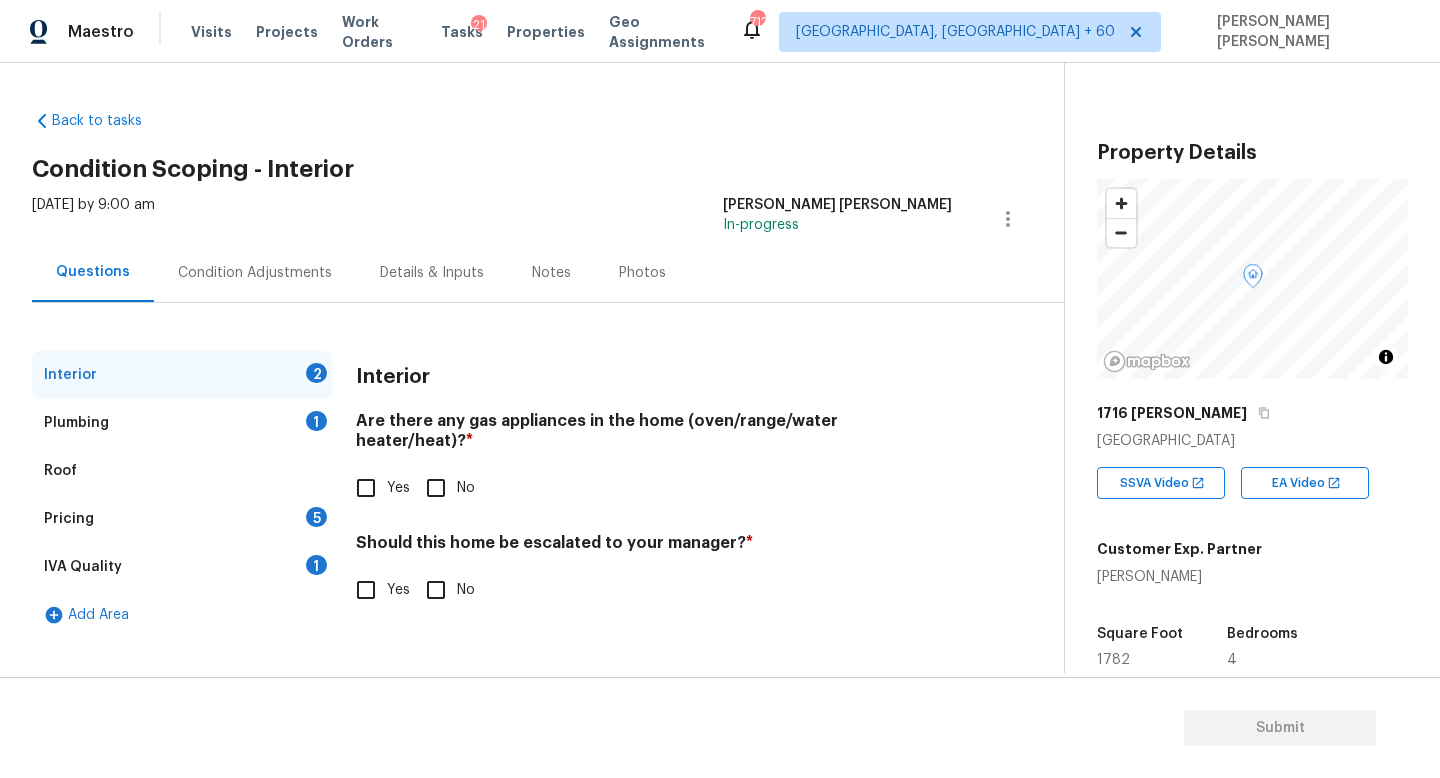click on "Condition Adjustments" at bounding box center (255, 272) 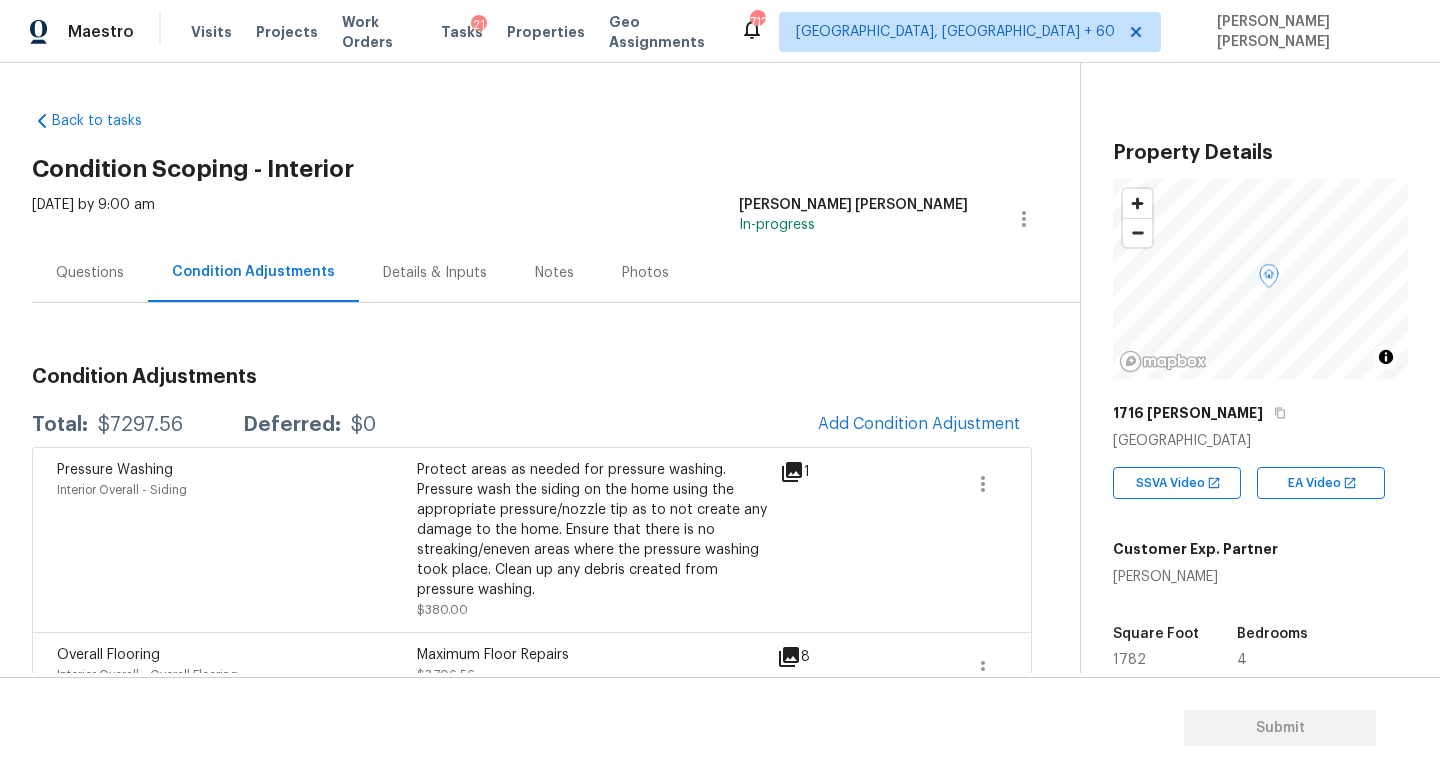 scroll, scrollTop: 125, scrollLeft: 0, axis: vertical 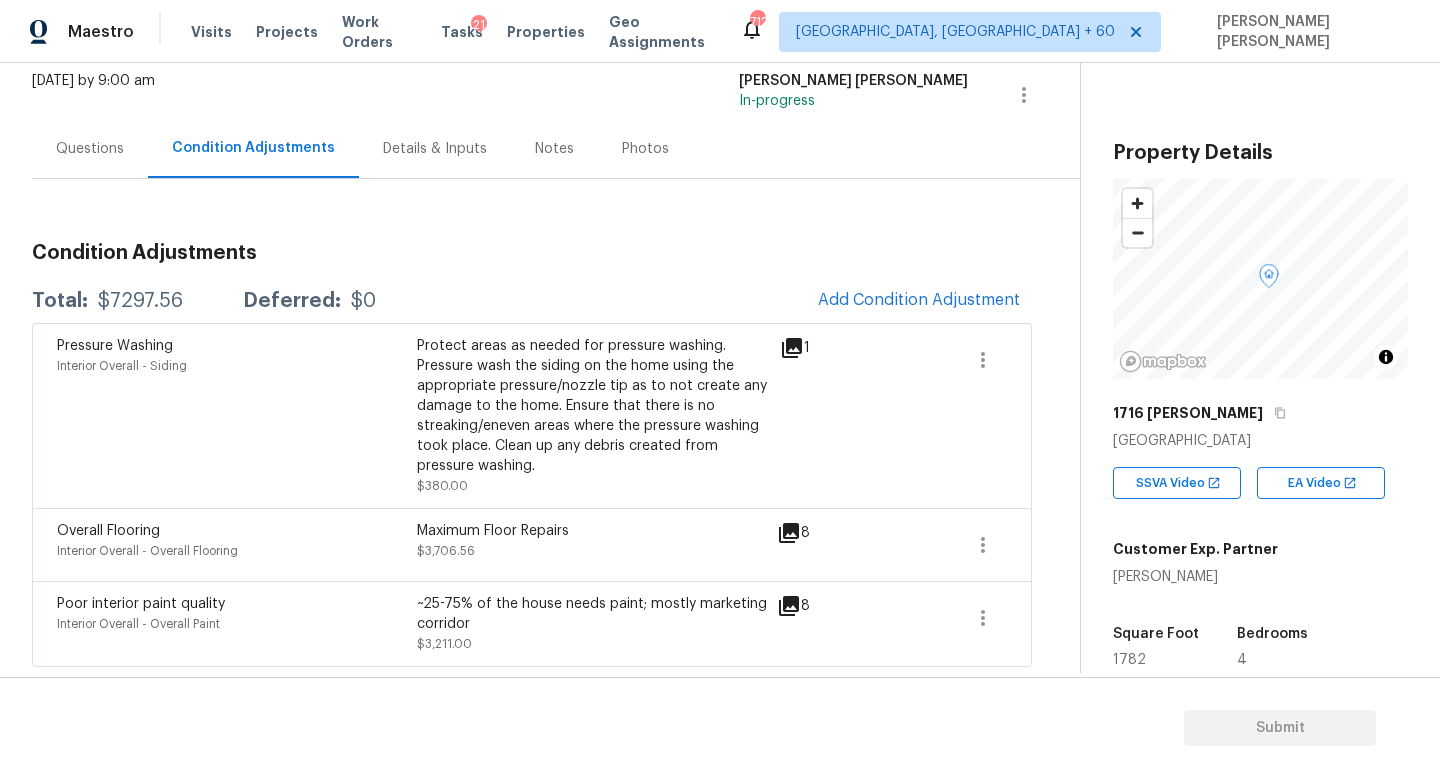click on "Questions" at bounding box center (90, 149) 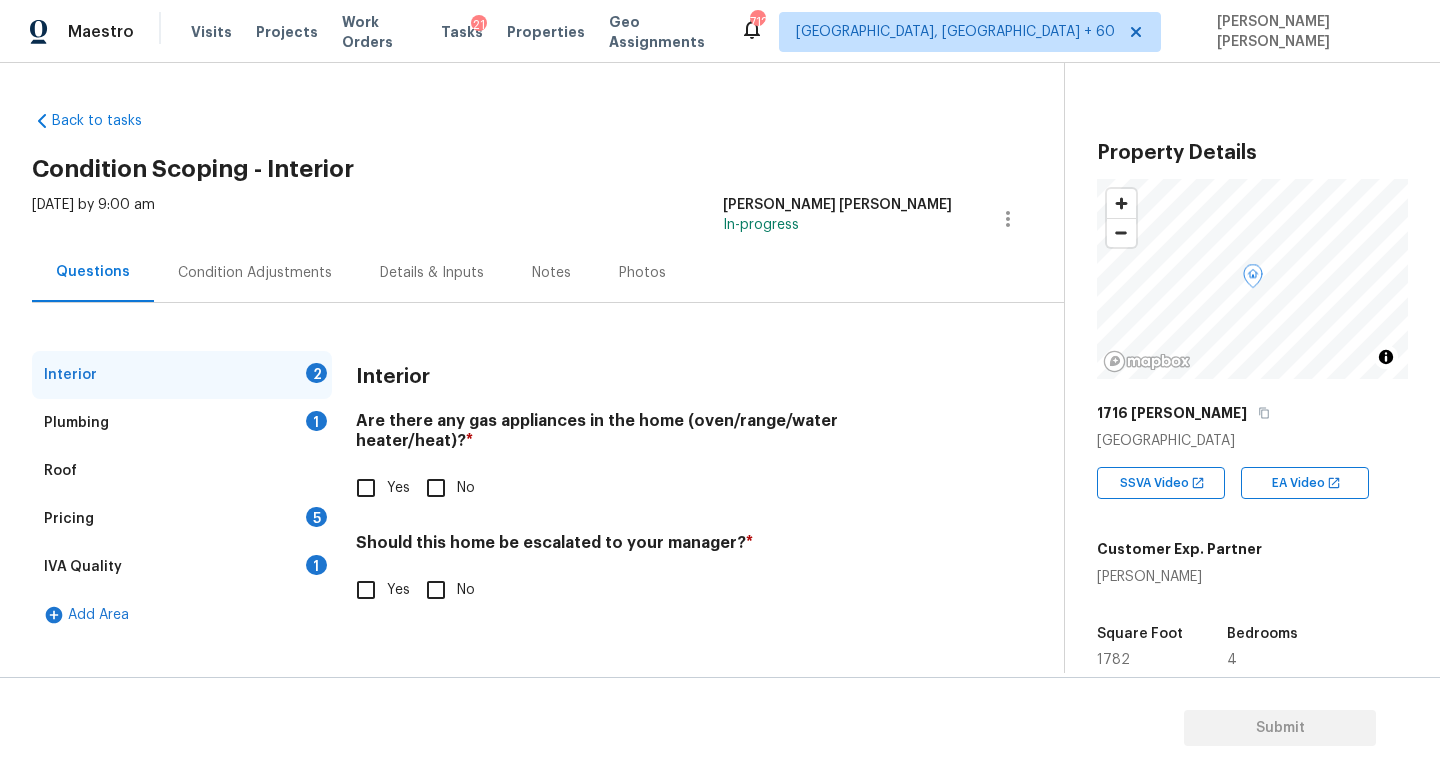 scroll, scrollTop: 0, scrollLeft: 0, axis: both 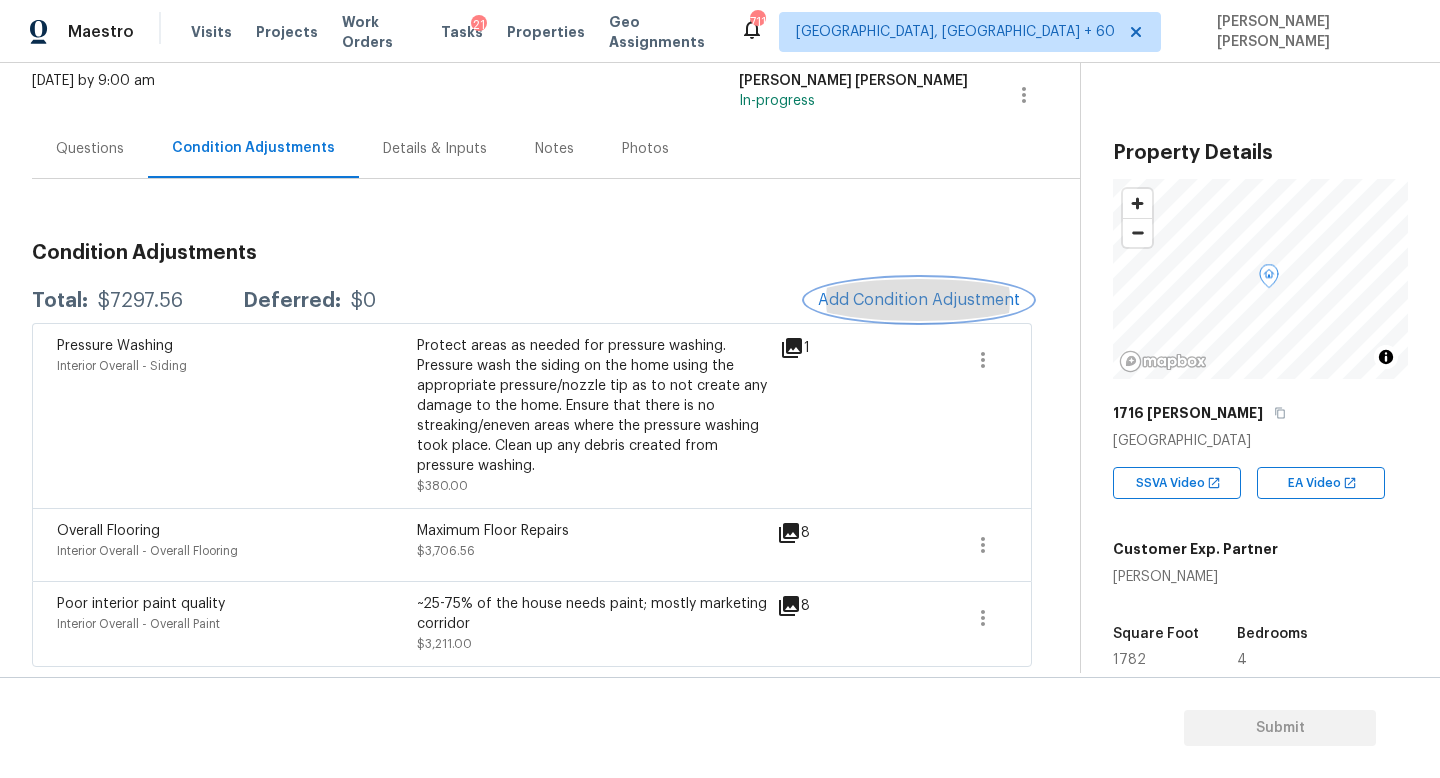 click on "Add Condition Adjustment" at bounding box center (919, 300) 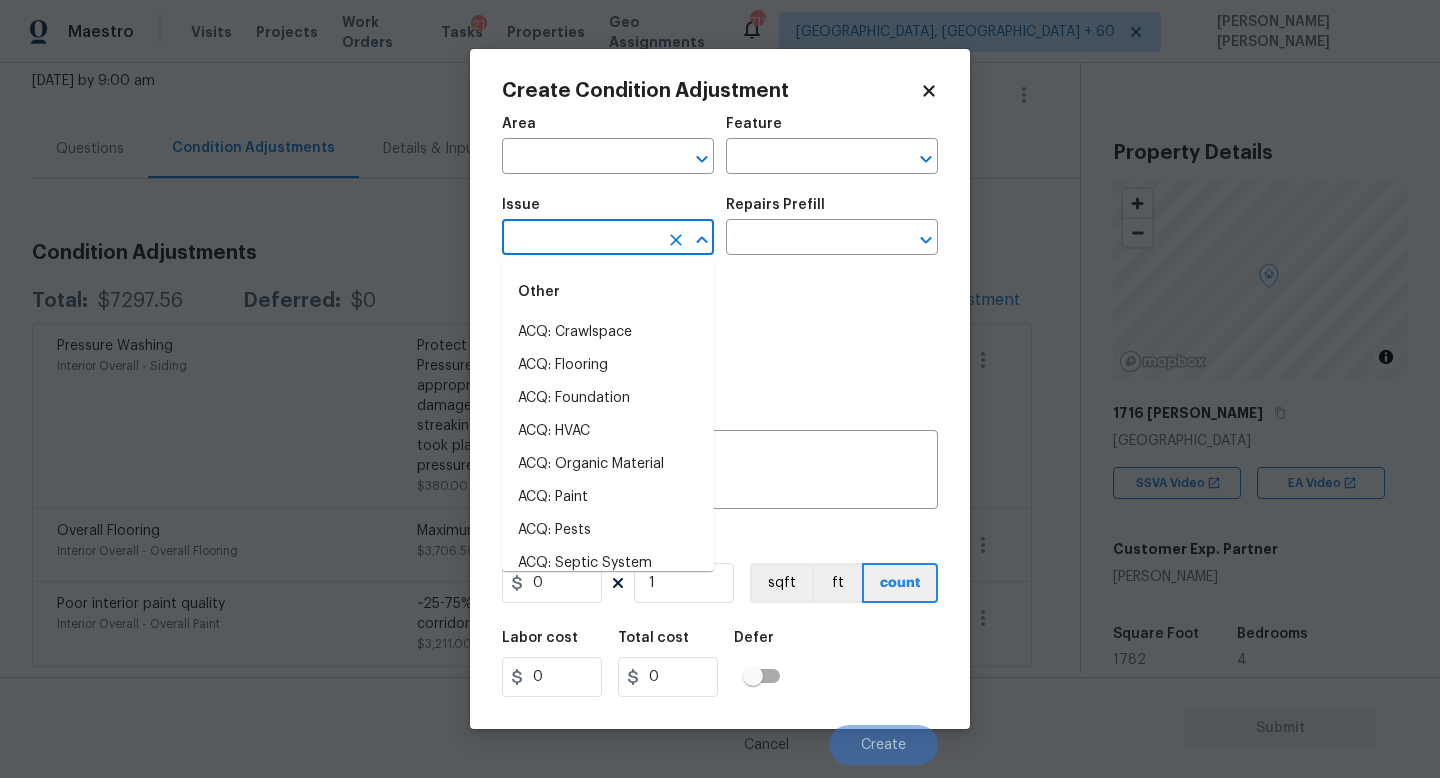 click at bounding box center (580, 239) 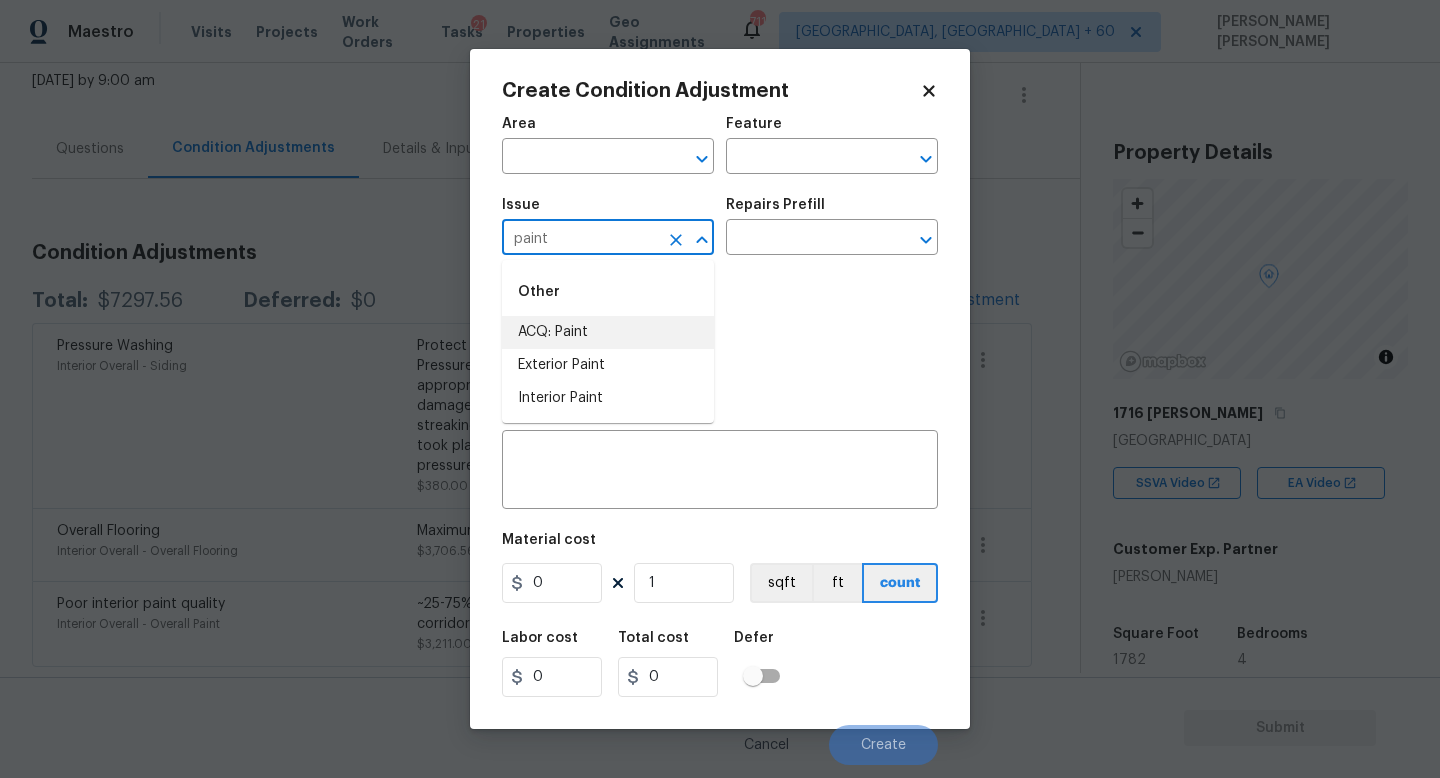 click on "ACQ: Paint" at bounding box center (608, 332) 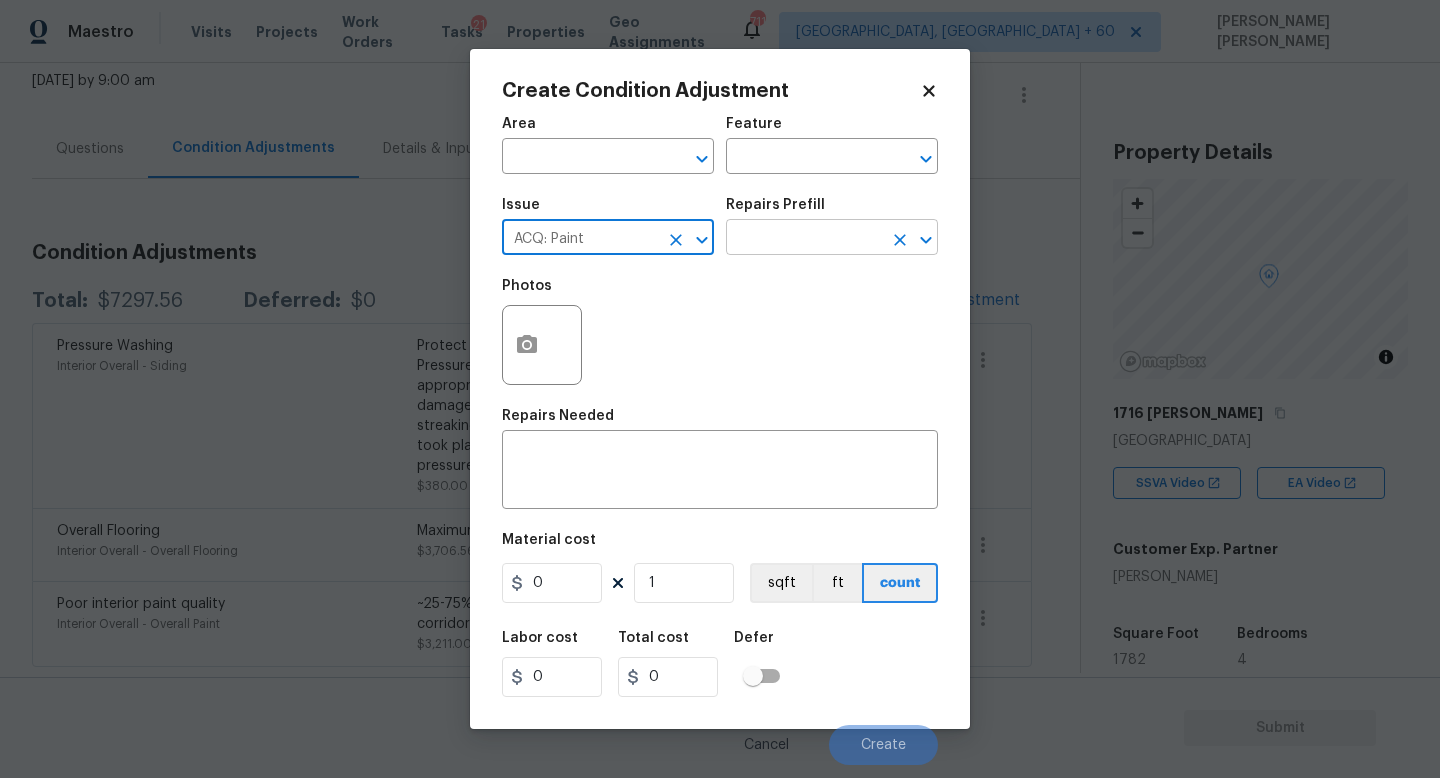 type on "ACQ: Paint" 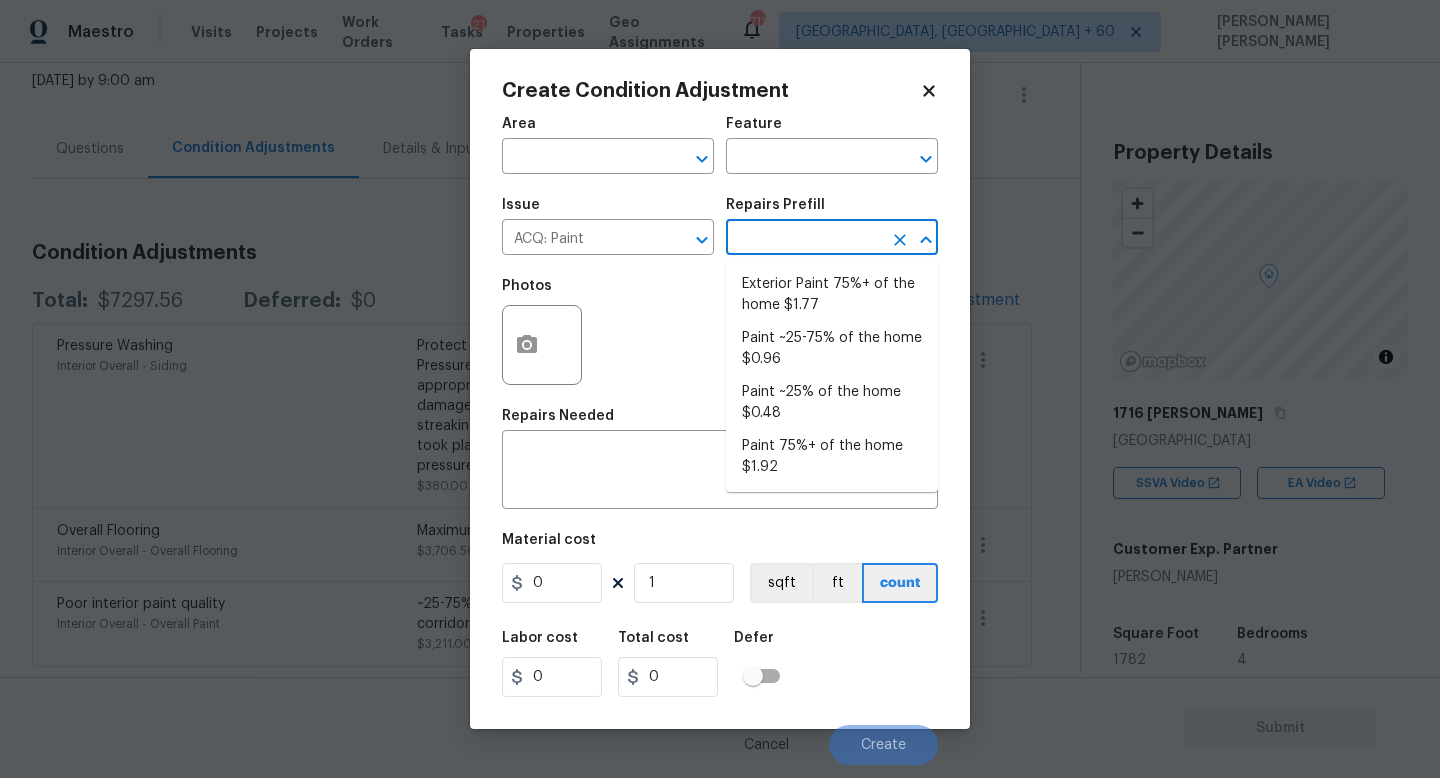 click at bounding box center [804, 239] 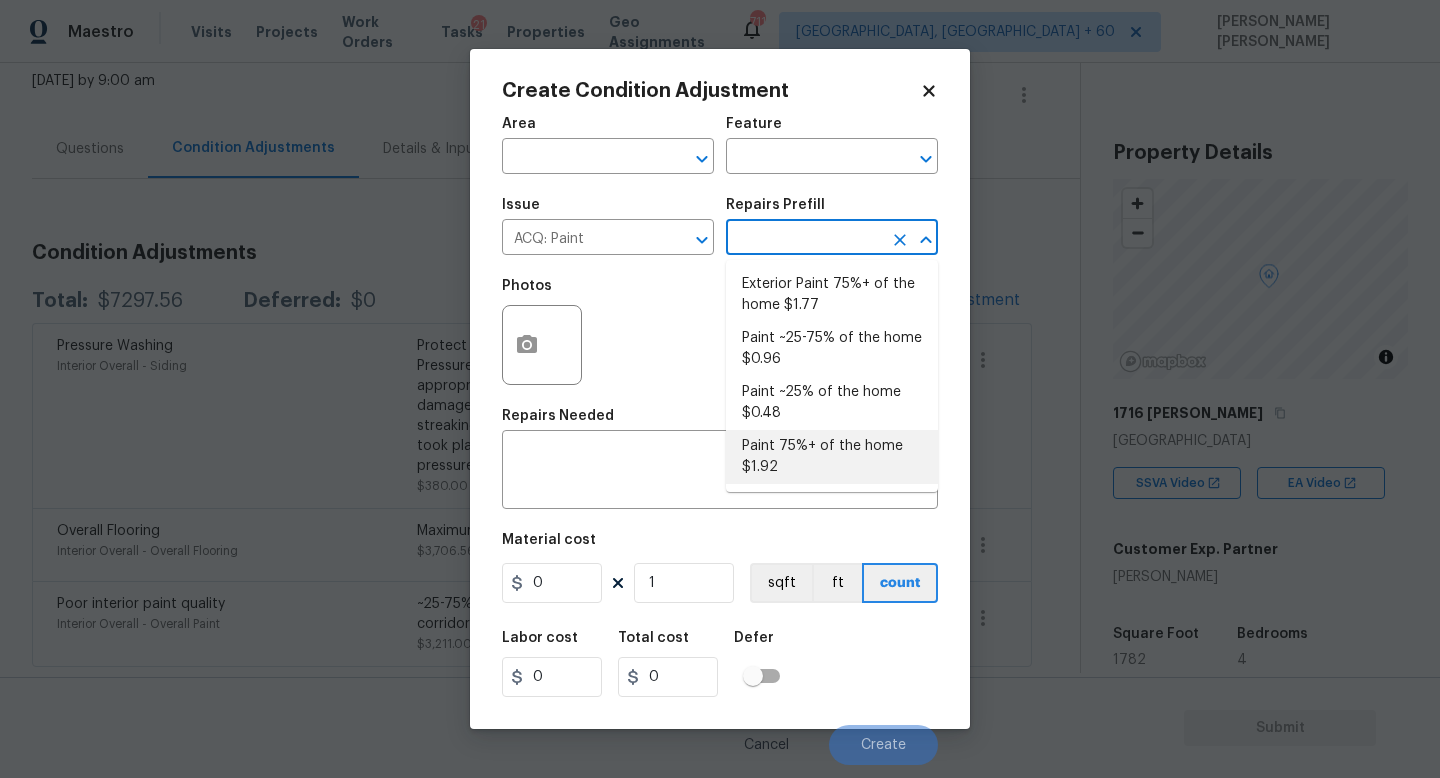 click on "Paint 75%+ of the home $1.92" at bounding box center [832, 457] 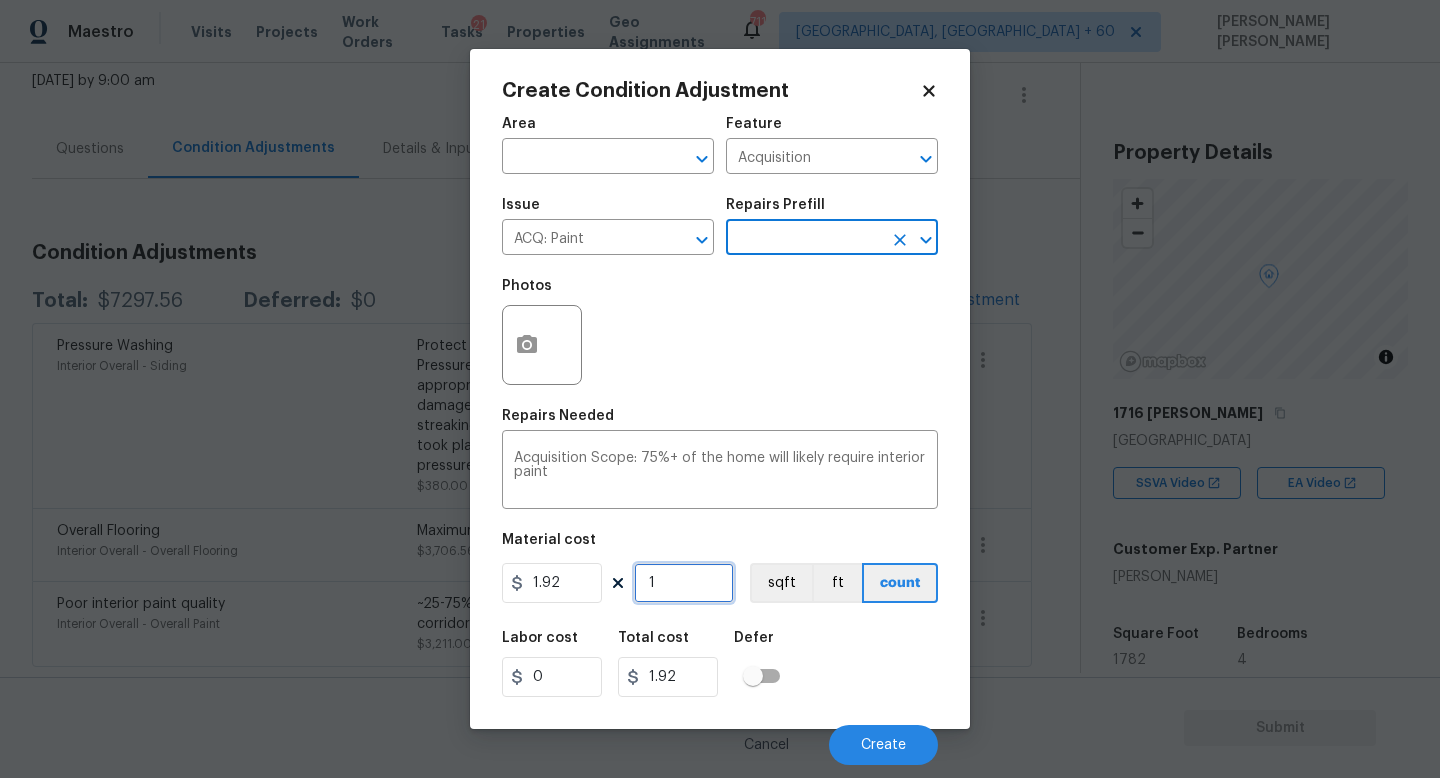 click on "1" at bounding box center (684, 583) 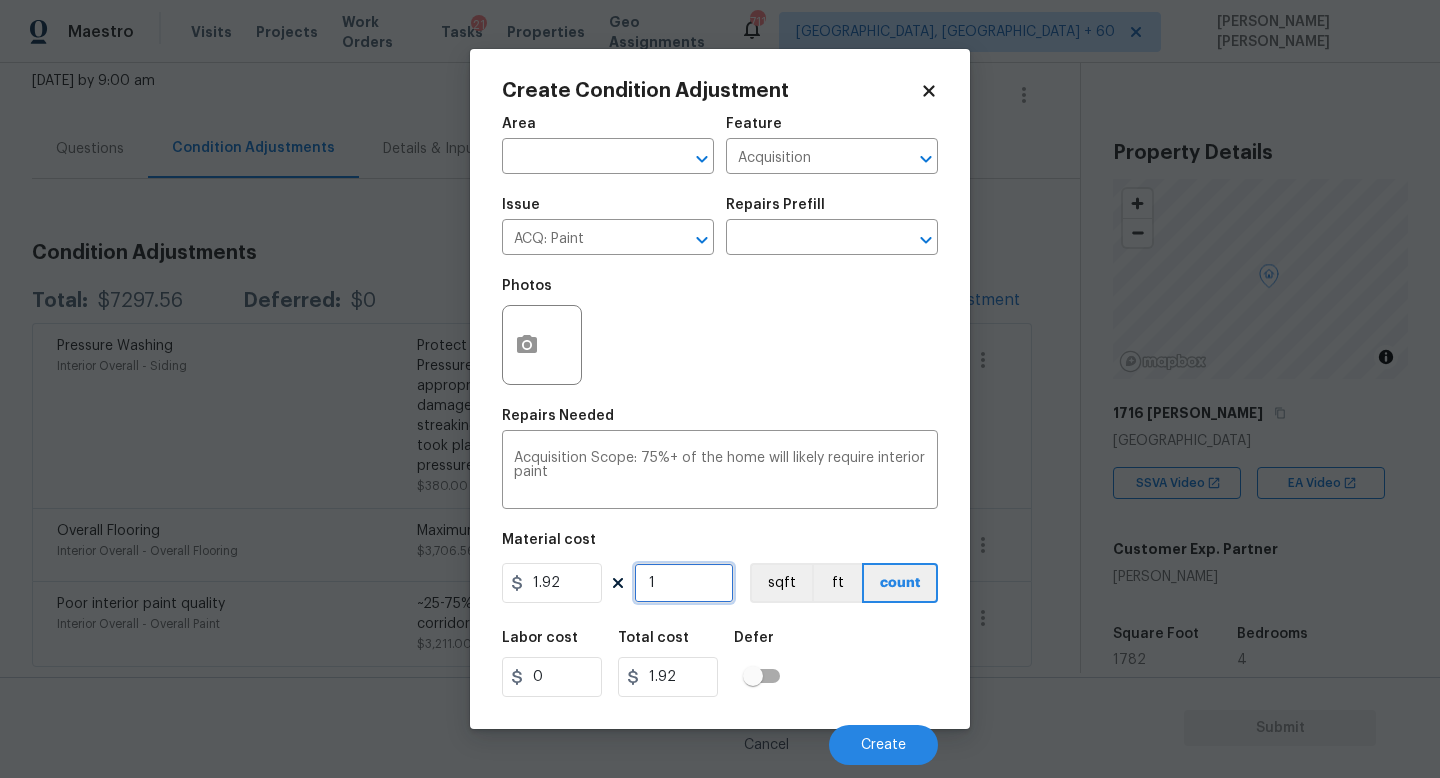 type on "17" 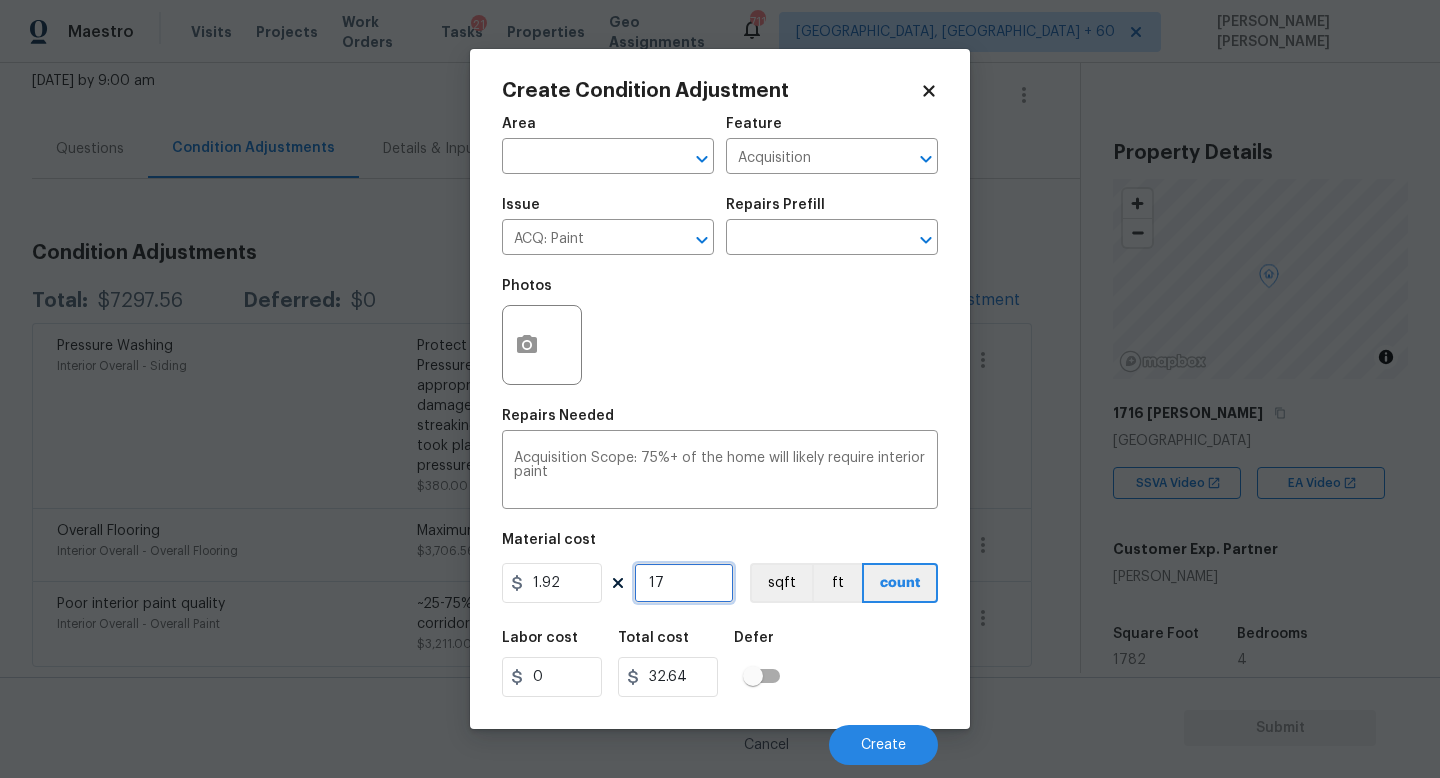 type on "178" 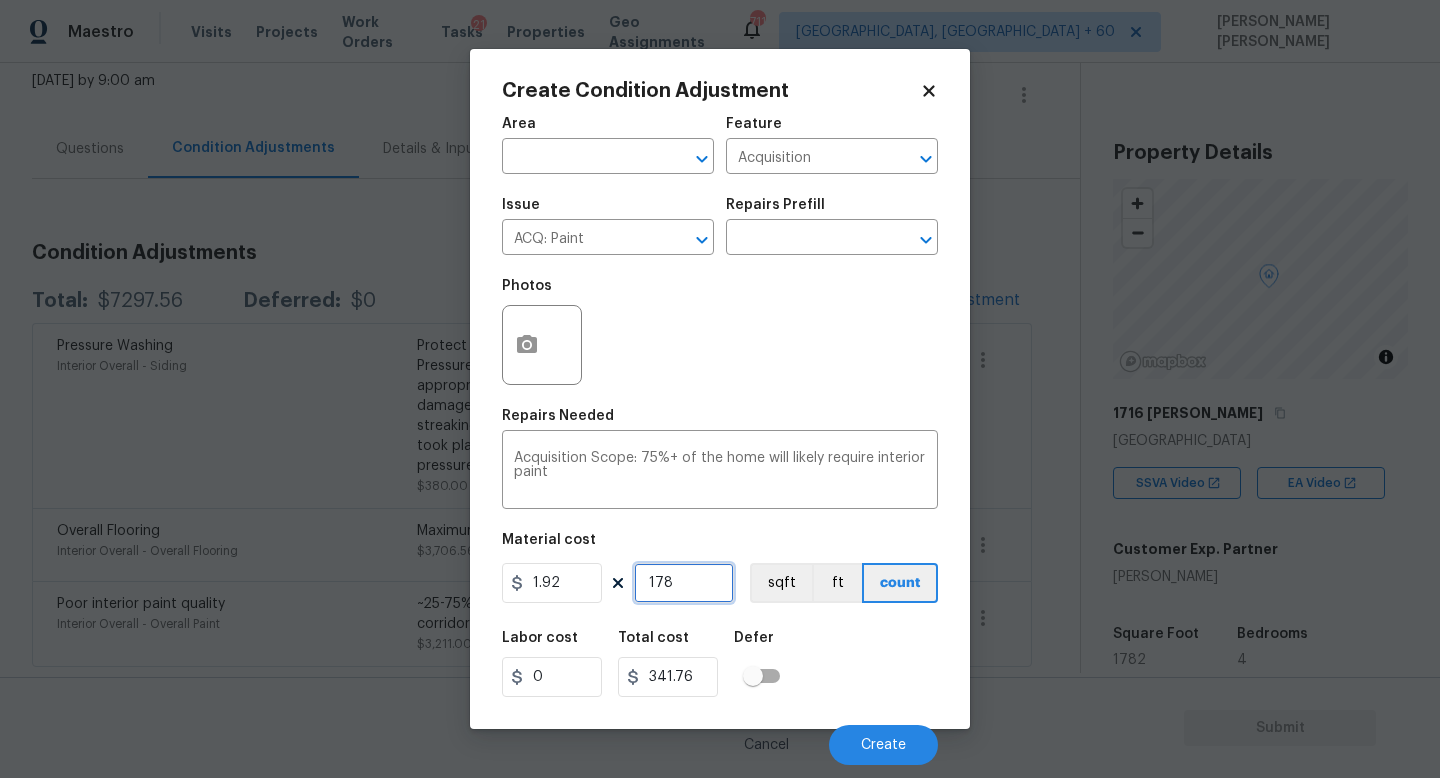 type on "1782" 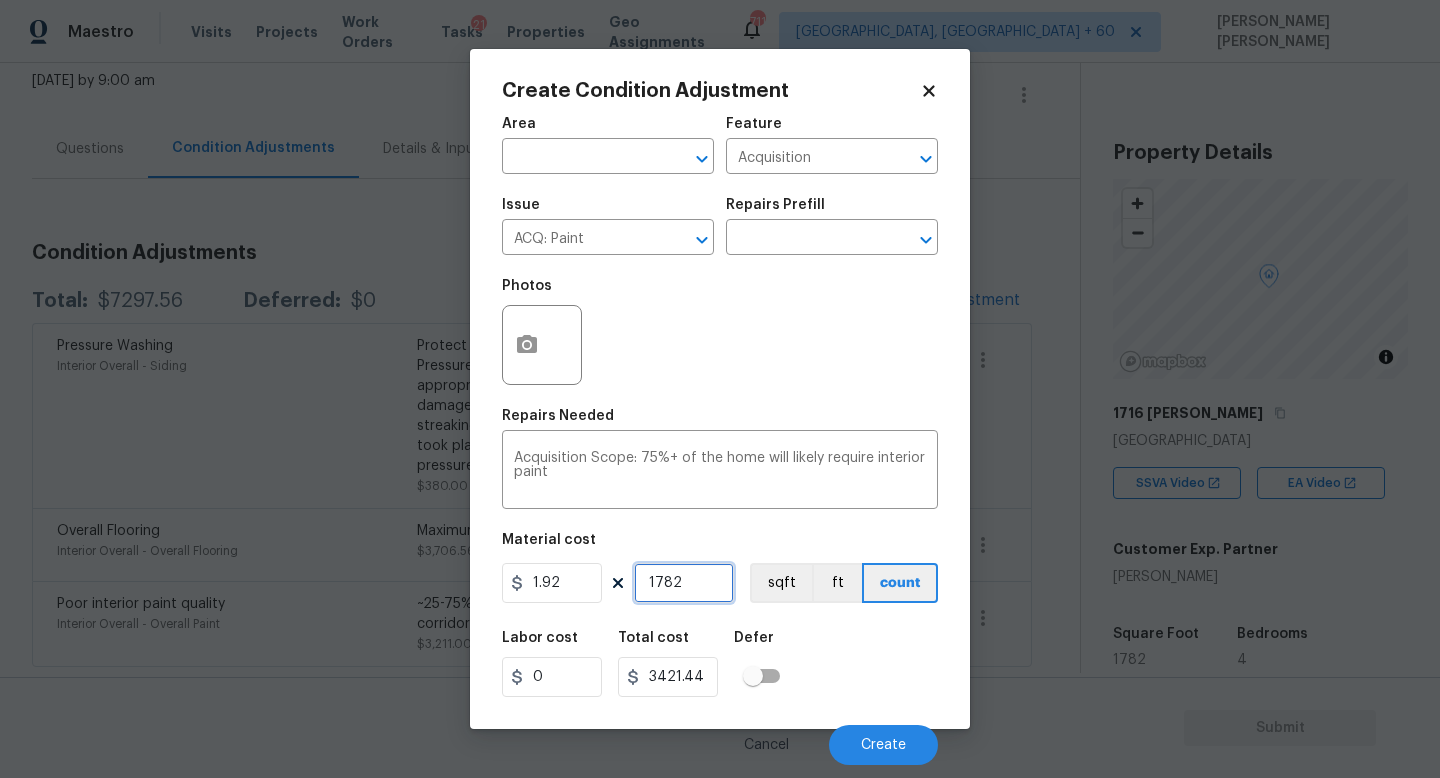 type on "1782" 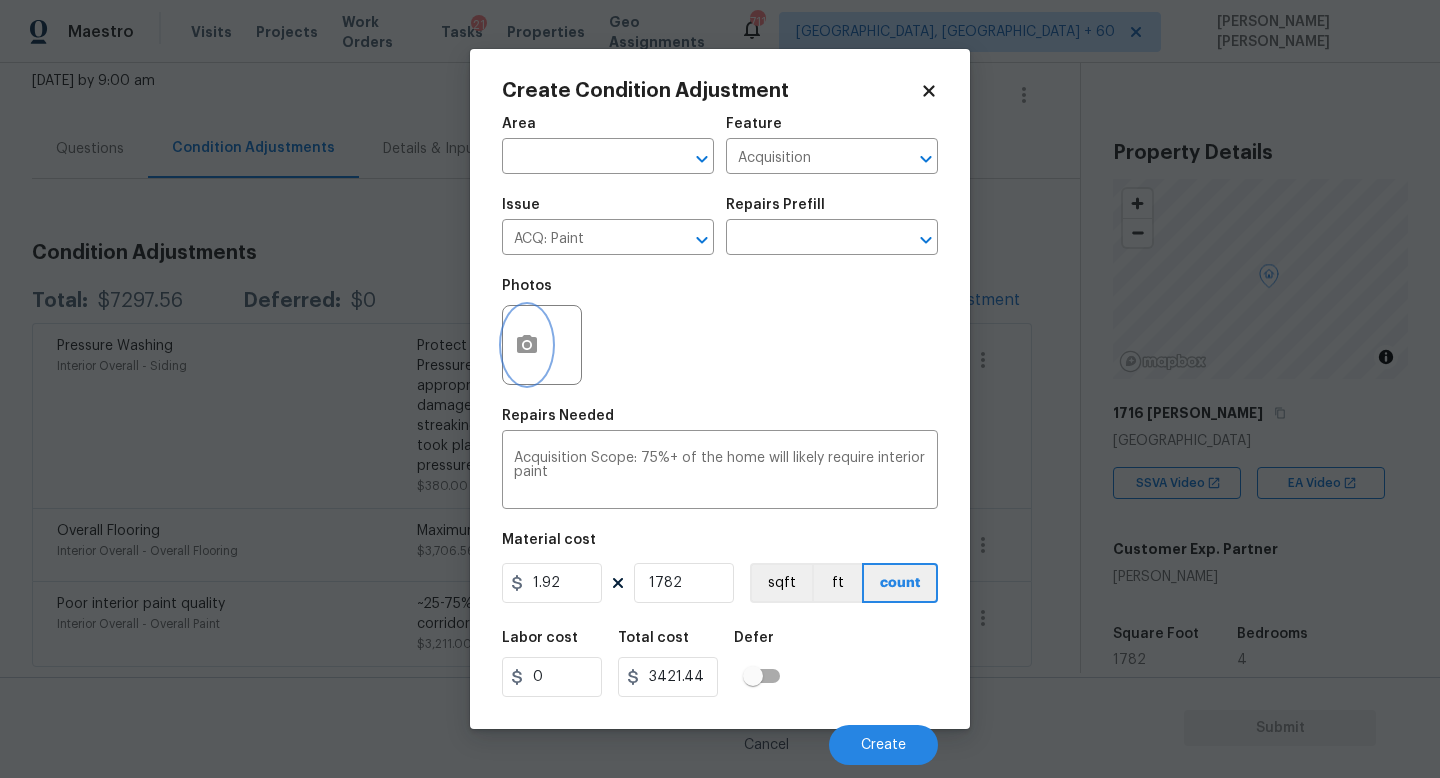 click 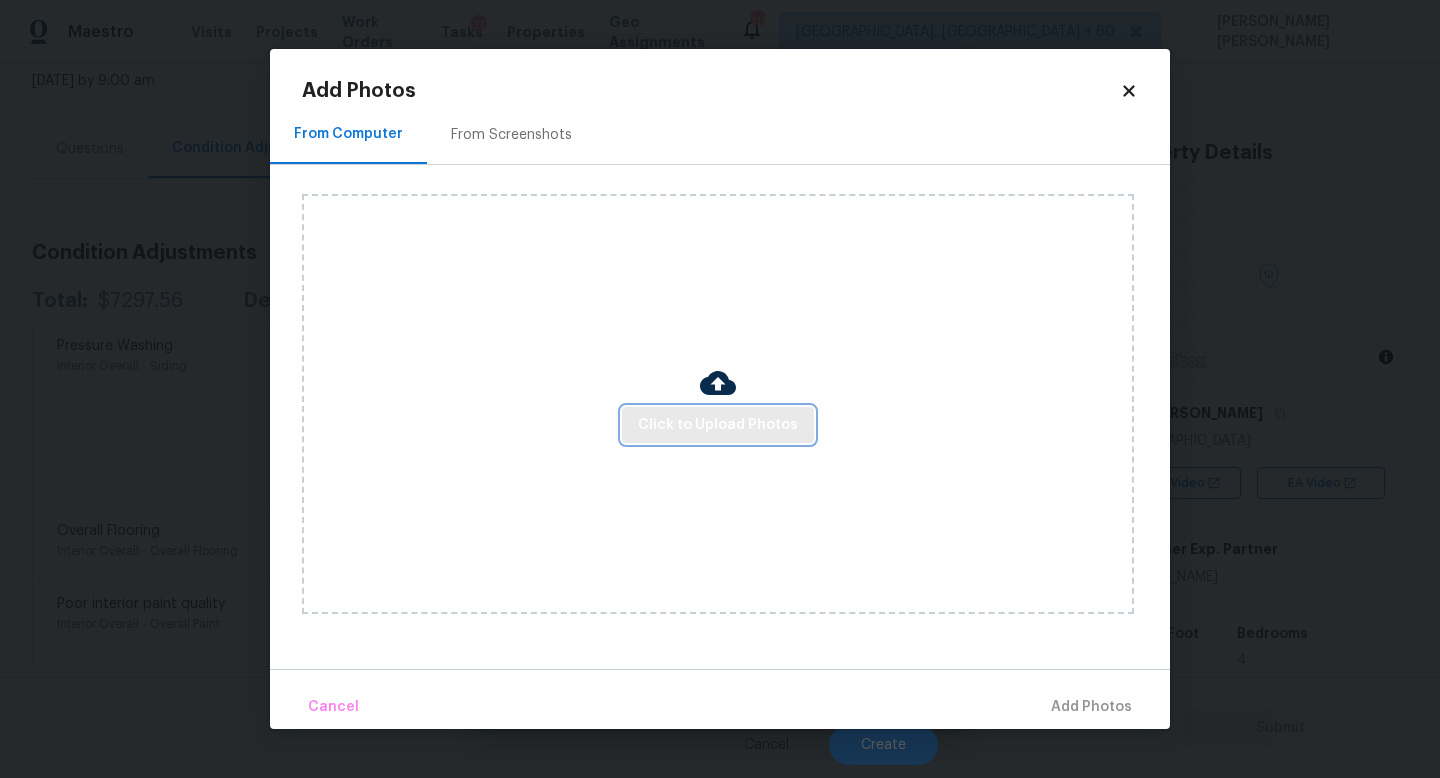 click on "Click to Upload Photos" at bounding box center [718, 425] 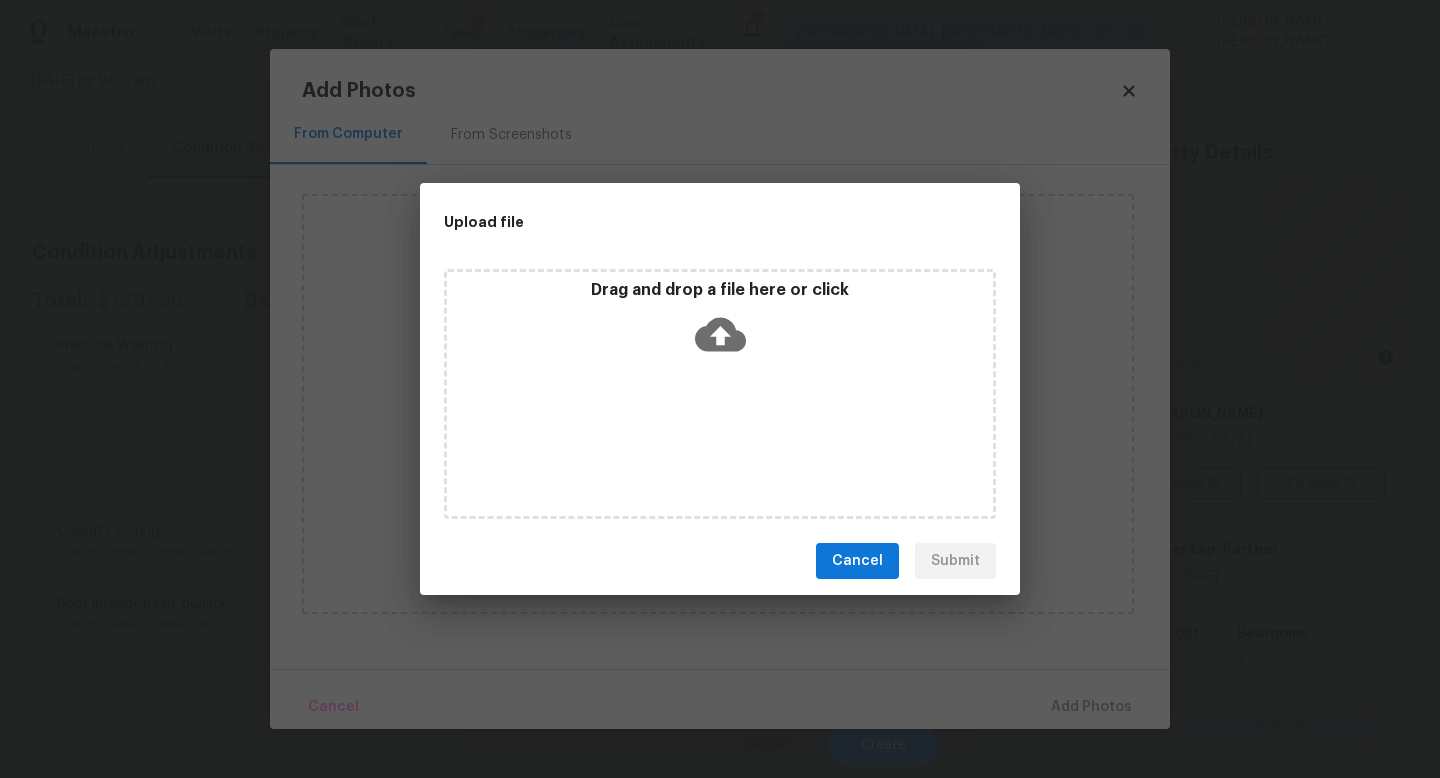 drag, startPoint x: 1399, startPoint y: 660, endPoint x: 776, endPoint y: 532, distance: 636.01337 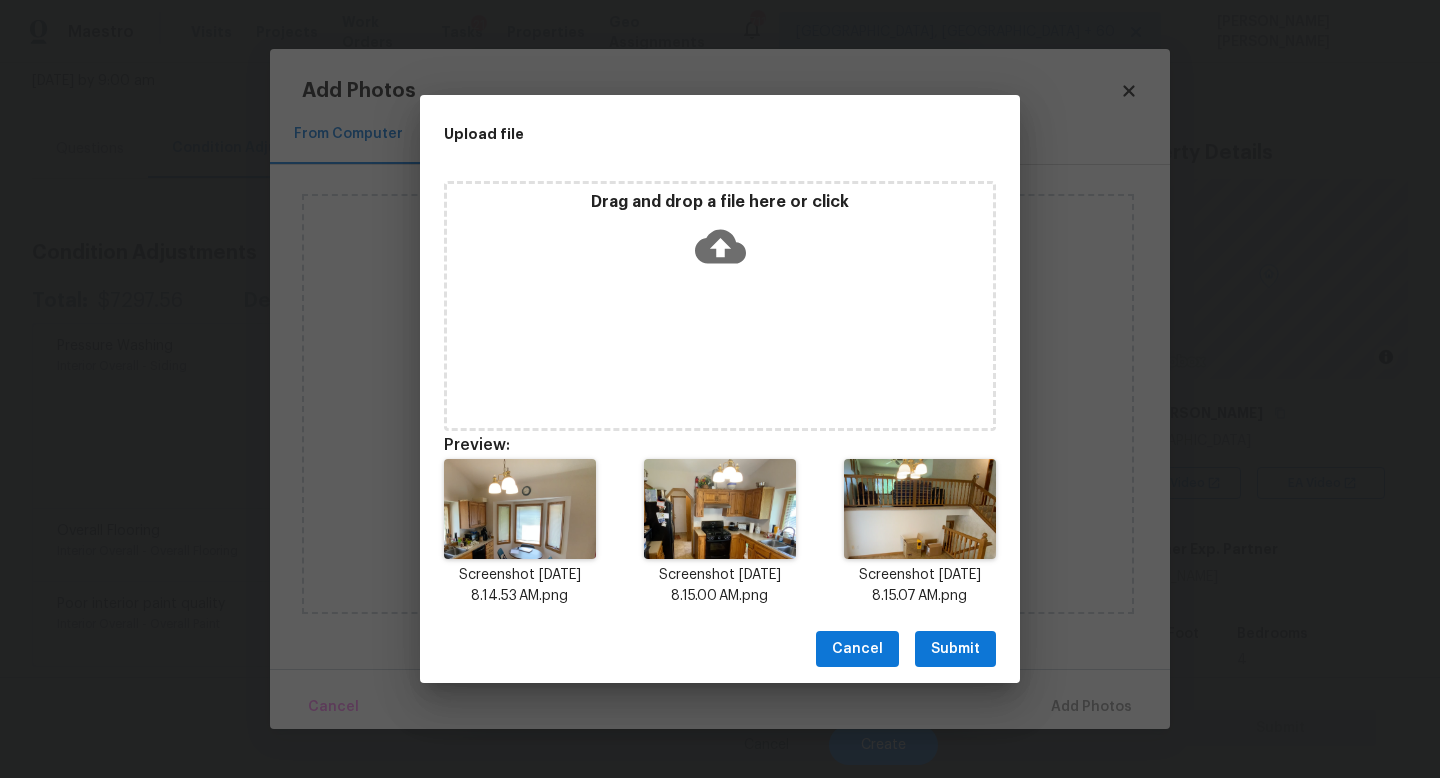click on "Submit" at bounding box center (955, 649) 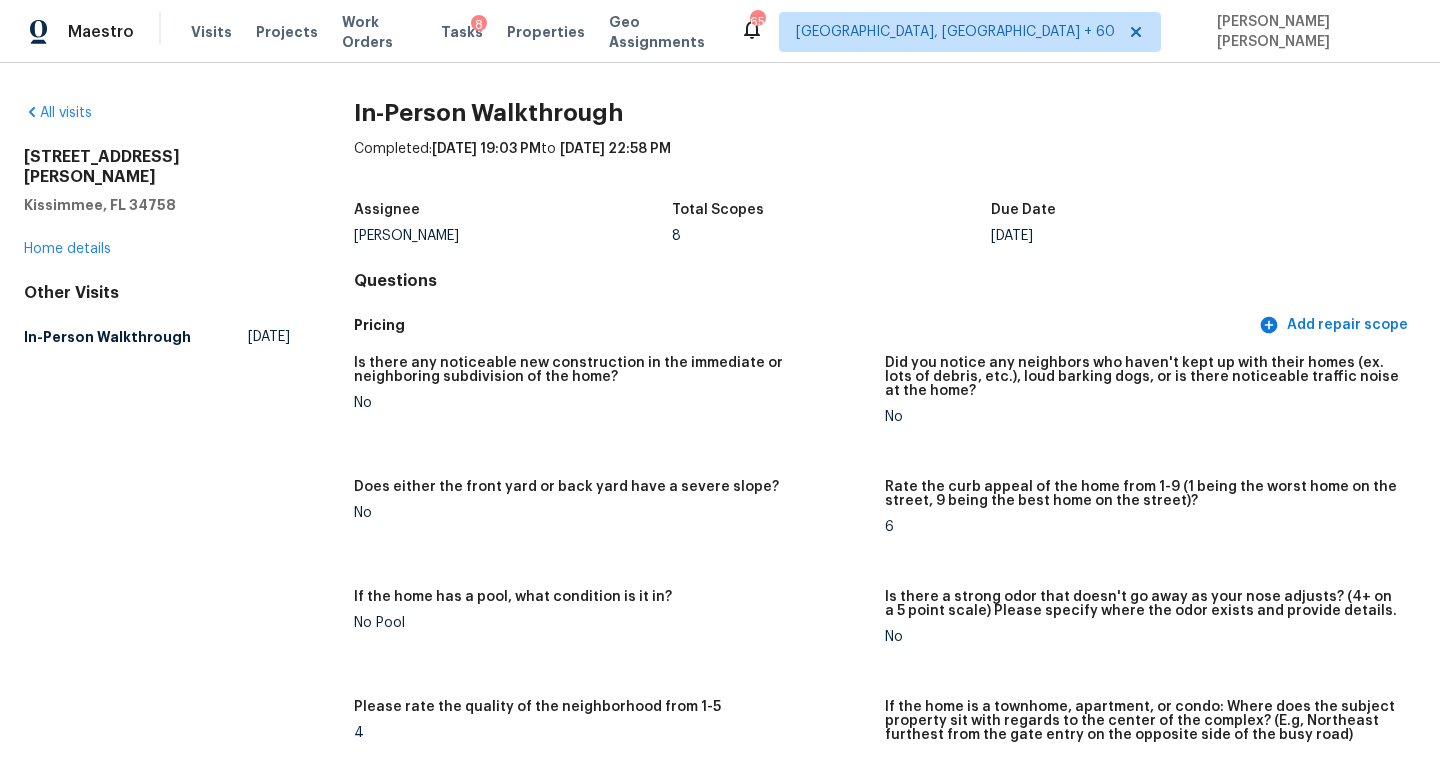 scroll, scrollTop: 0, scrollLeft: 0, axis: both 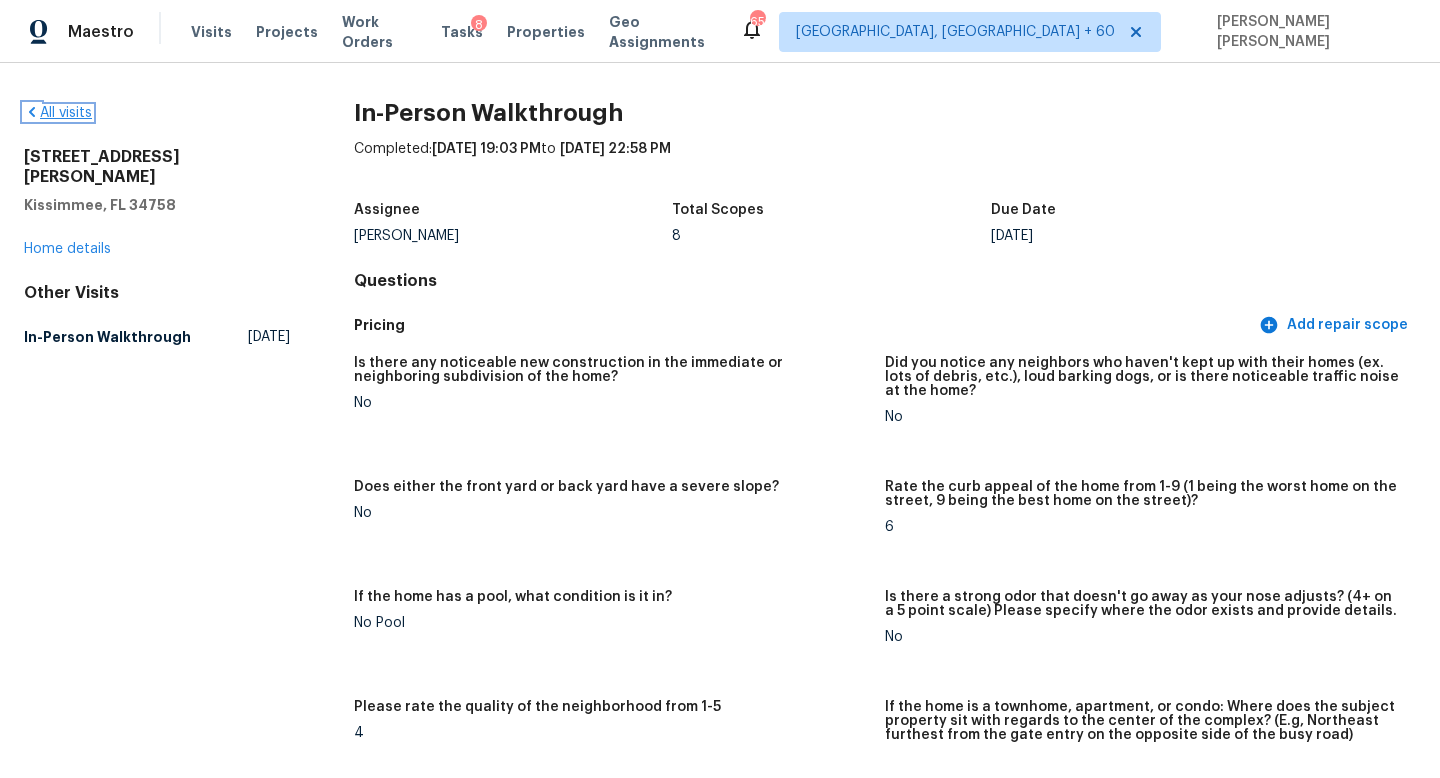 click on "All visits" at bounding box center [58, 113] 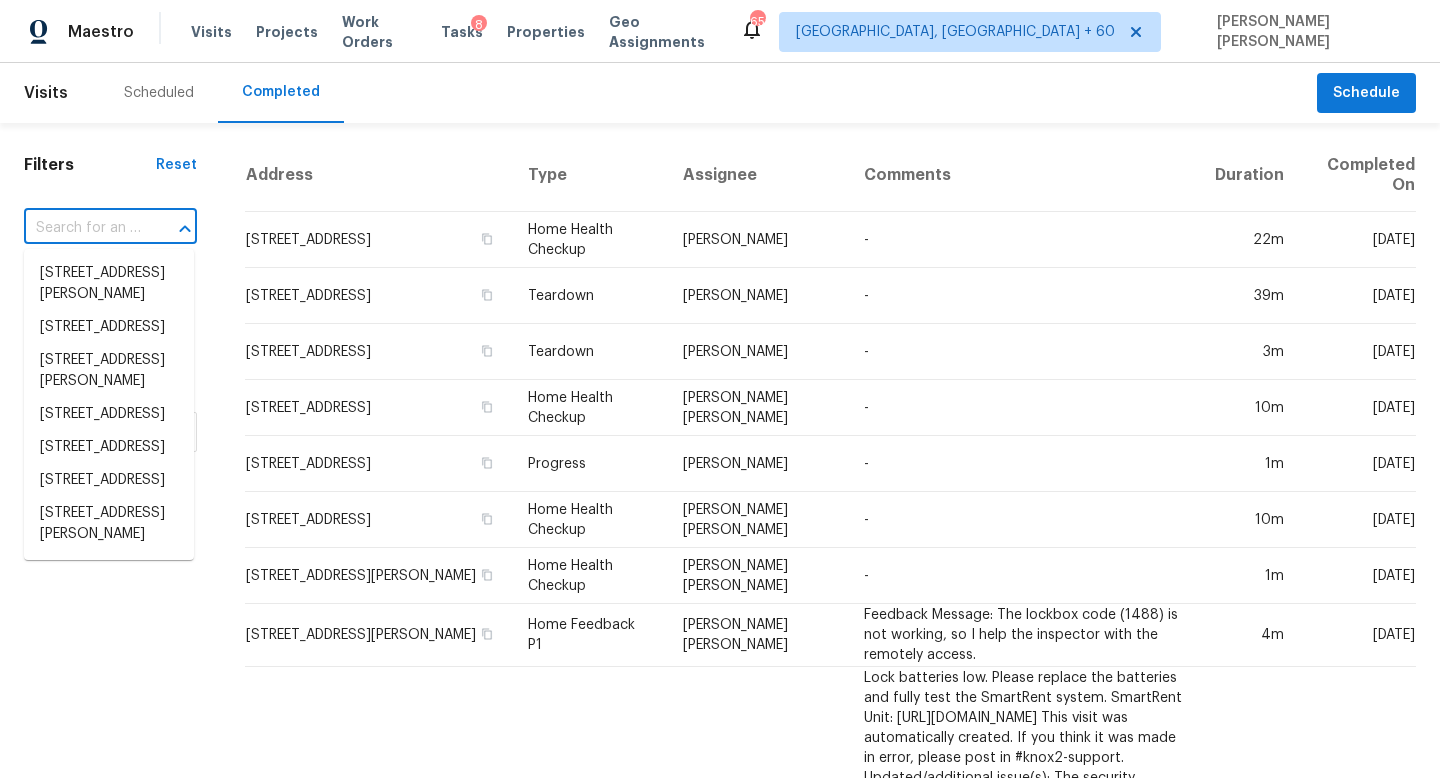 click at bounding box center (82, 228) 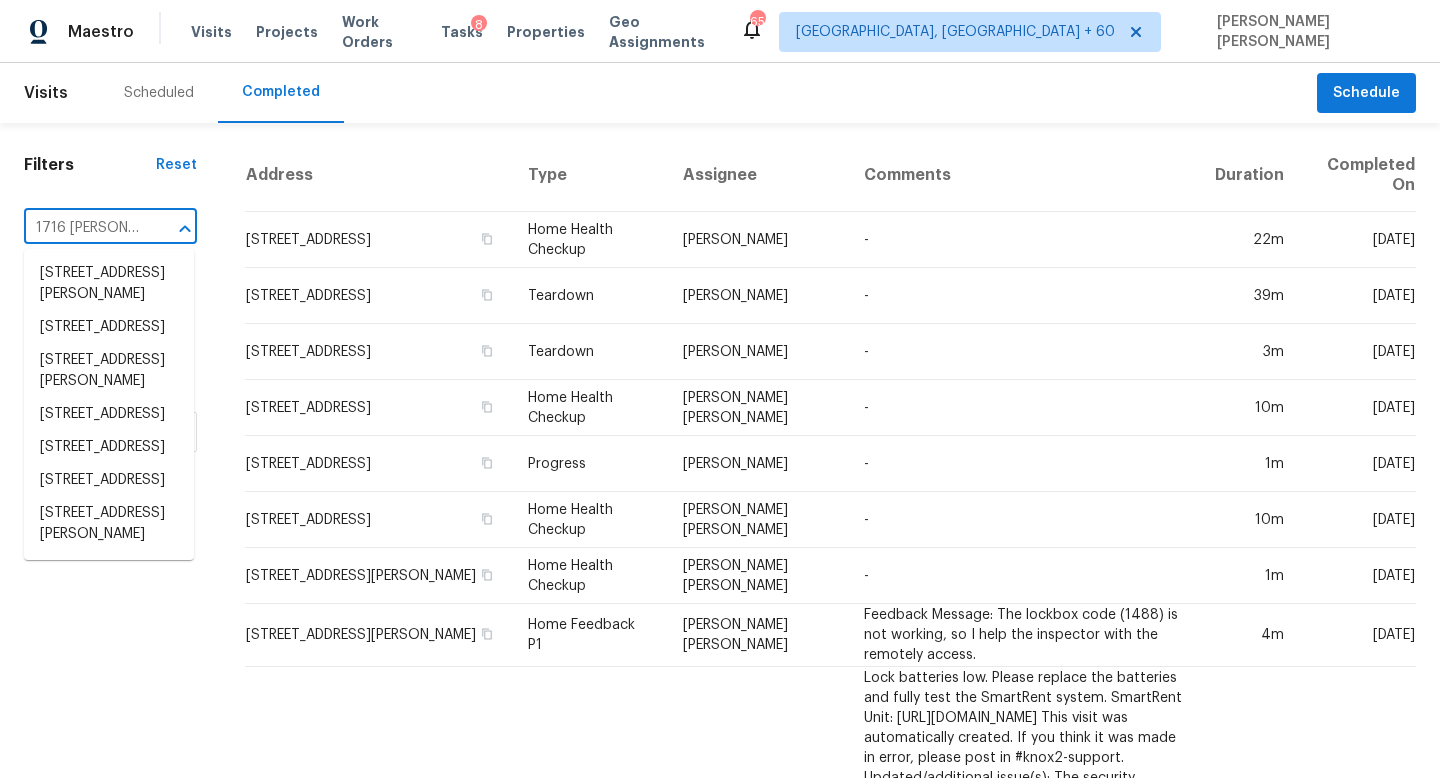 scroll, scrollTop: 0, scrollLeft: 130, axis: horizontal 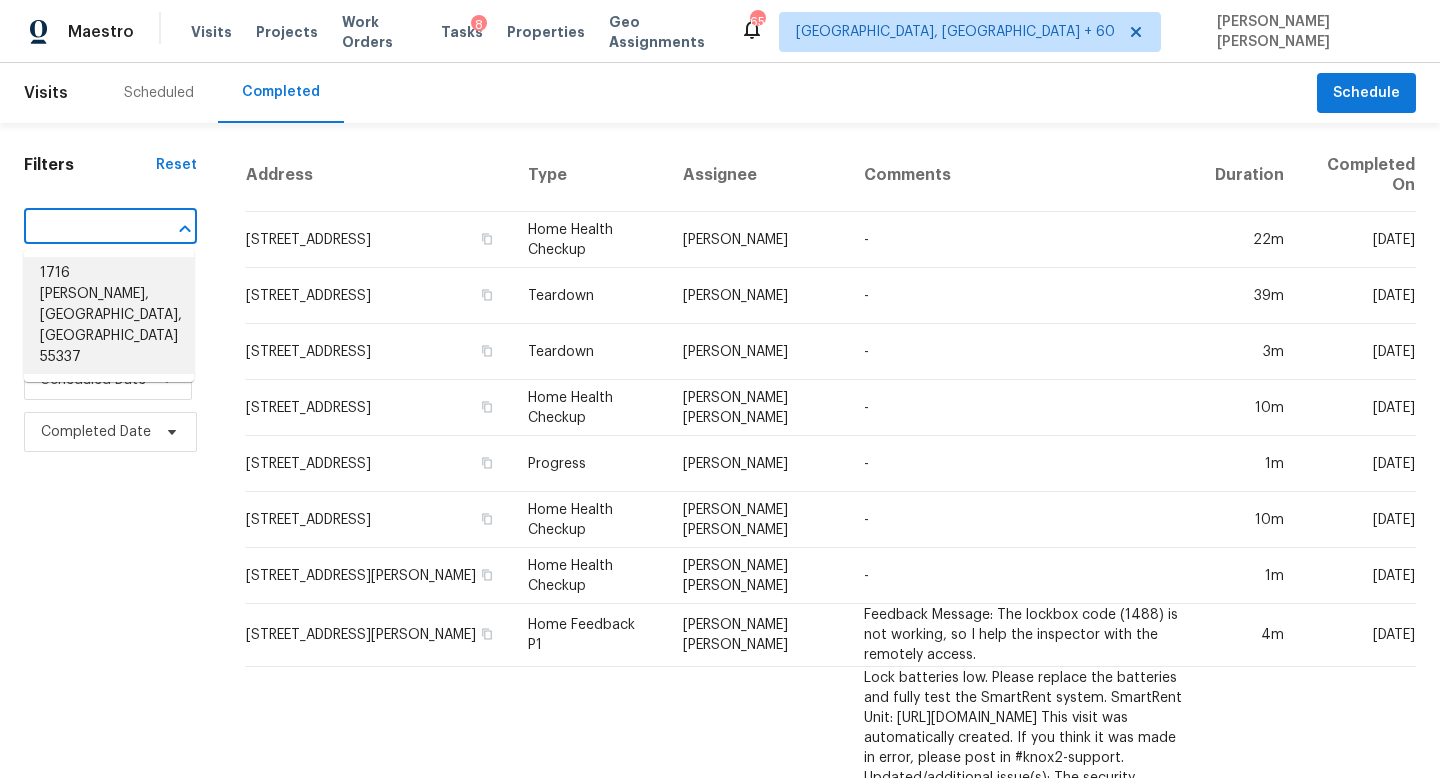 click on "1716 Slater Ln, Burnsville, MN 55337" at bounding box center (109, 315) 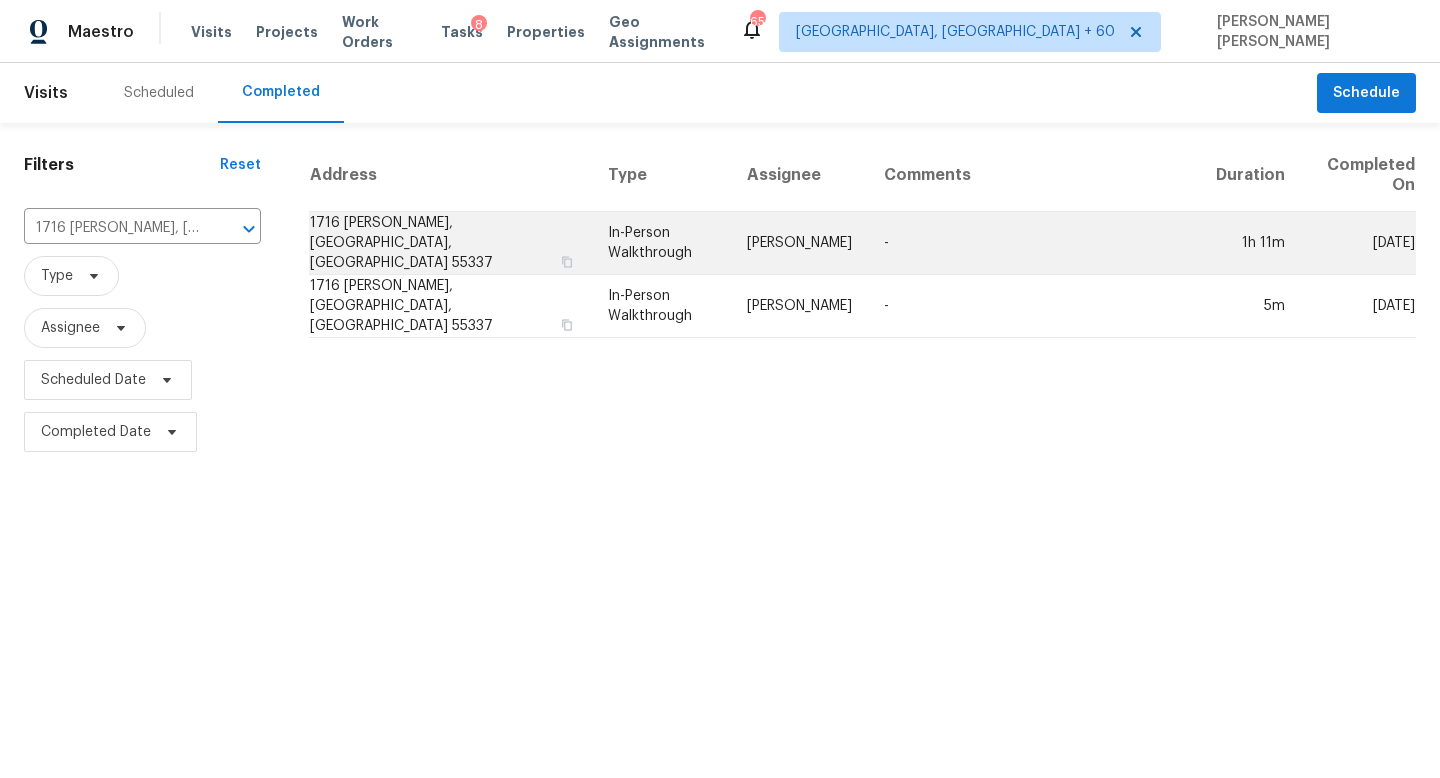 click on "Ken Nelson" at bounding box center (799, 243) 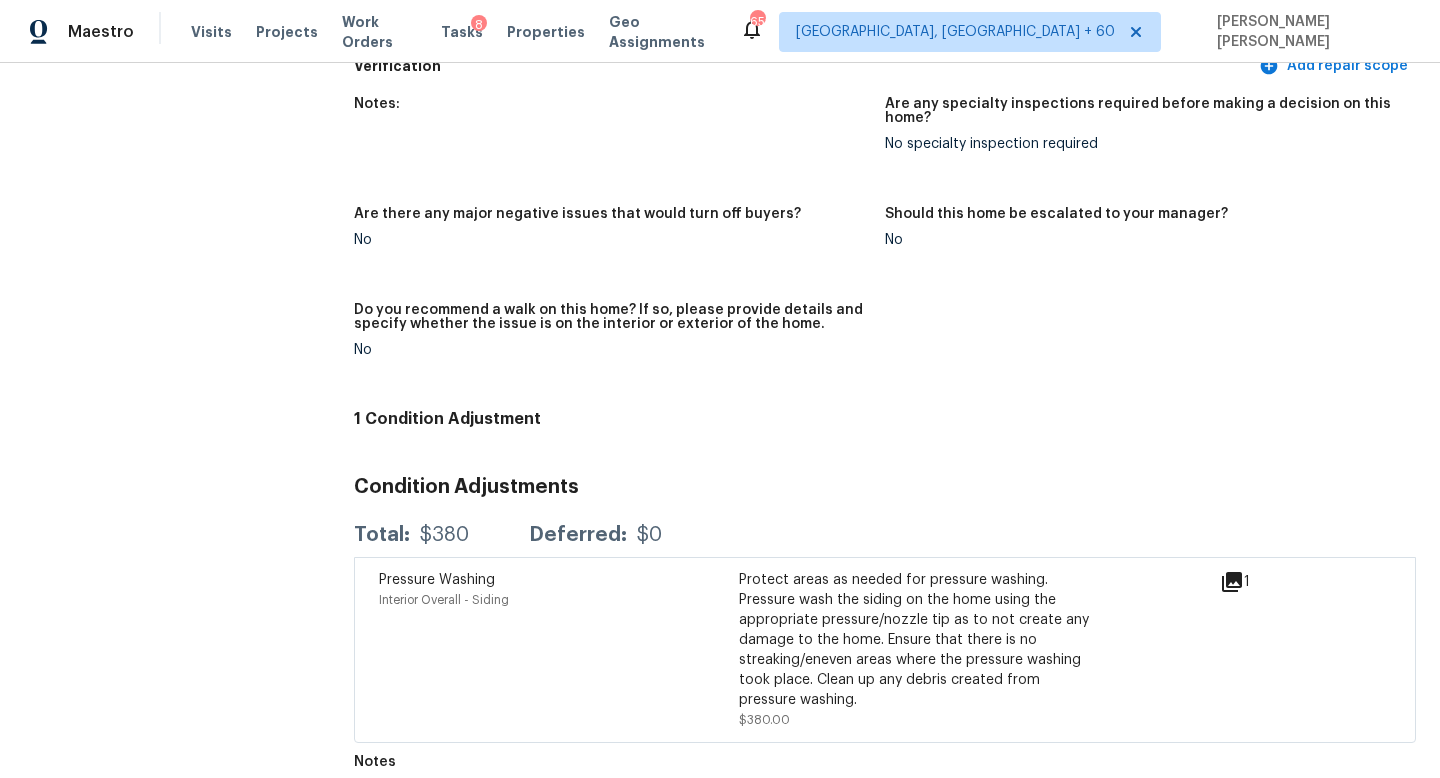 scroll, scrollTop: 4201, scrollLeft: 0, axis: vertical 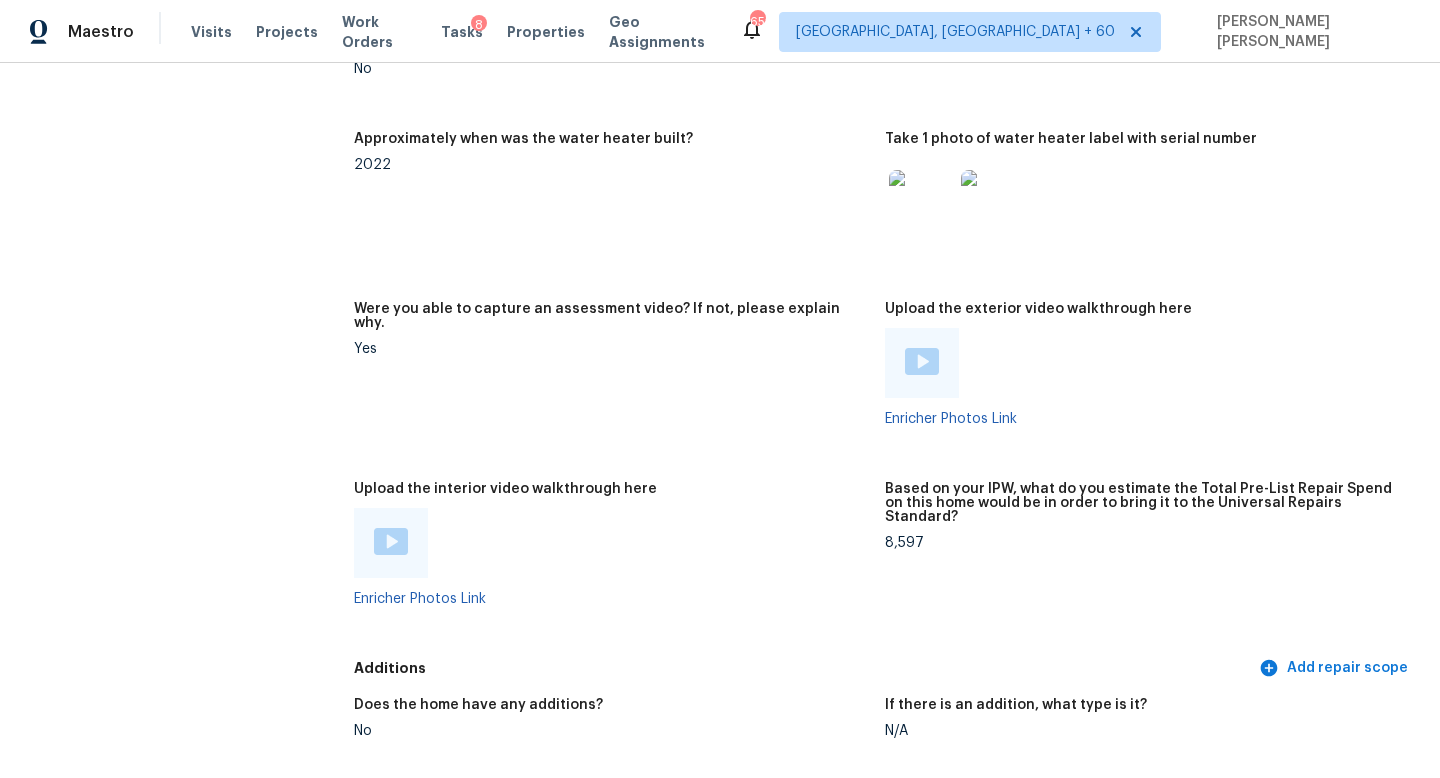 click at bounding box center (391, 541) 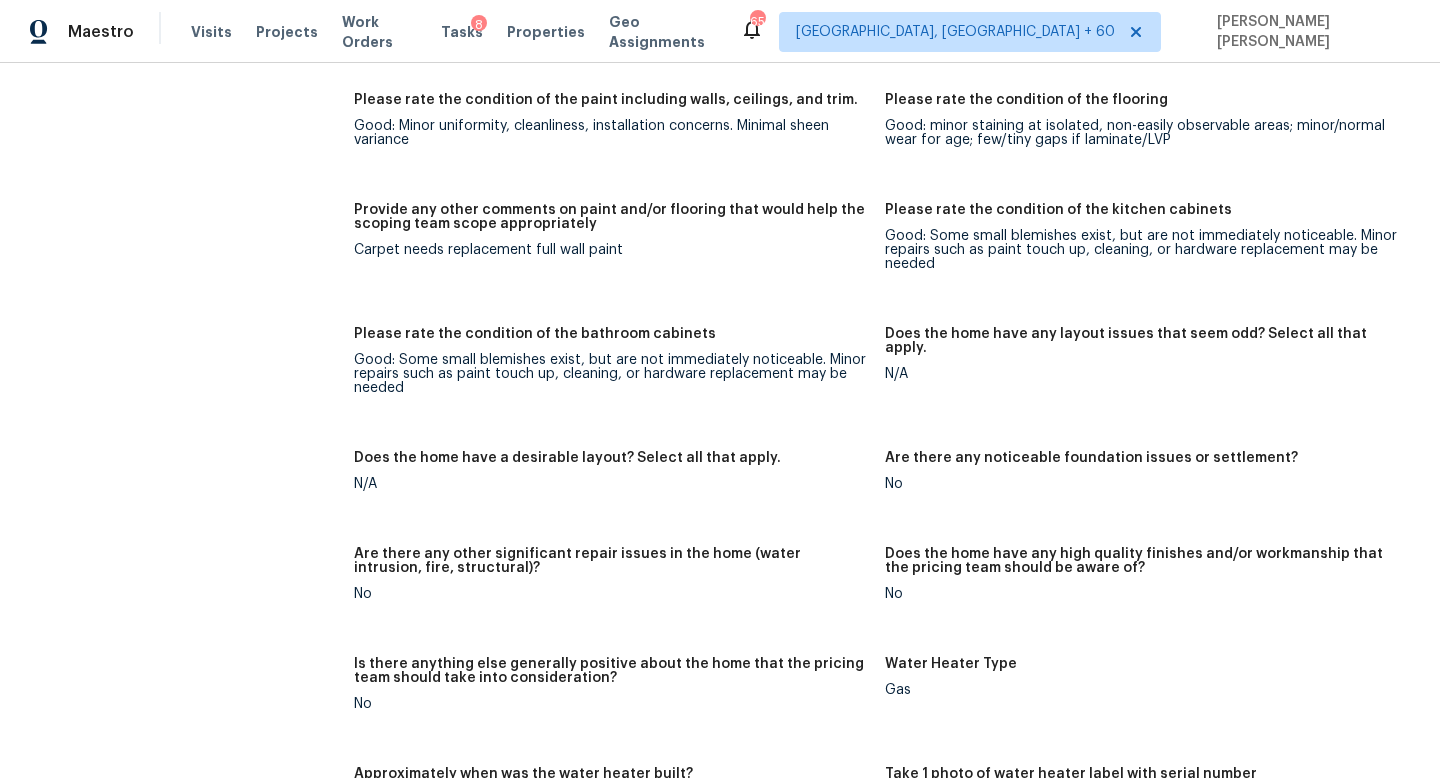 scroll, scrollTop: 3584, scrollLeft: 0, axis: vertical 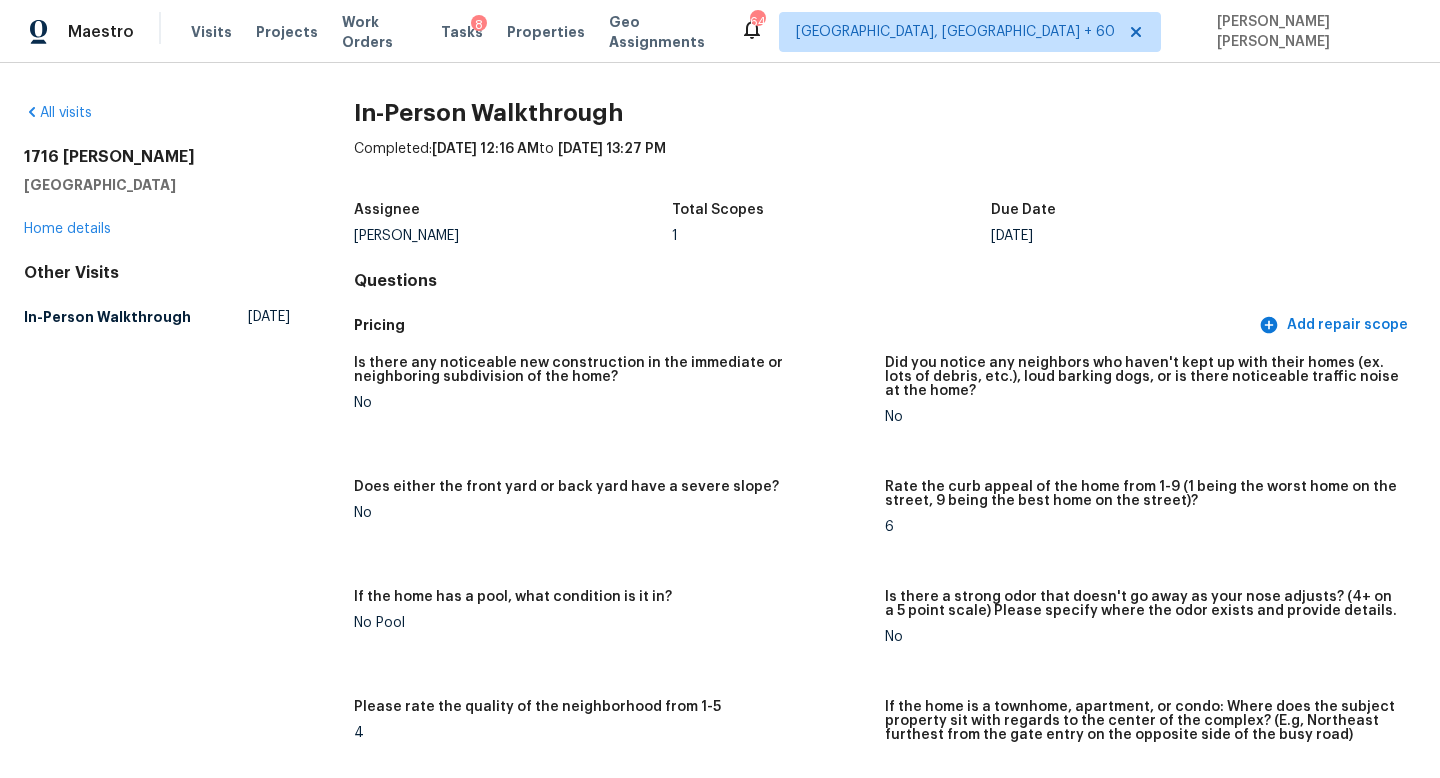 click on "1716 Slater Ln Burnsville, MN 55337 Home details" at bounding box center (157, 193) 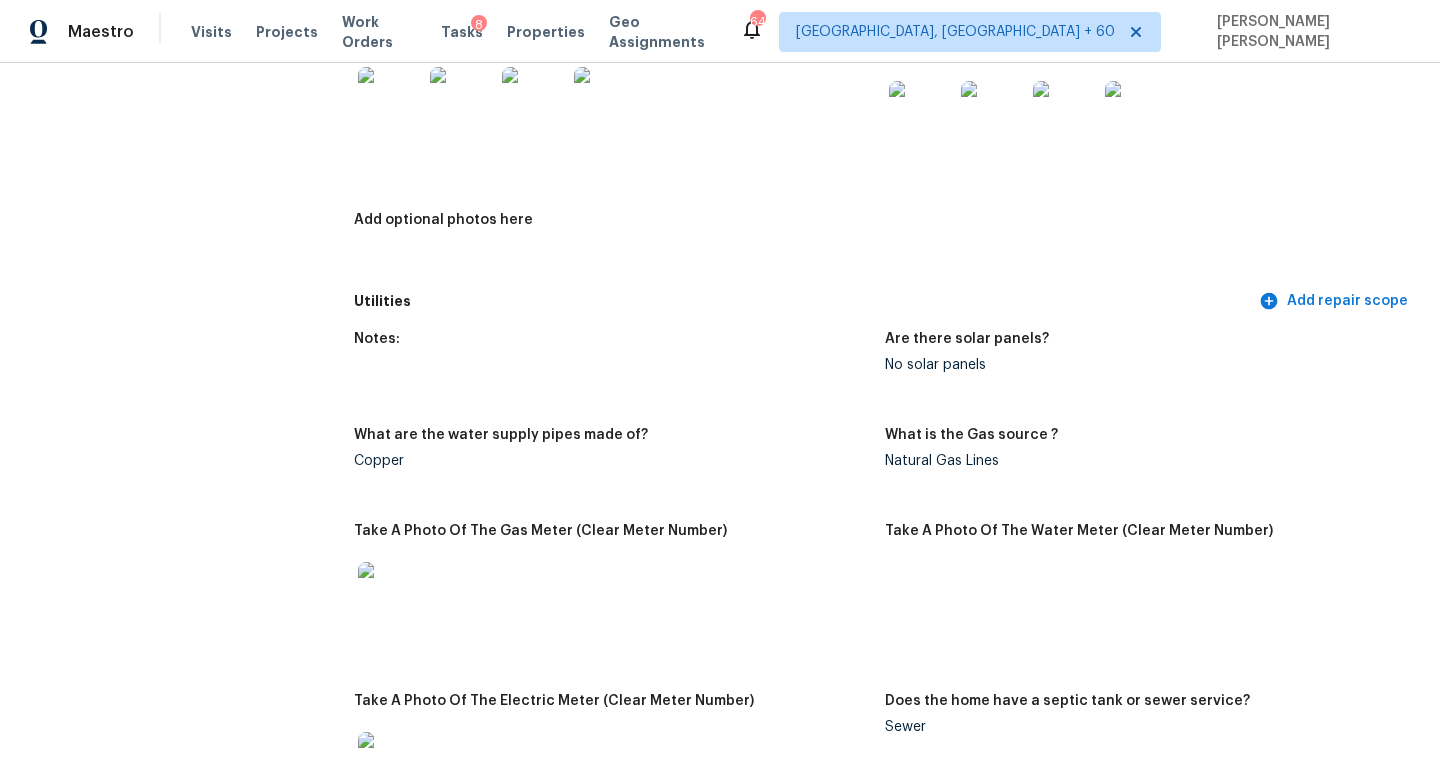 scroll, scrollTop: 1023, scrollLeft: 0, axis: vertical 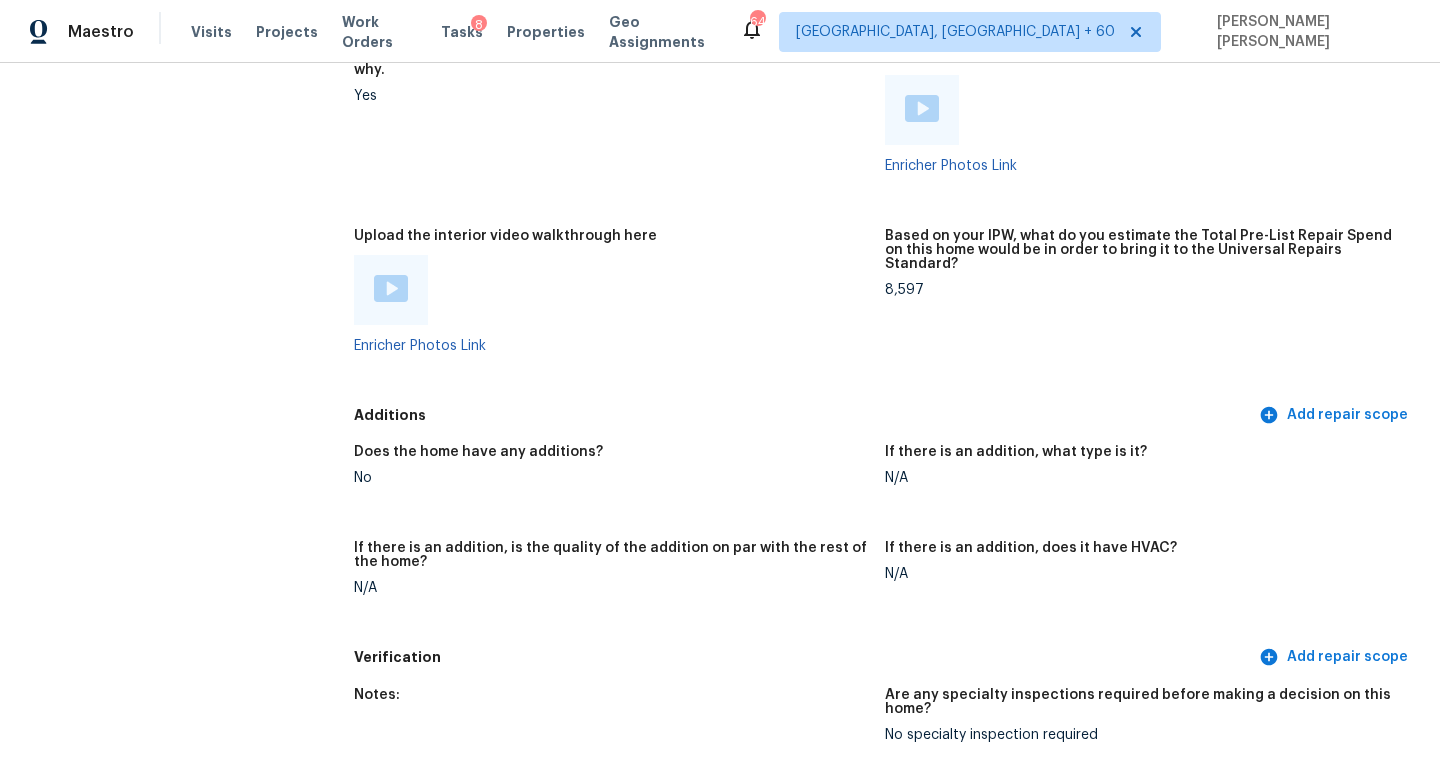 click on "8,597" at bounding box center (1142, 290) 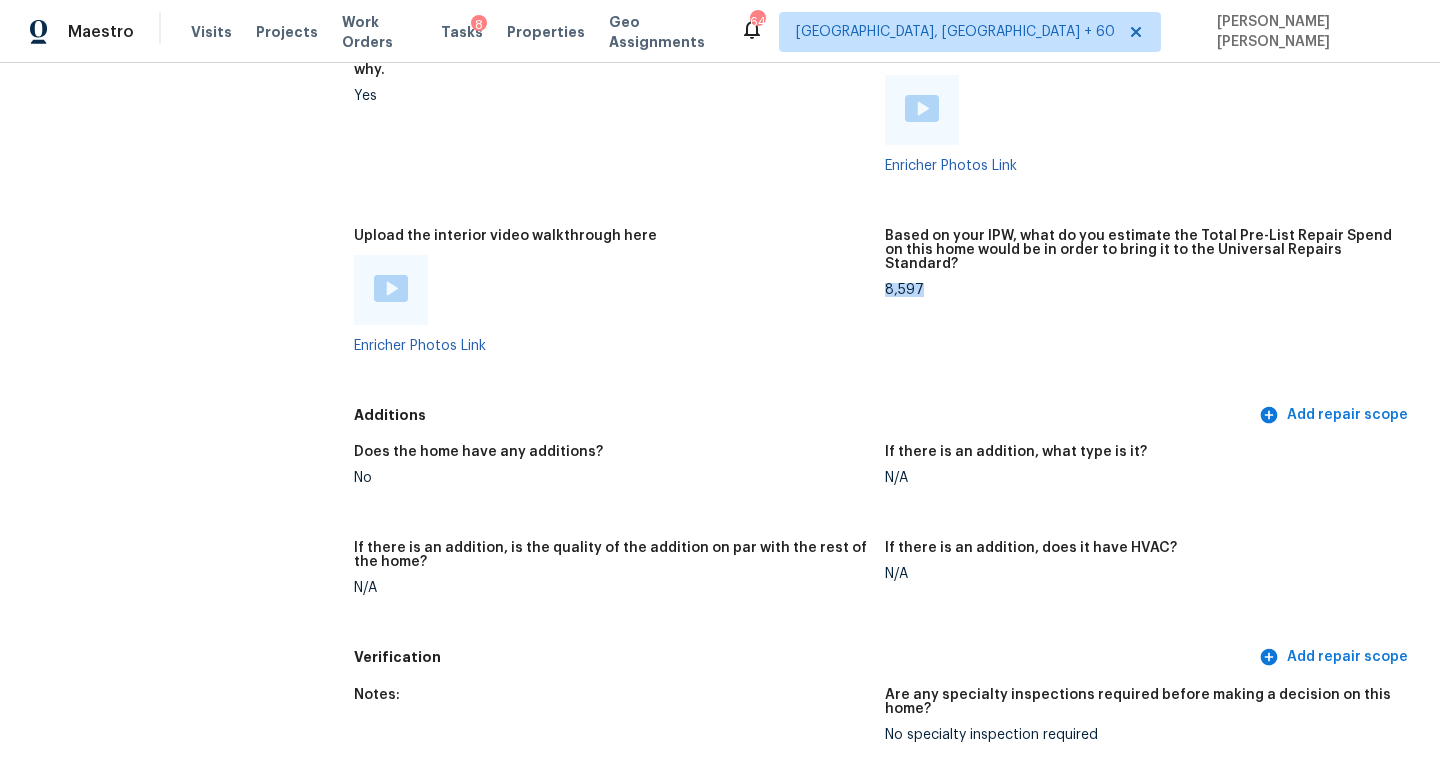 click on "8,597" at bounding box center [1142, 290] 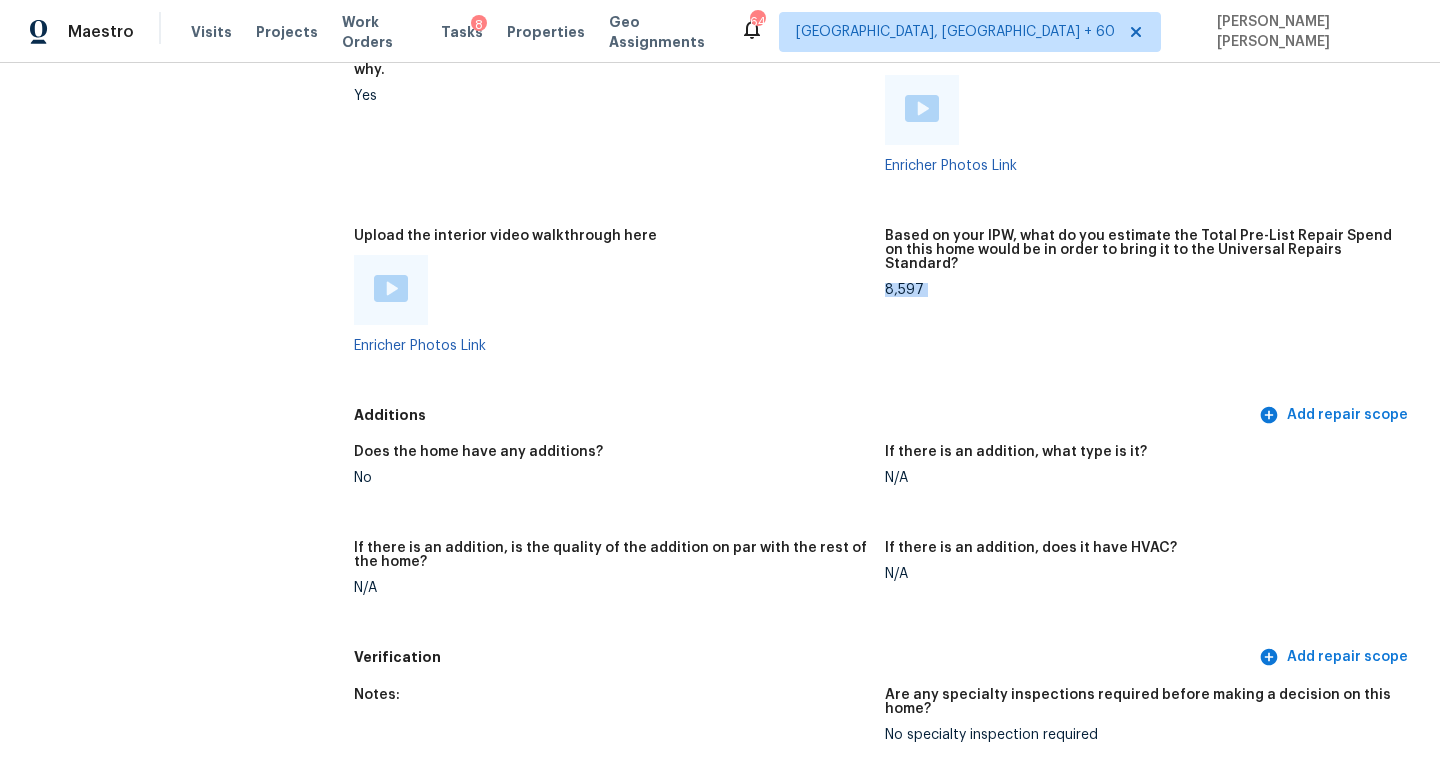 click on "8,597" at bounding box center (1142, 290) 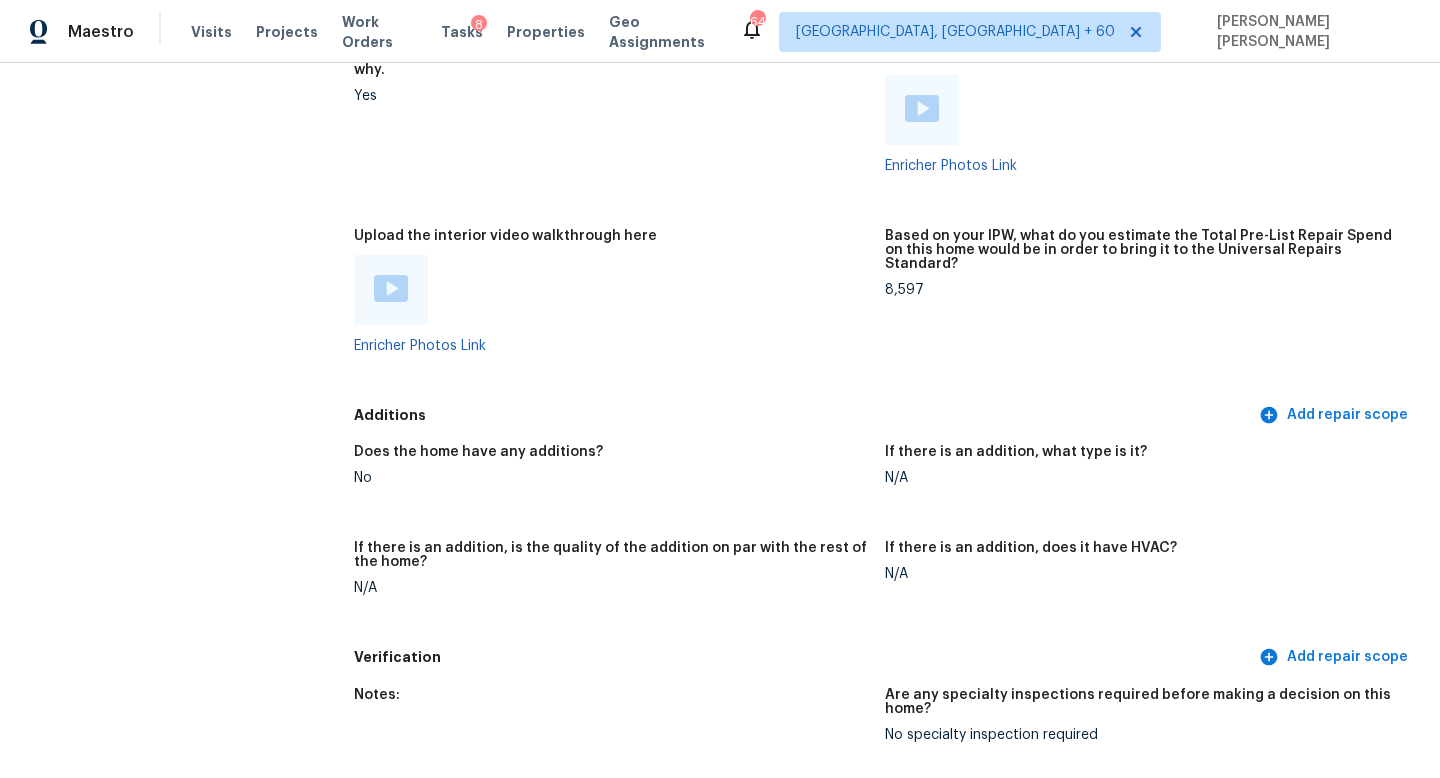 click on "8,597" at bounding box center (1142, 290) 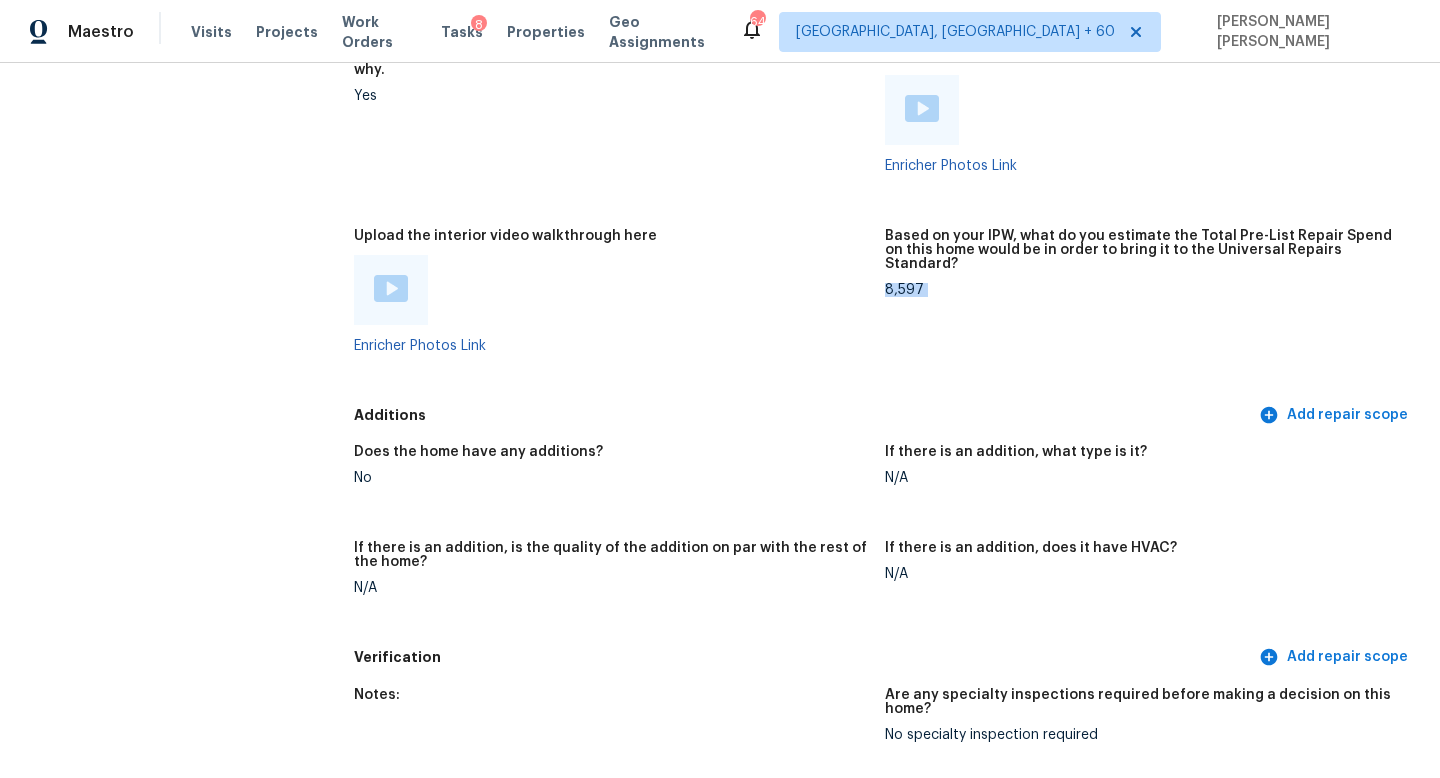 click on "8,597" at bounding box center (1142, 290) 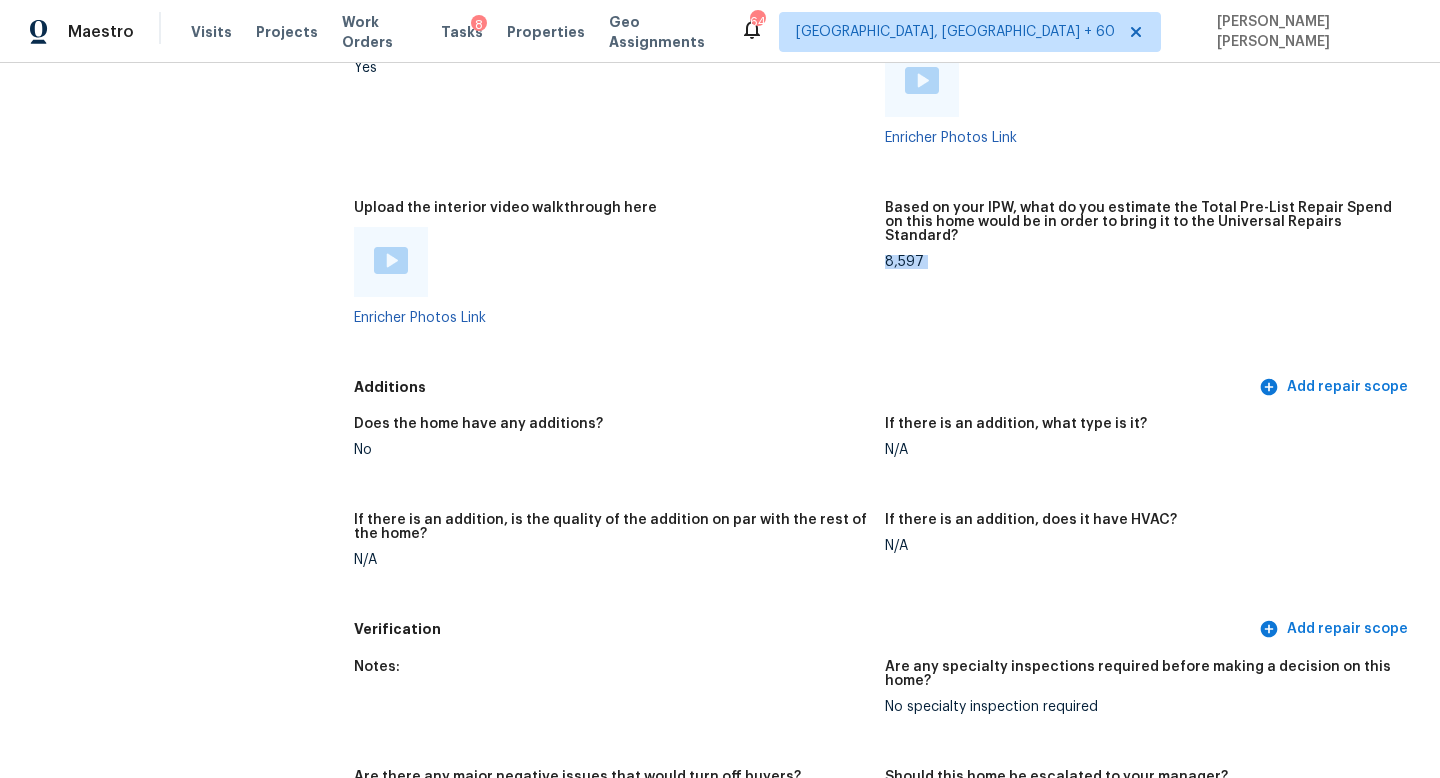 scroll, scrollTop: 4483, scrollLeft: 0, axis: vertical 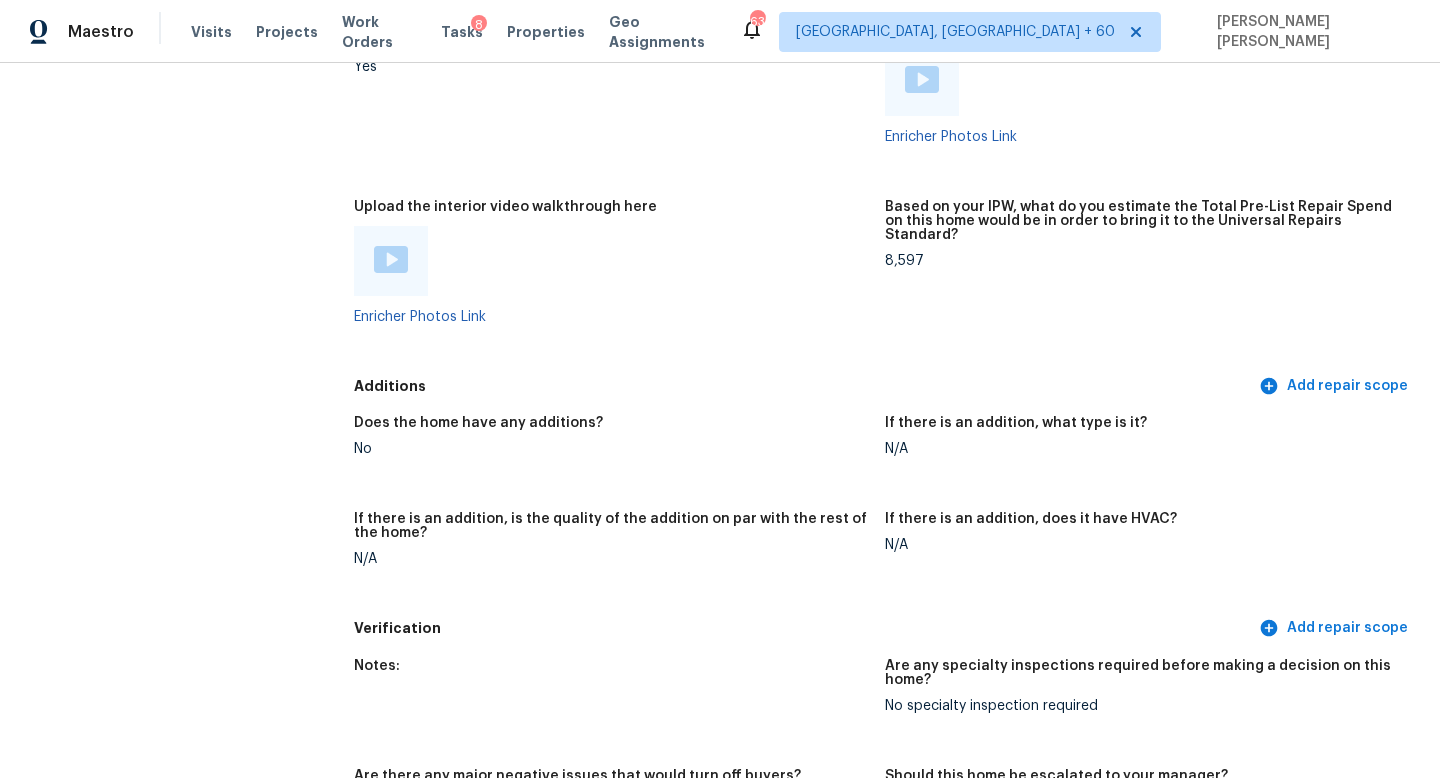 click on "All visits 1716 Slater Ln Burnsville, MN 55337 Home details Other Visits In-Person Walkthrough Tue, Dec 20 2022" at bounding box center [157, -1513] 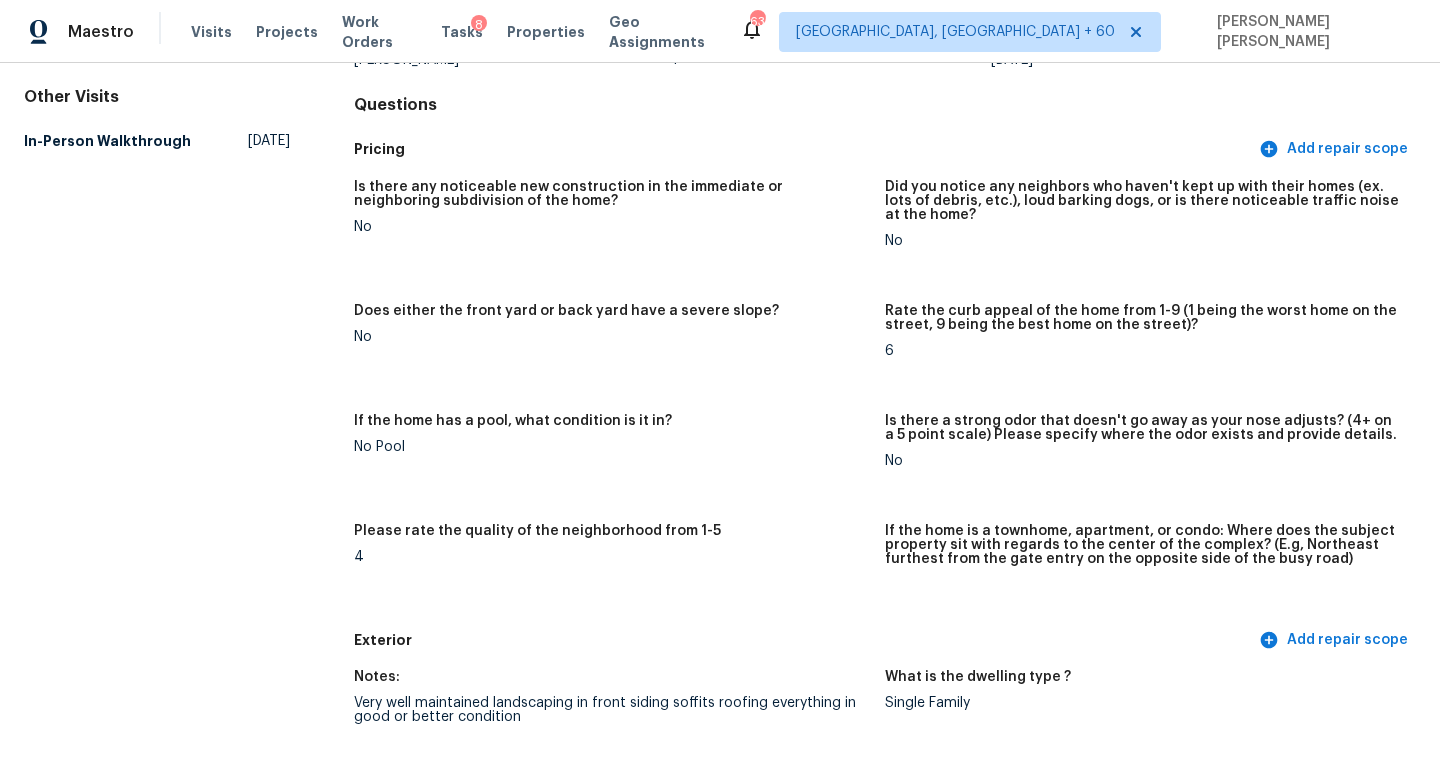 drag, startPoint x: 191, startPoint y: 93, endPoint x: 246, endPoint y: 259, distance: 174.87424 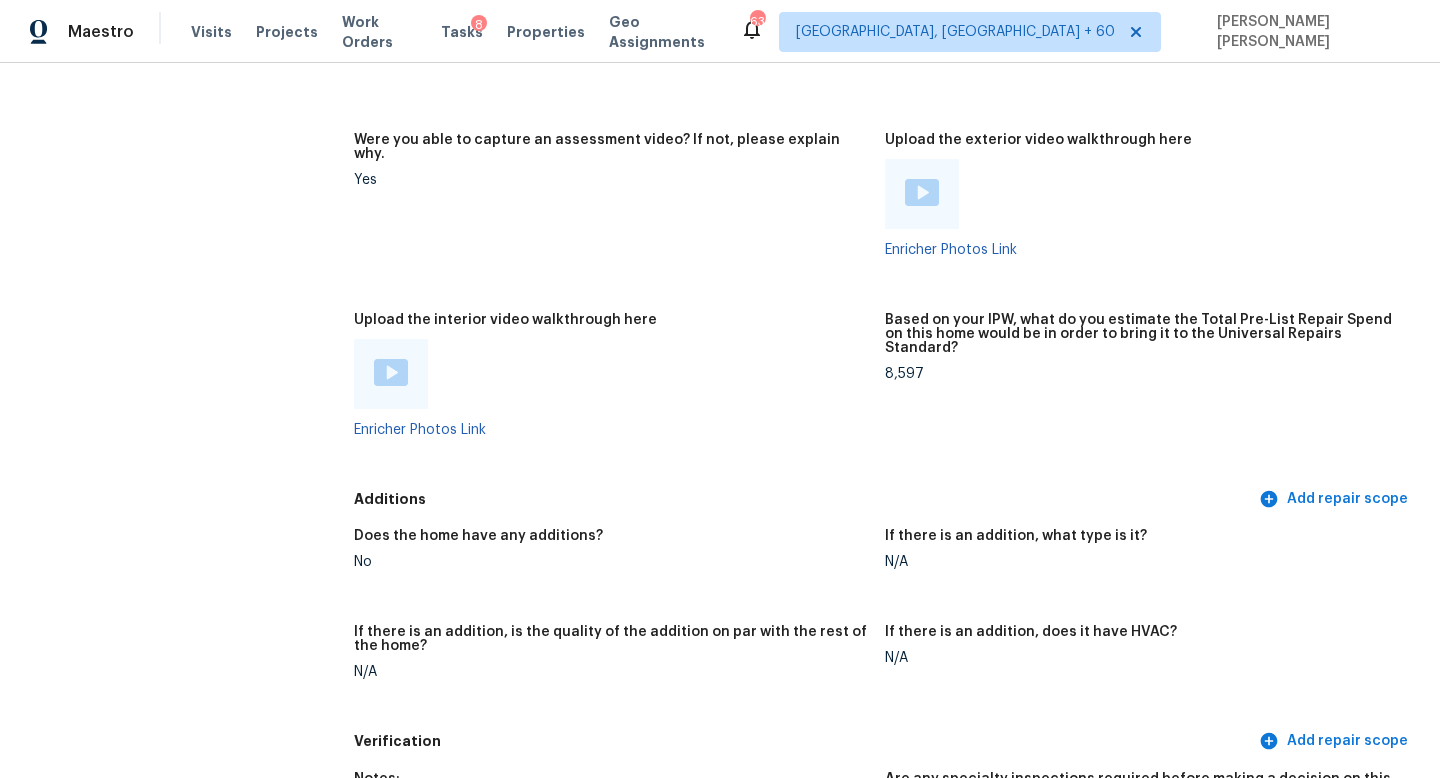 scroll, scrollTop: 4326, scrollLeft: 0, axis: vertical 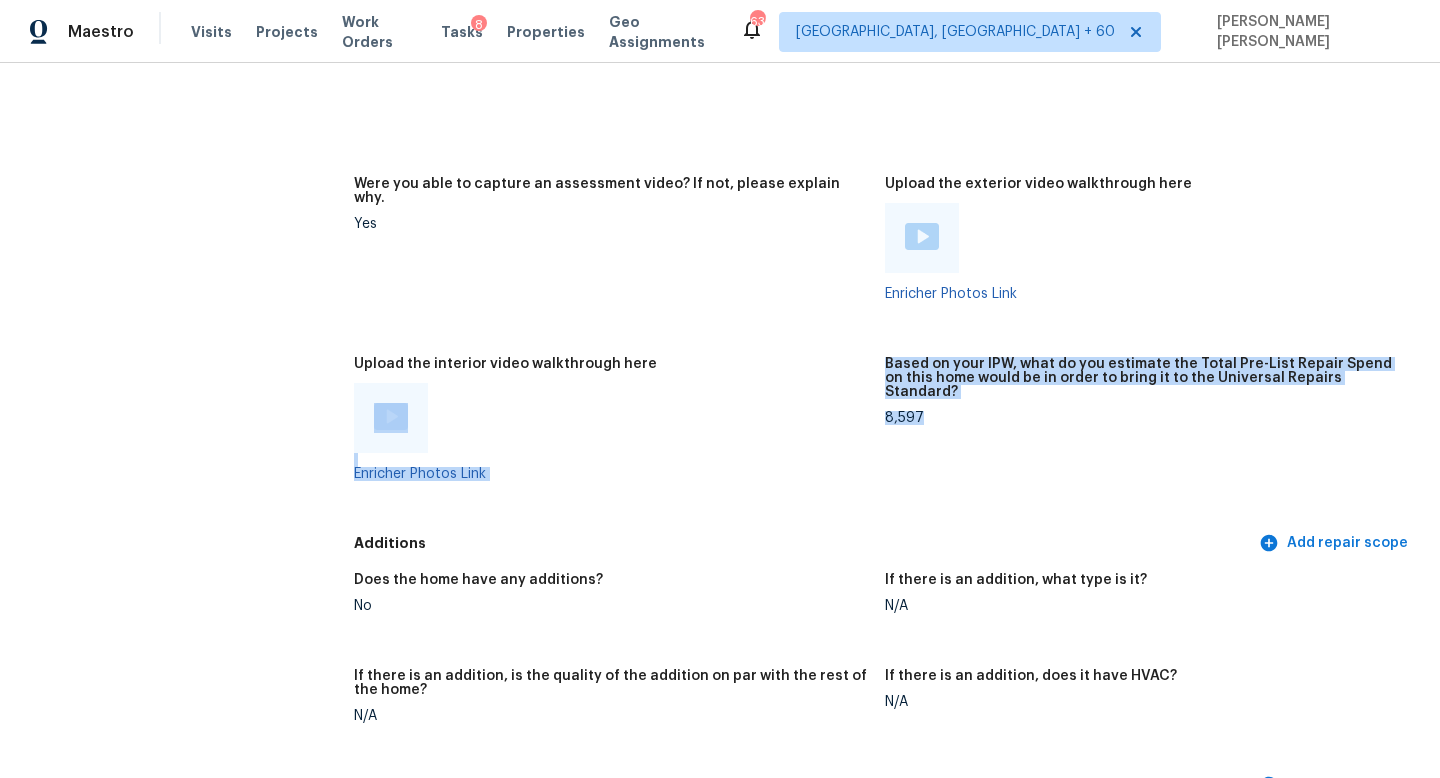 drag, startPoint x: 875, startPoint y: 384, endPoint x: 1135, endPoint y: 384, distance: 260 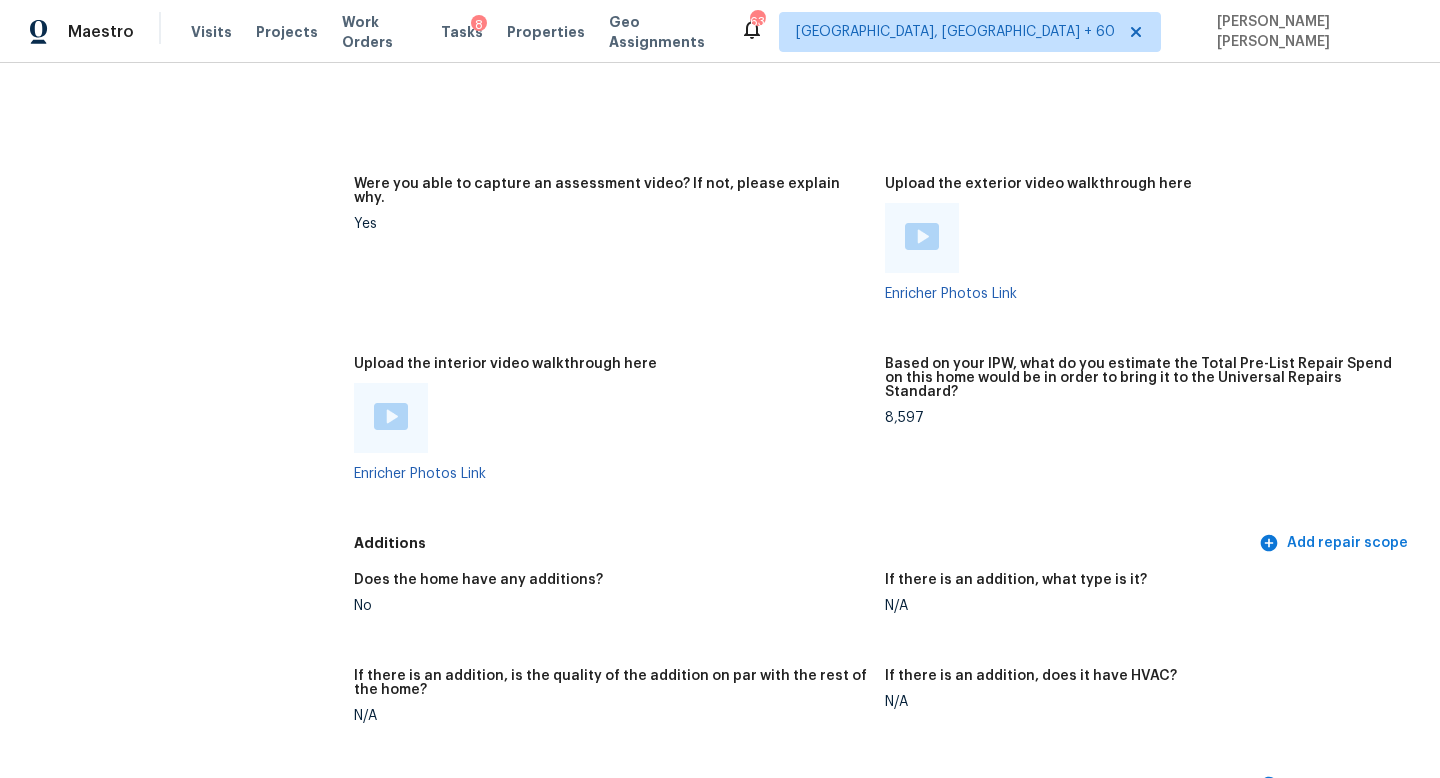 click on "All visits 1716 Slater Ln Burnsville, MN 55337 Home details Other Visits In-Person Walkthrough Tue, Dec 20 2022" at bounding box center [157, -1356] 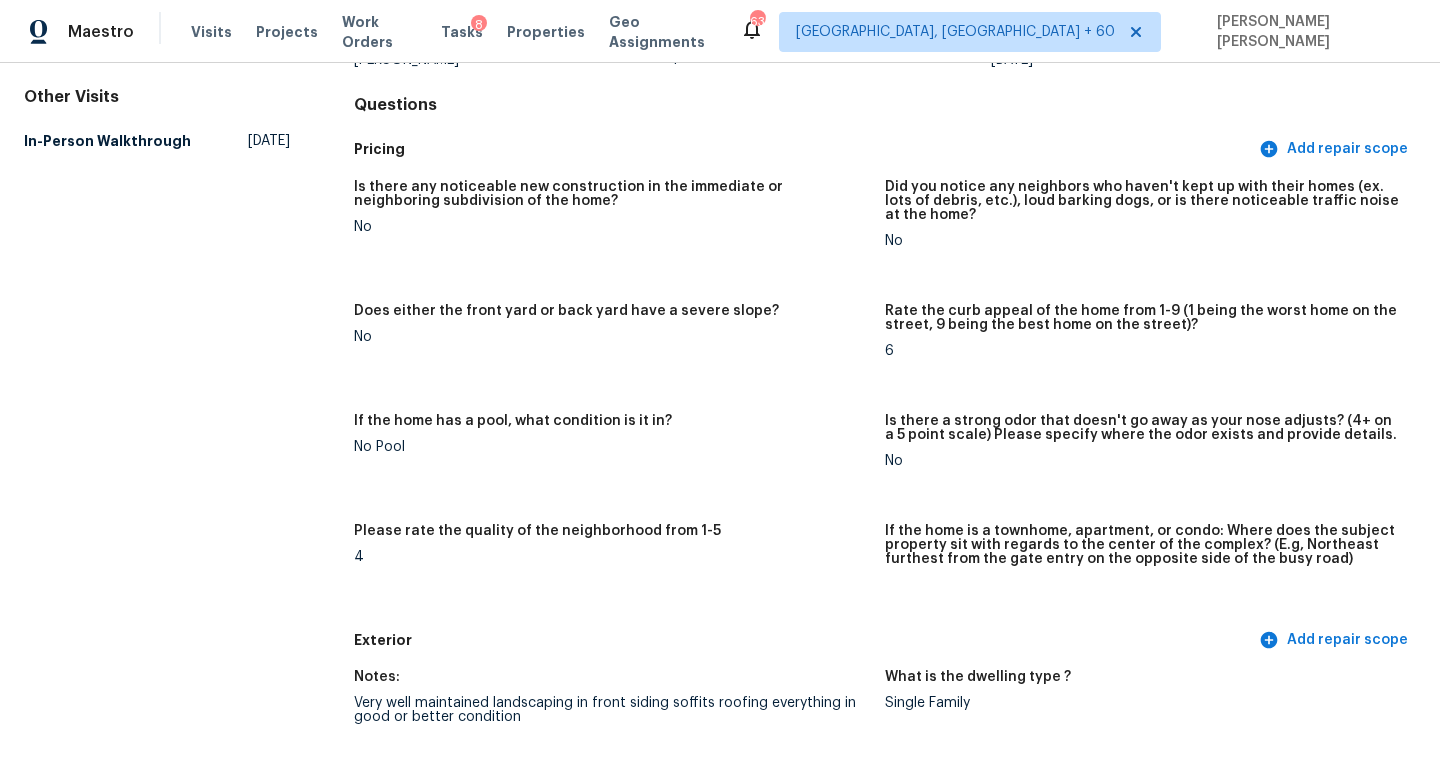 scroll, scrollTop: 3589, scrollLeft: 0, axis: vertical 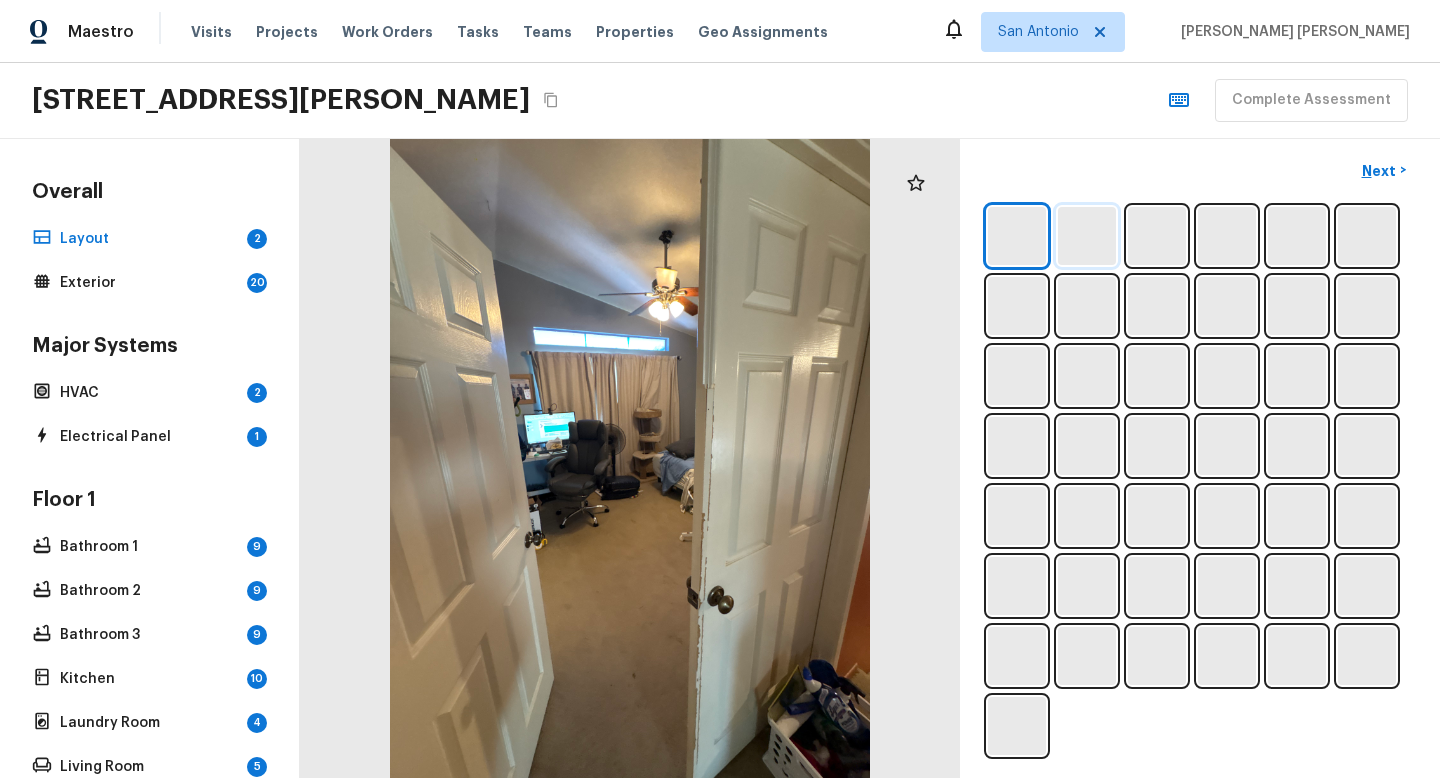 click at bounding box center [1087, 236] 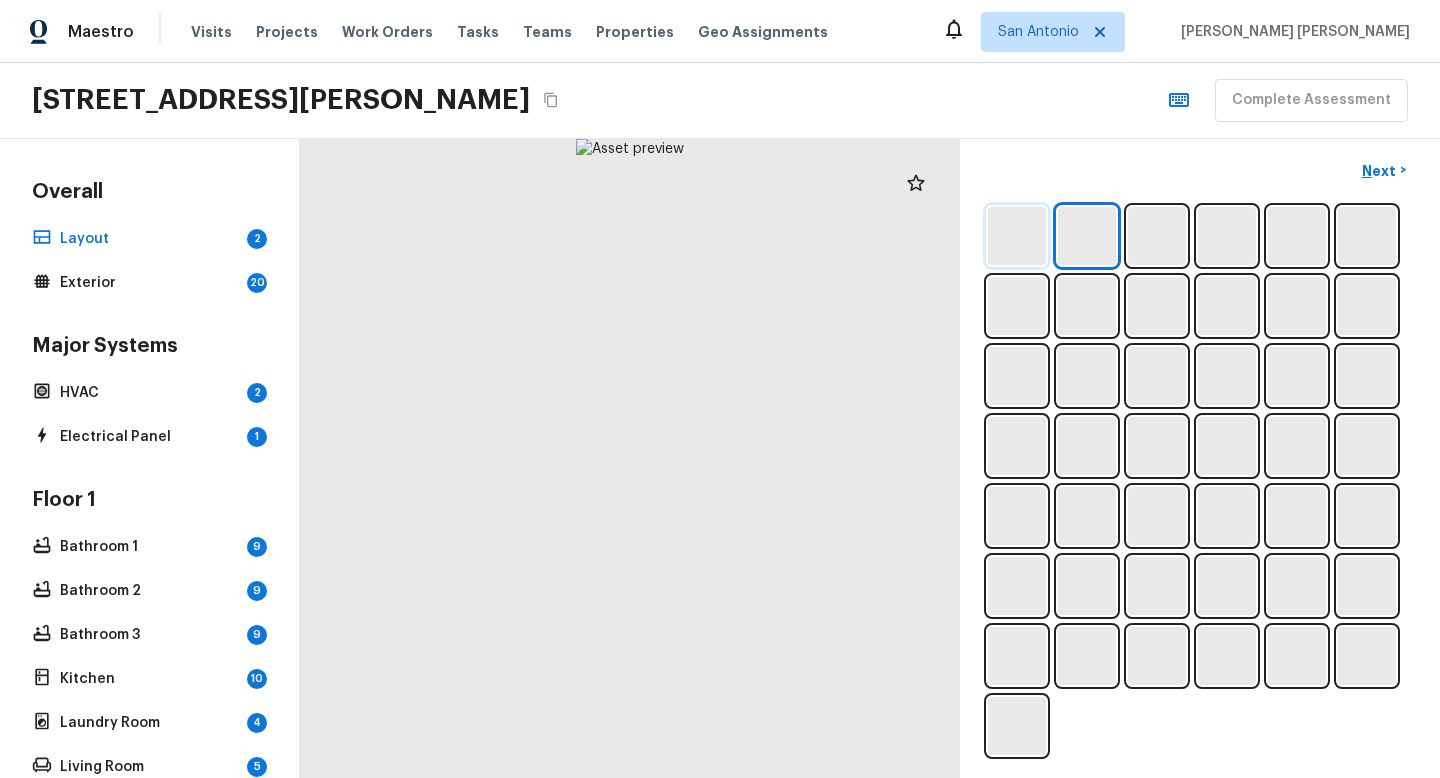 click at bounding box center (1017, 236) 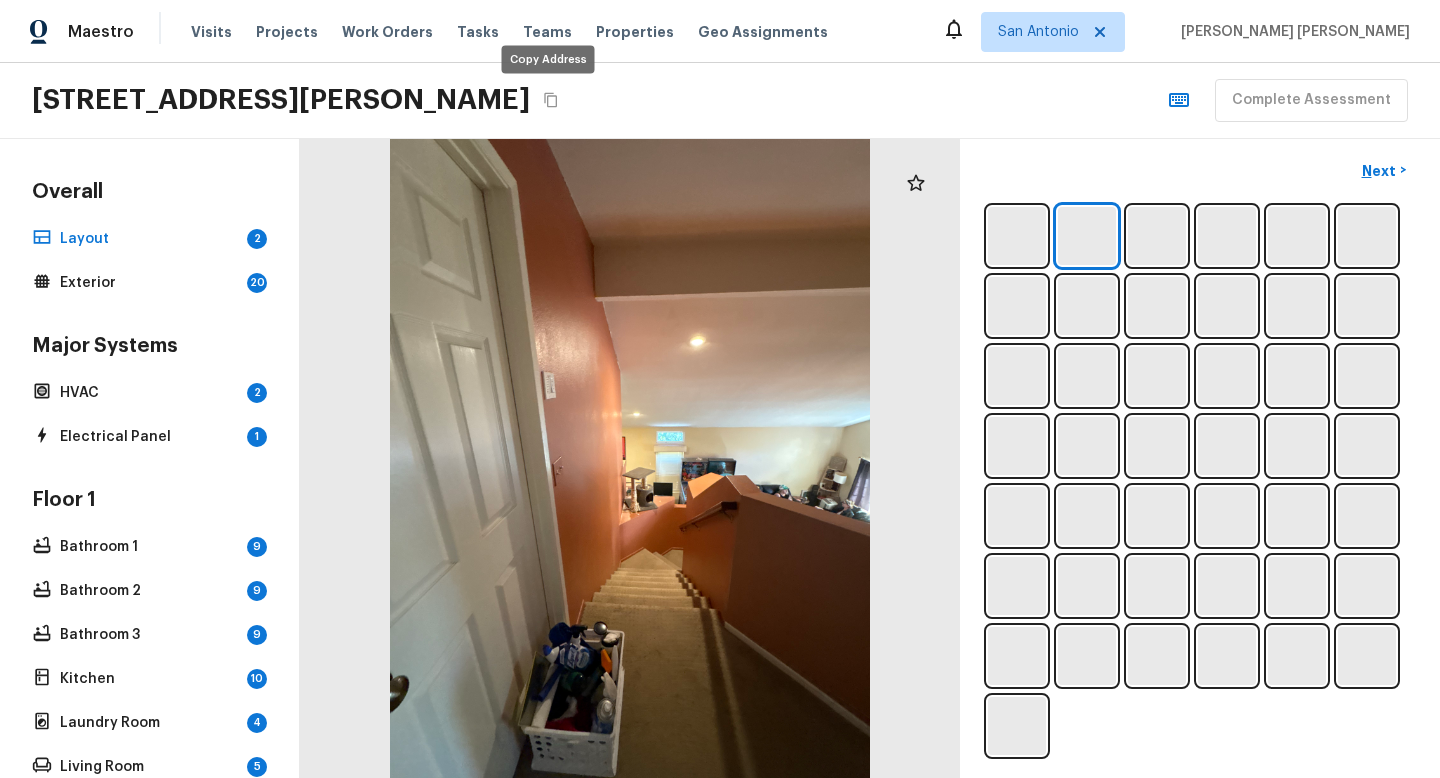 click 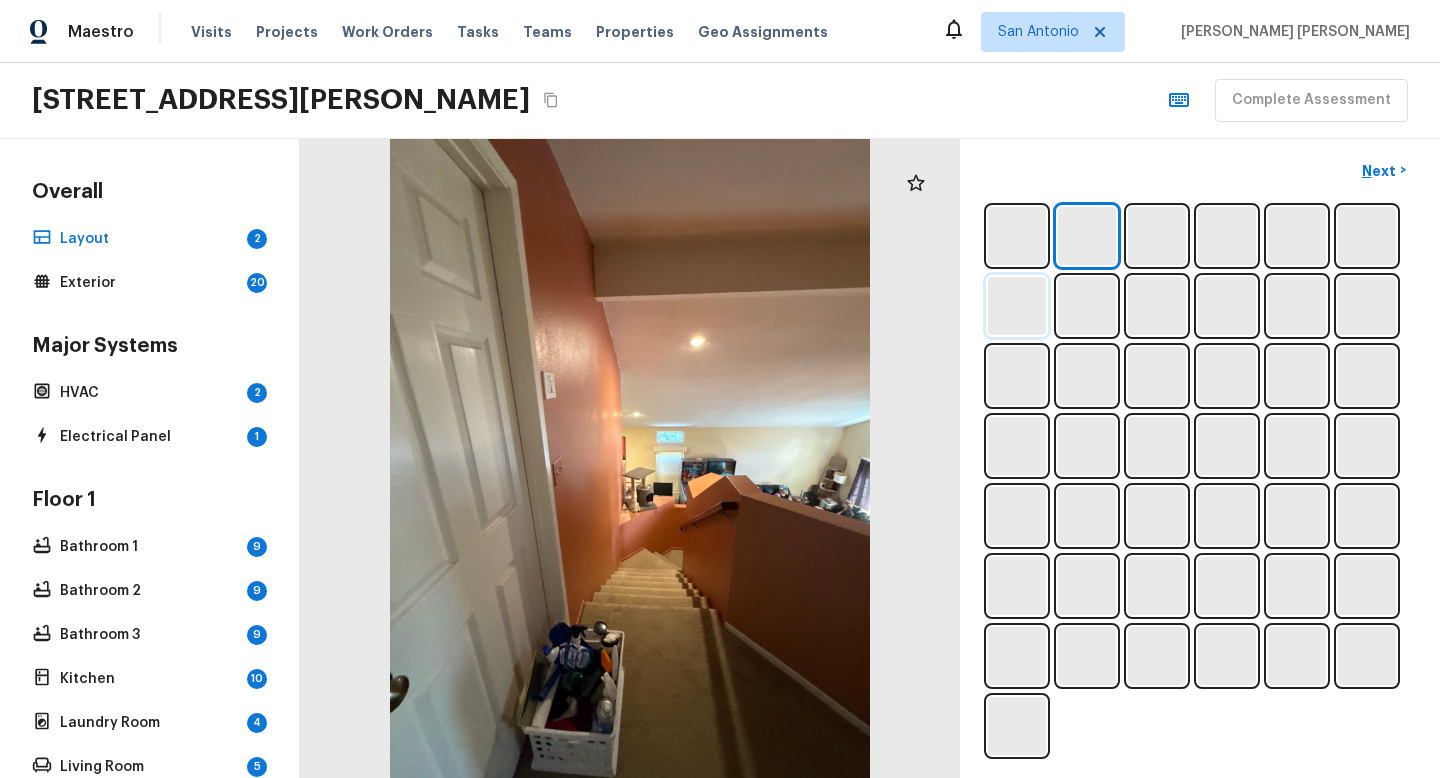 click at bounding box center (1017, 306) 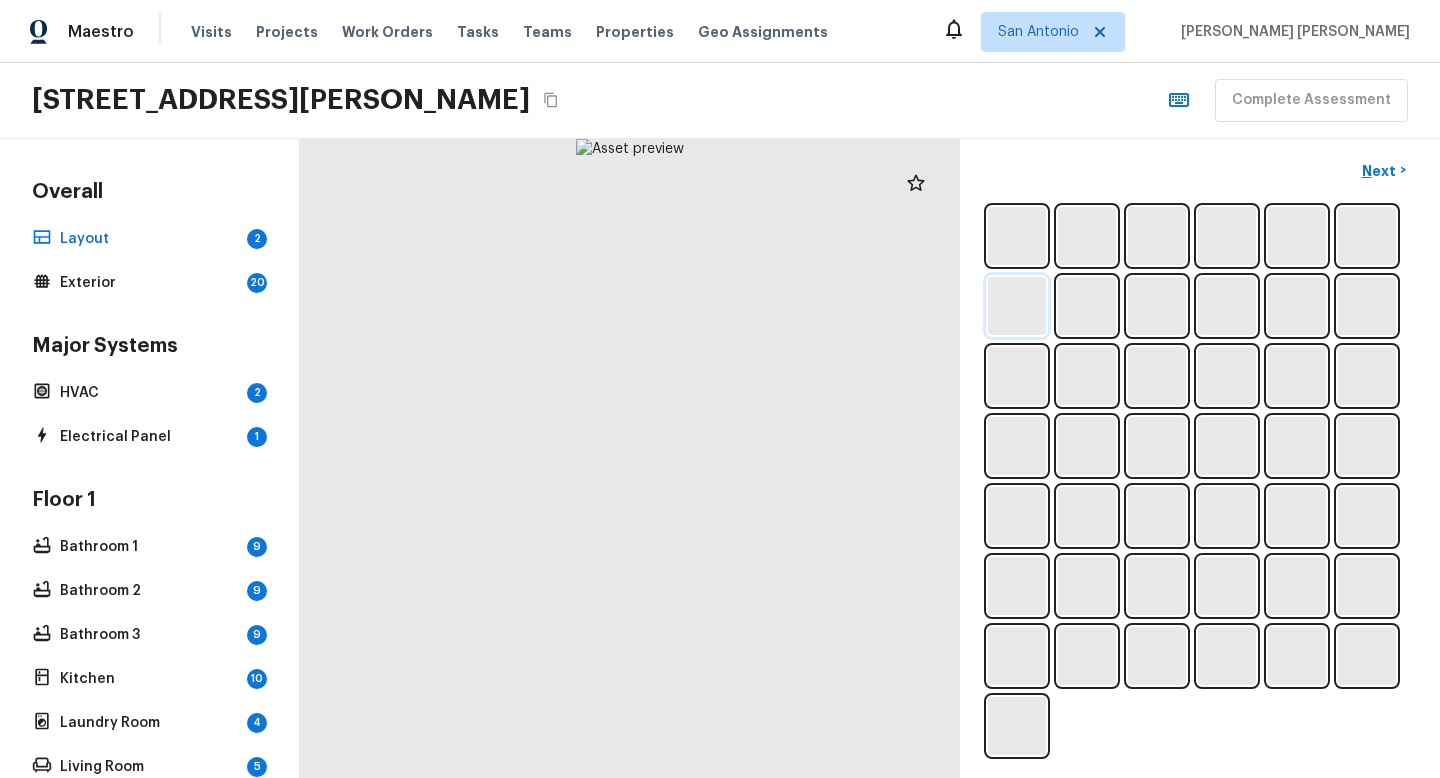 click at bounding box center [1017, 306] 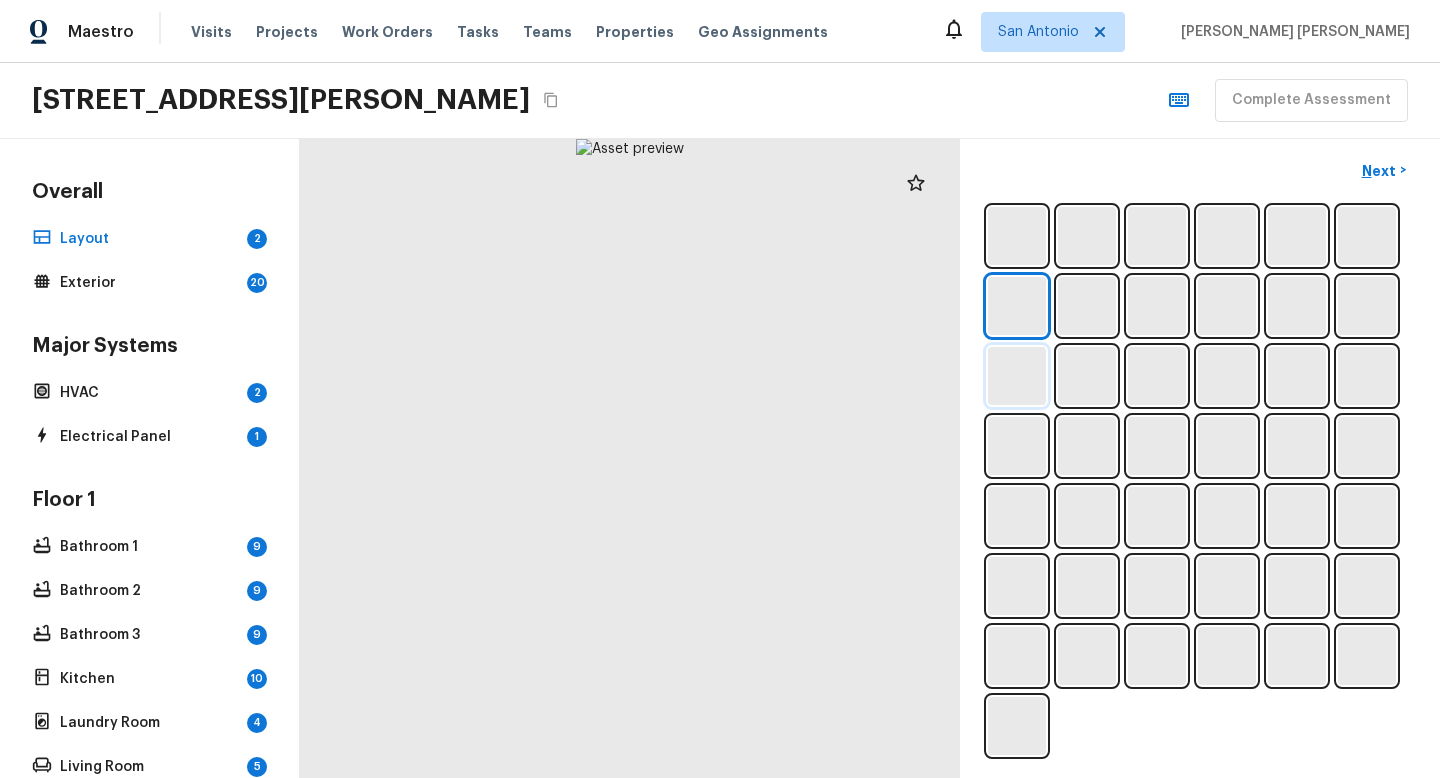 click at bounding box center [1017, 376] 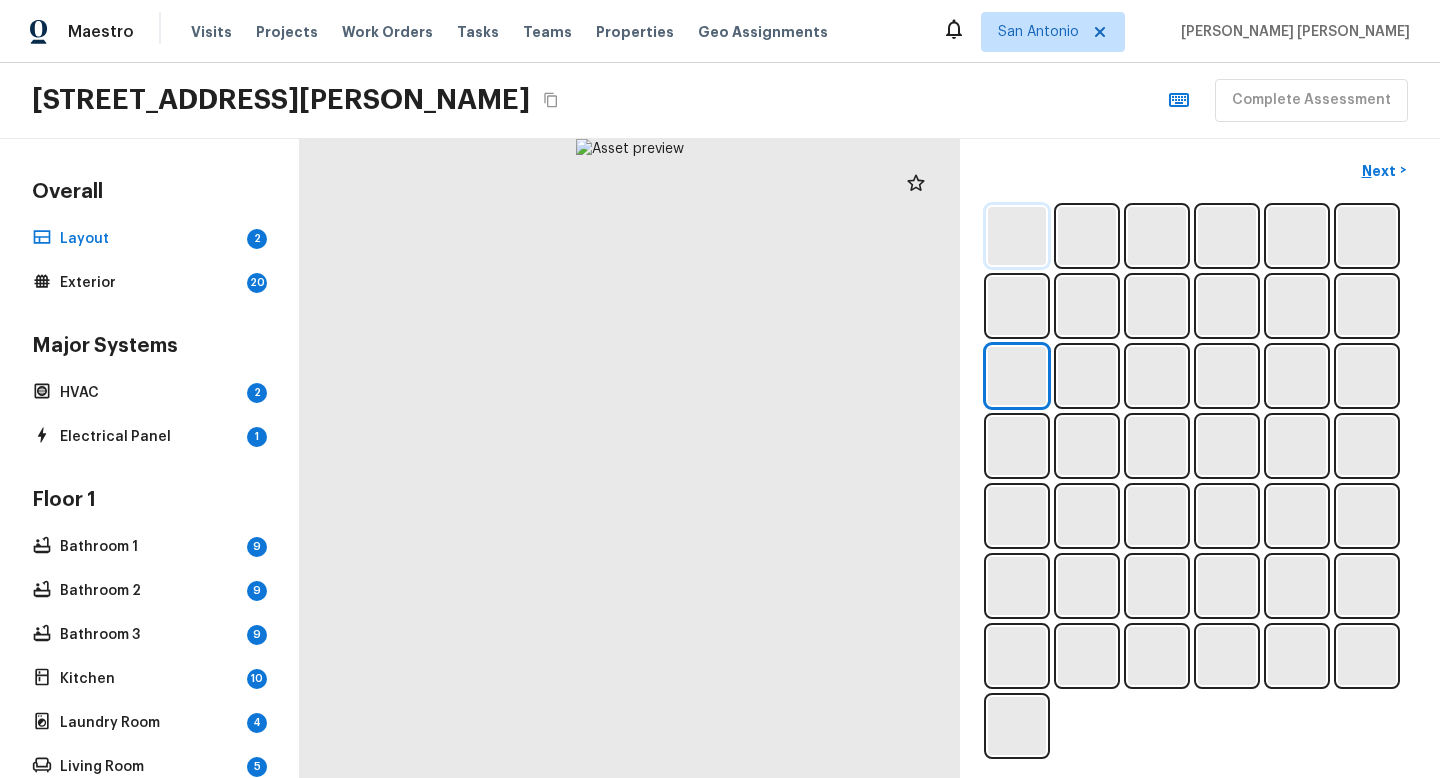 click at bounding box center (1017, 236) 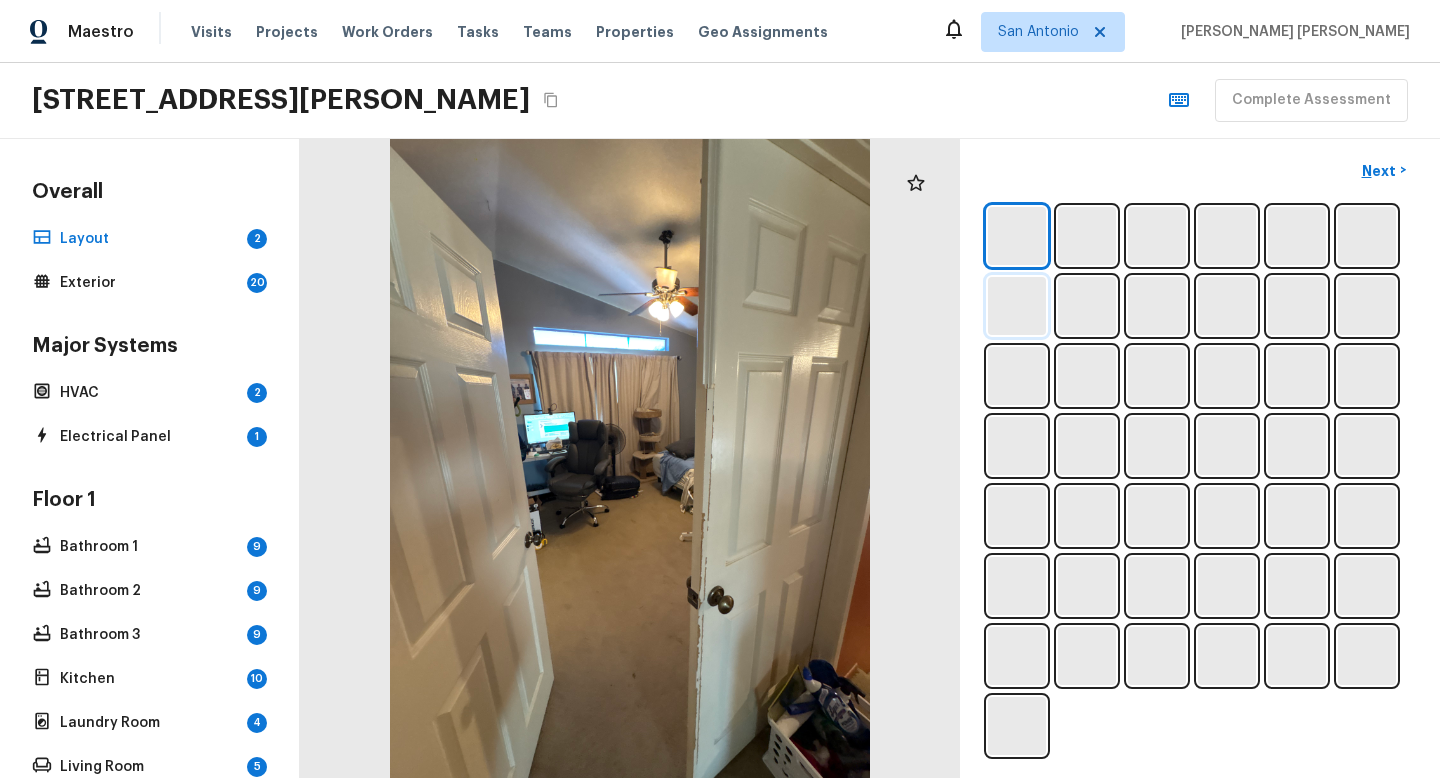 click at bounding box center [1017, 306] 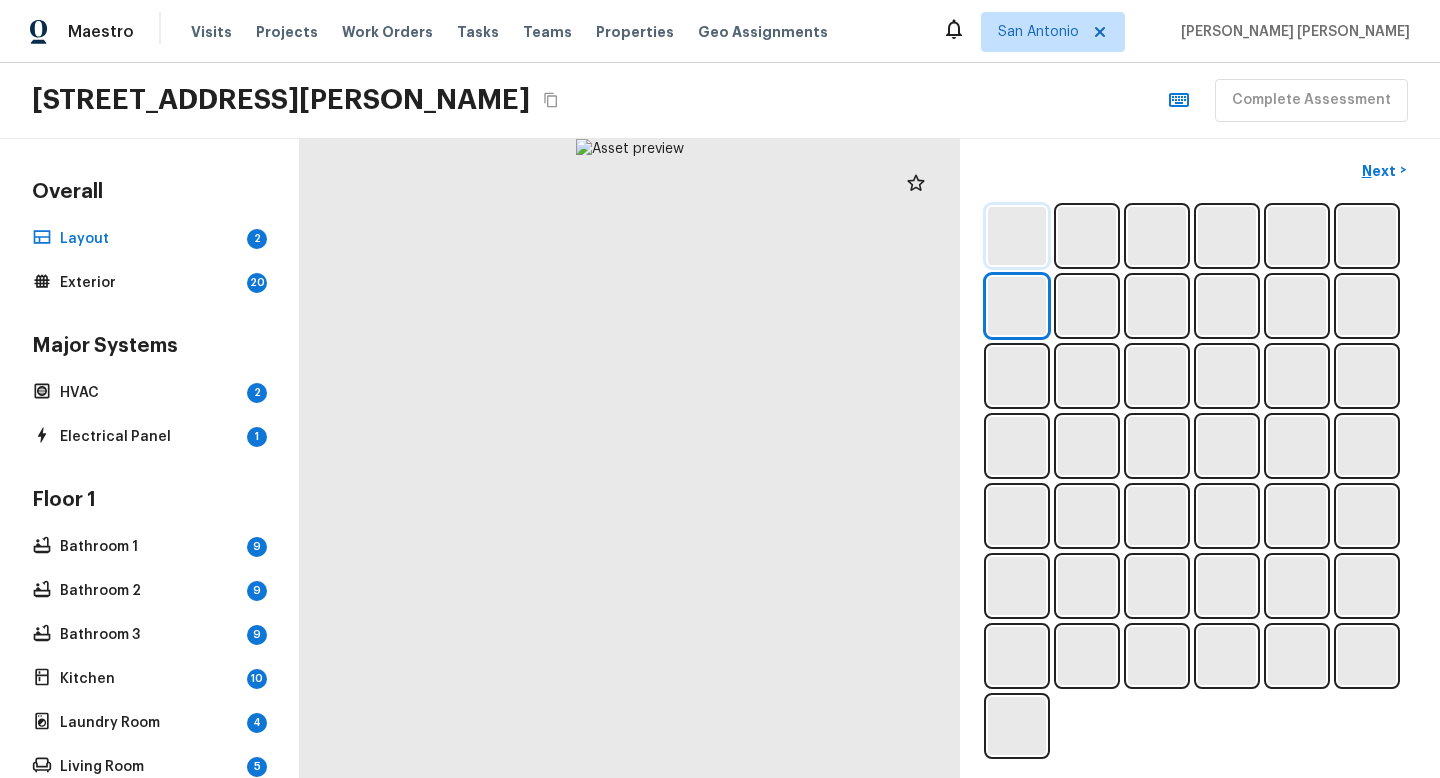 click at bounding box center (1017, 236) 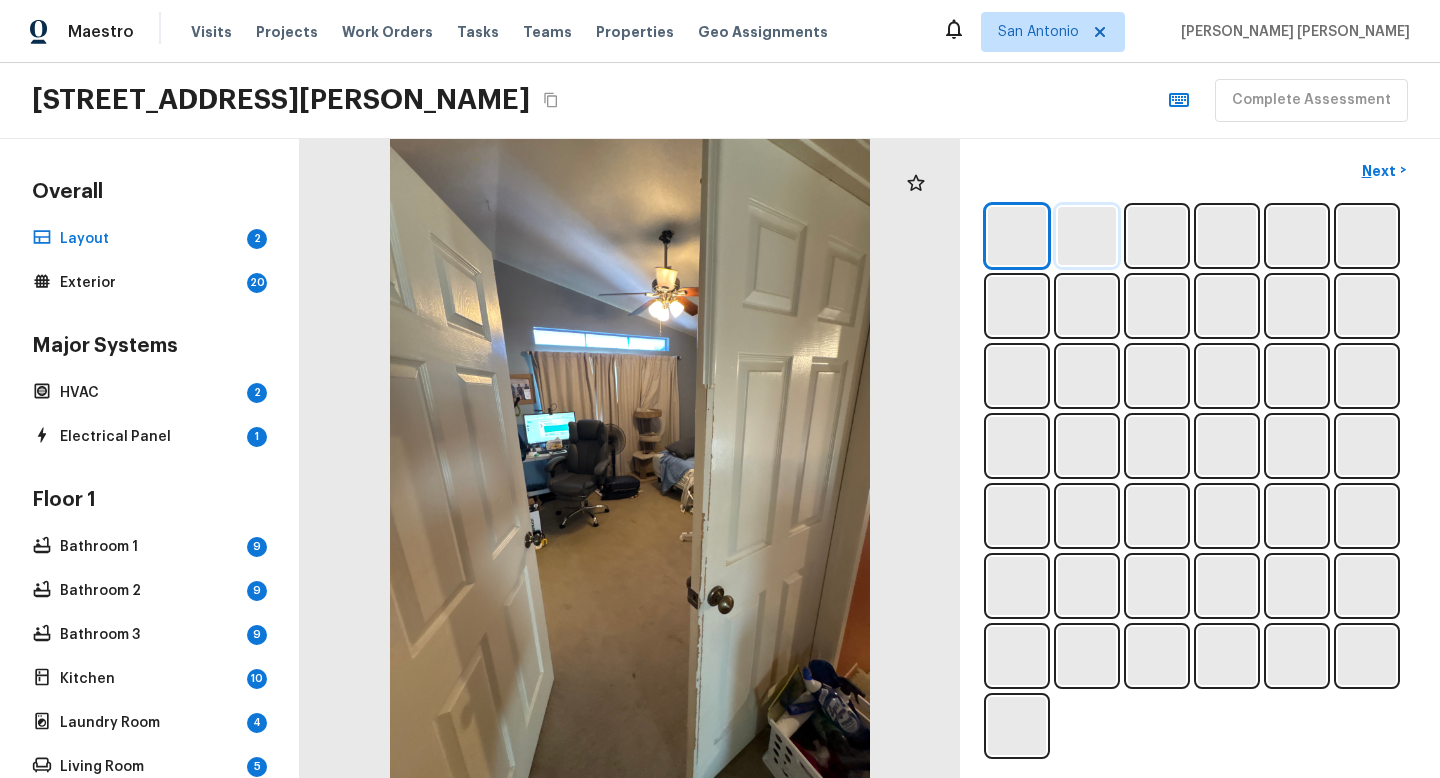 click at bounding box center (1087, 236) 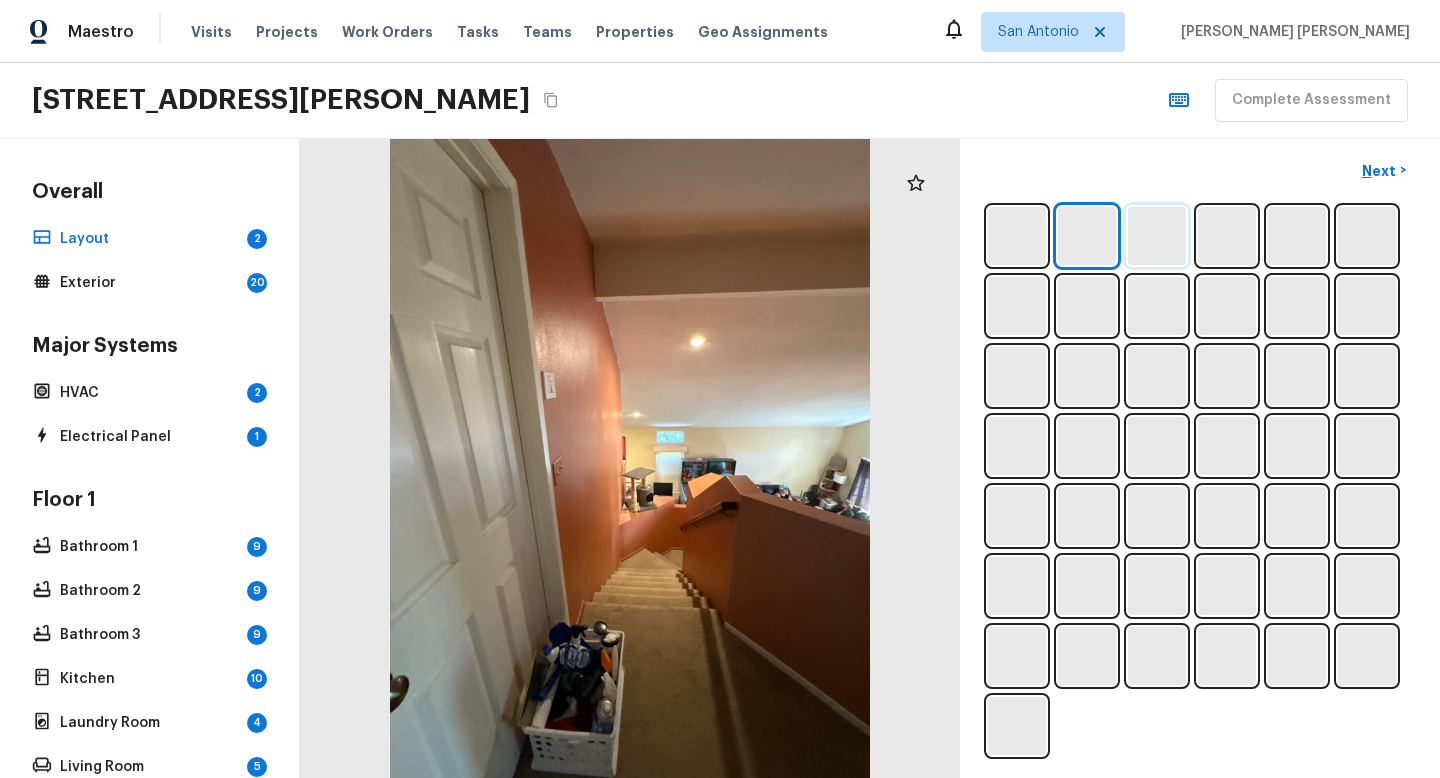 click at bounding box center (1157, 236) 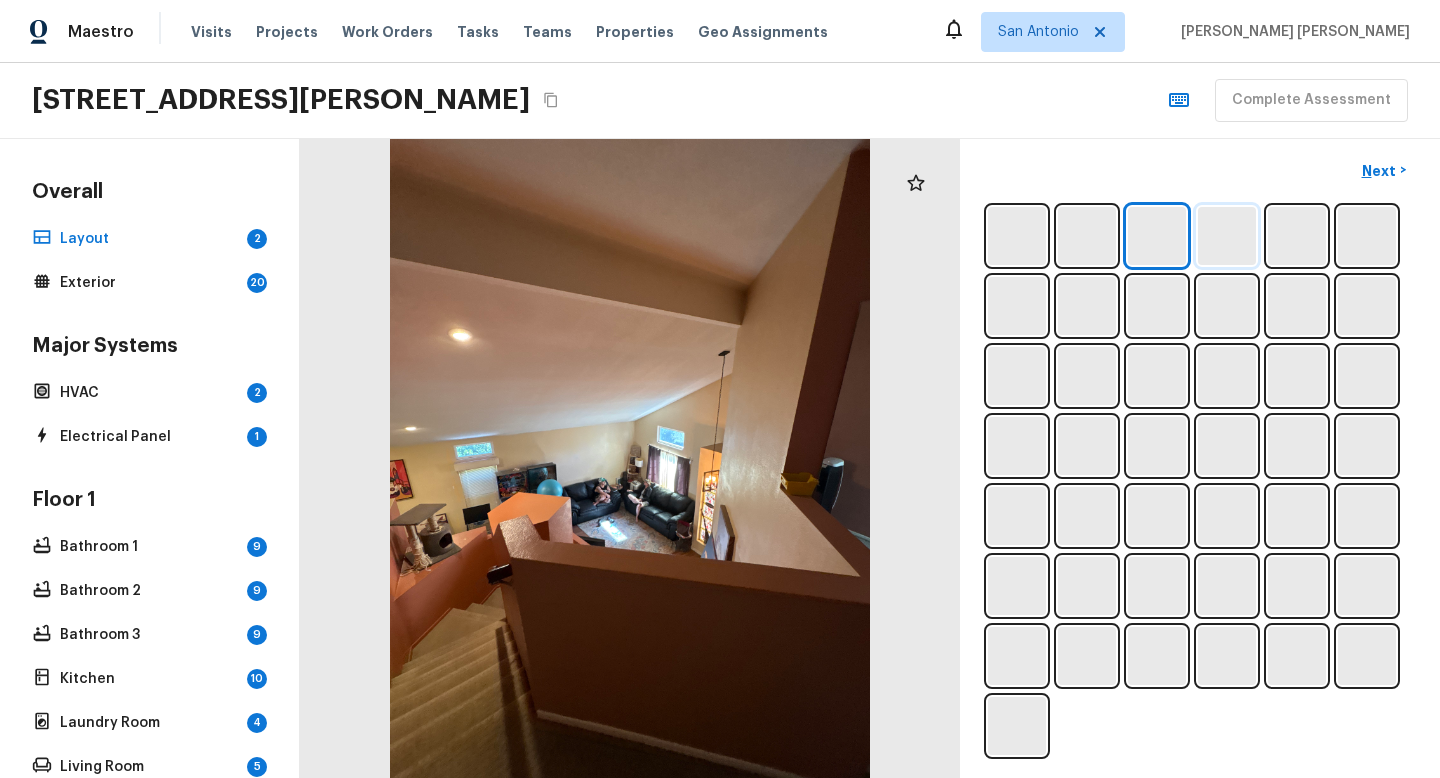 click at bounding box center (1227, 236) 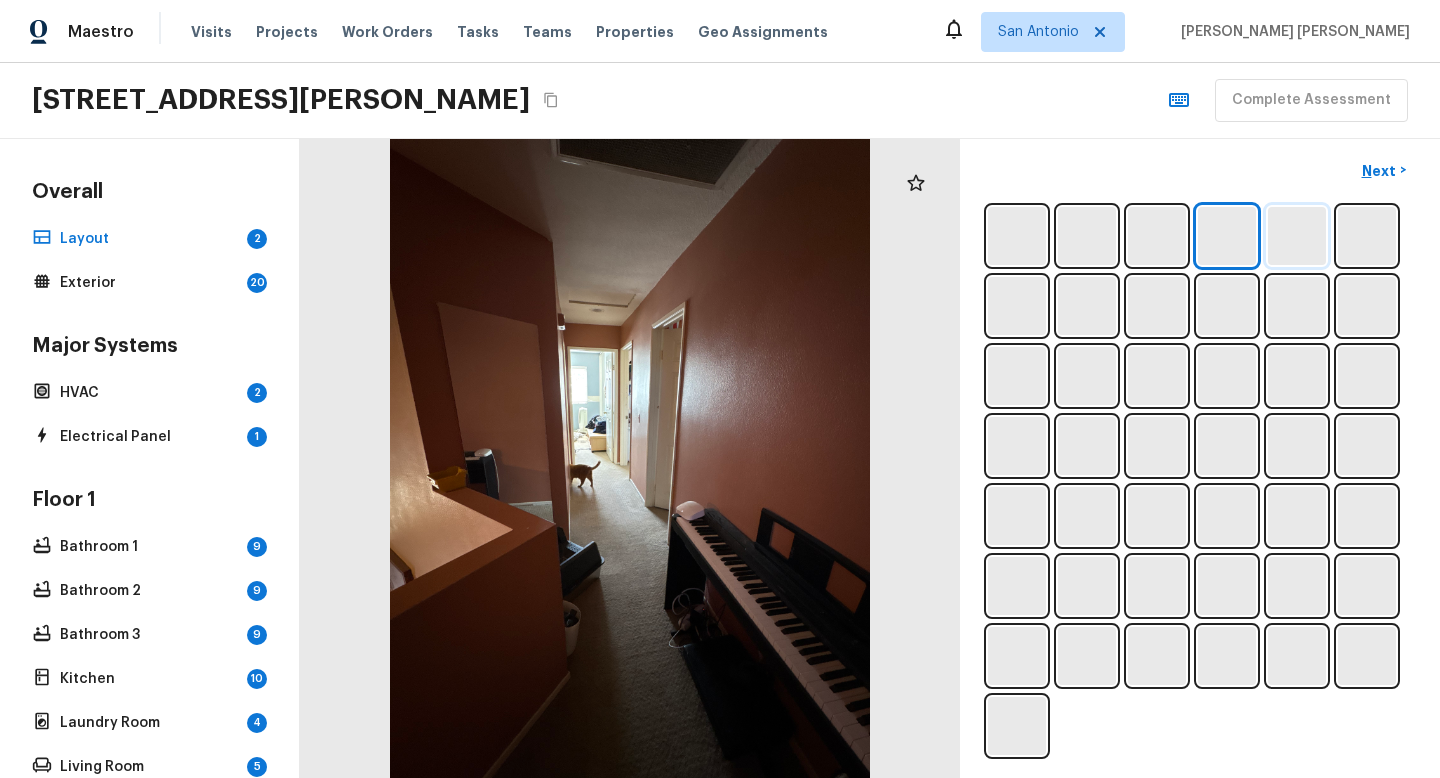 click at bounding box center (1297, 236) 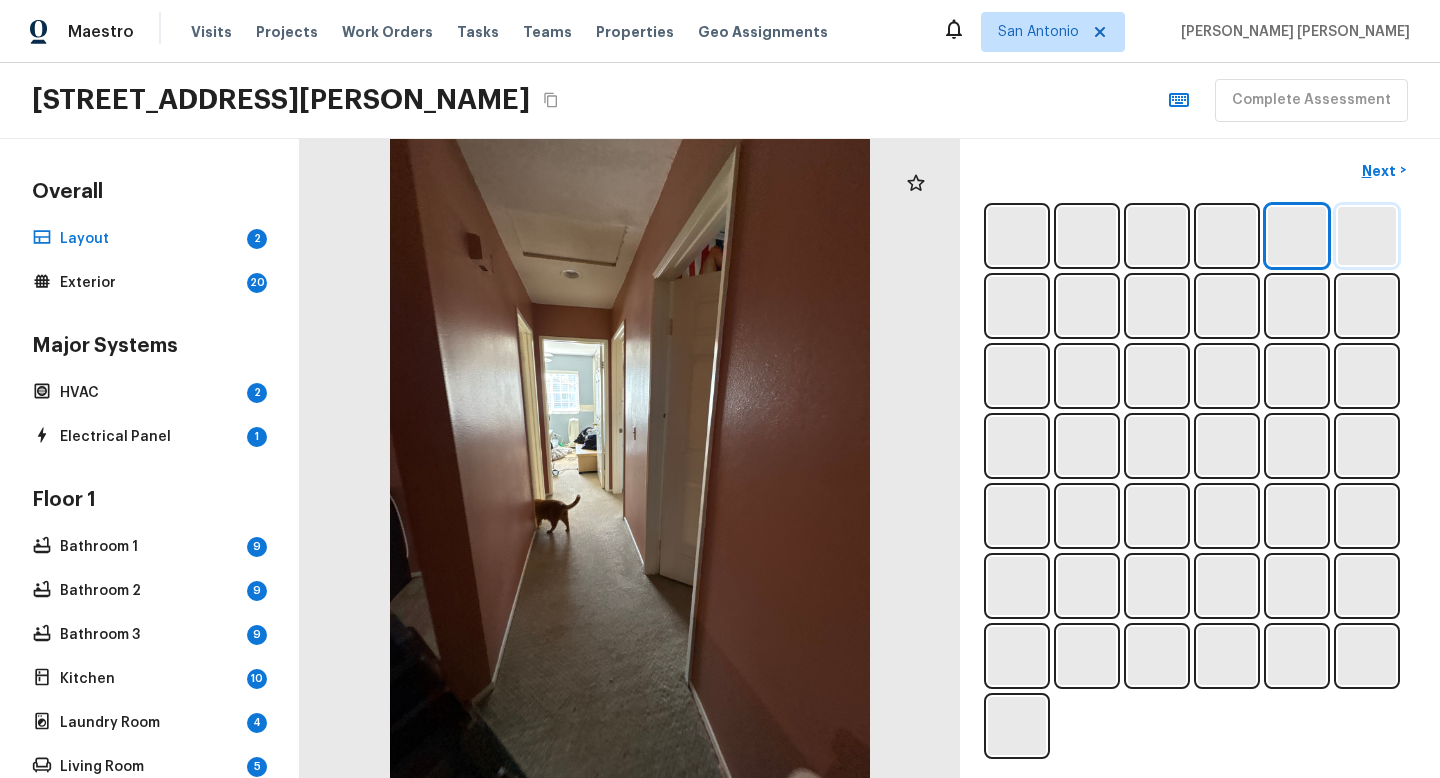 click at bounding box center (1367, 236) 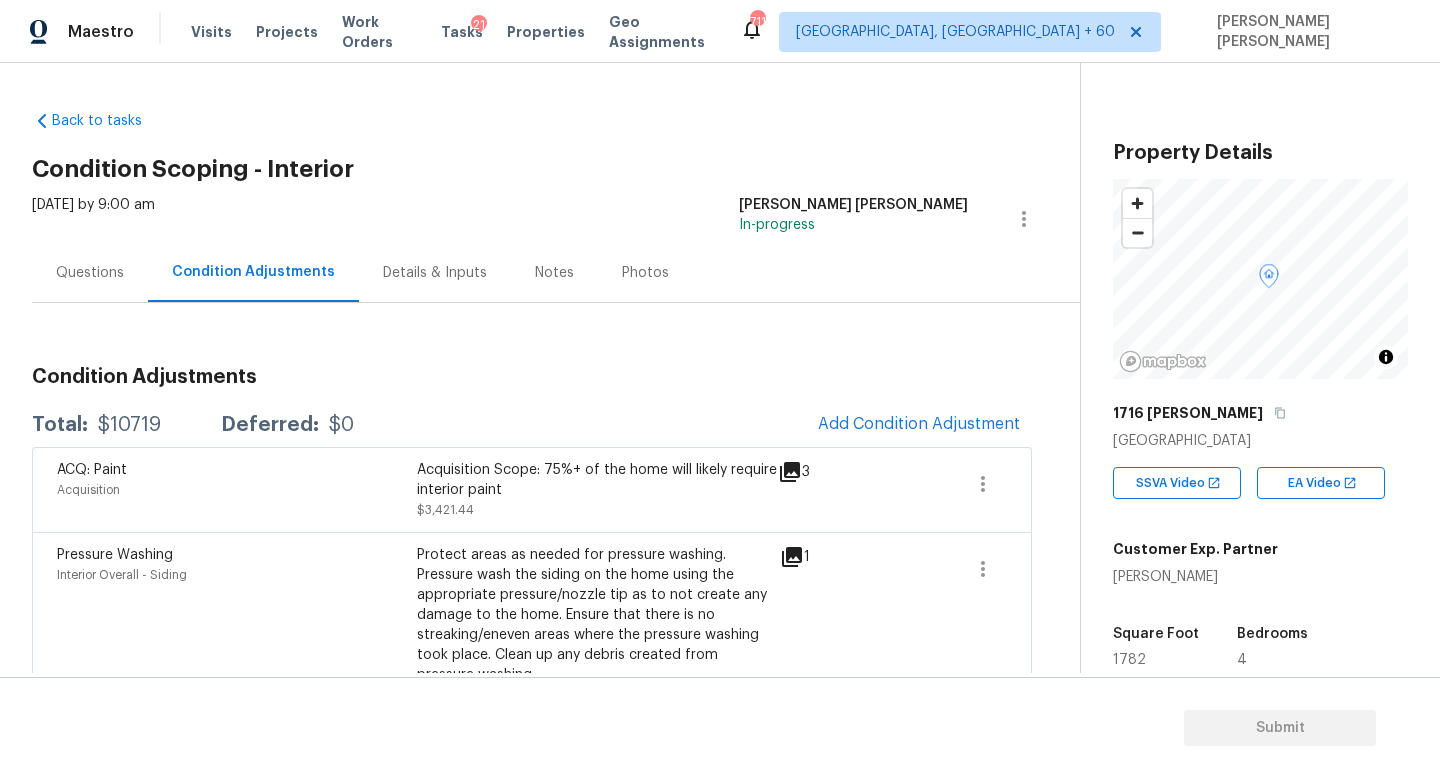 scroll, scrollTop: 0, scrollLeft: 0, axis: both 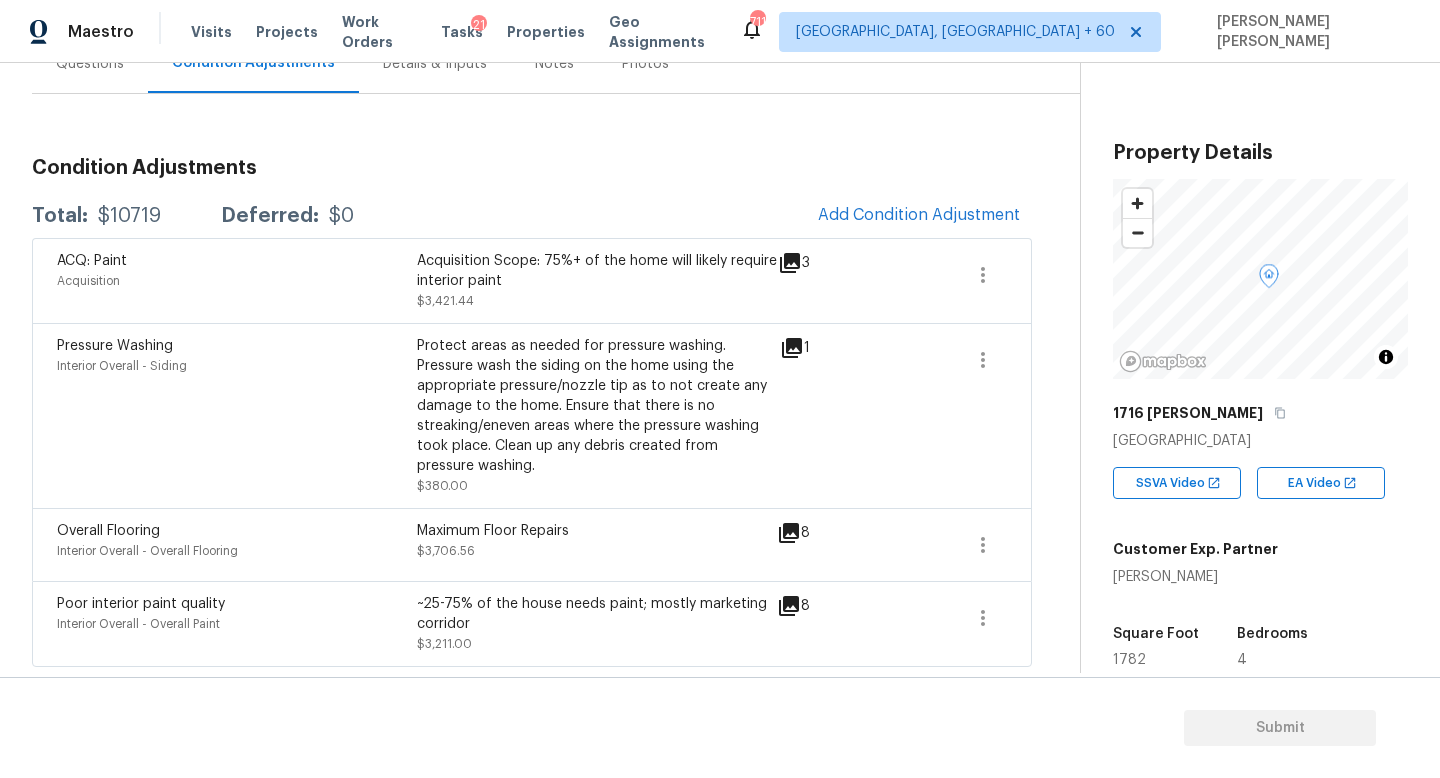 click on "Add Condition Adjustment" at bounding box center (919, 215) 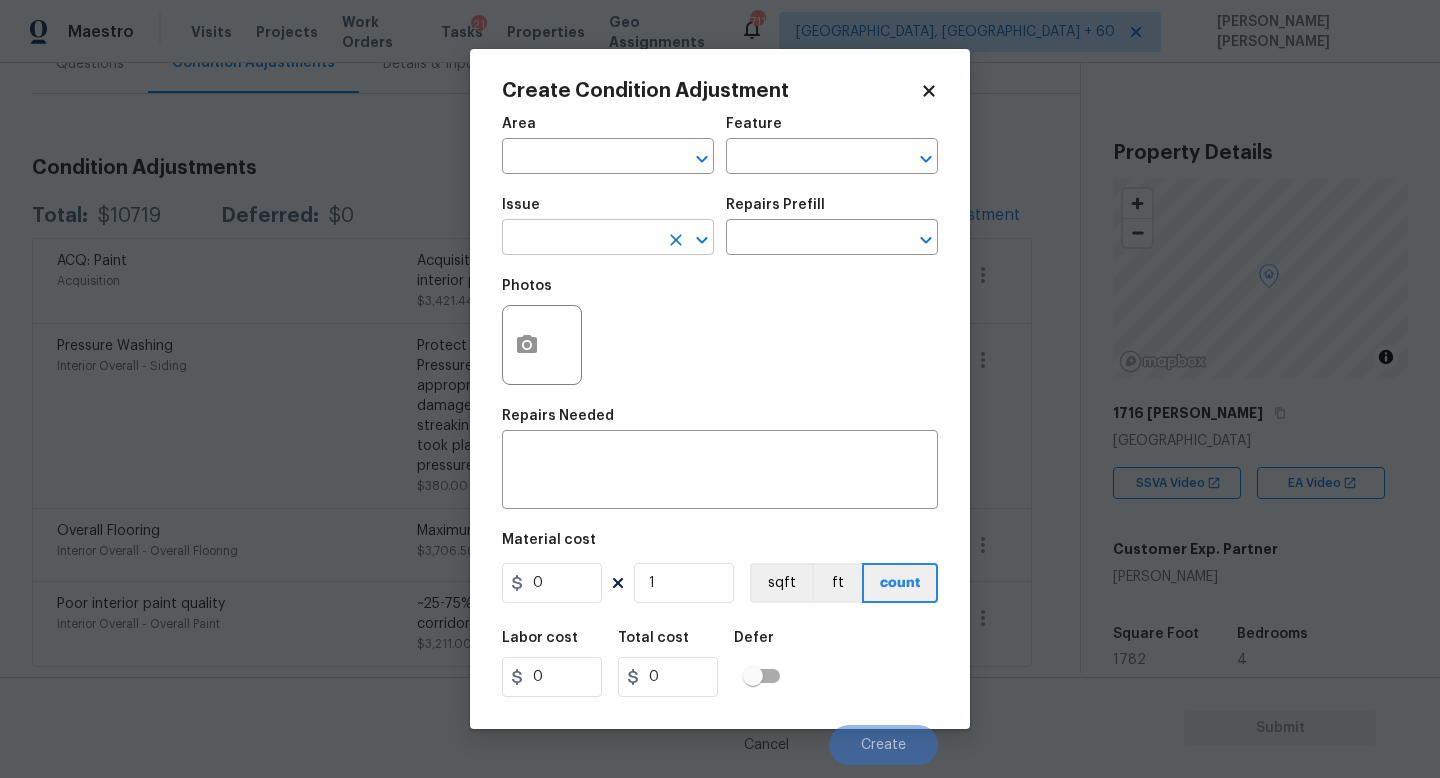click at bounding box center [580, 239] 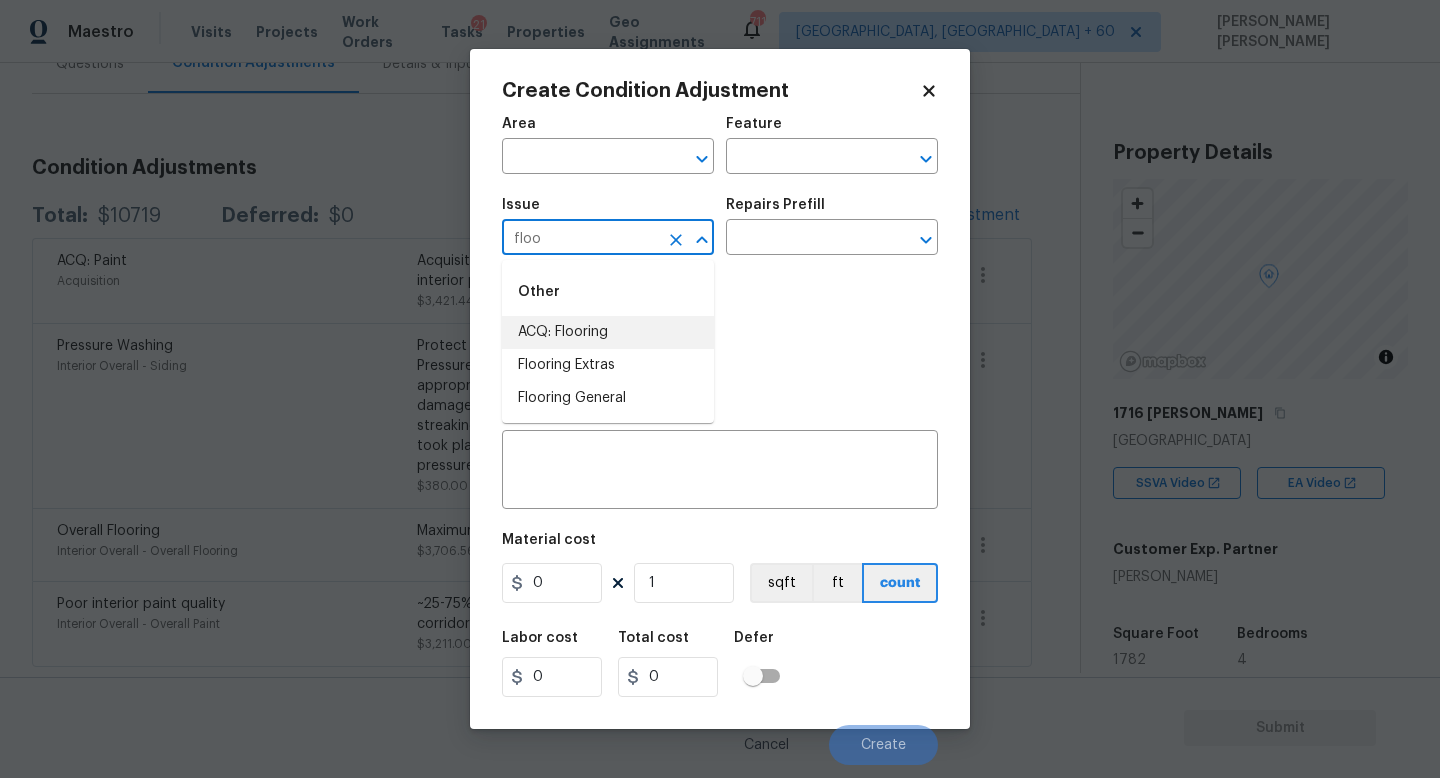 click on "ACQ: Flooring" at bounding box center [608, 332] 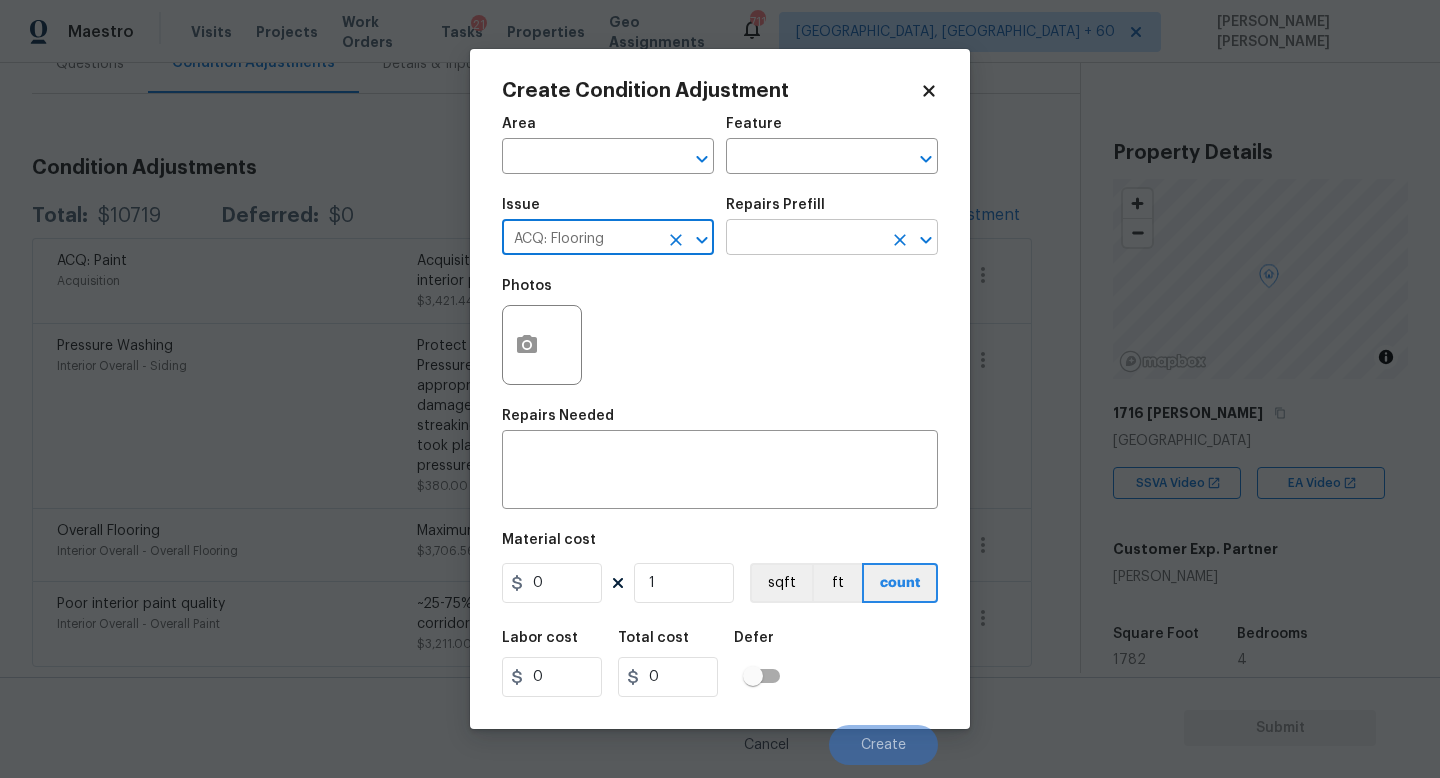 type on "ACQ: Flooring" 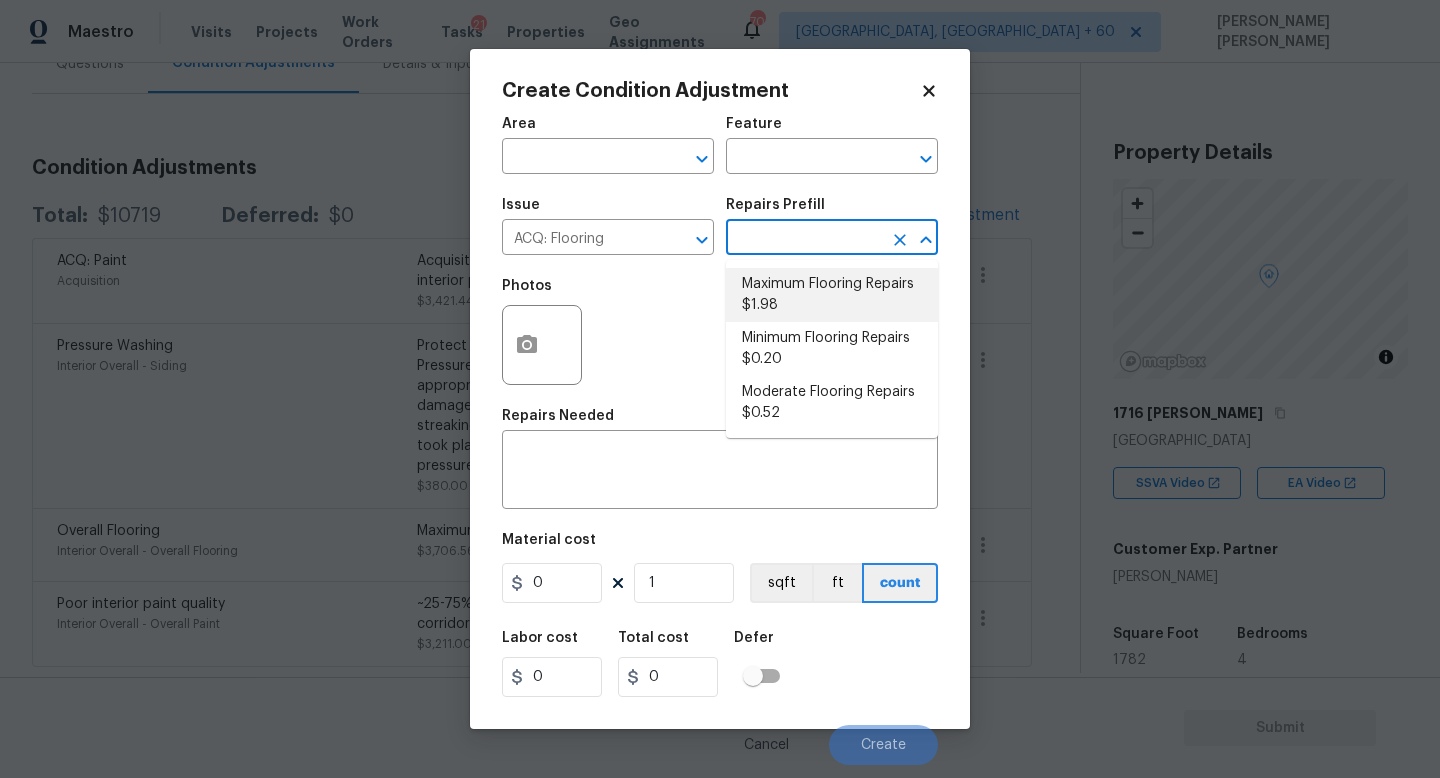 click on "Maximum Flooring Repairs $1.98" at bounding box center (832, 295) 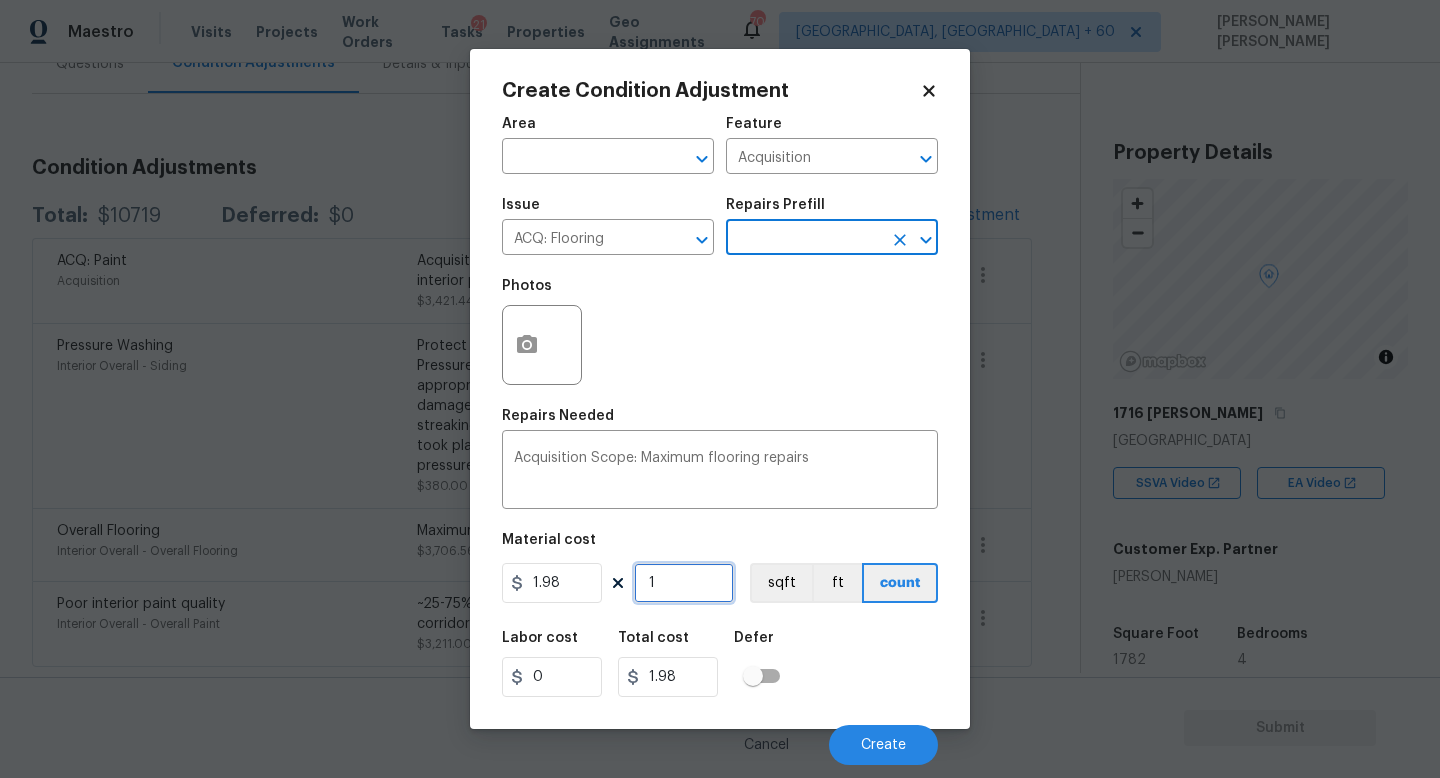 click on "1" at bounding box center (684, 583) 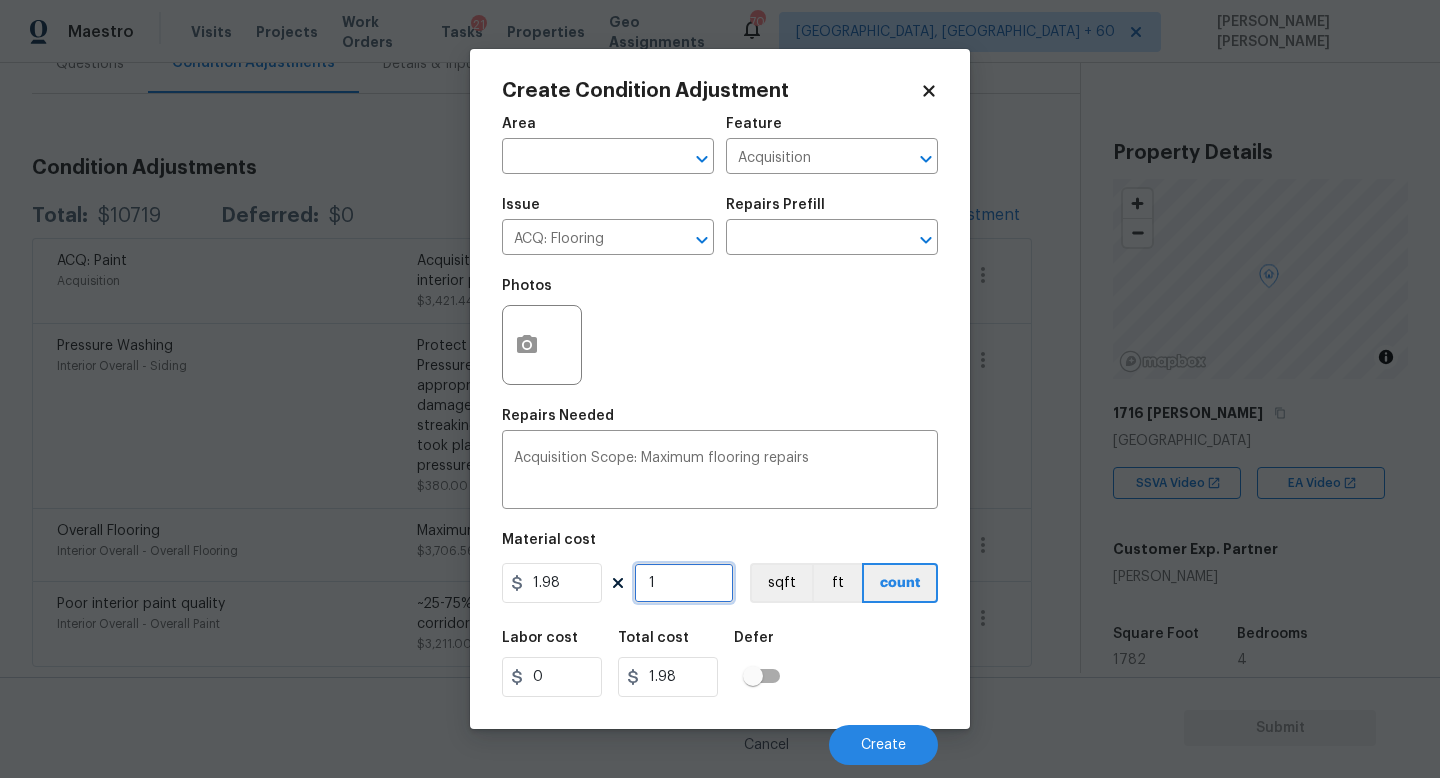 type on "17" 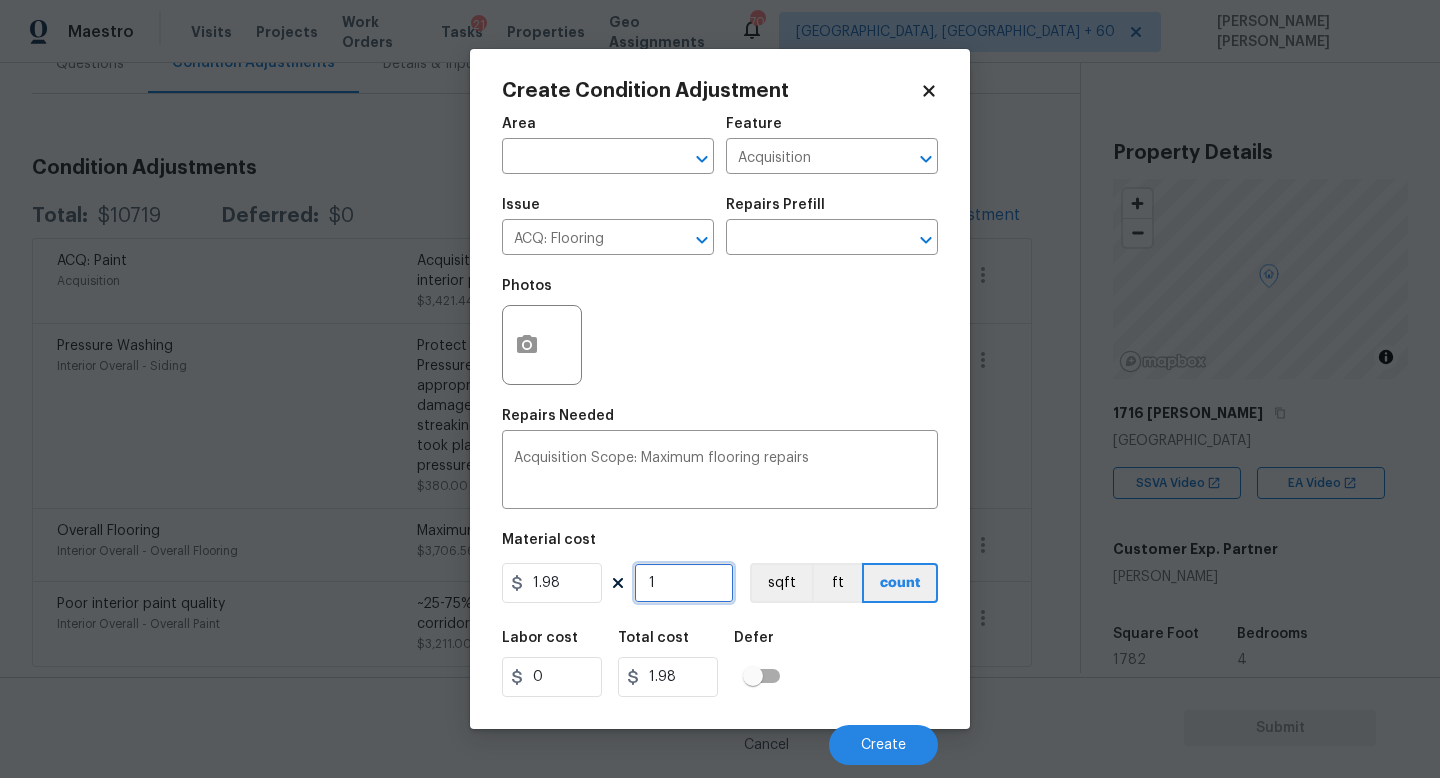 type on "33.66" 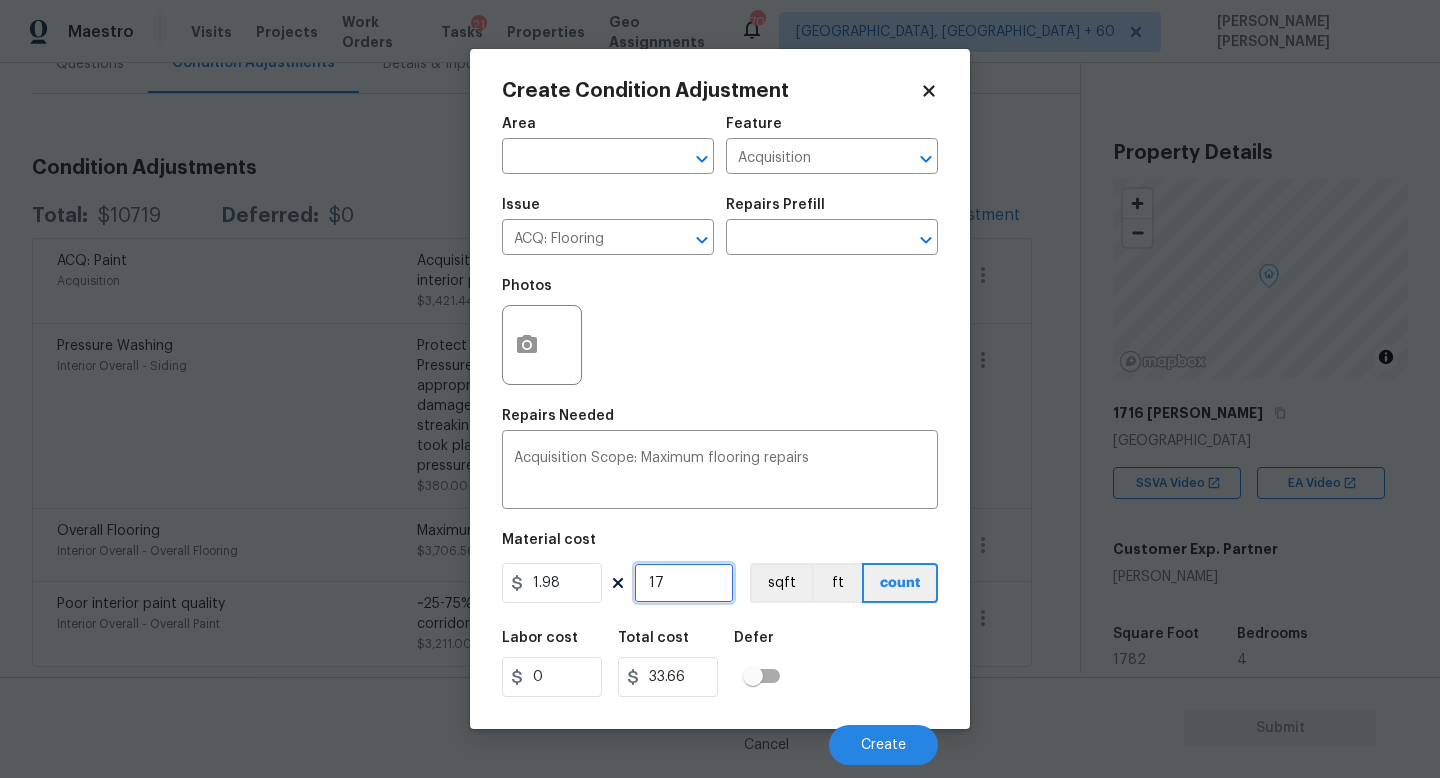 type on "178" 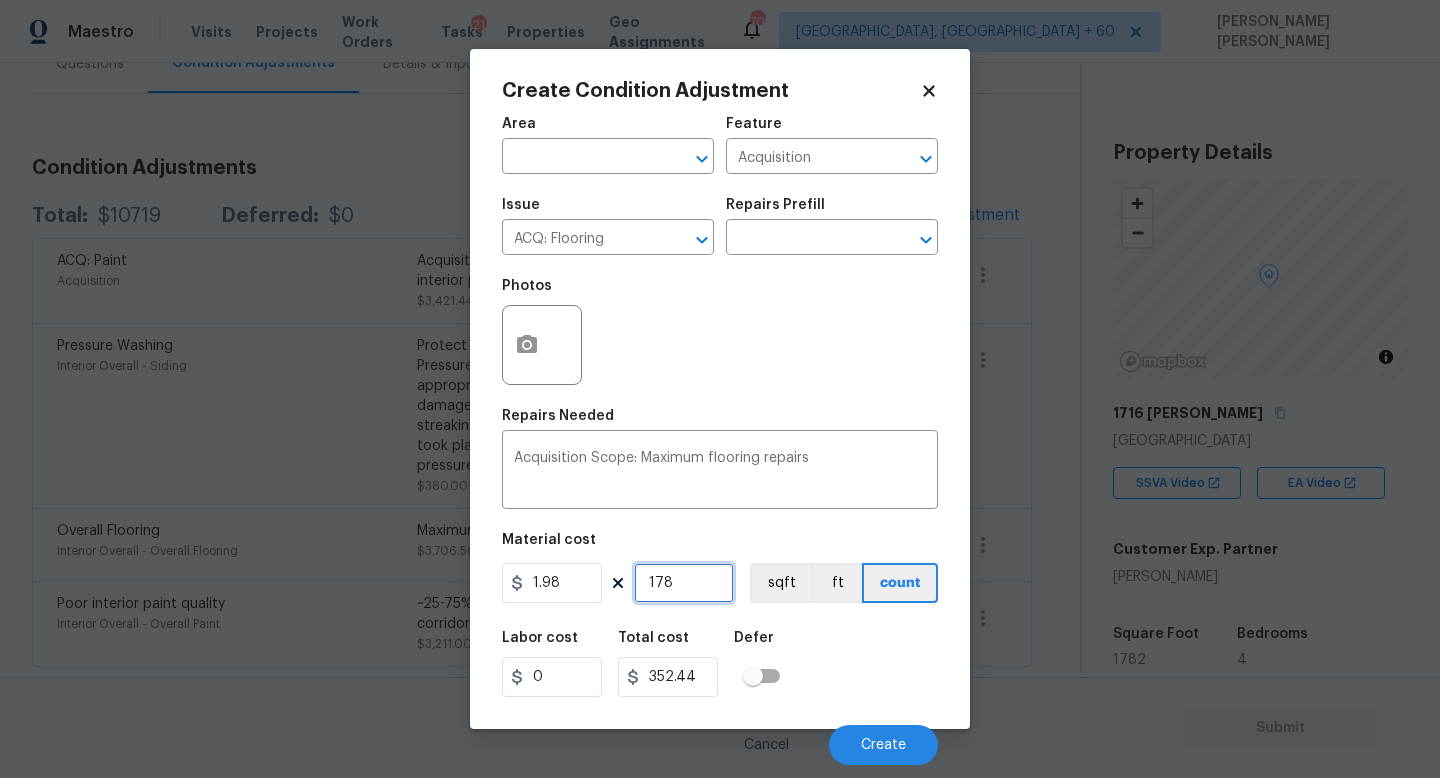 type on "1782" 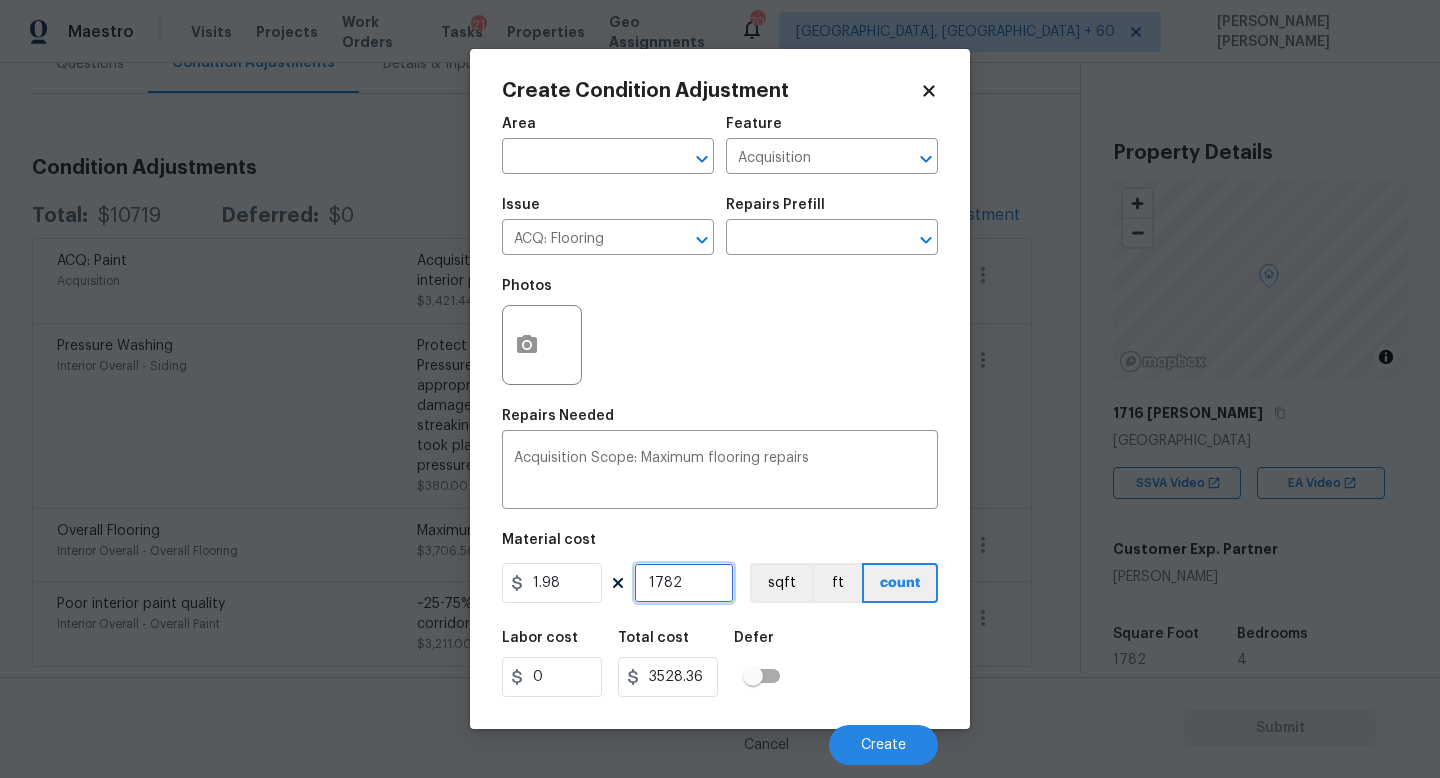 type on "1782" 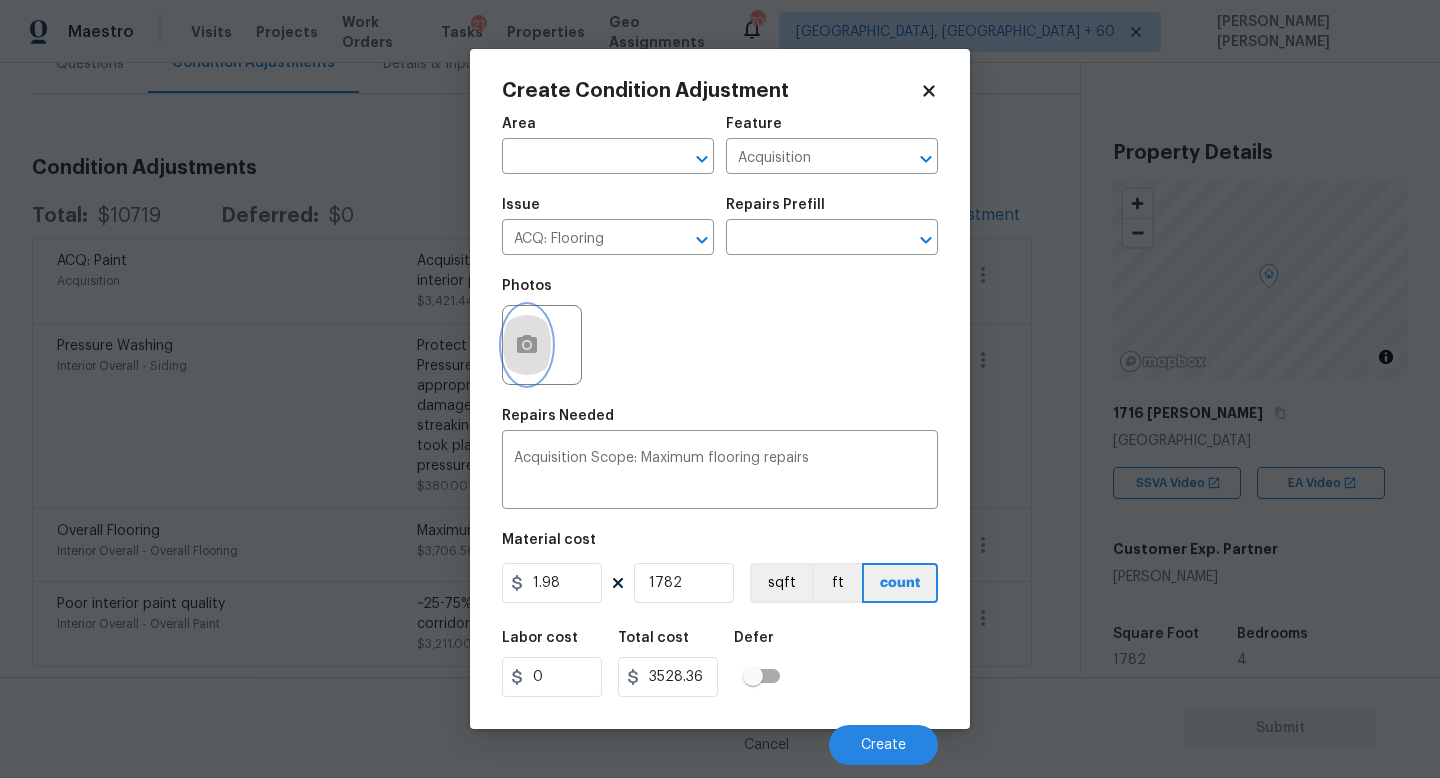 click at bounding box center [527, 345] 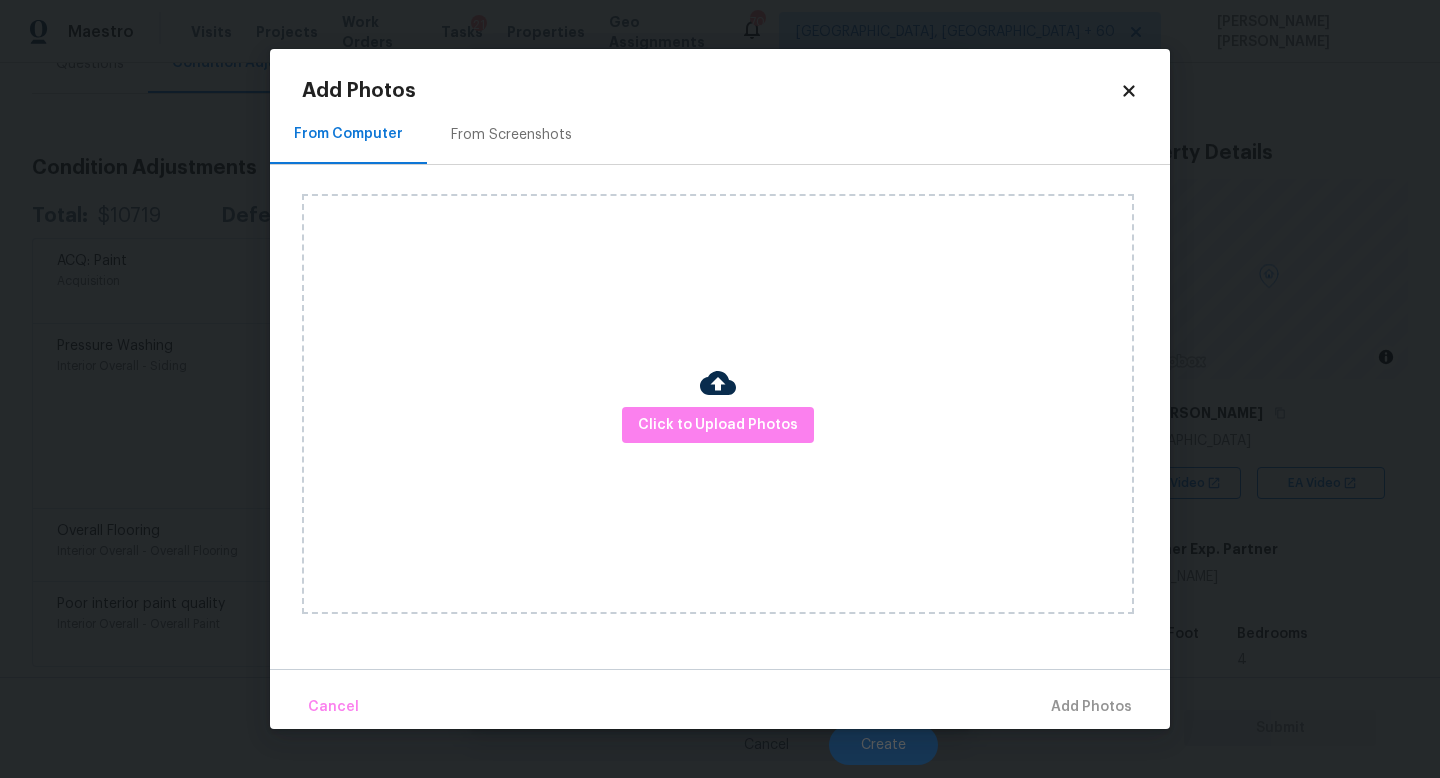 click on "Click to Upload Photos" at bounding box center (718, 404) 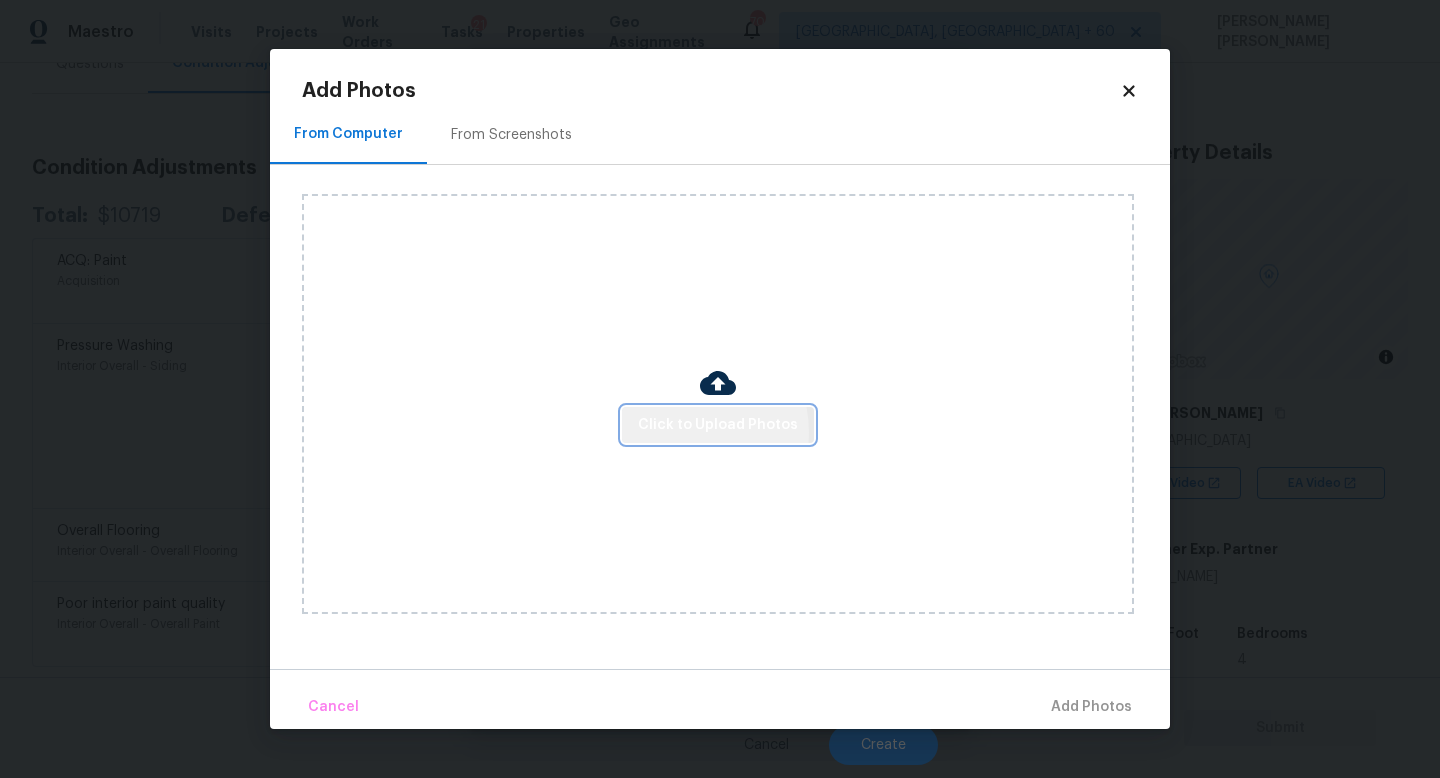 click on "Click to Upload Photos" at bounding box center [718, 425] 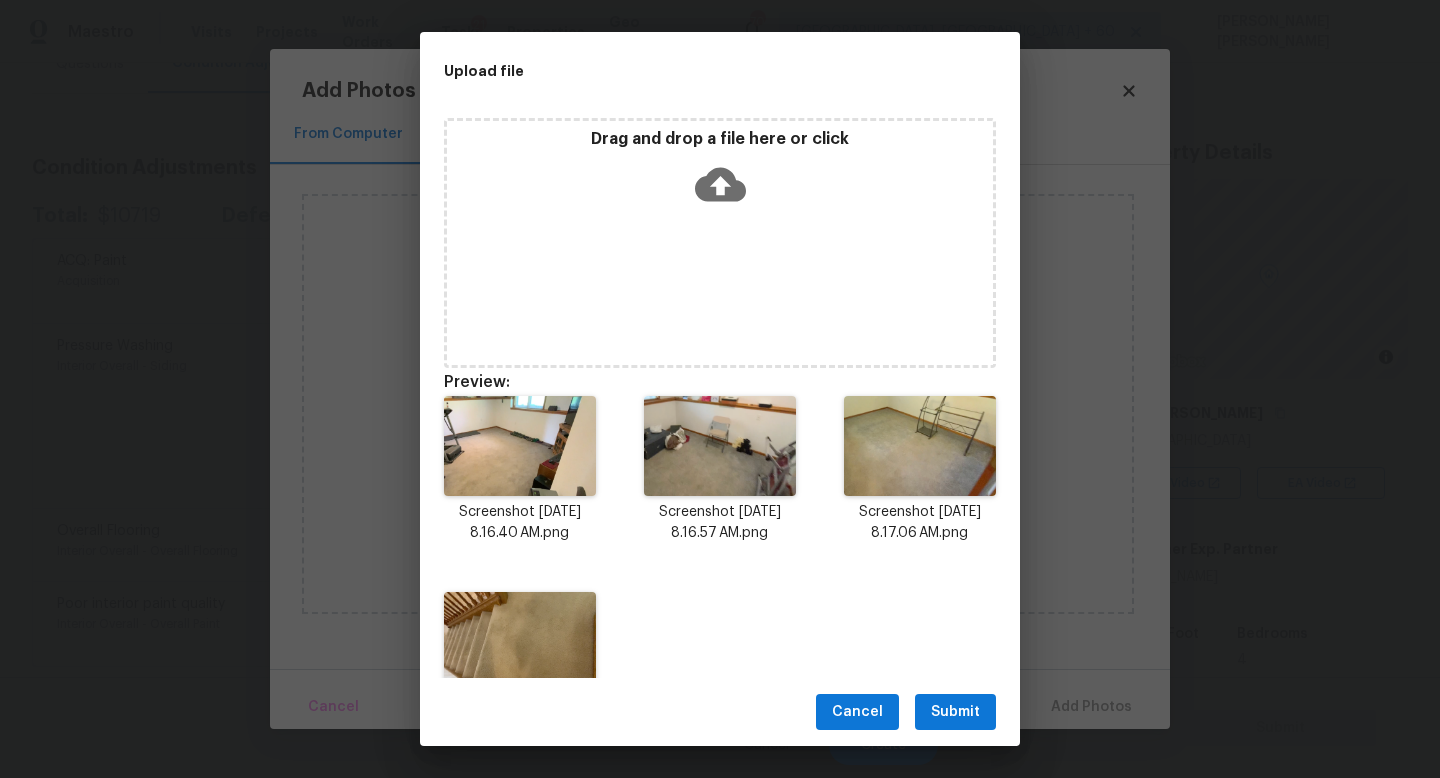 click on "Submit" at bounding box center (955, 712) 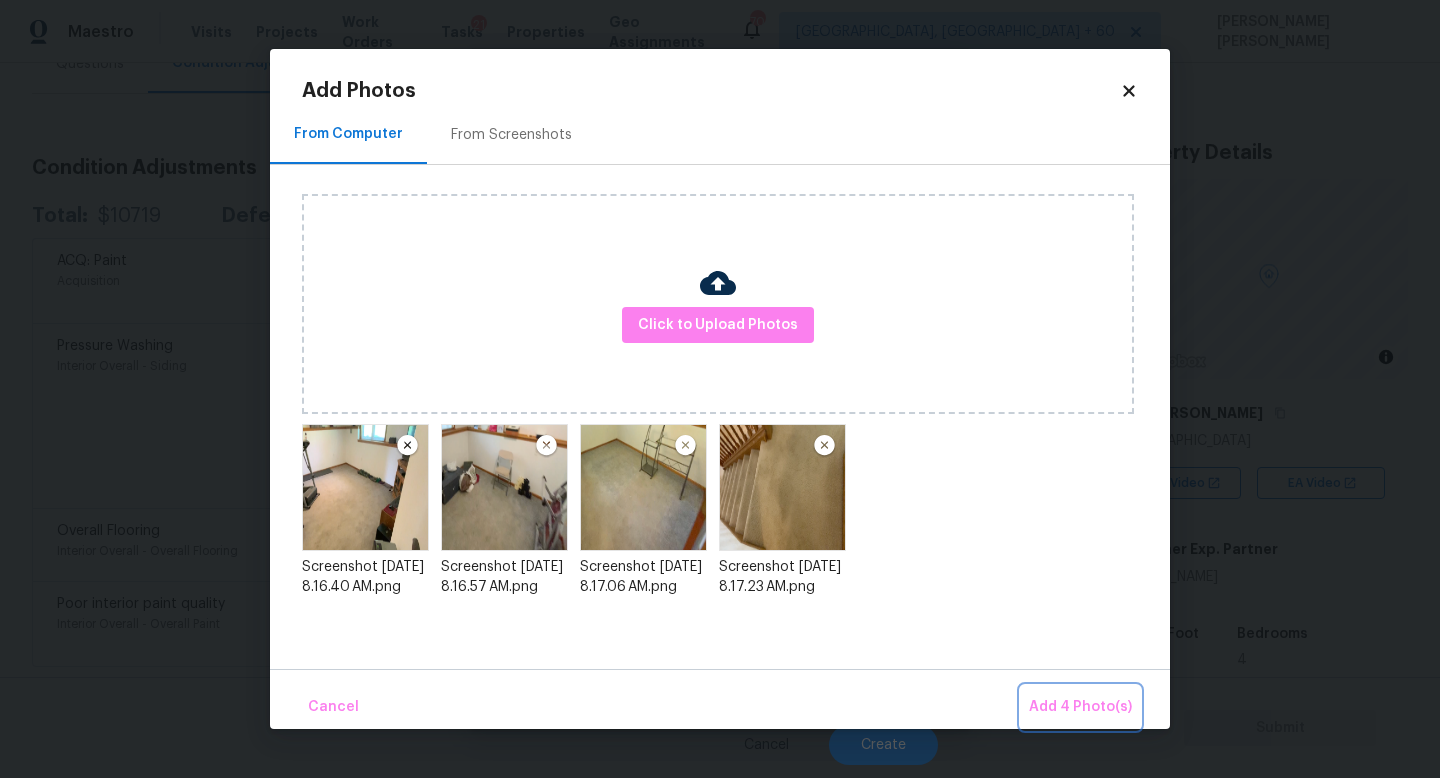 click on "Add 4 Photo(s)" at bounding box center (1080, 707) 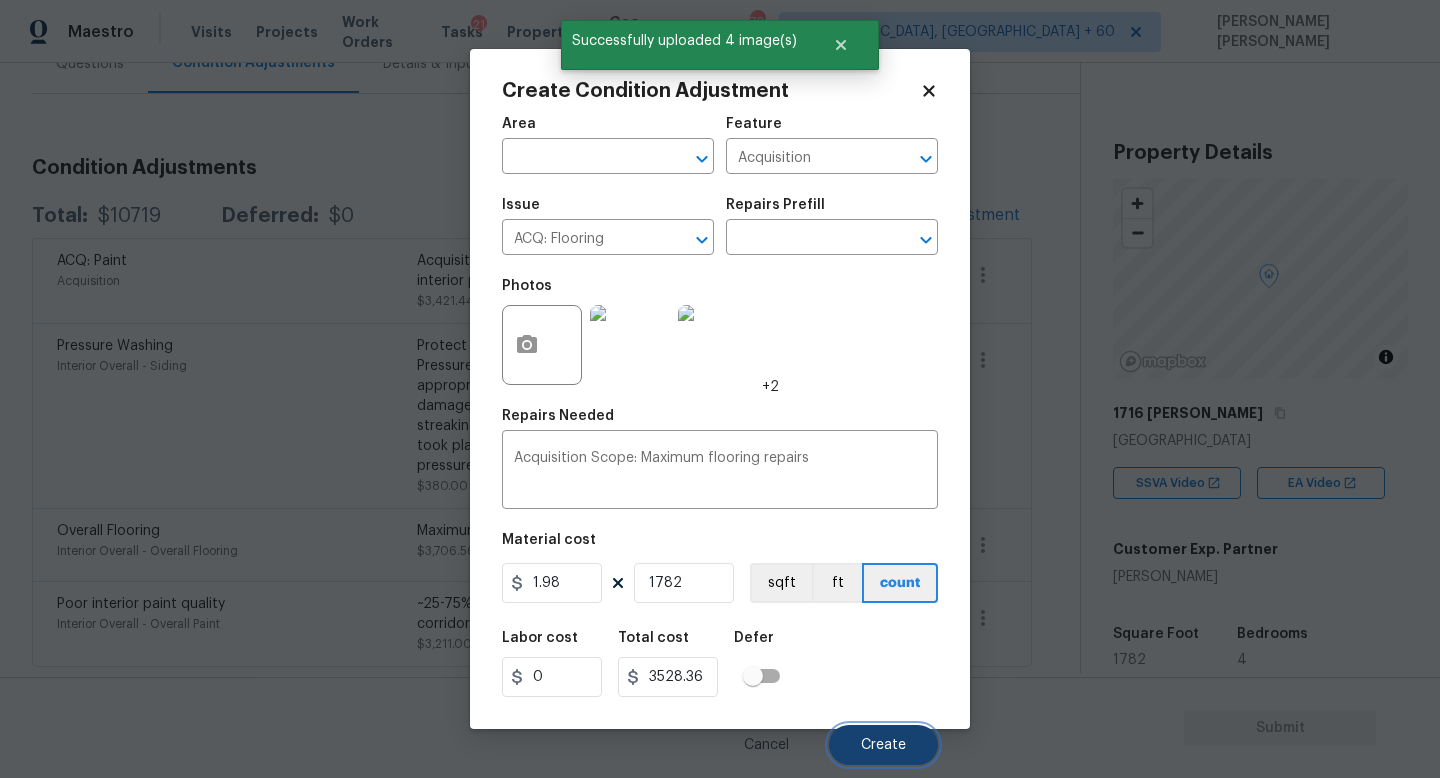 click on "Create" at bounding box center (883, 745) 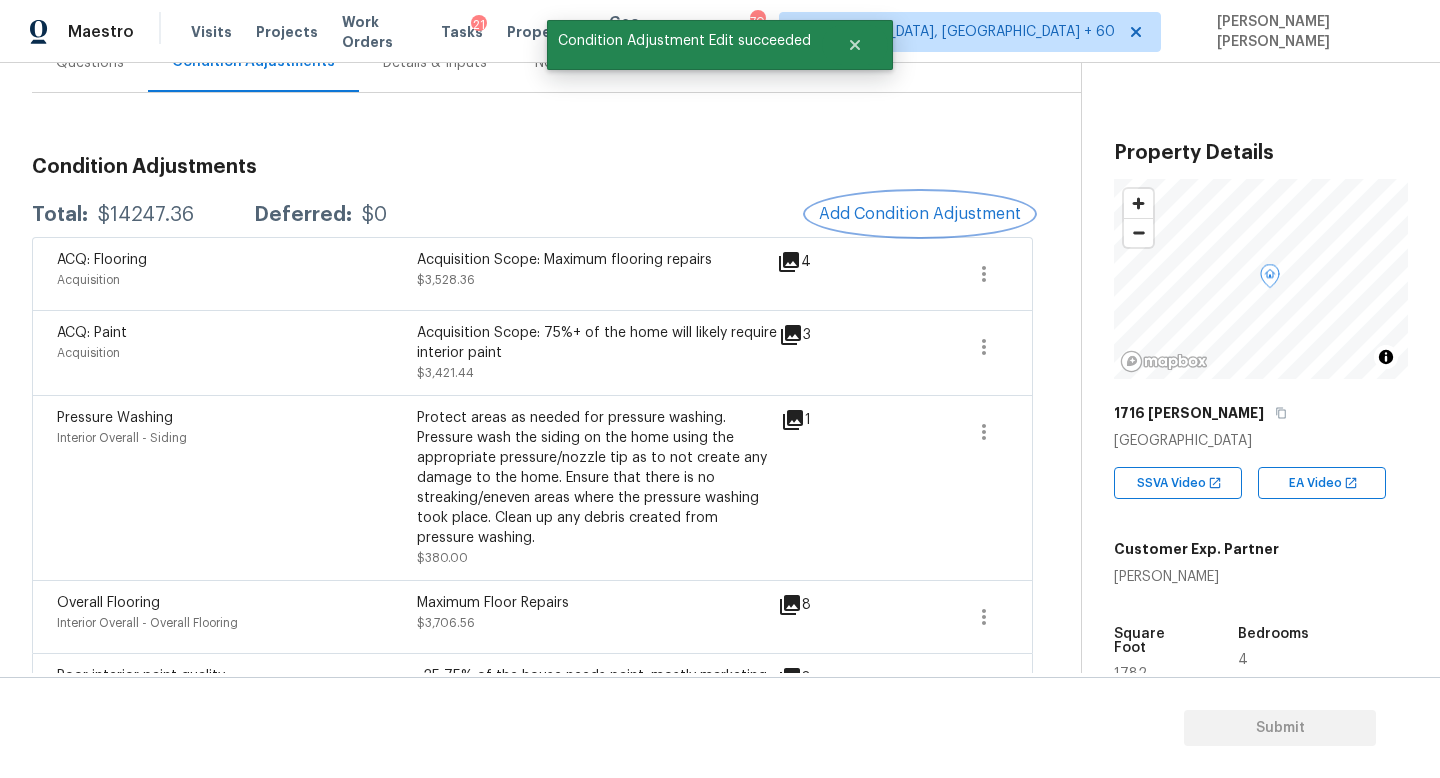 click on "Add Condition Adjustment" at bounding box center [920, 214] 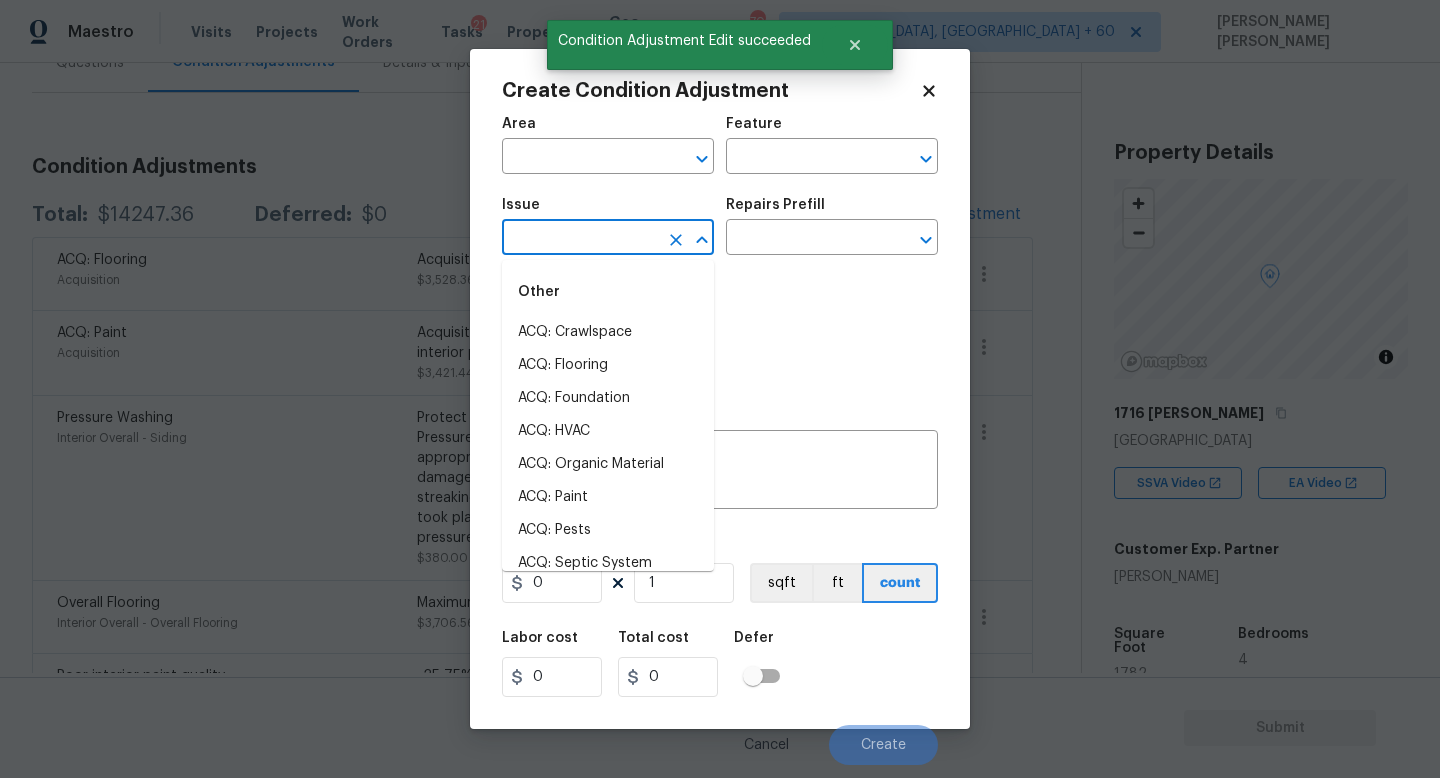 click at bounding box center [580, 239] 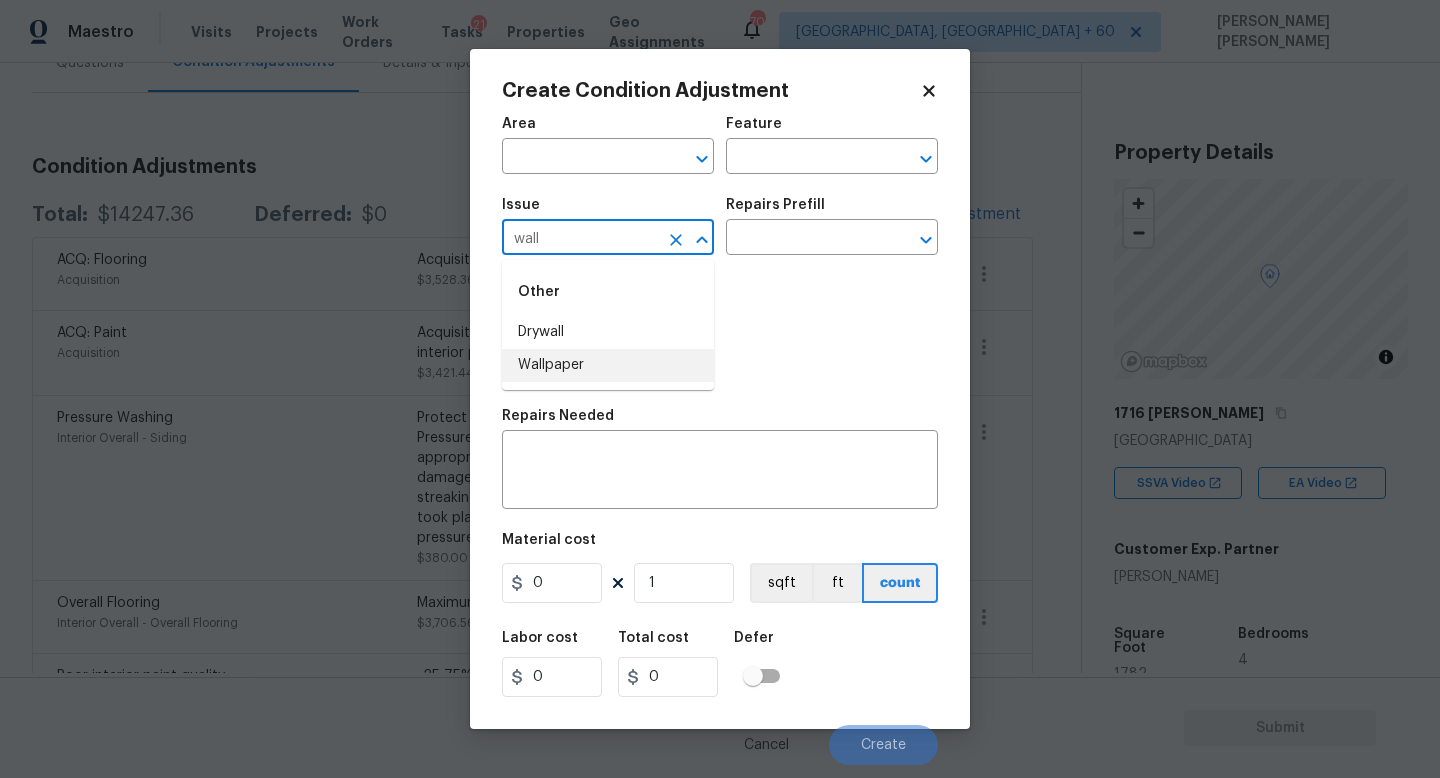 type on "wall" 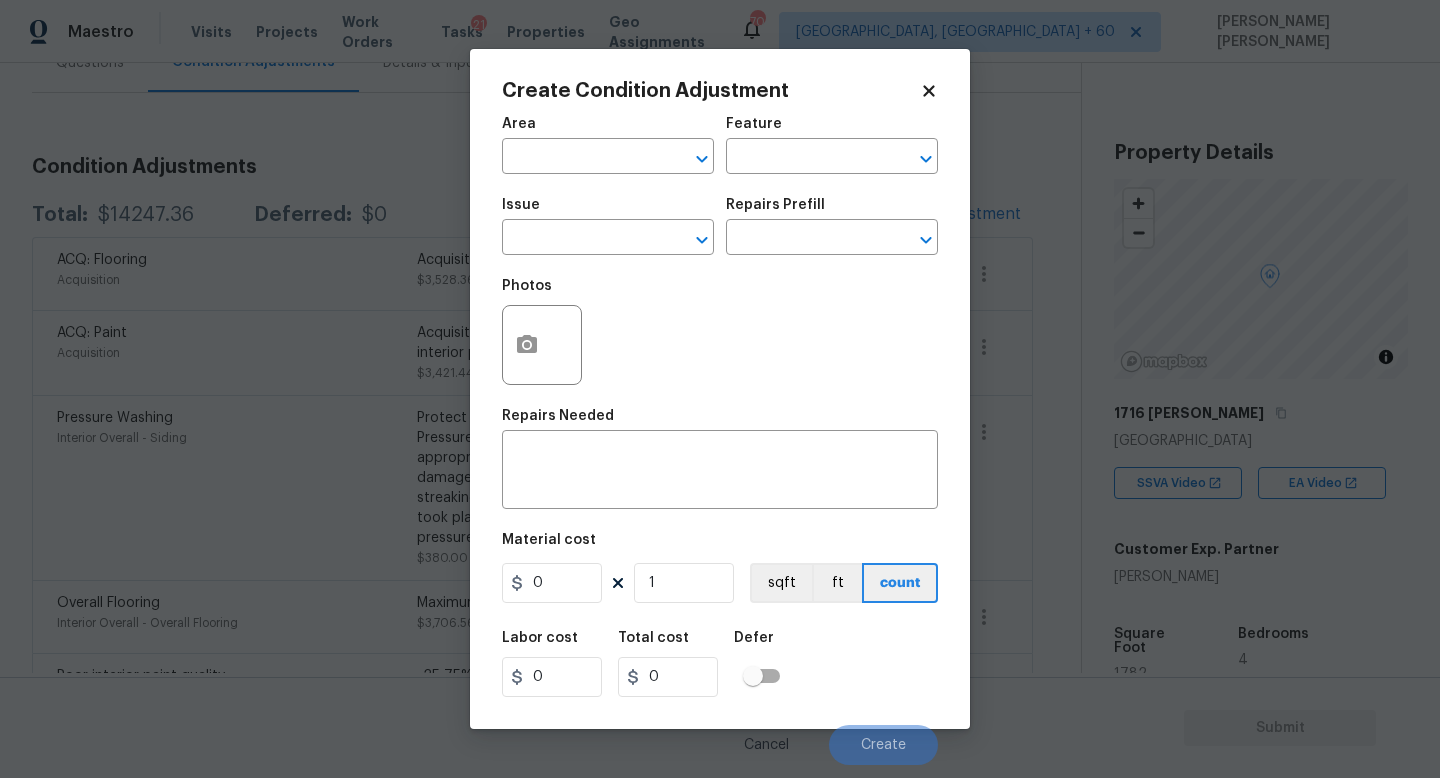 click on "Area ​ Feature ​ Issue ​ Repairs Prefill ​ Photos Repairs Needed x ​ Material cost 0 1 sqft ft count Labor cost 0 Total cost 0 Defer Cancel Create" at bounding box center (720, 435) 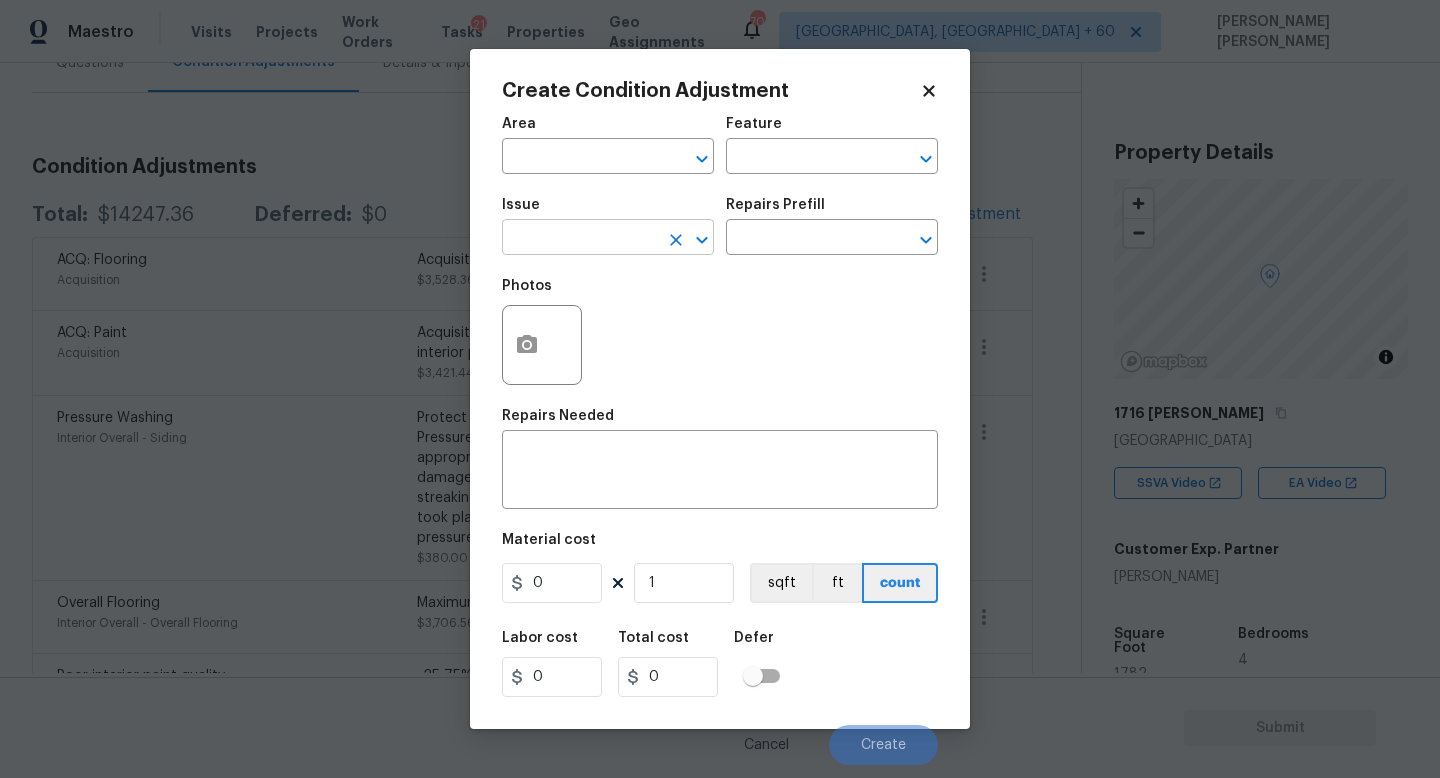 click at bounding box center [580, 239] 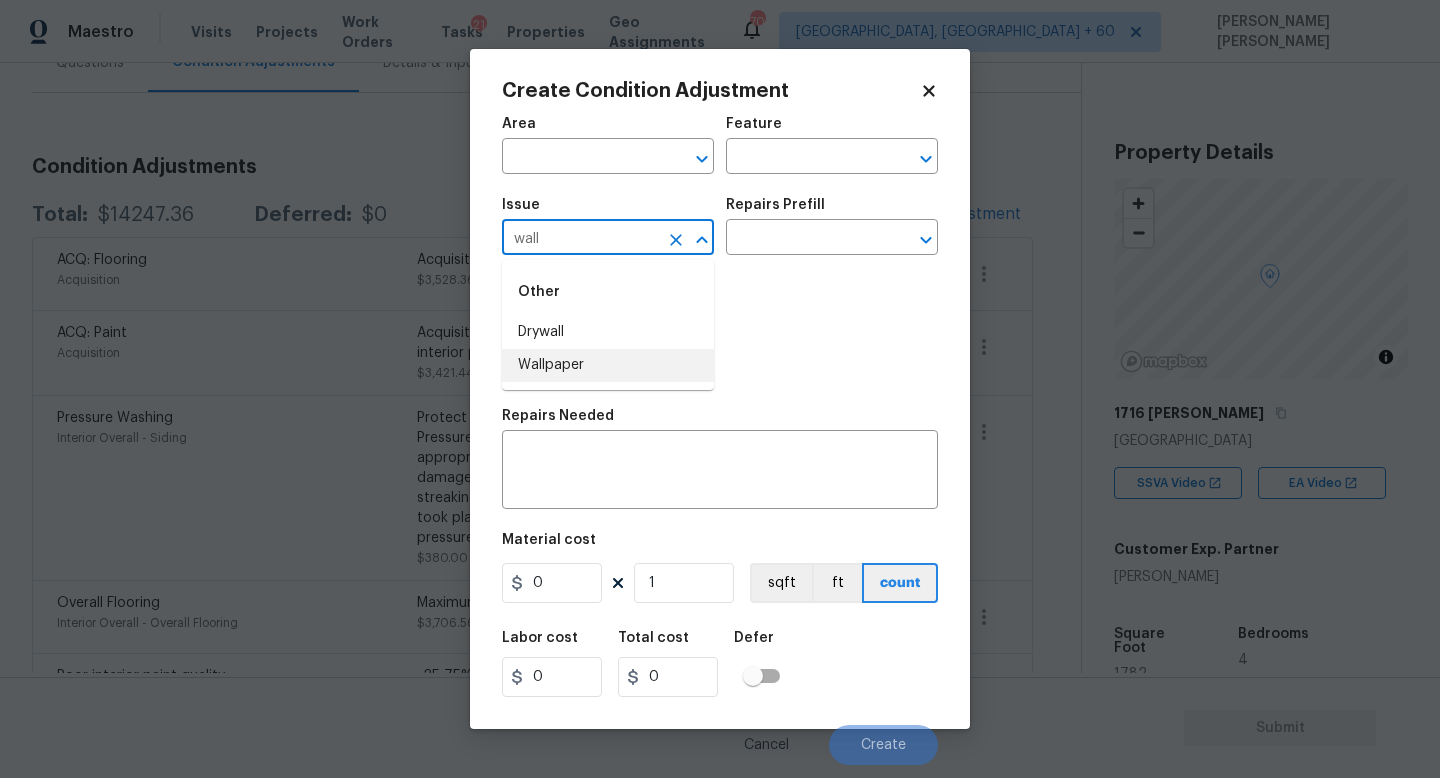 click on "Wallpaper" at bounding box center (608, 365) 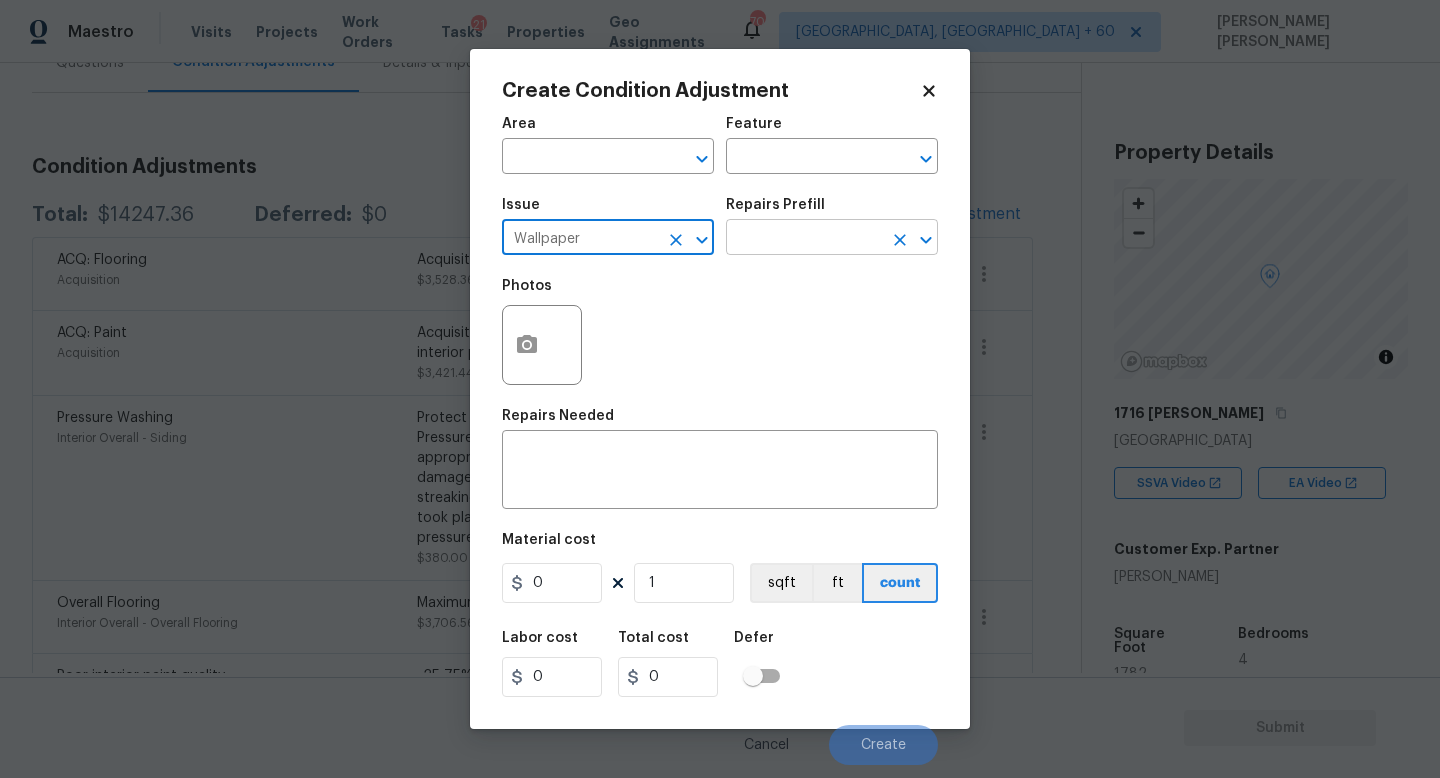 type on "Wallpaper" 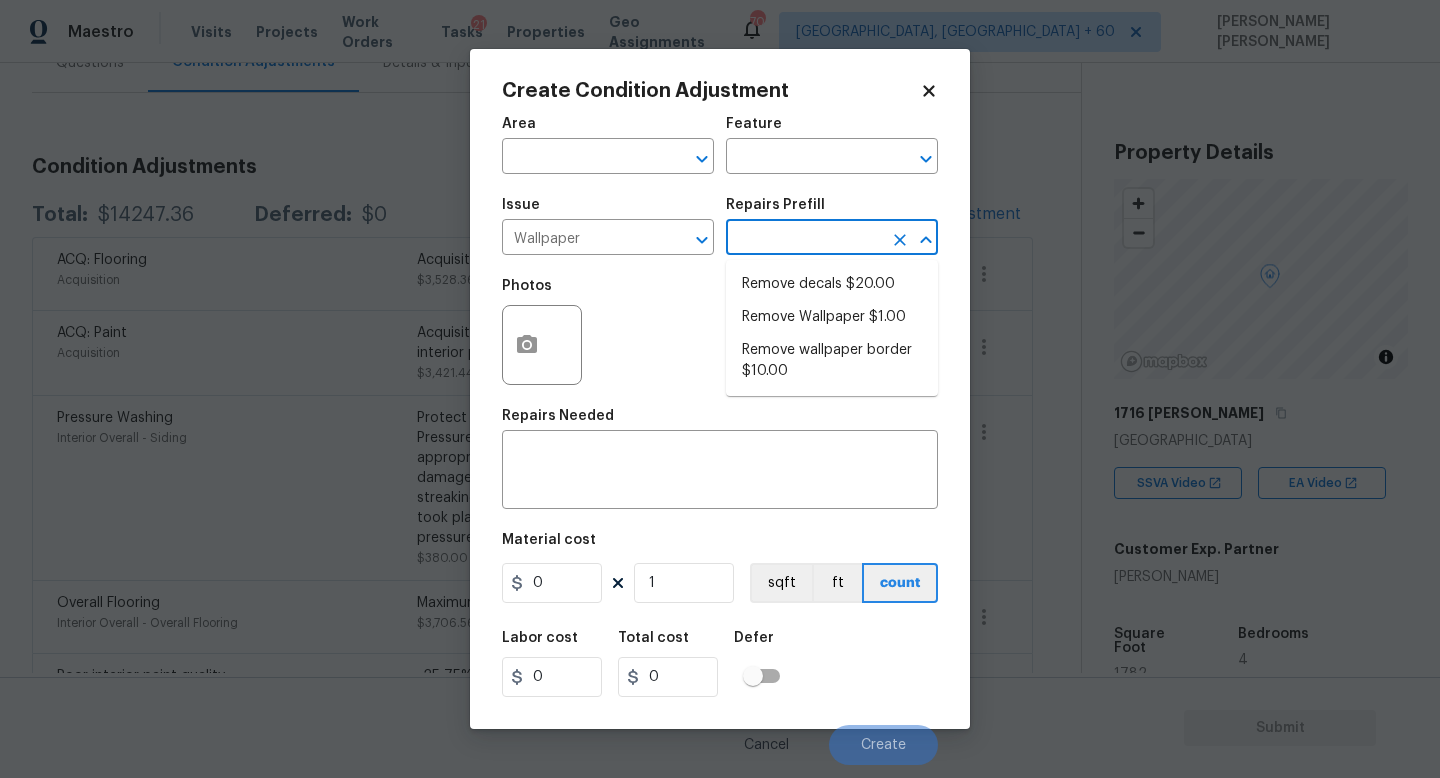 click at bounding box center [804, 239] 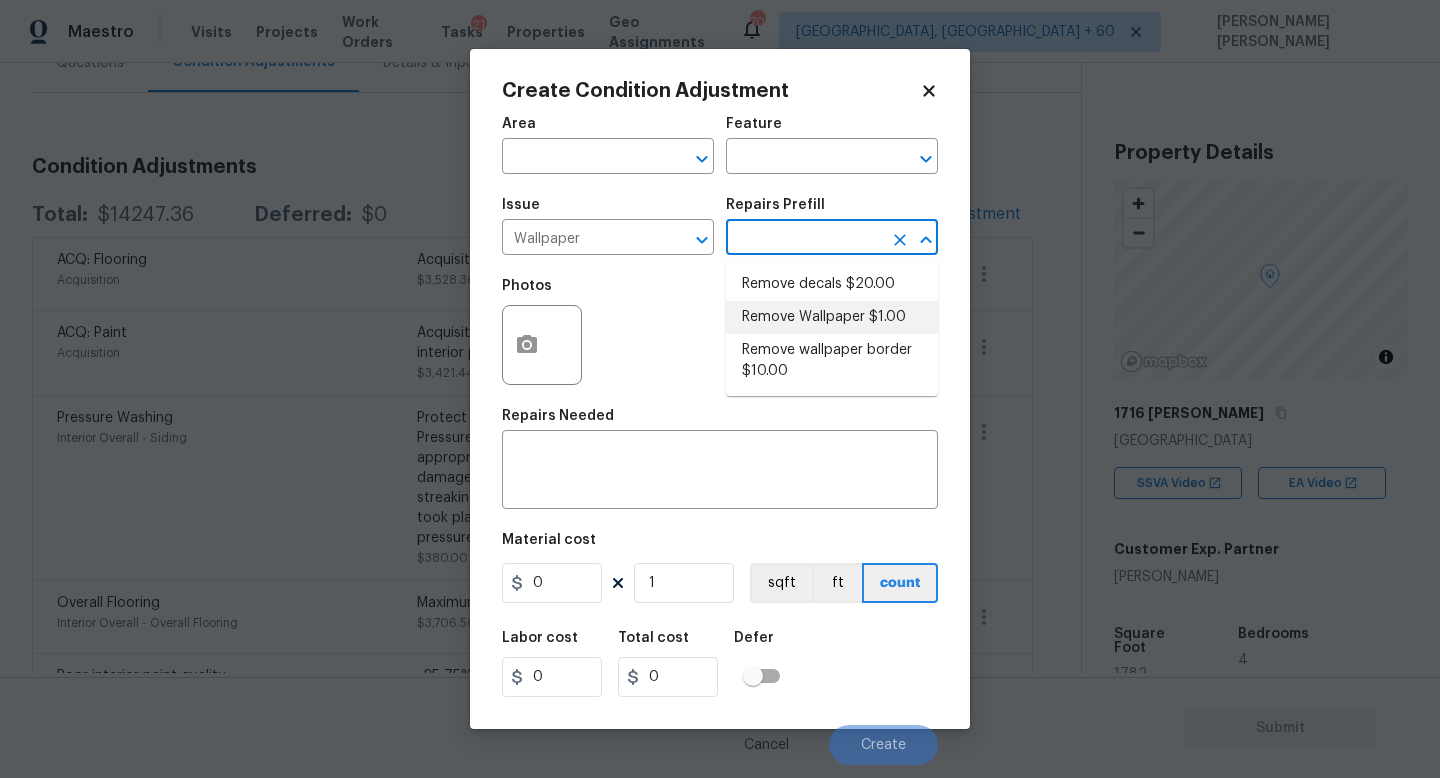 click on "Remove Wallpaper $1.00" at bounding box center [832, 317] 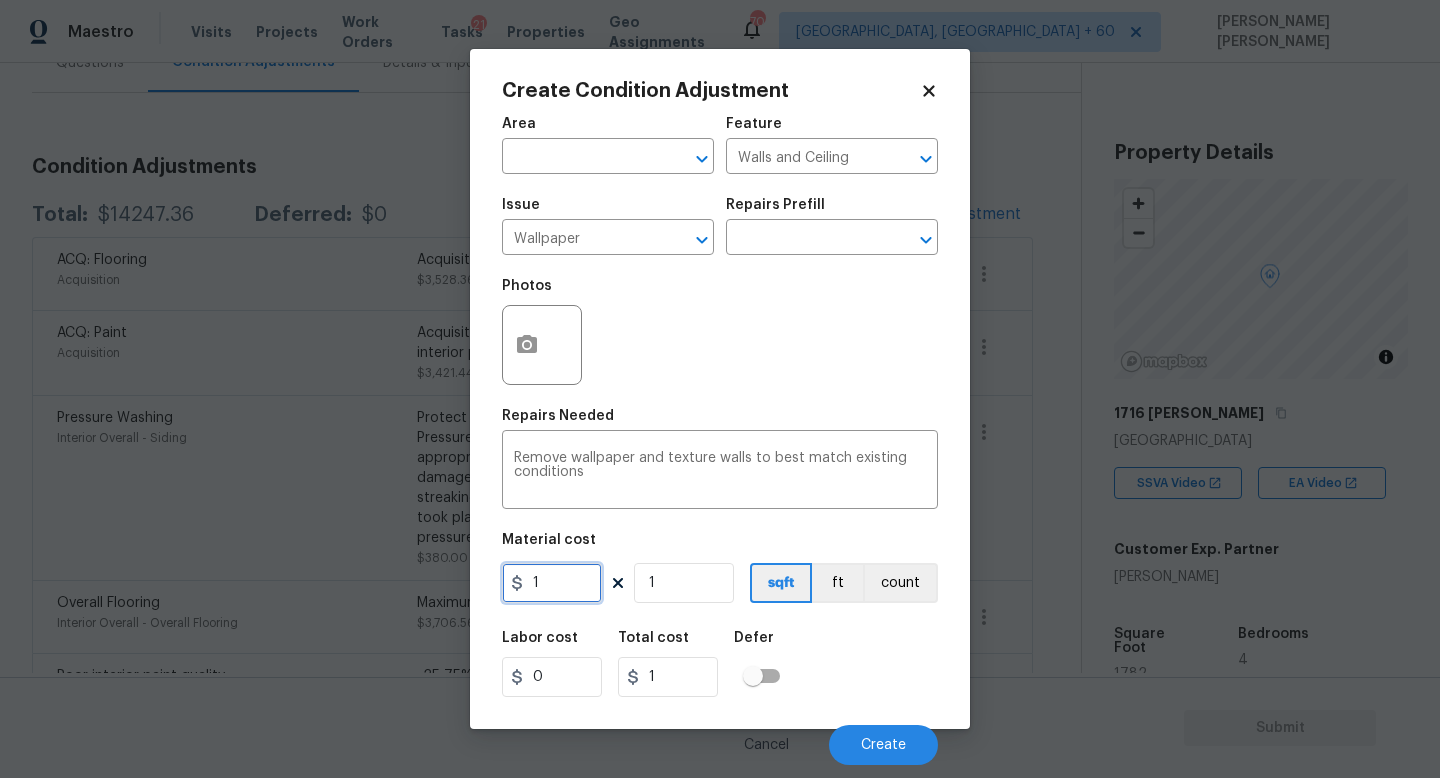 drag, startPoint x: 555, startPoint y: 588, endPoint x: 410, endPoint y: 528, distance: 156.92355 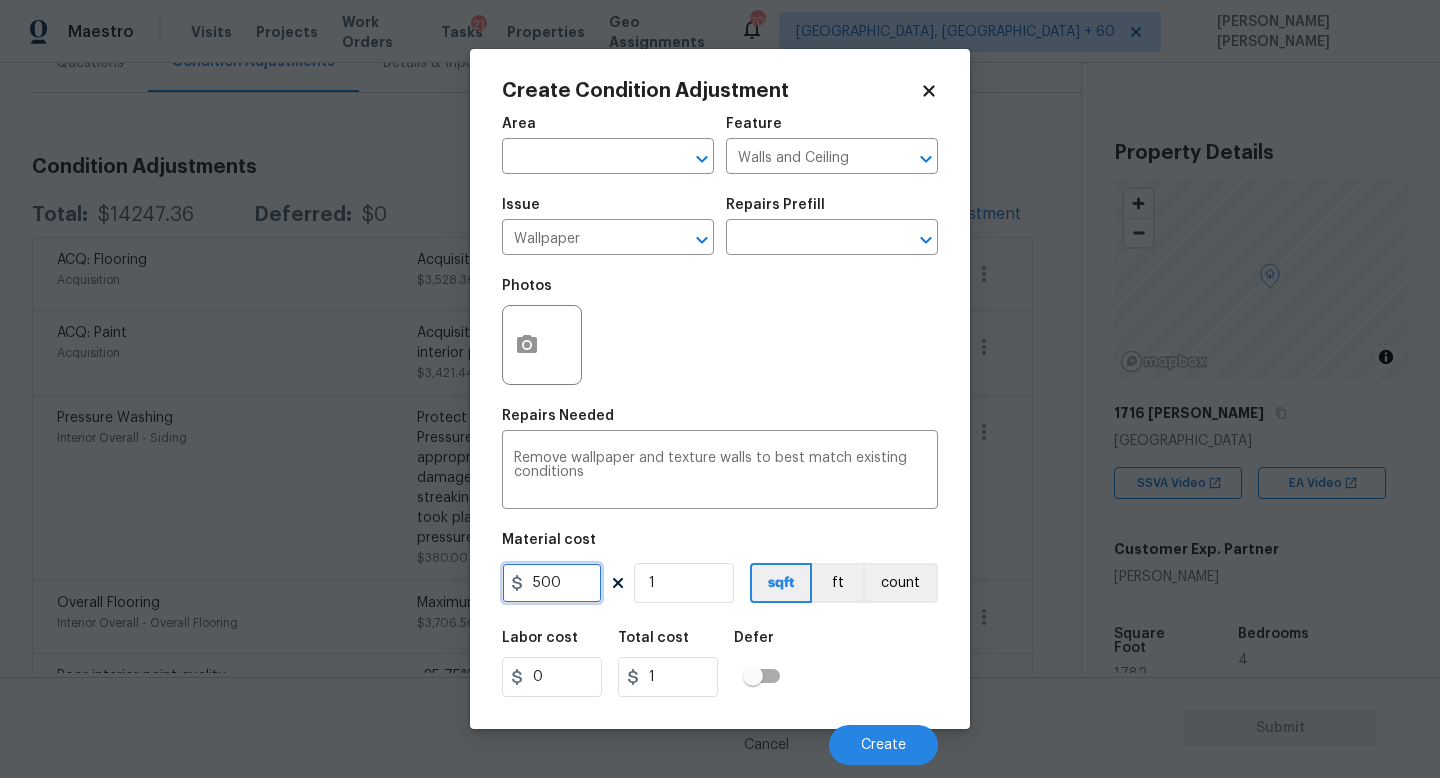 type on "500" 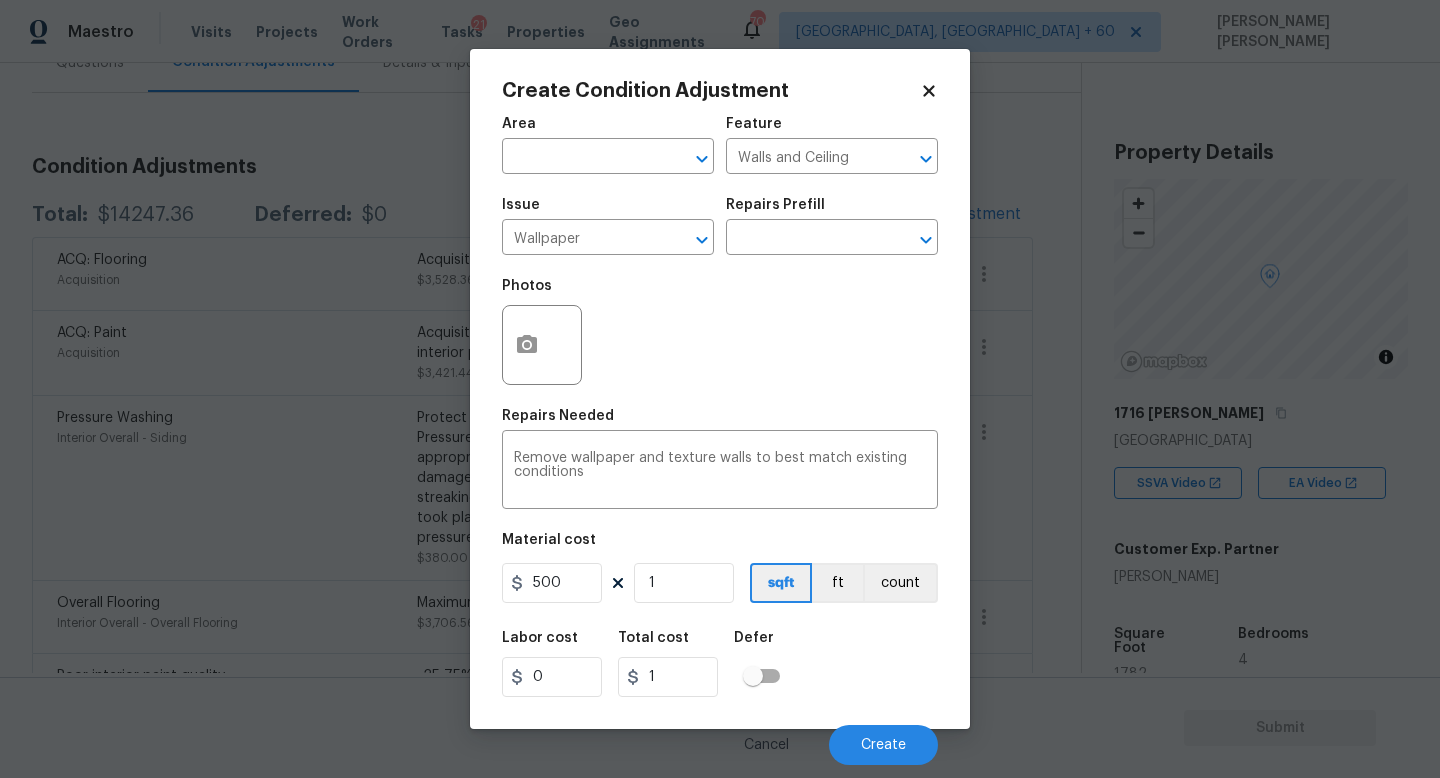 type on "500" 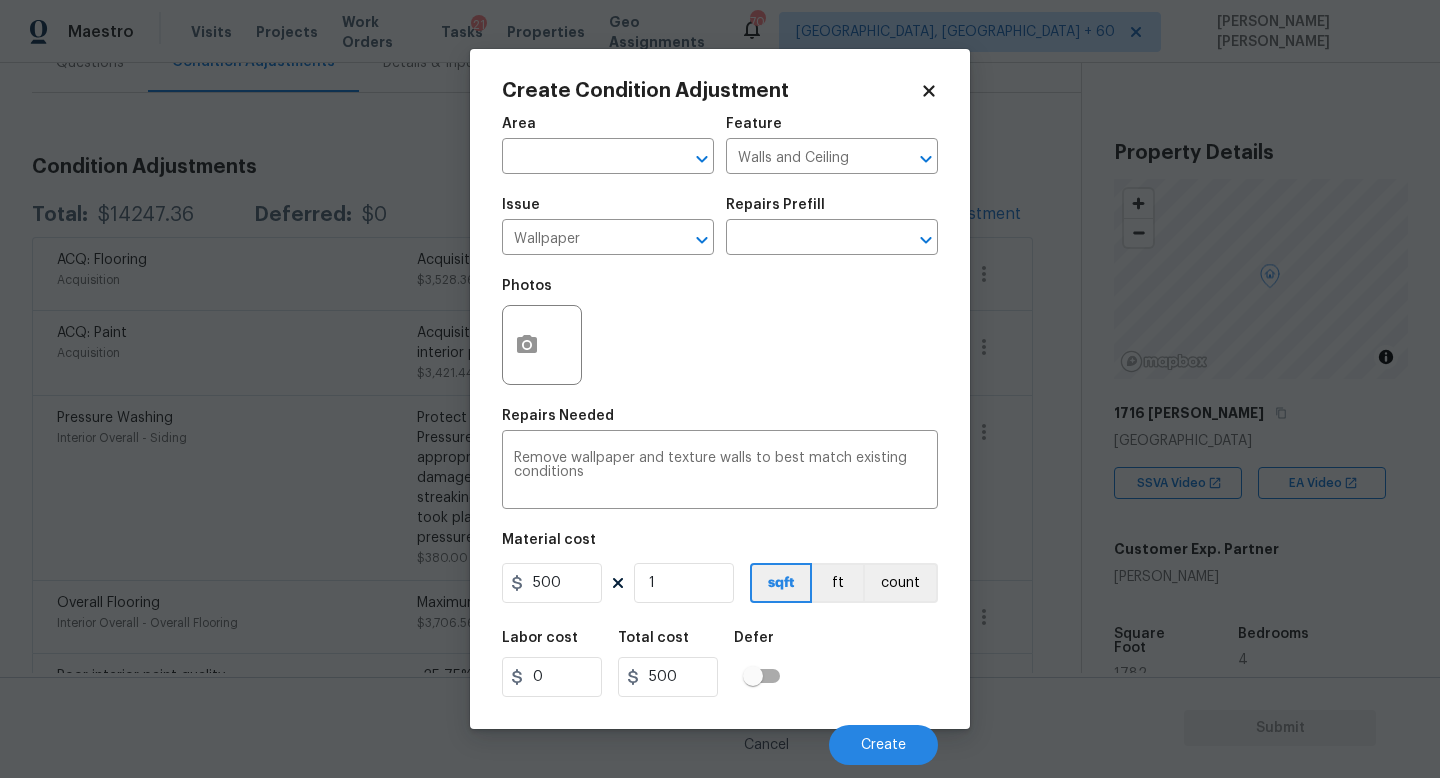 click on "Labor cost 0 Total cost 500 Defer" at bounding box center [720, 664] 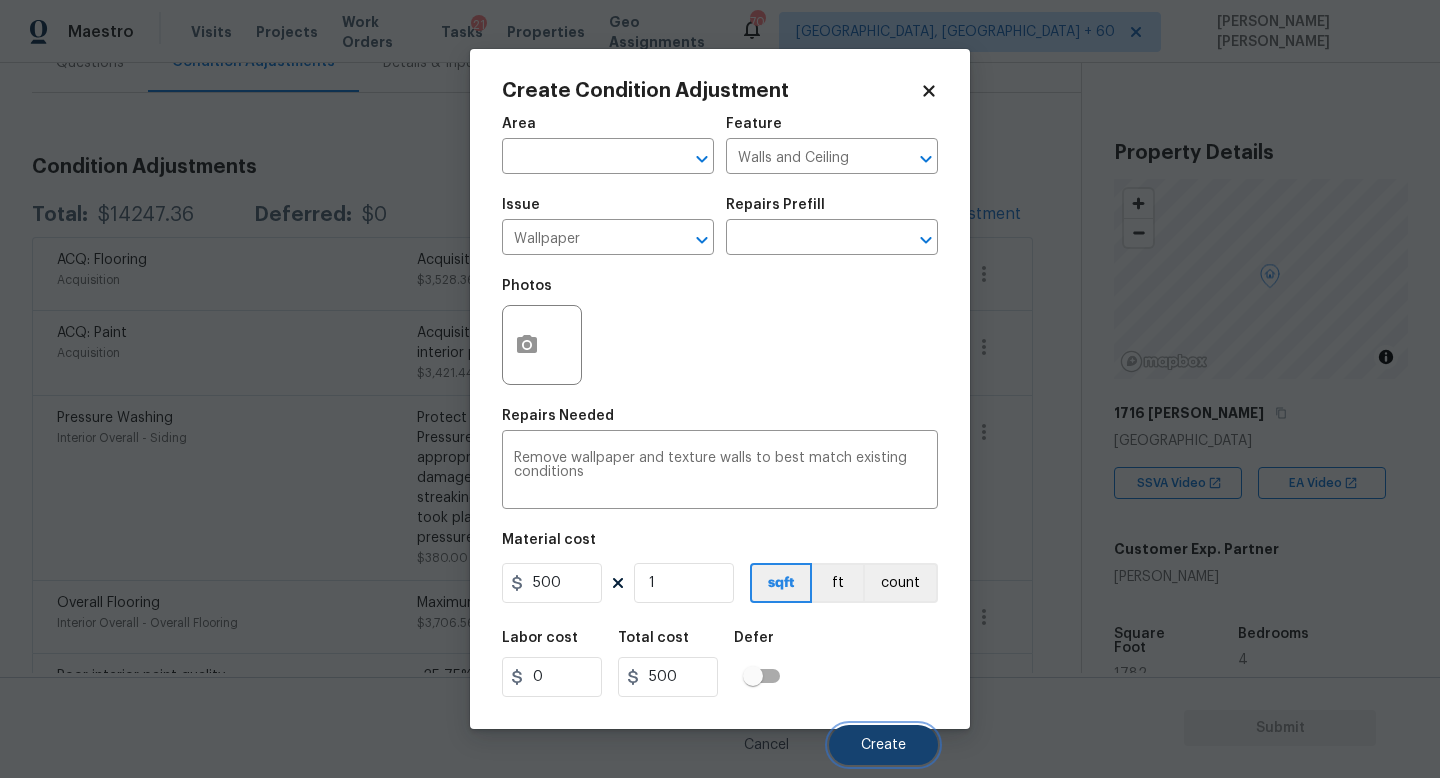 click on "Create" at bounding box center [883, 745] 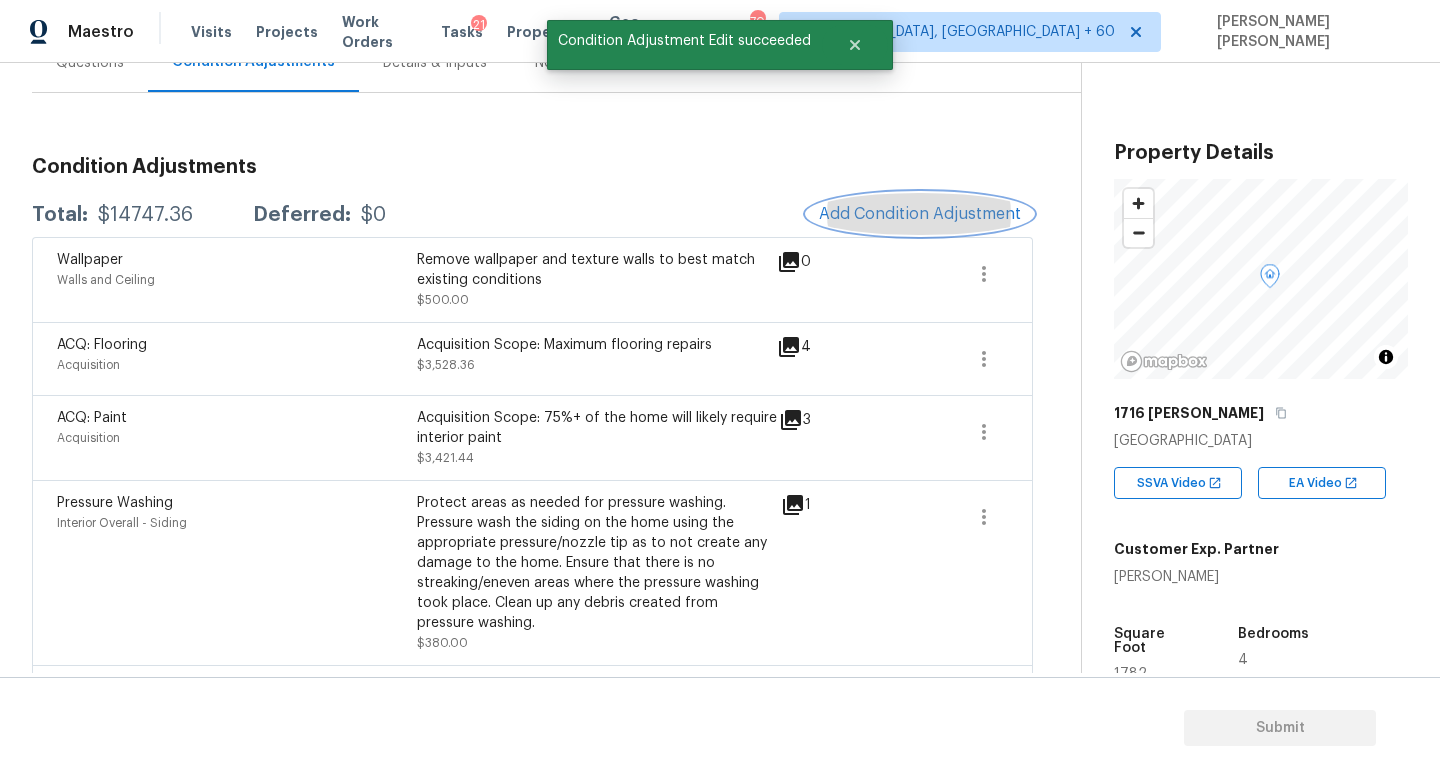 click on "Add Condition Adjustment" at bounding box center [920, 214] 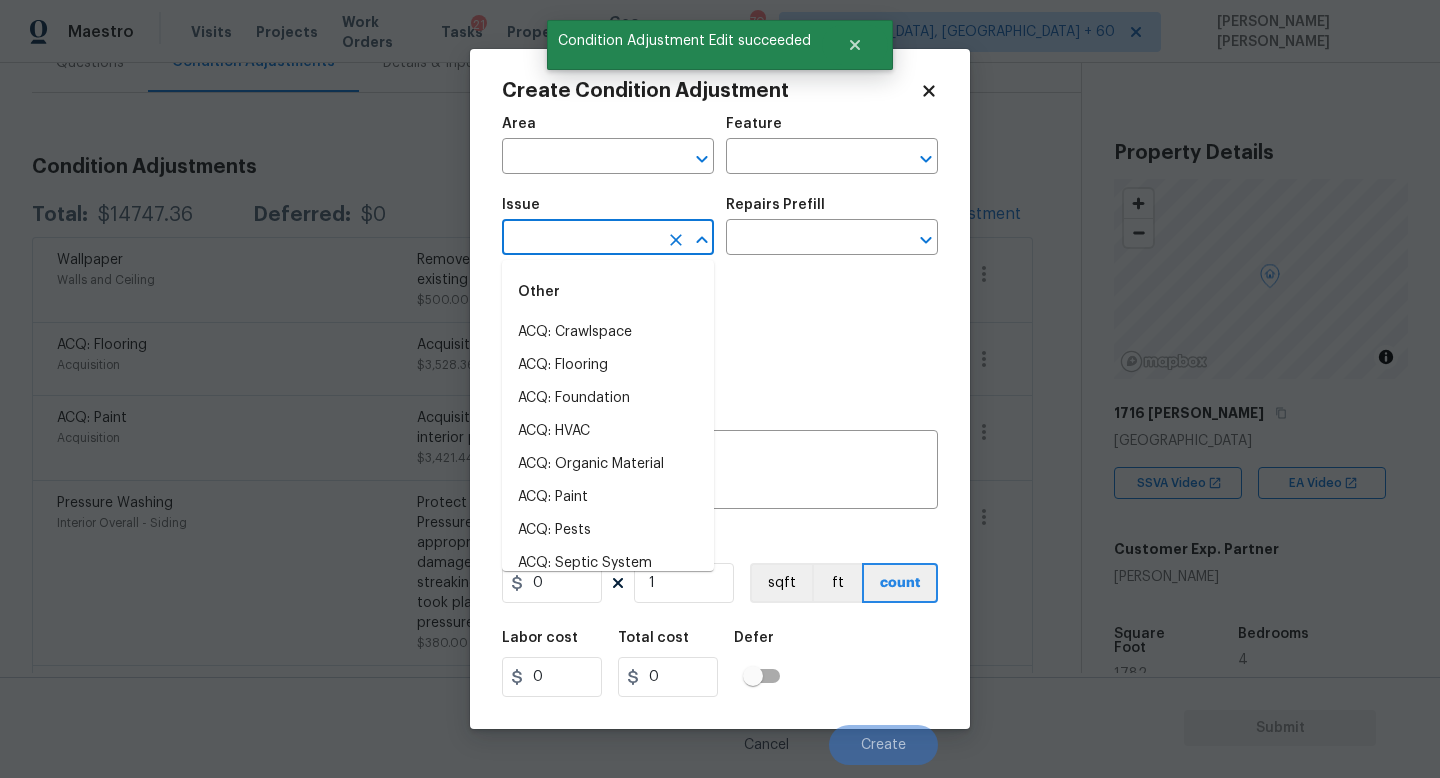 click at bounding box center [580, 239] 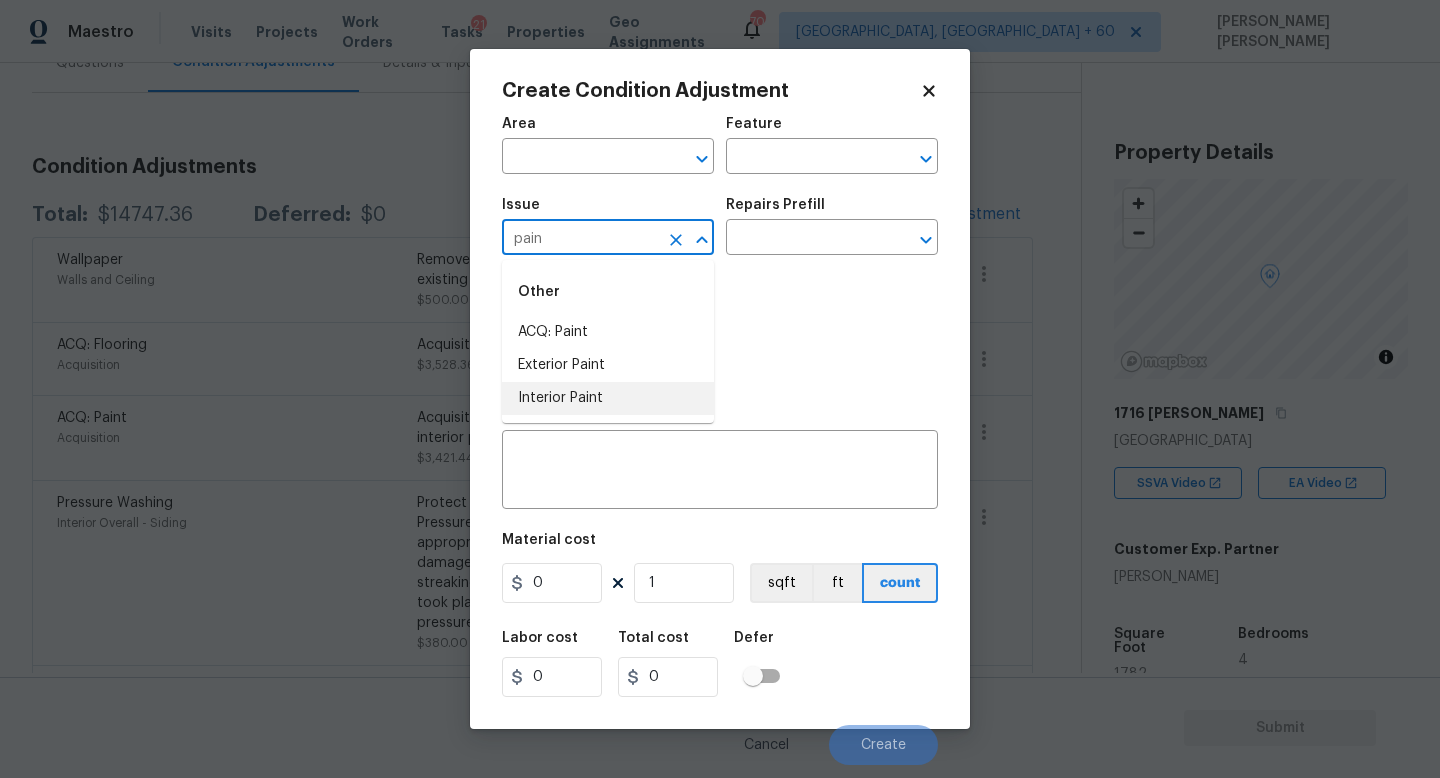 click on "Interior Paint" at bounding box center [608, 398] 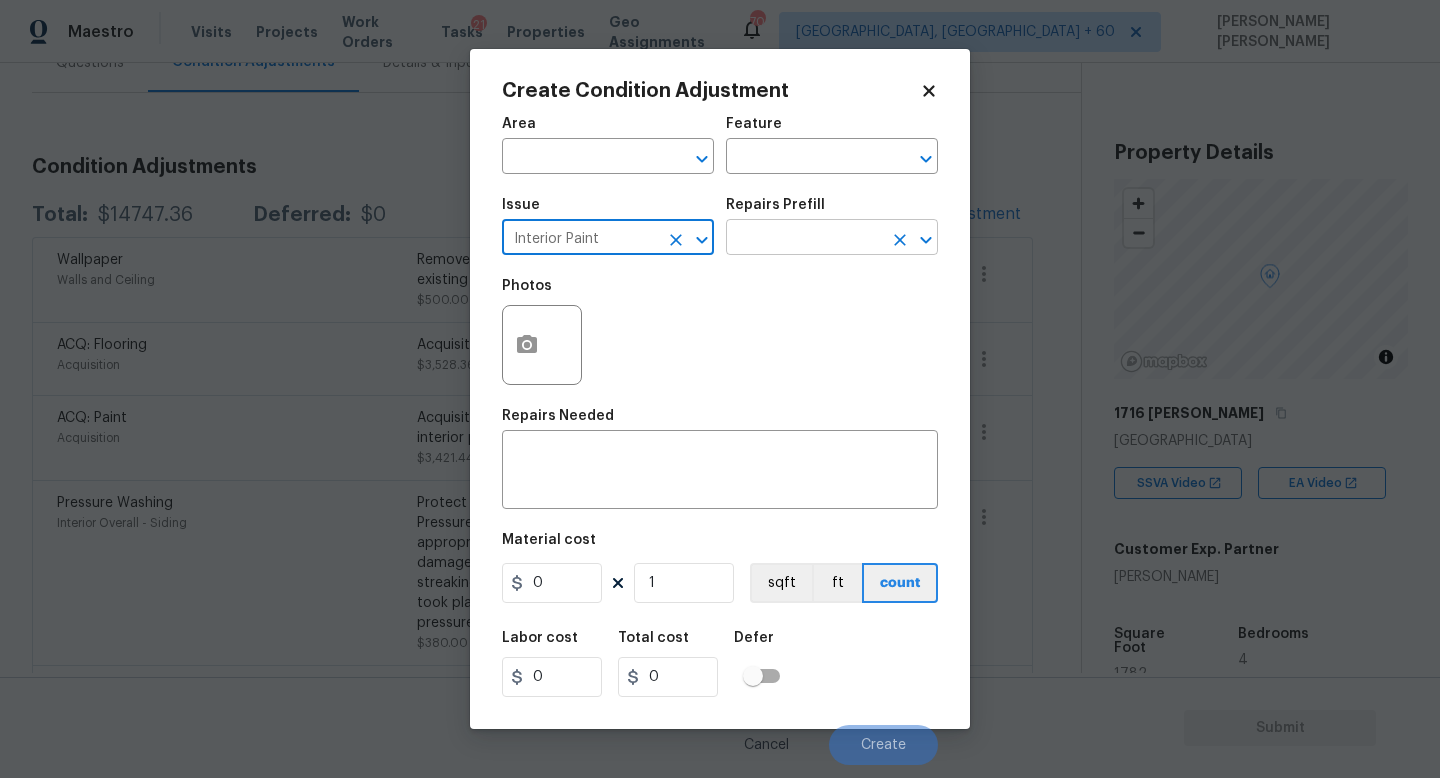 type on "Interior Paint" 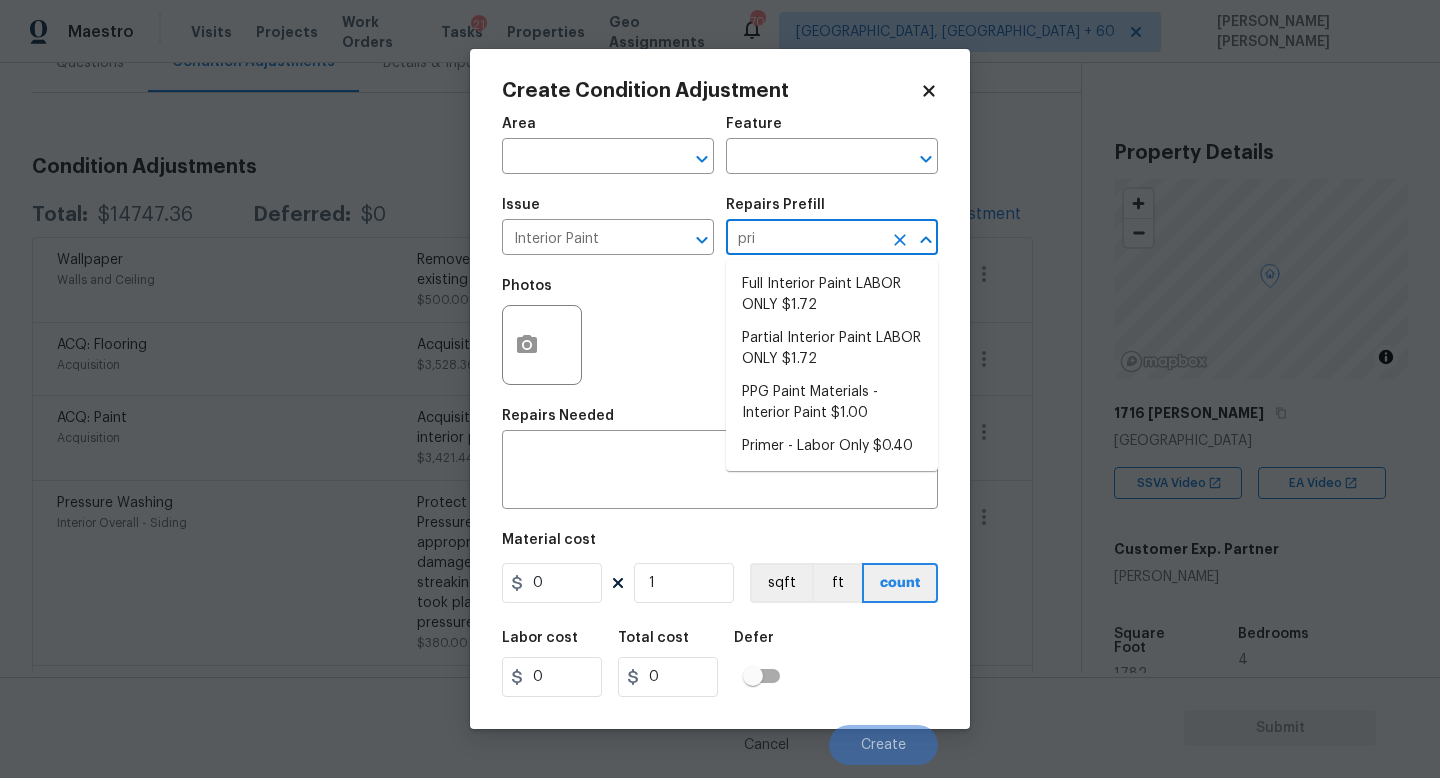 type on "prim" 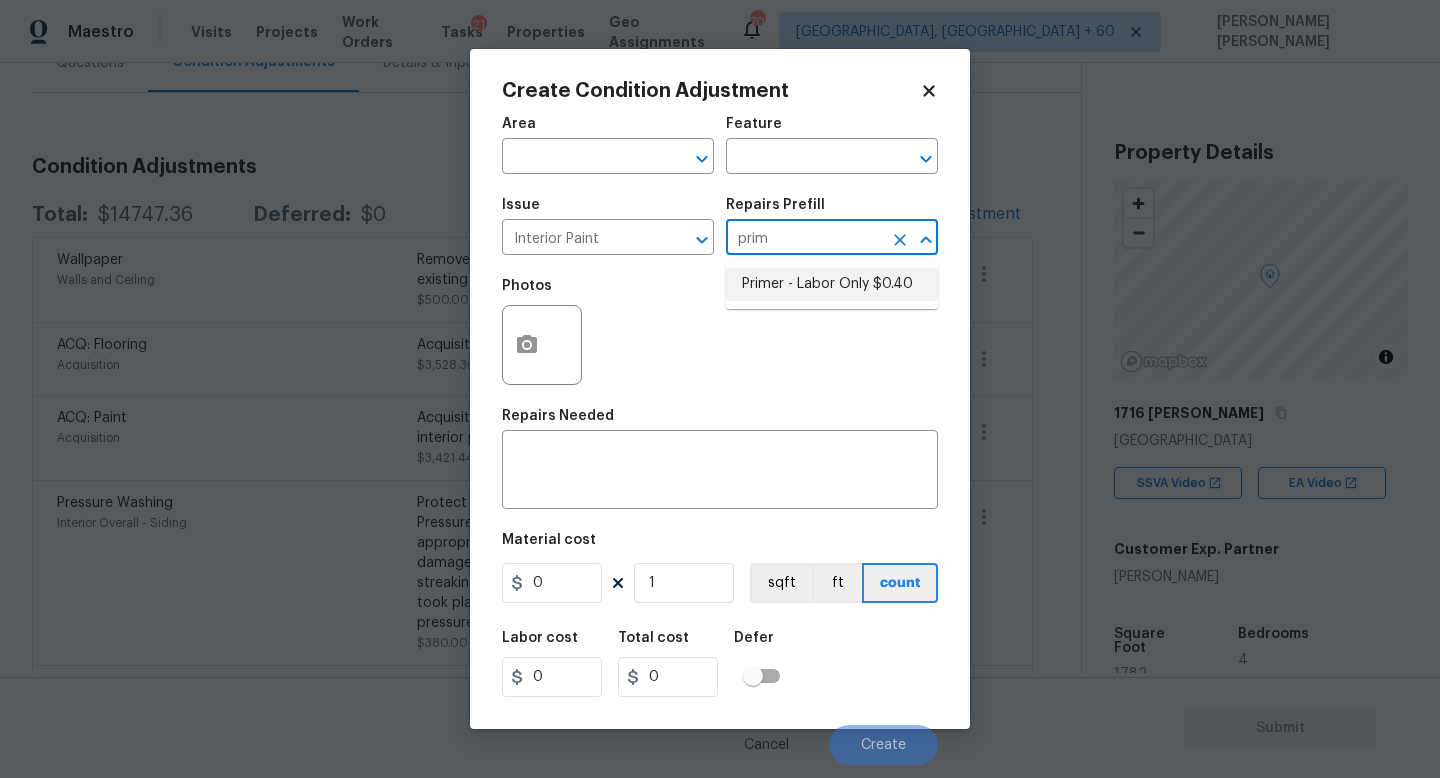 click on "Primer - Labor Only $0.40" at bounding box center [832, 284] 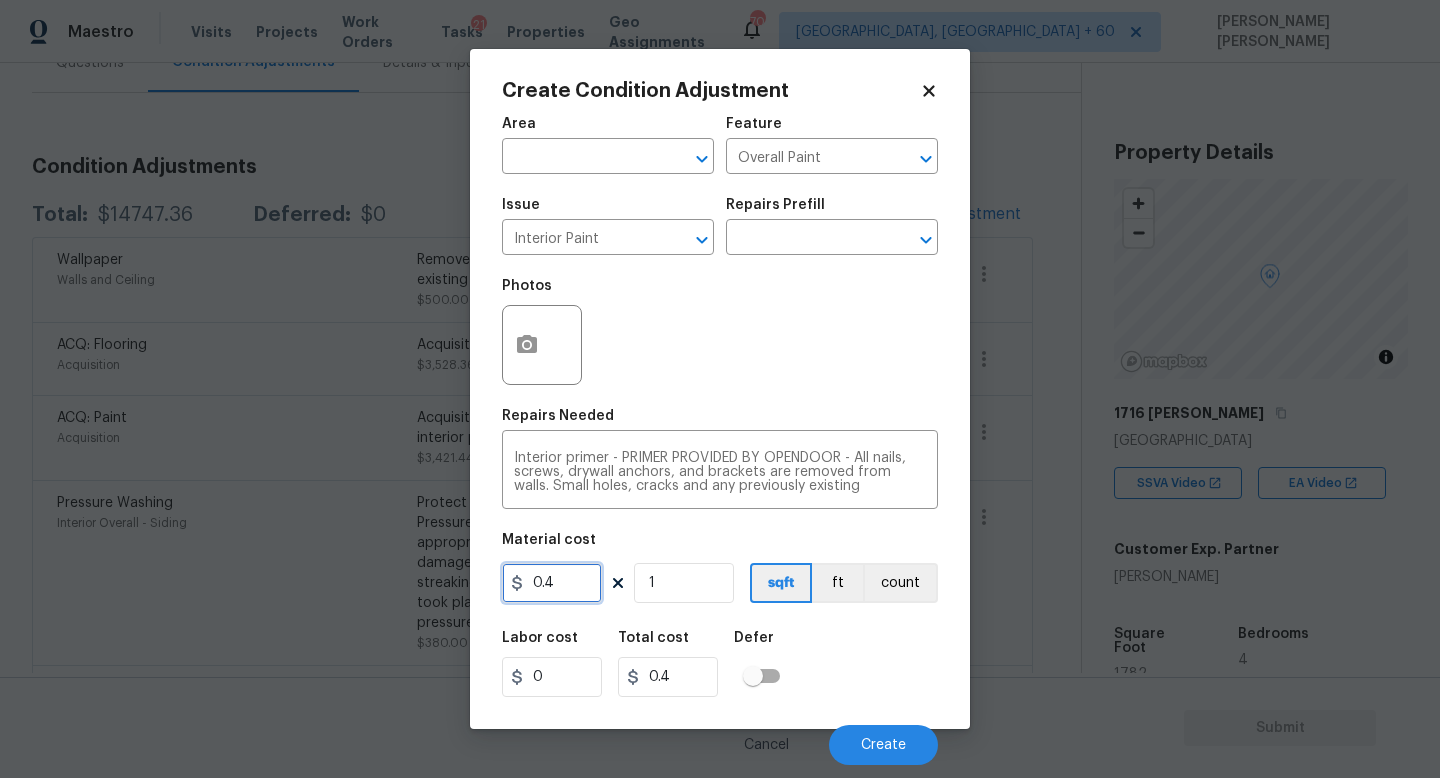 drag, startPoint x: 579, startPoint y: 590, endPoint x: 205, endPoint y: 590, distance: 374 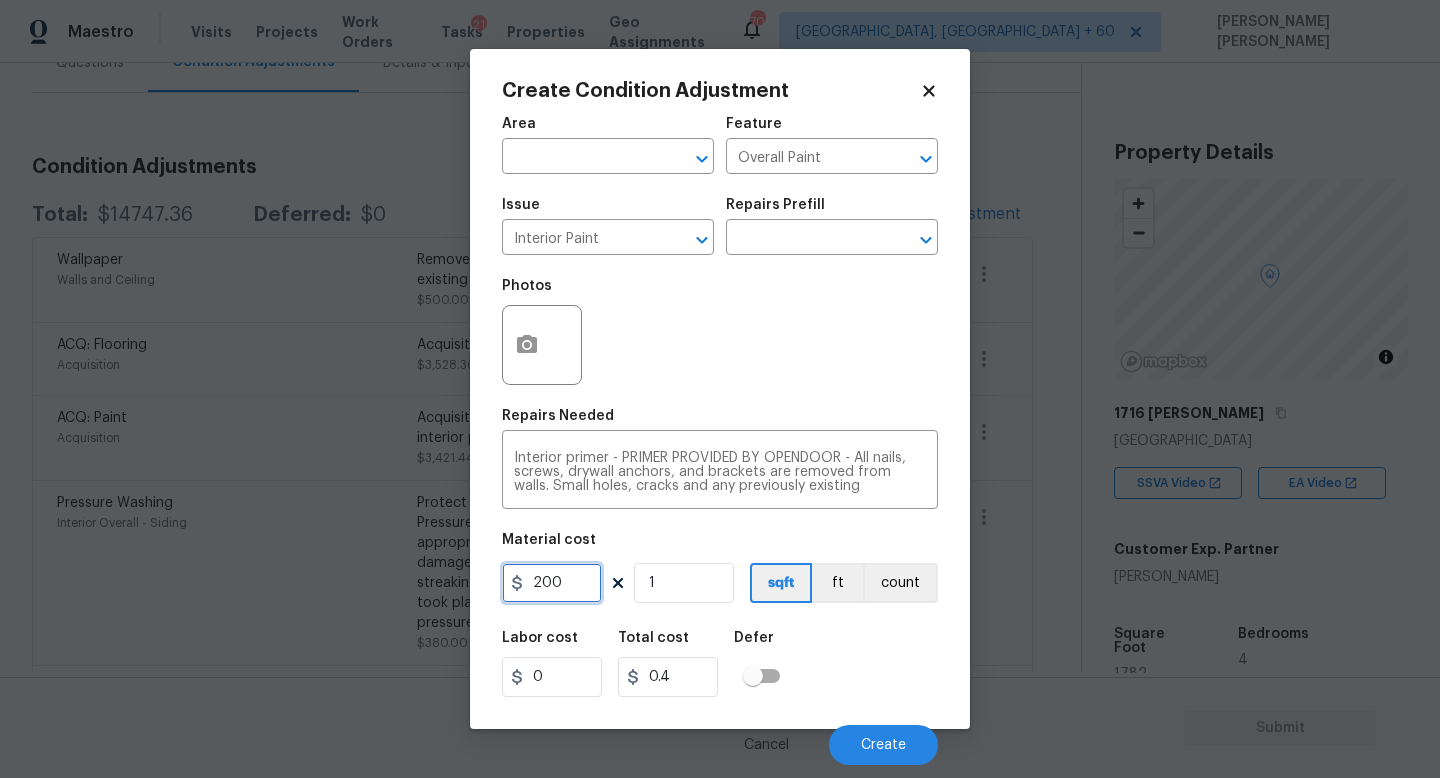 type on "200" 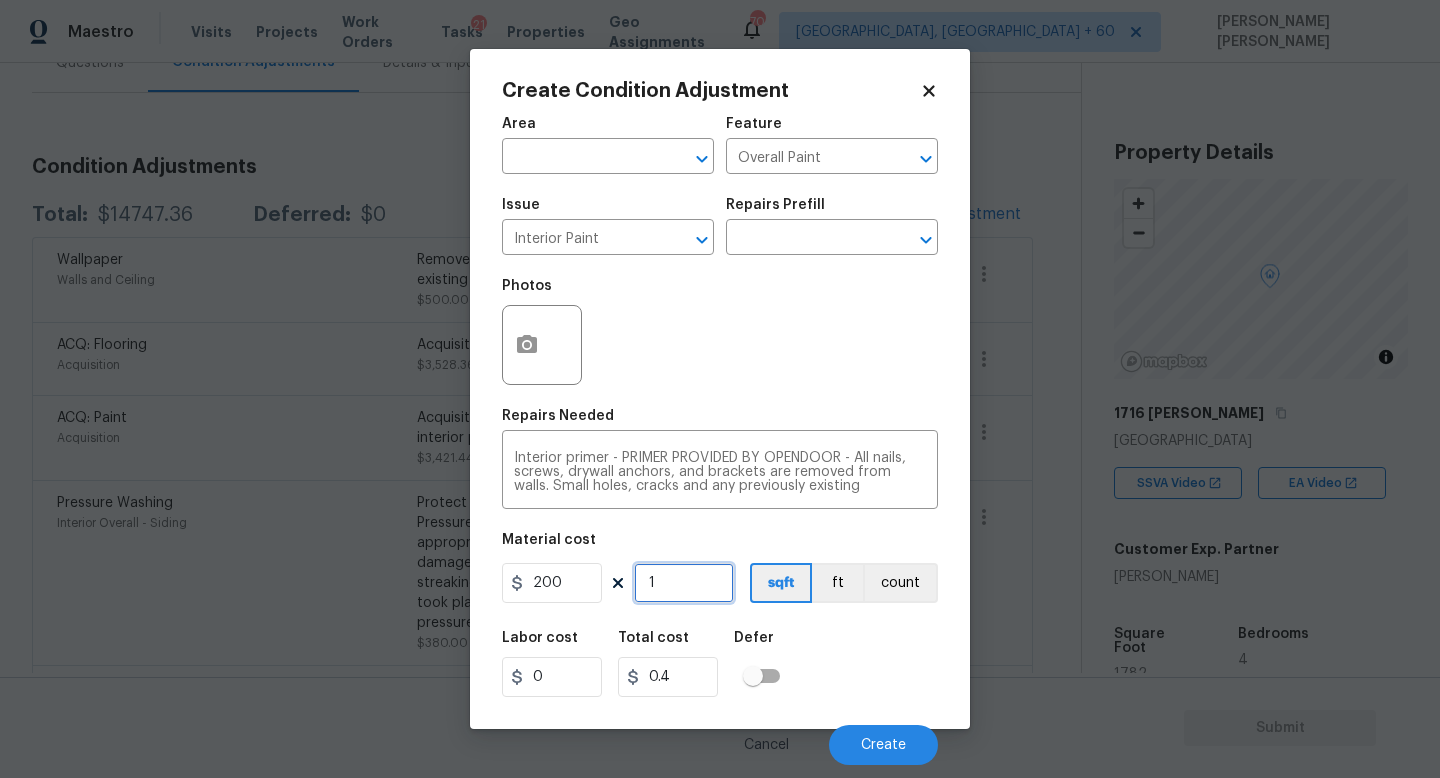 type on "200" 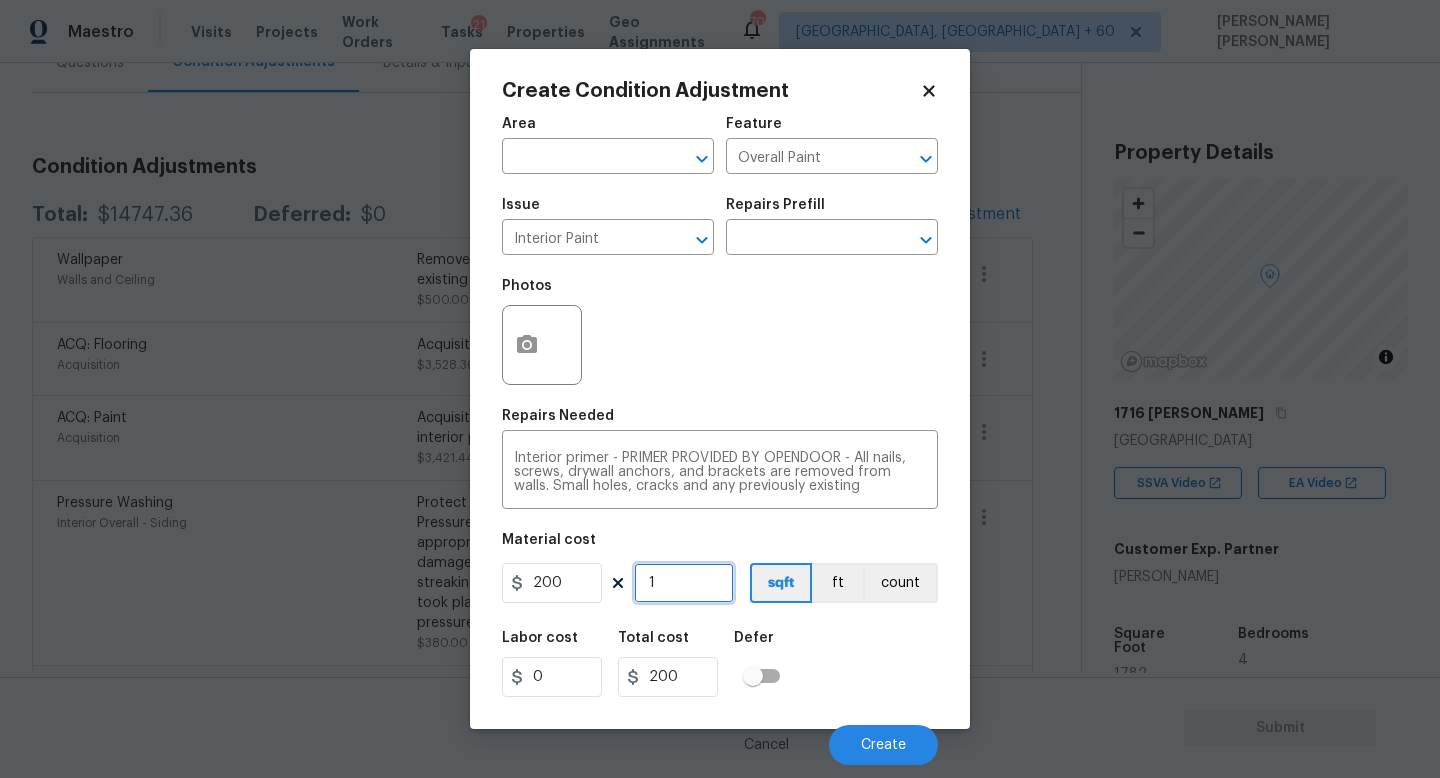 click on "1" at bounding box center (684, 583) 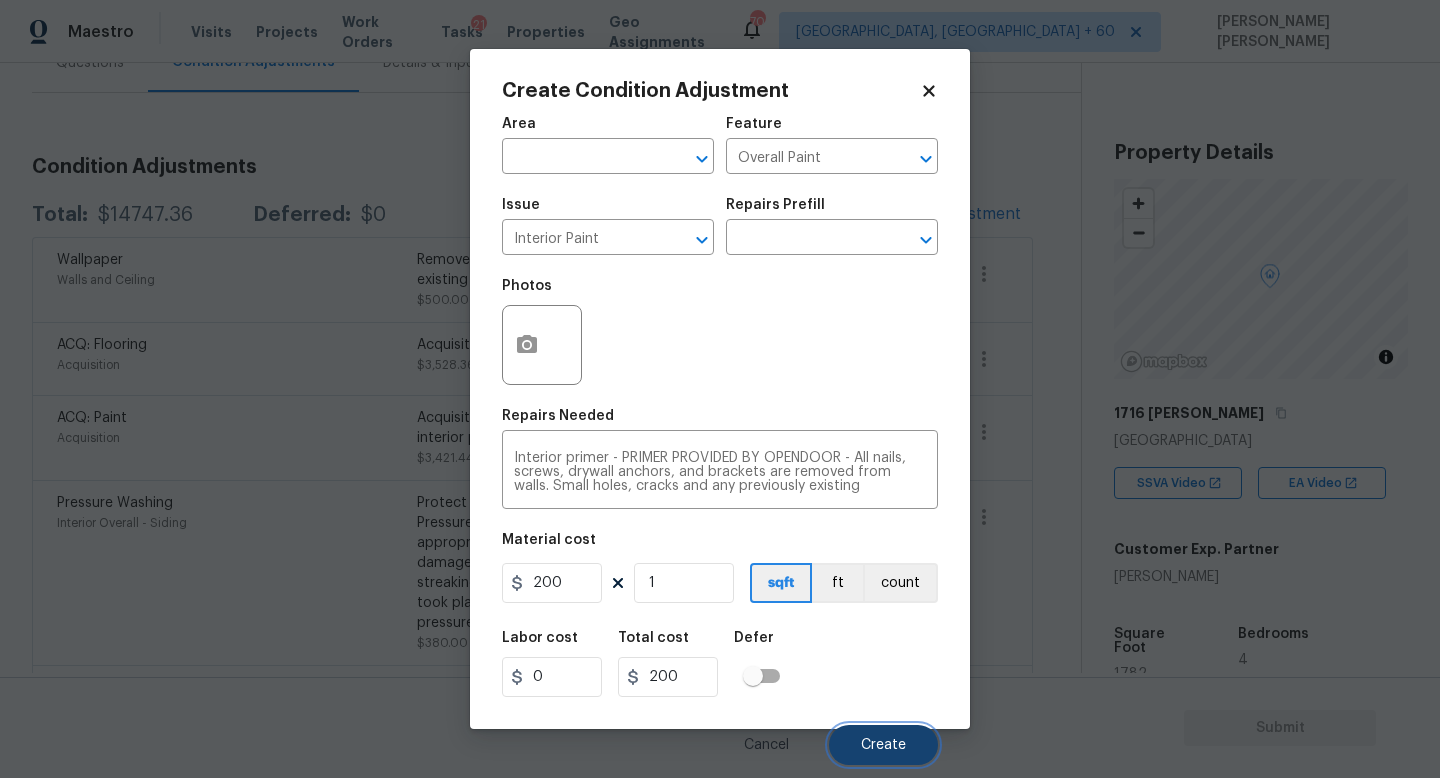 click on "Create" at bounding box center (883, 745) 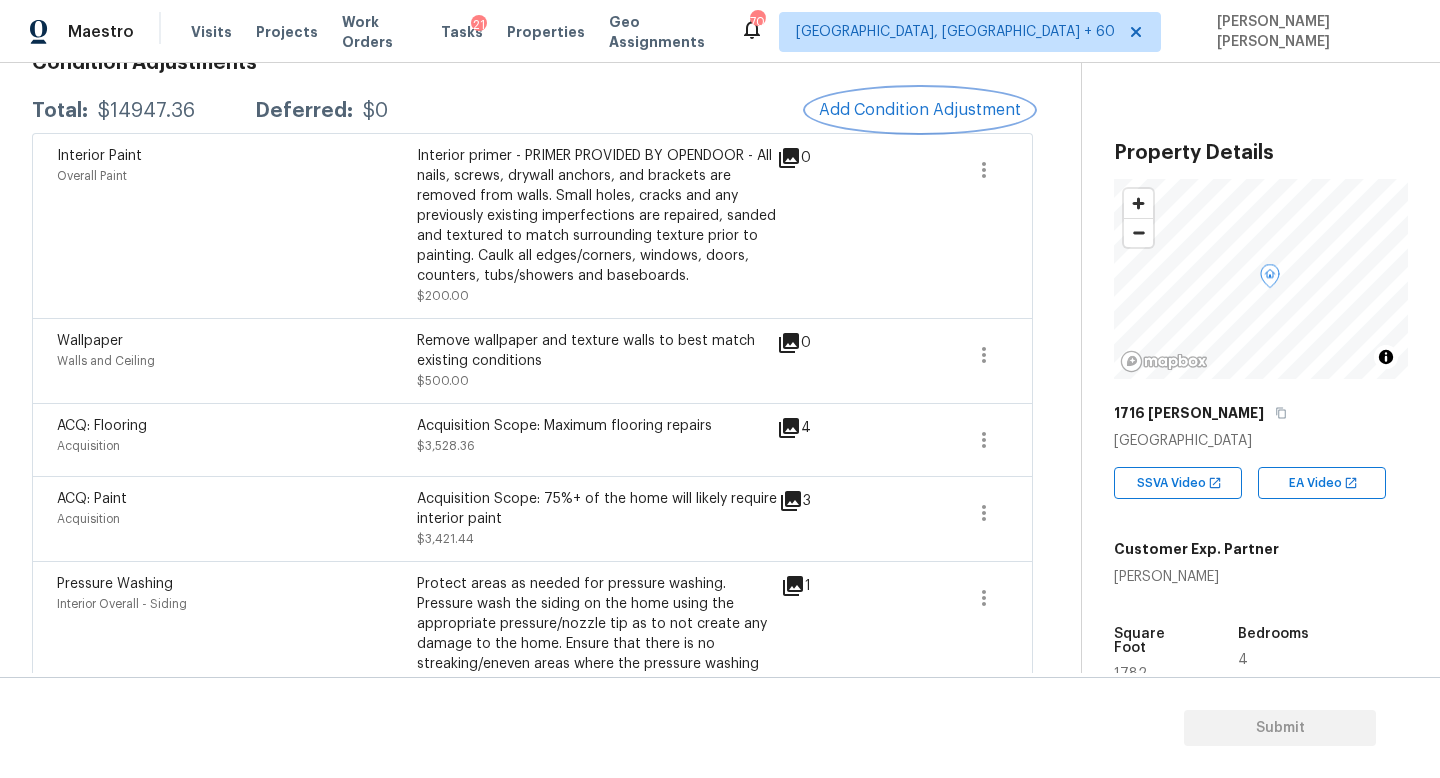 scroll, scrollTop: 300, scrollLeft: 0, axis: vertical 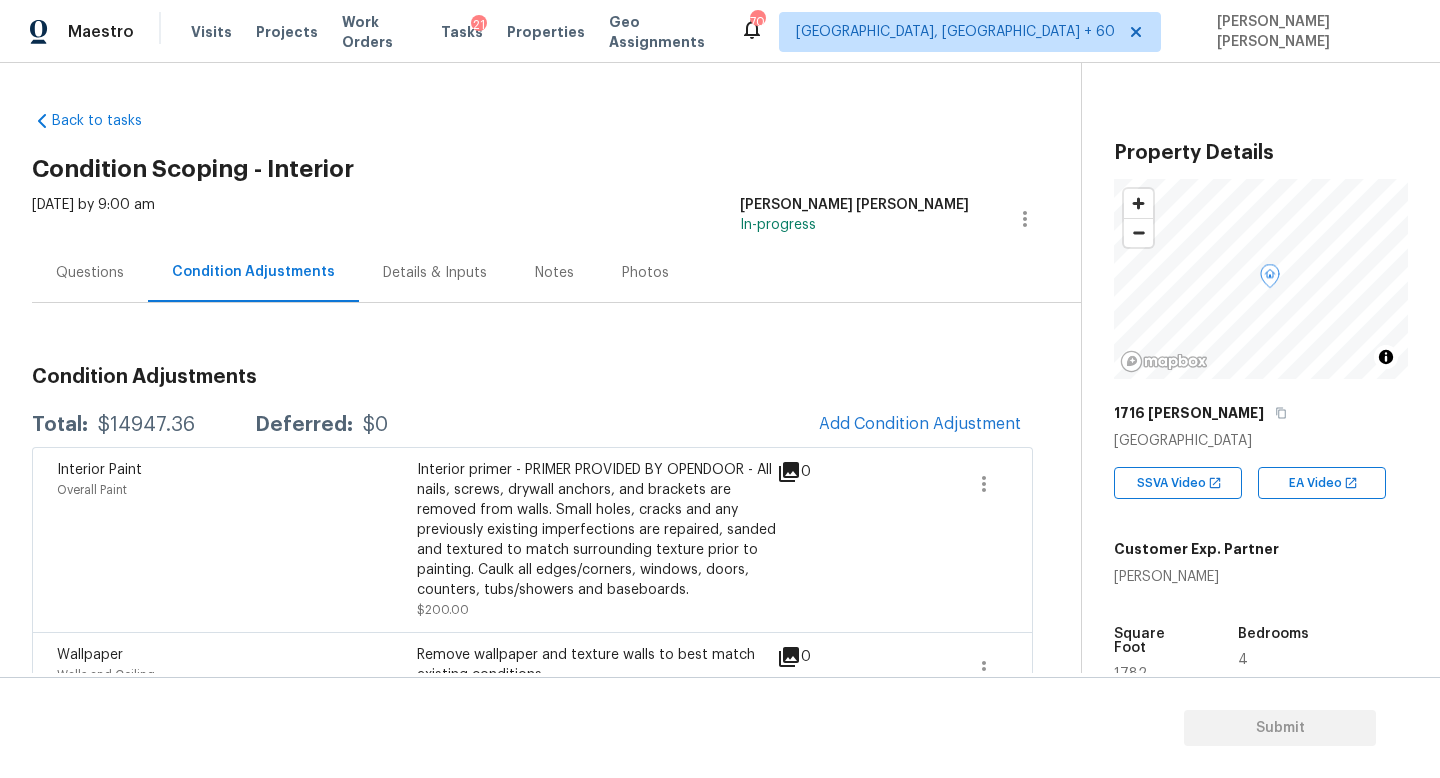 click on "Questions" at bounding box center [90, 272] 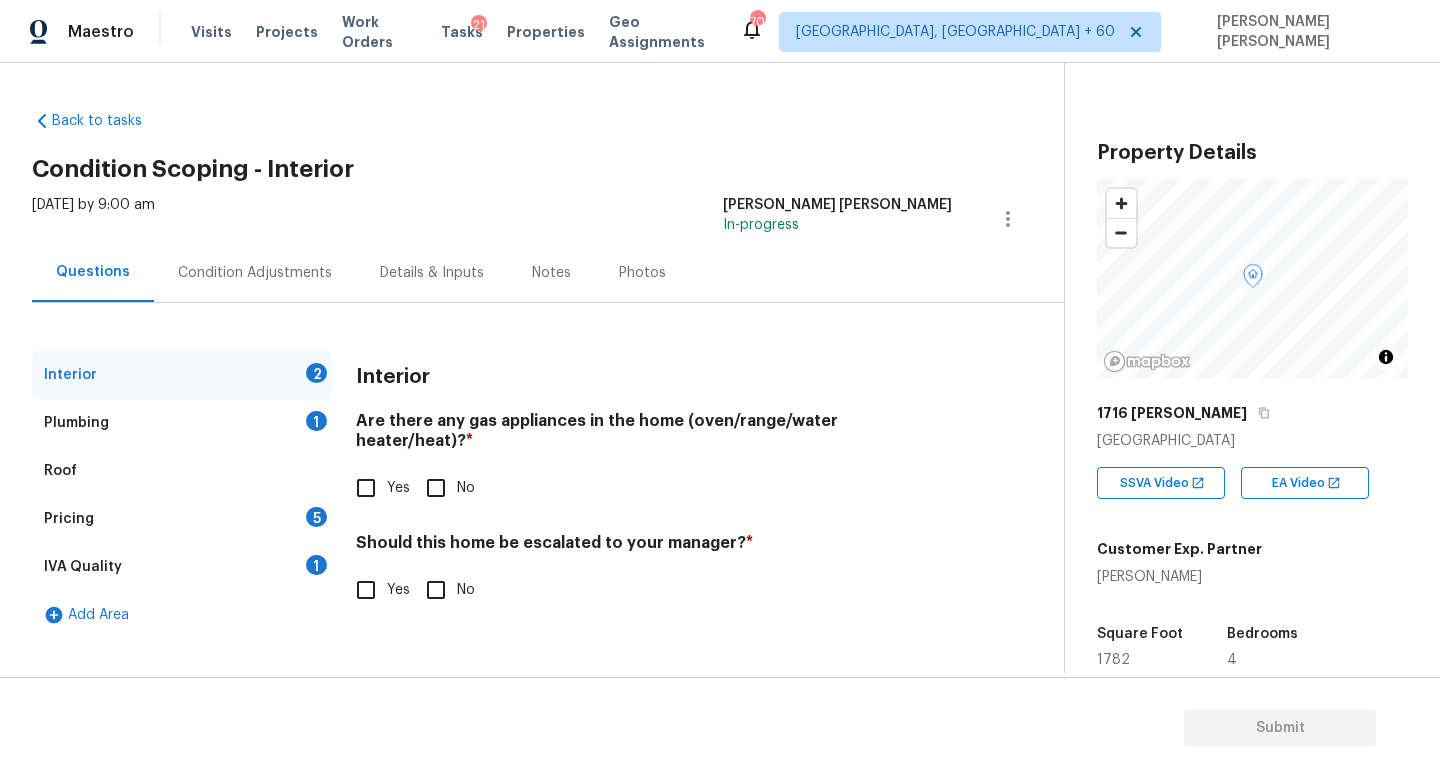 click on "Yes" at bounding box center [366, 488] 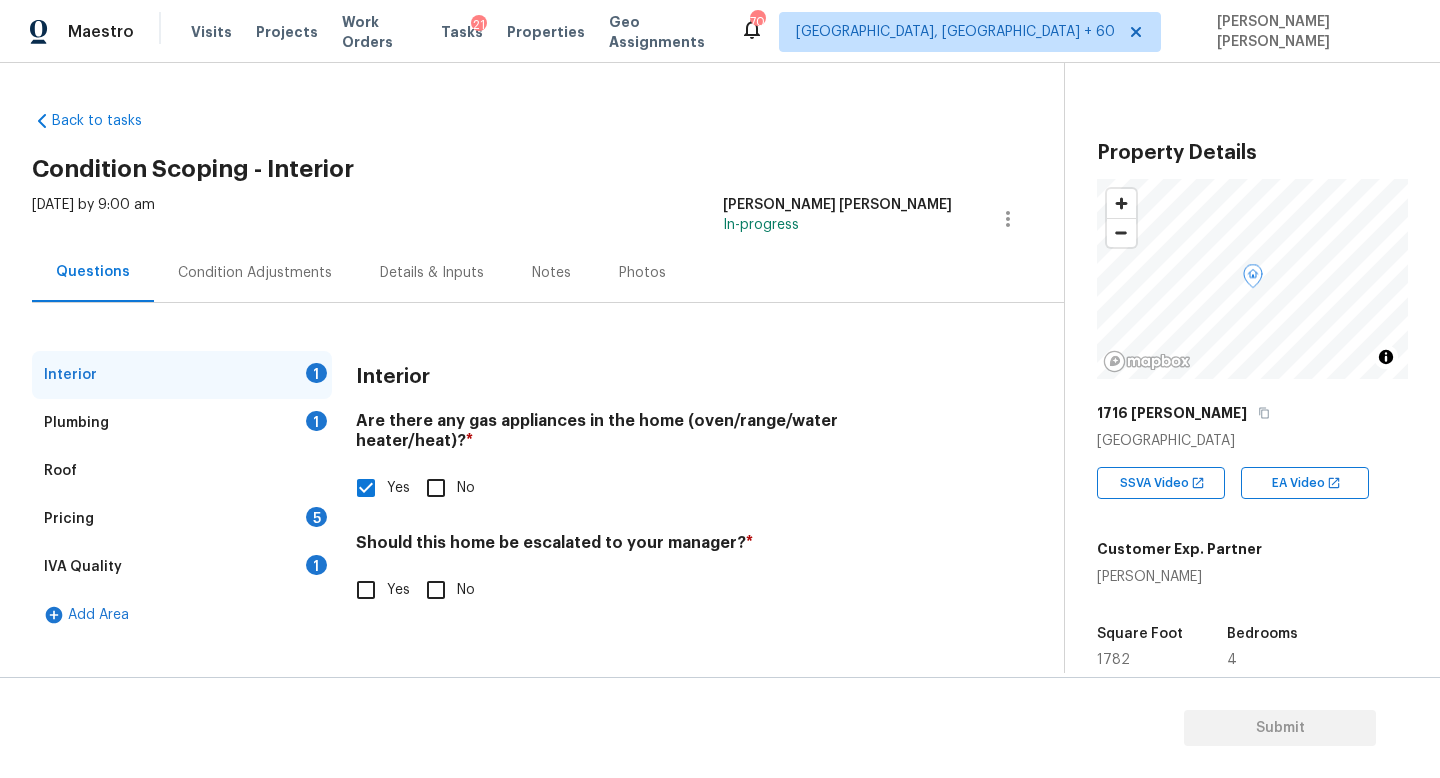 click on "Plumbing 1" at bounding box center (182, 423) 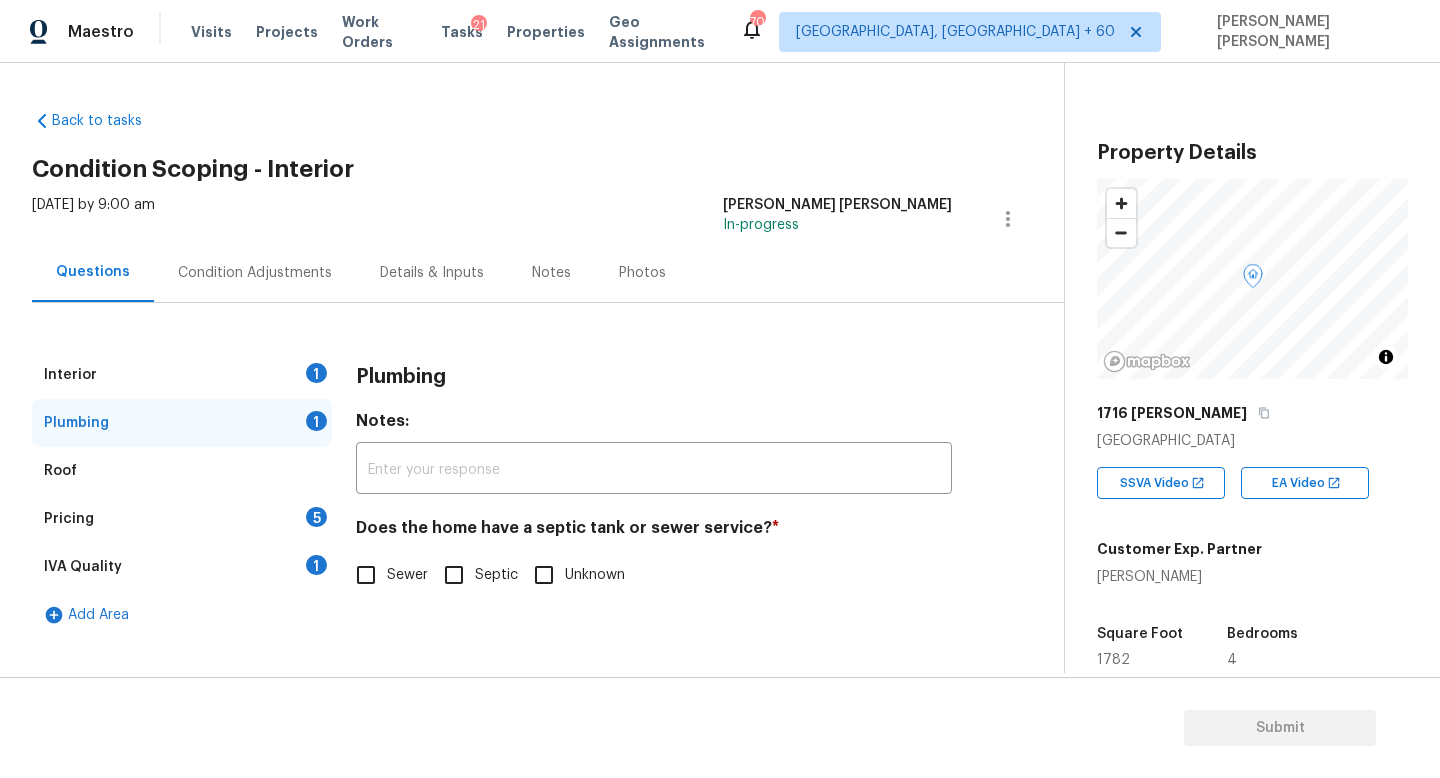 click on "Sewer" at bounding box center [366, 575] 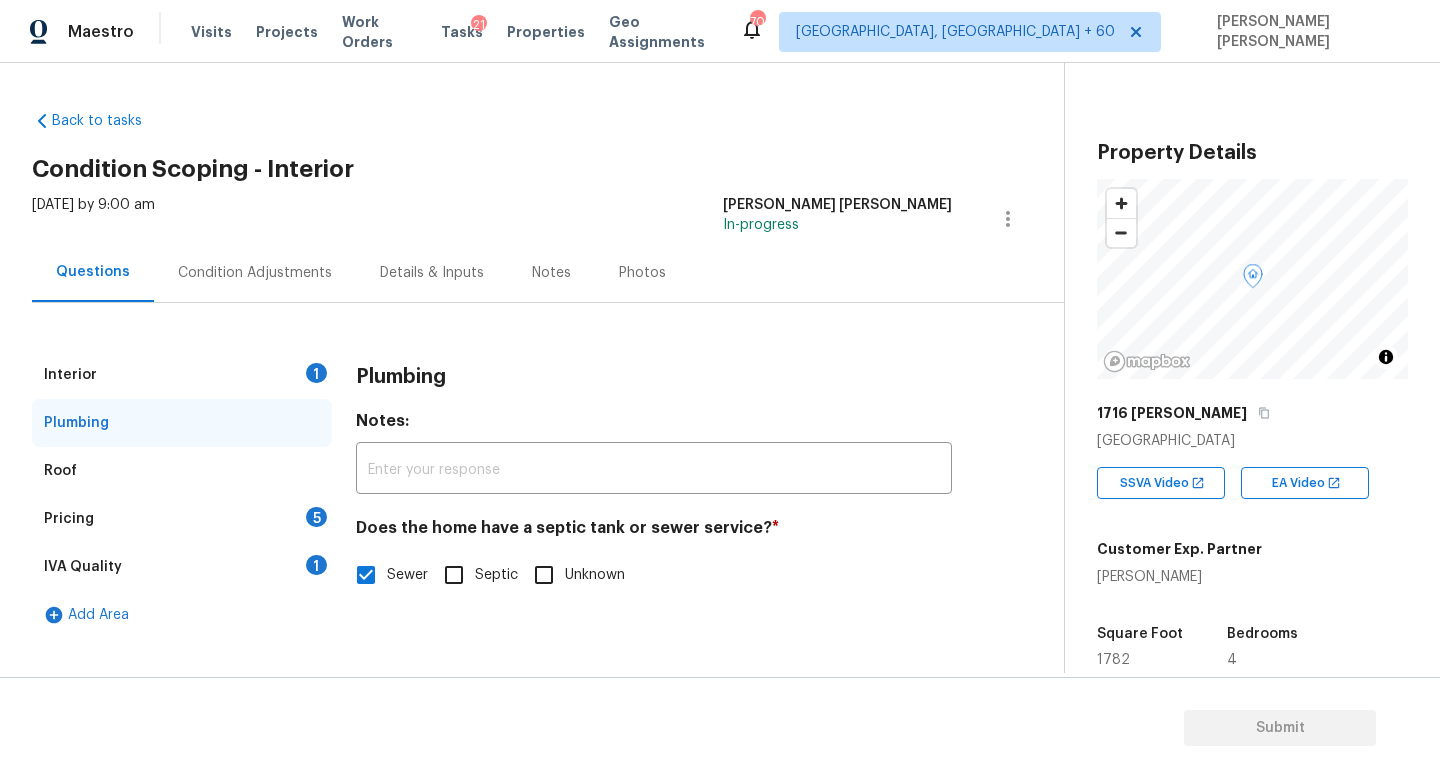 click on "Pricing 5" at bounding box center (182, 519) 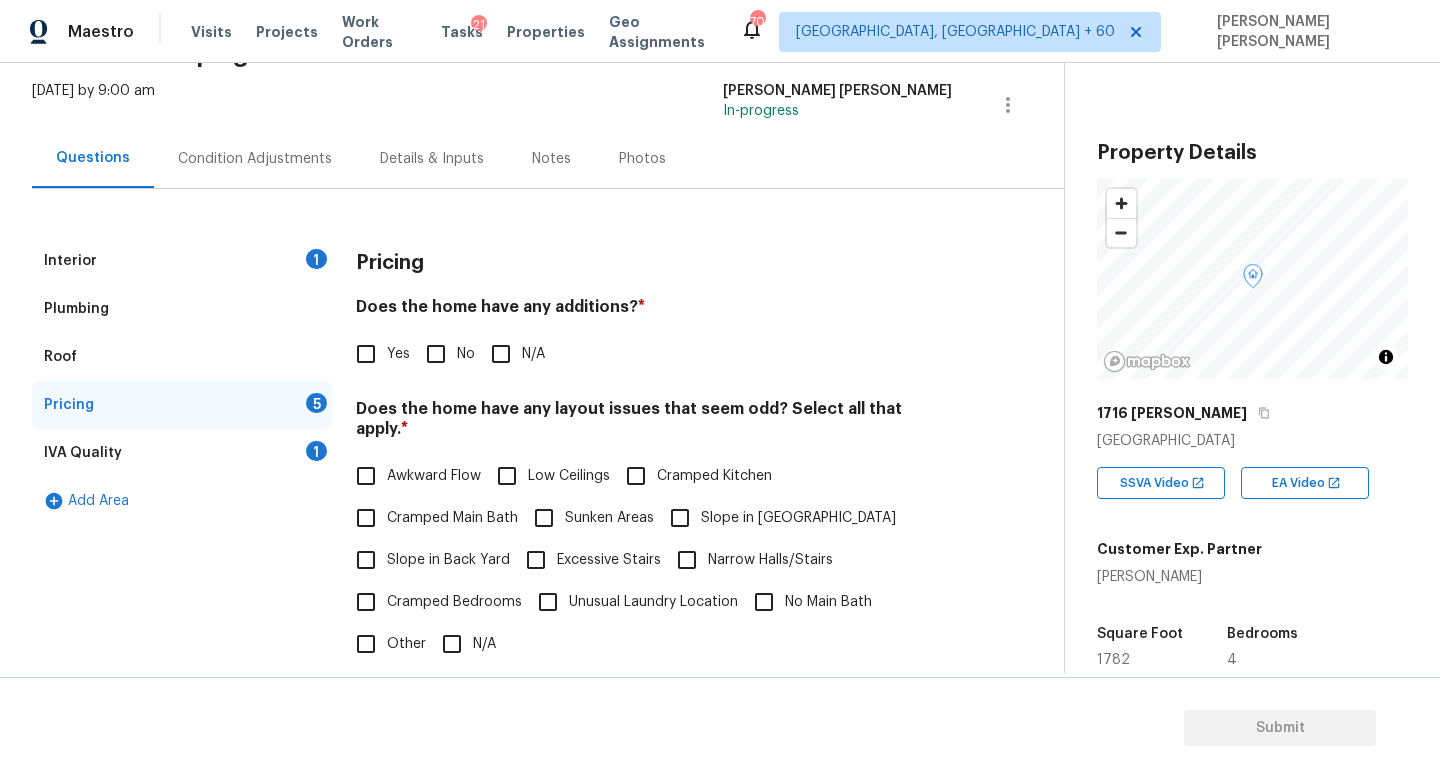 scroll, scrollTop: 181, scrollLeft: 0, axis: vertical 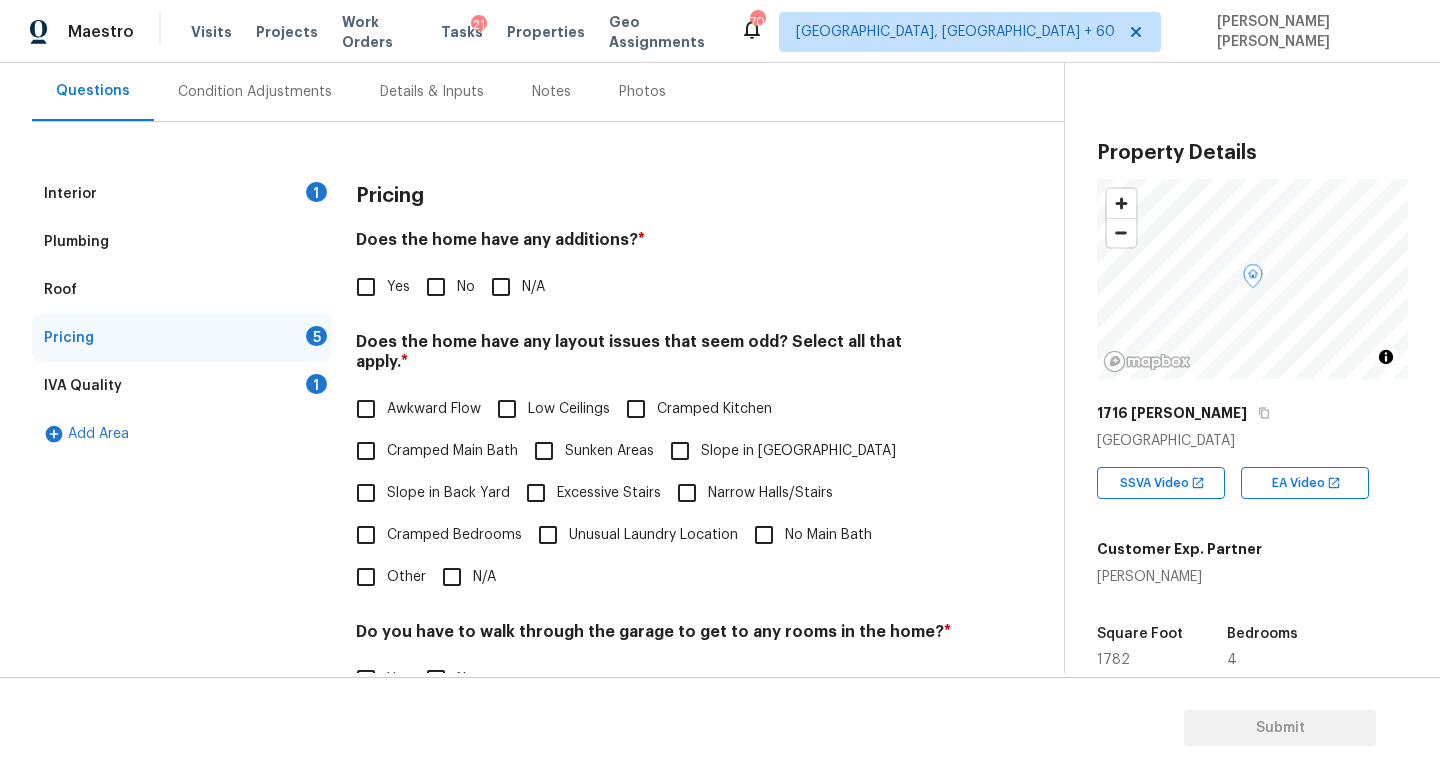 click on "Yes" at bounding box center [366, 287] 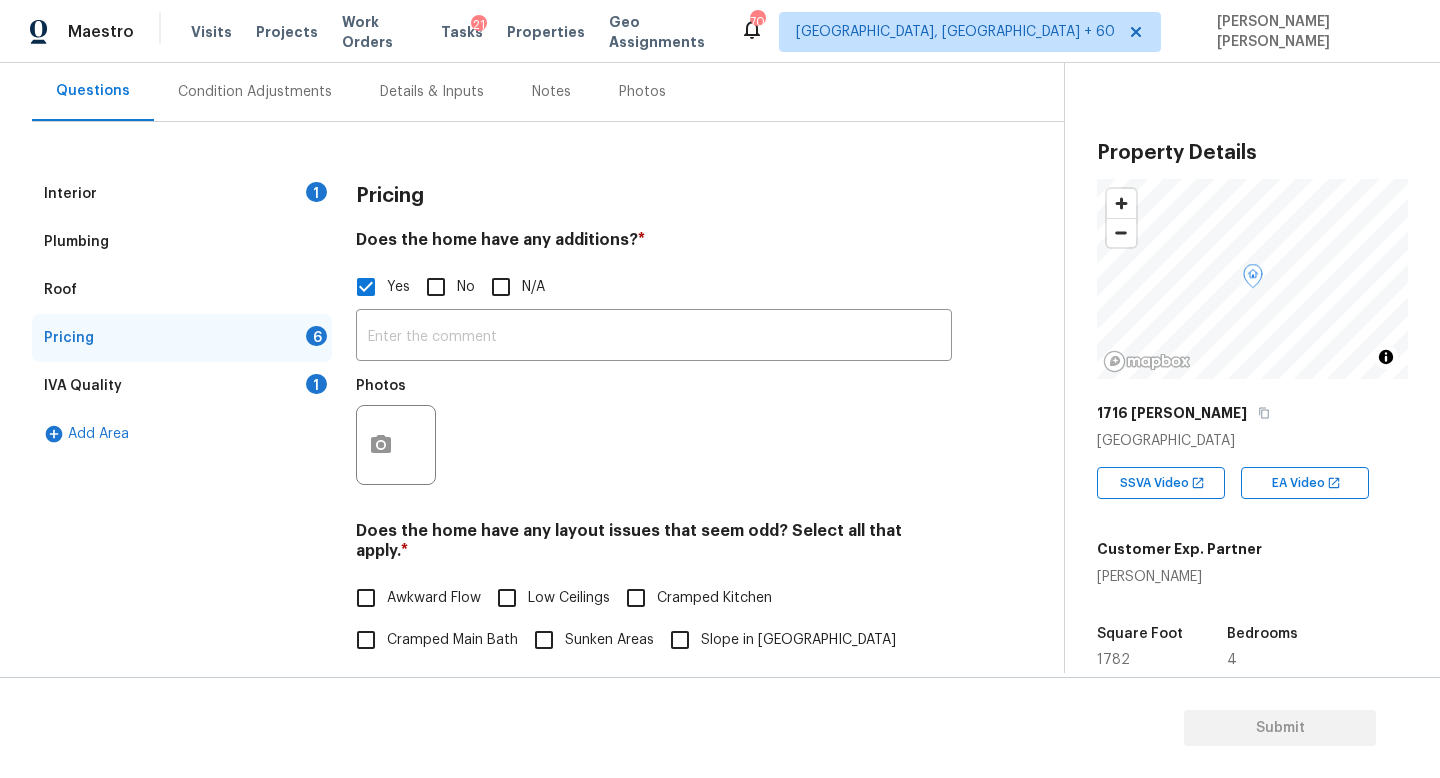 click on "No" at bounding box center (436, 287) 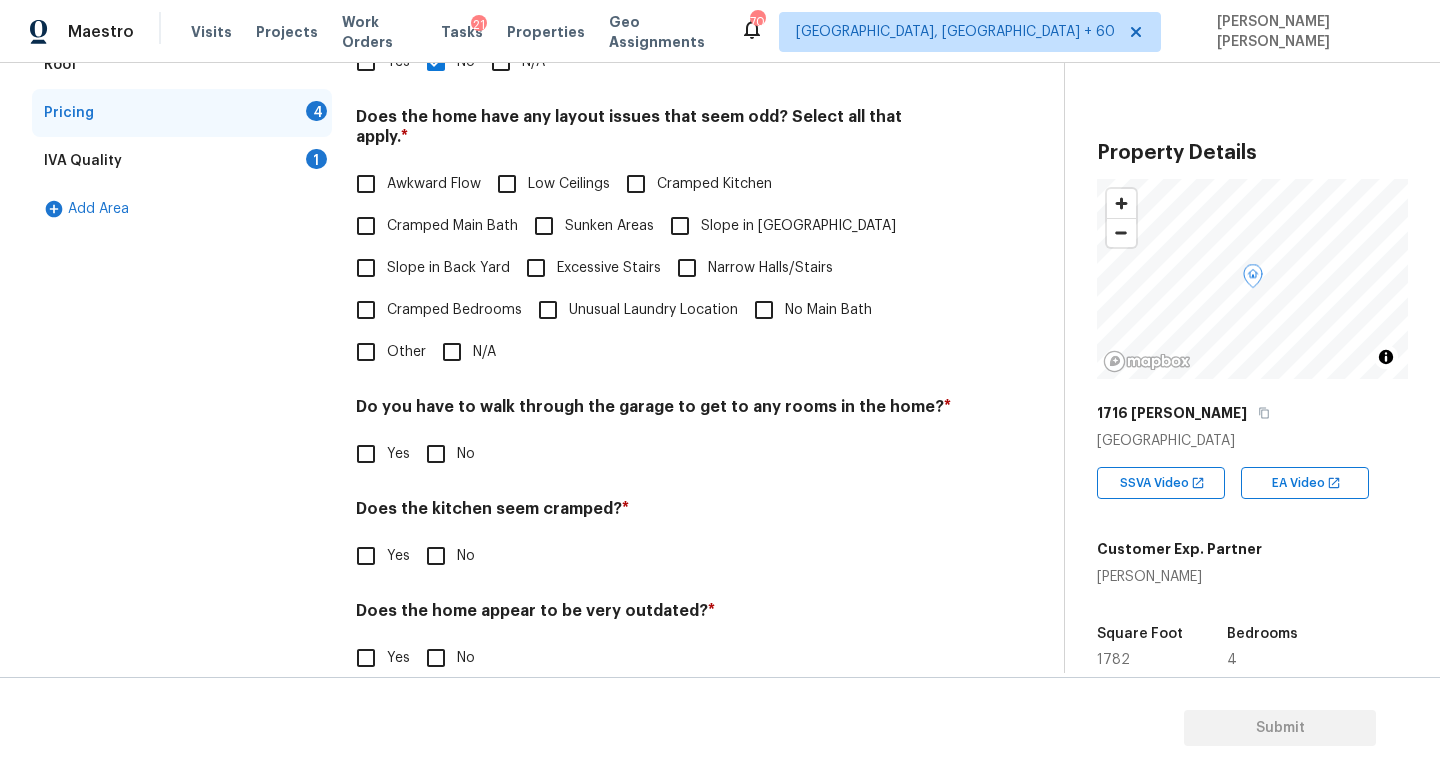 scroll, scrollTop: 422, scrollLeft: 0, axis: vertical 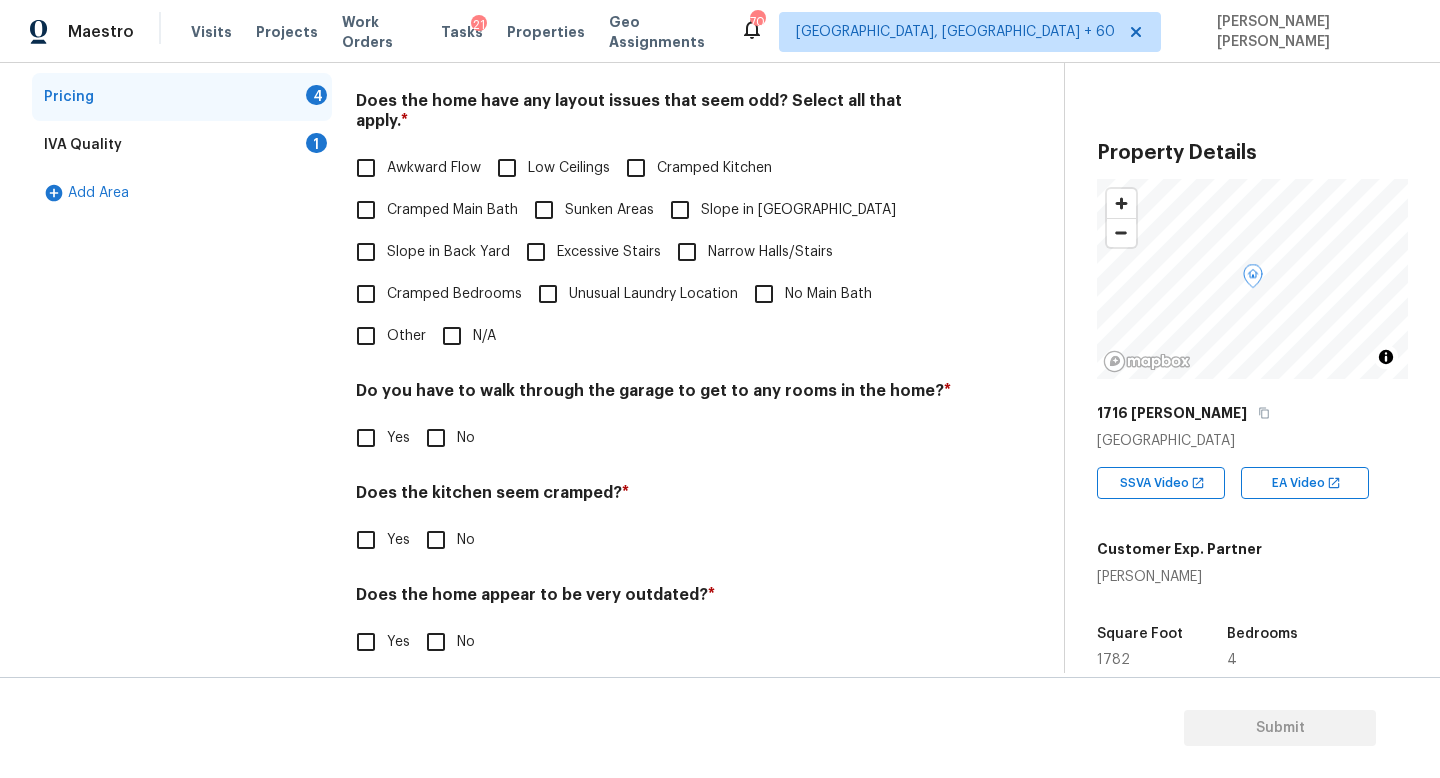 click on "N/A" at bounding box center [452, 336] 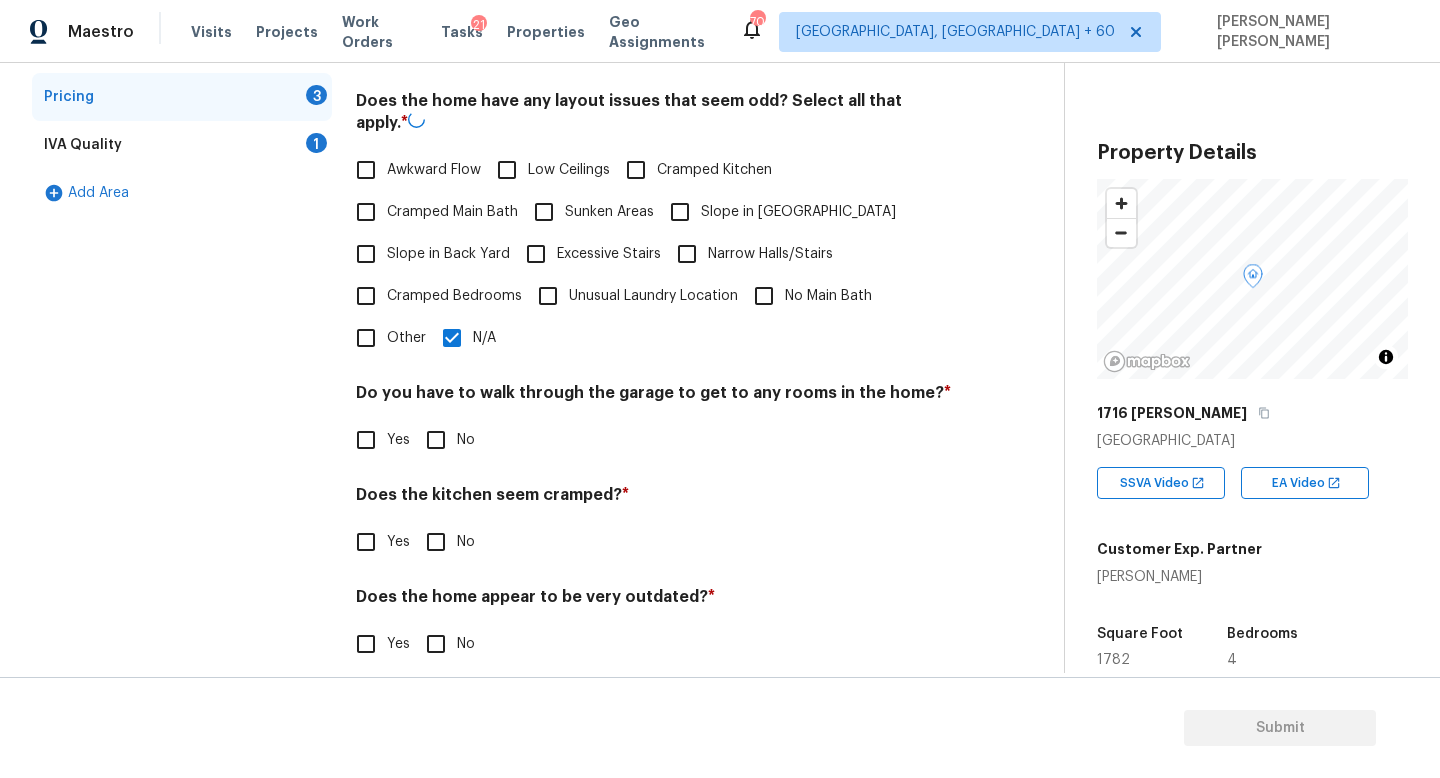 click on "Does the kitchen seem cramped?  *" at bounding box center [654, 499] 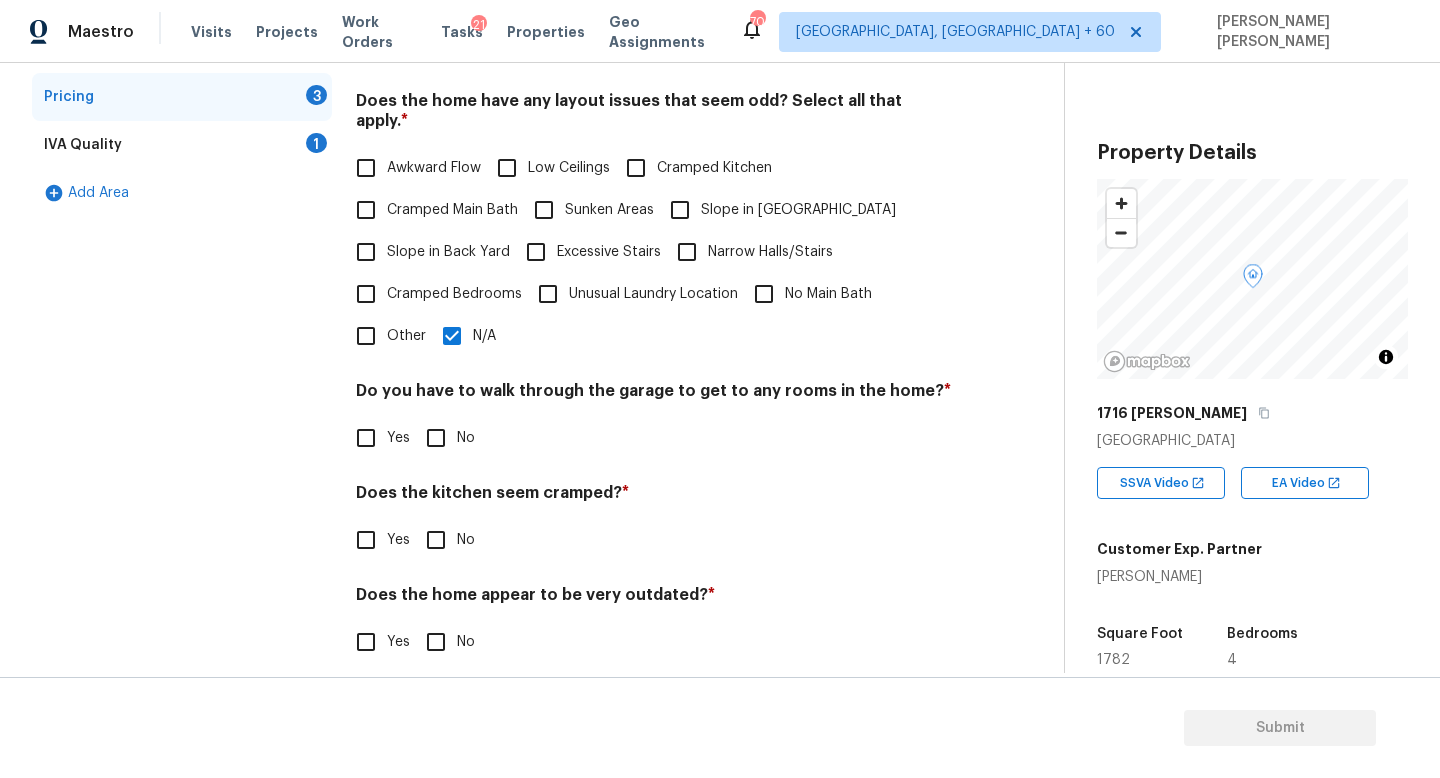 click on "No" at bounding box center [436, 438] 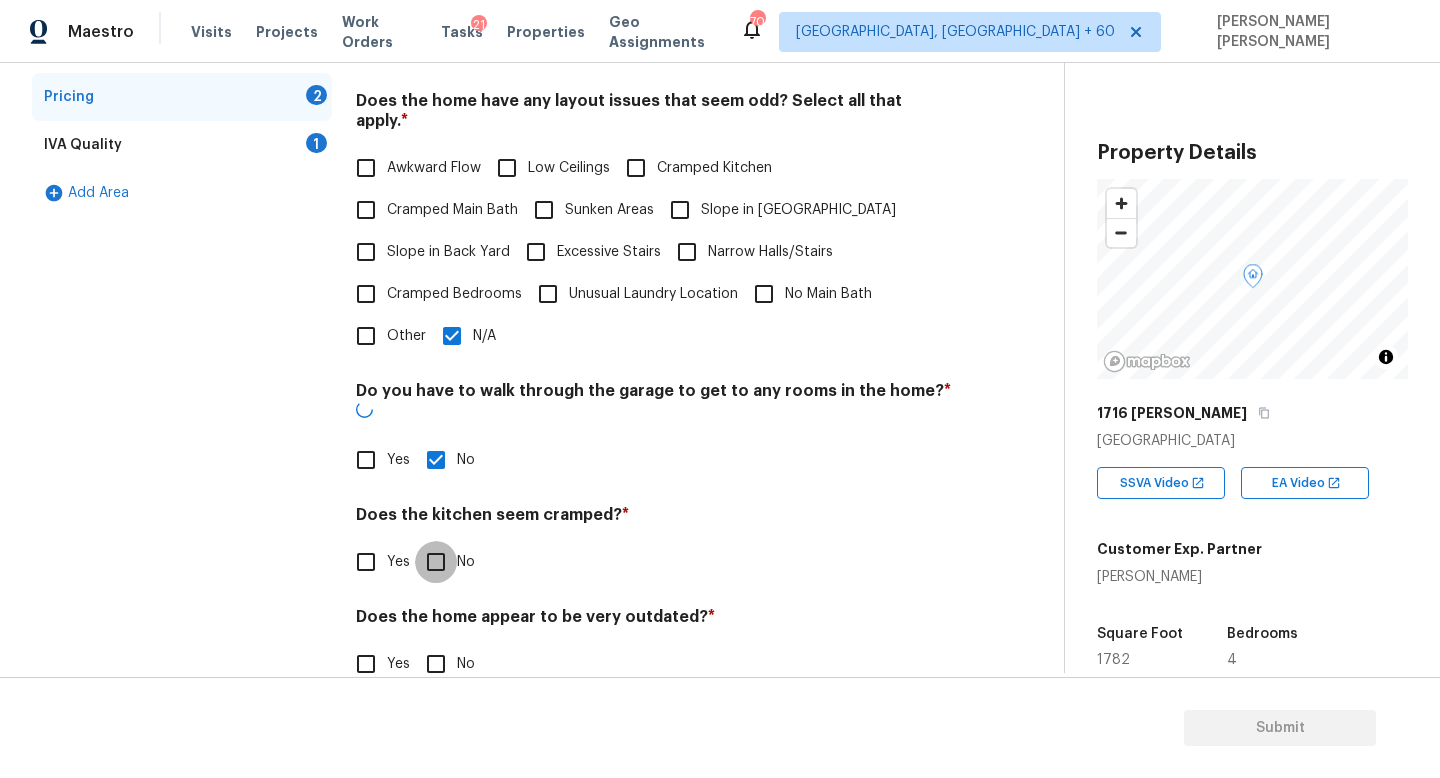 click on "No" at bounding box center [436, 562] 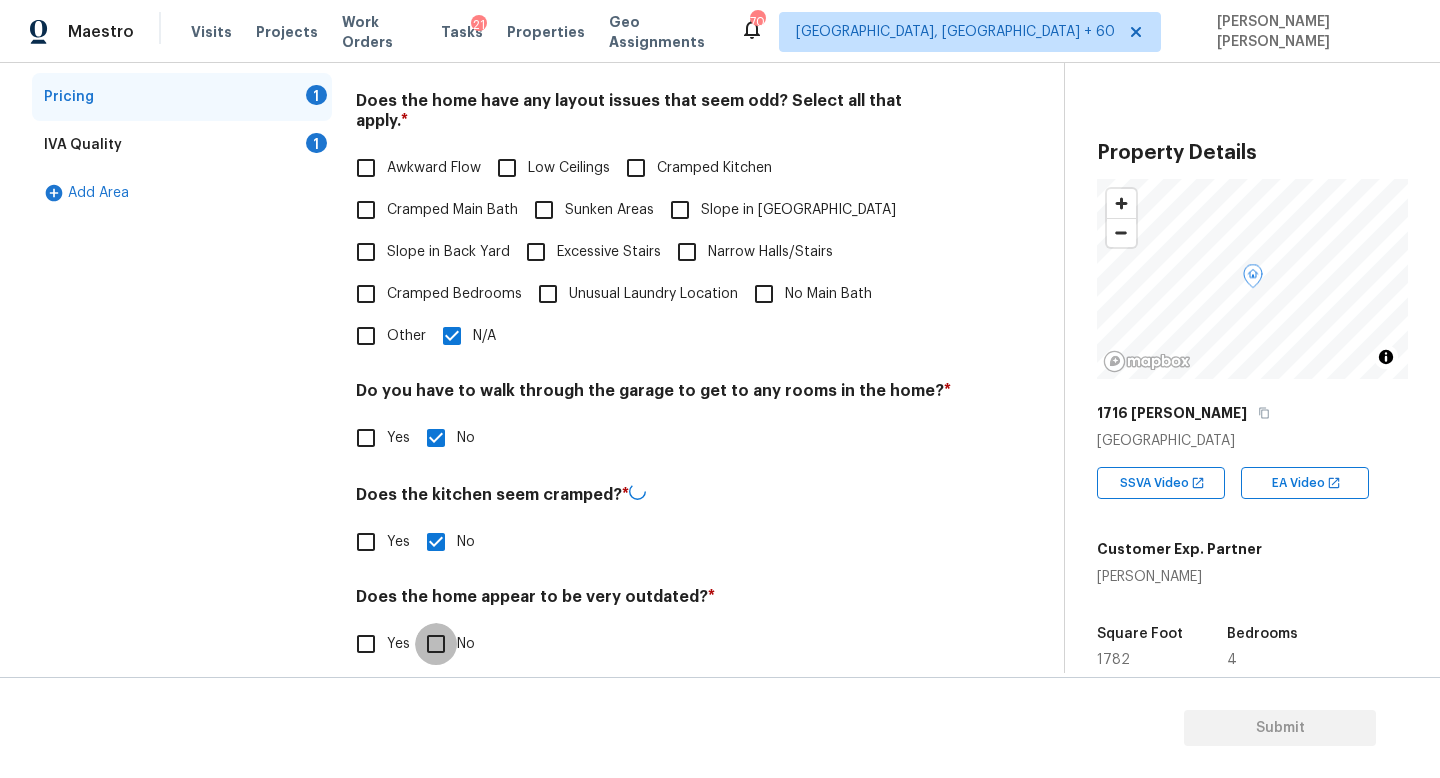 click on "No" at bounding box center [436, 644] 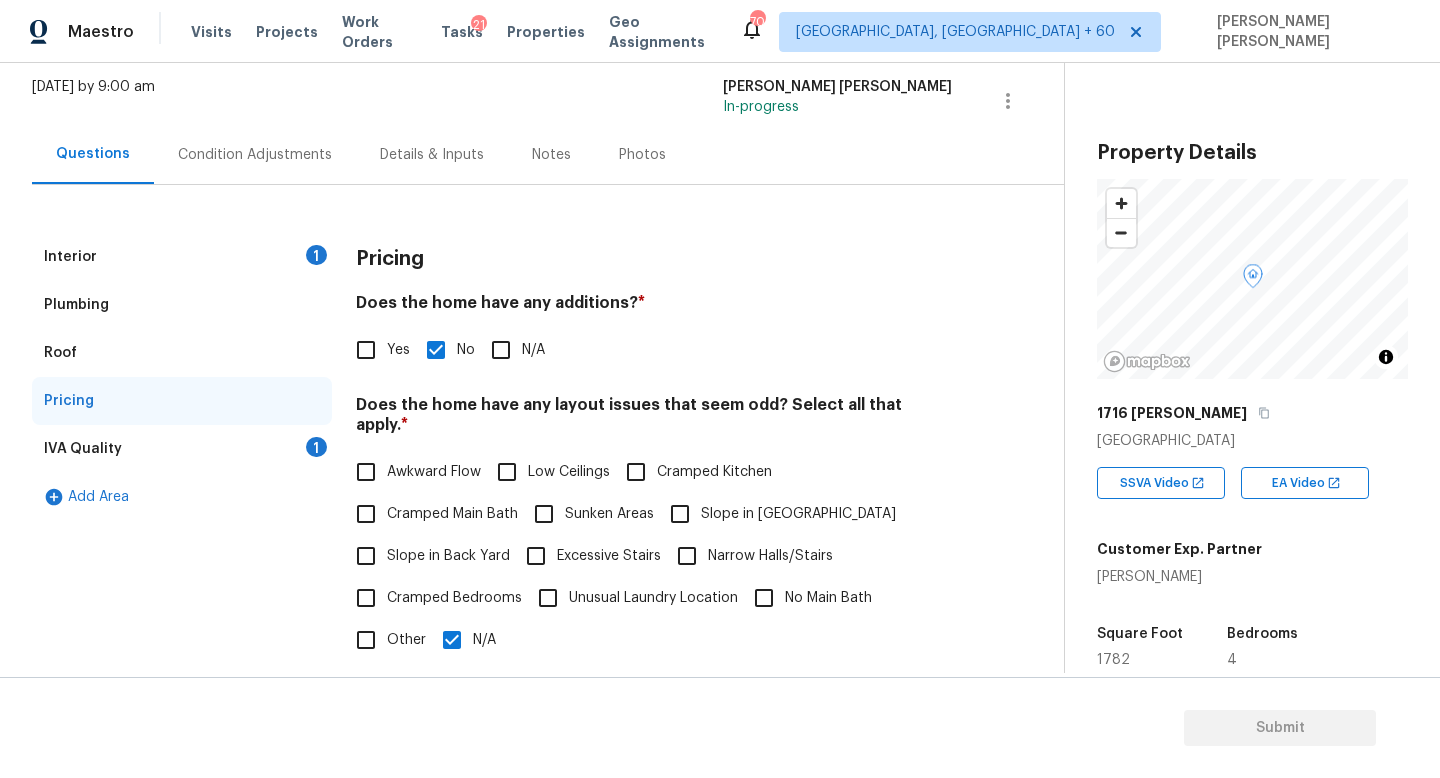 scroll, scrollTop: 91, scrollLeft: 0, axis: vertical 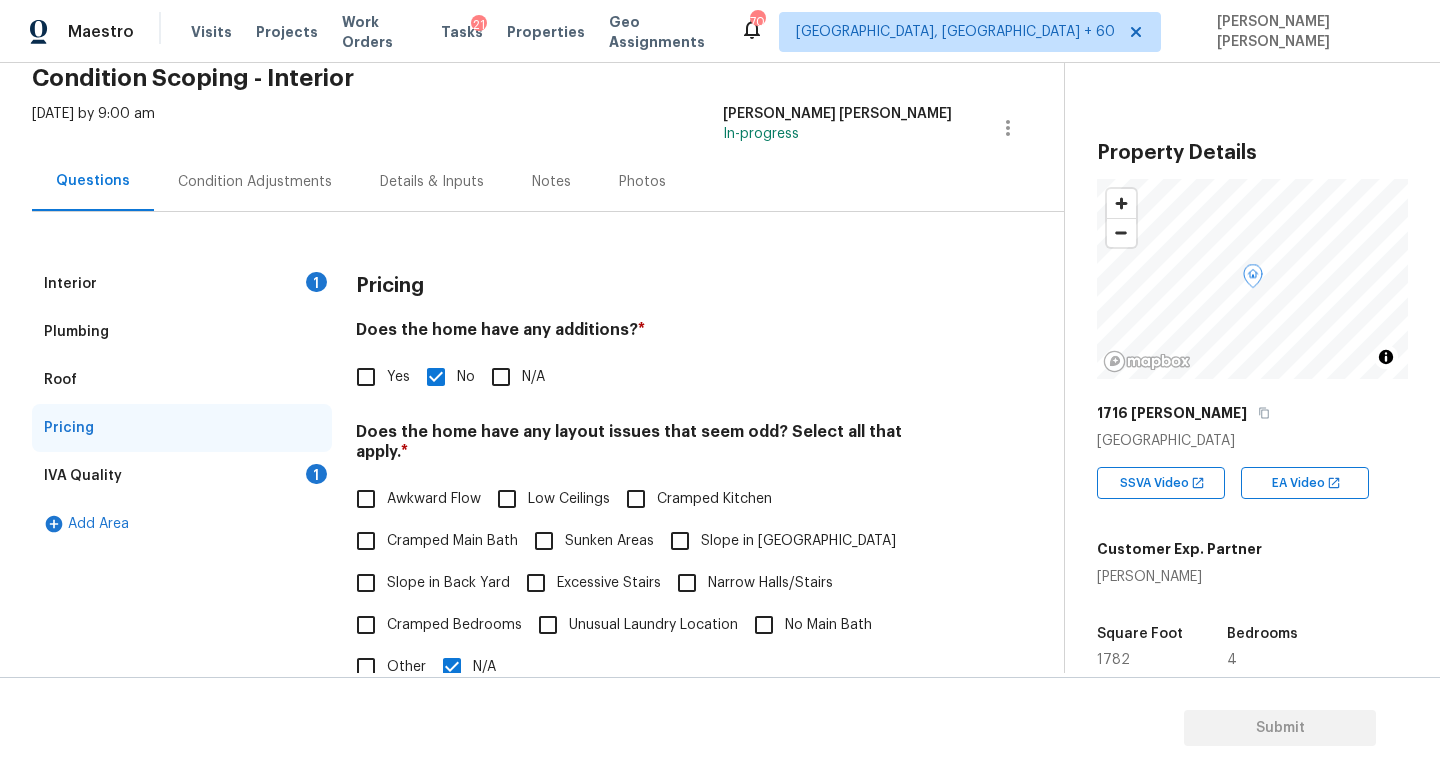 click on "IVA Quality 1" at bounding box center (182, 476) 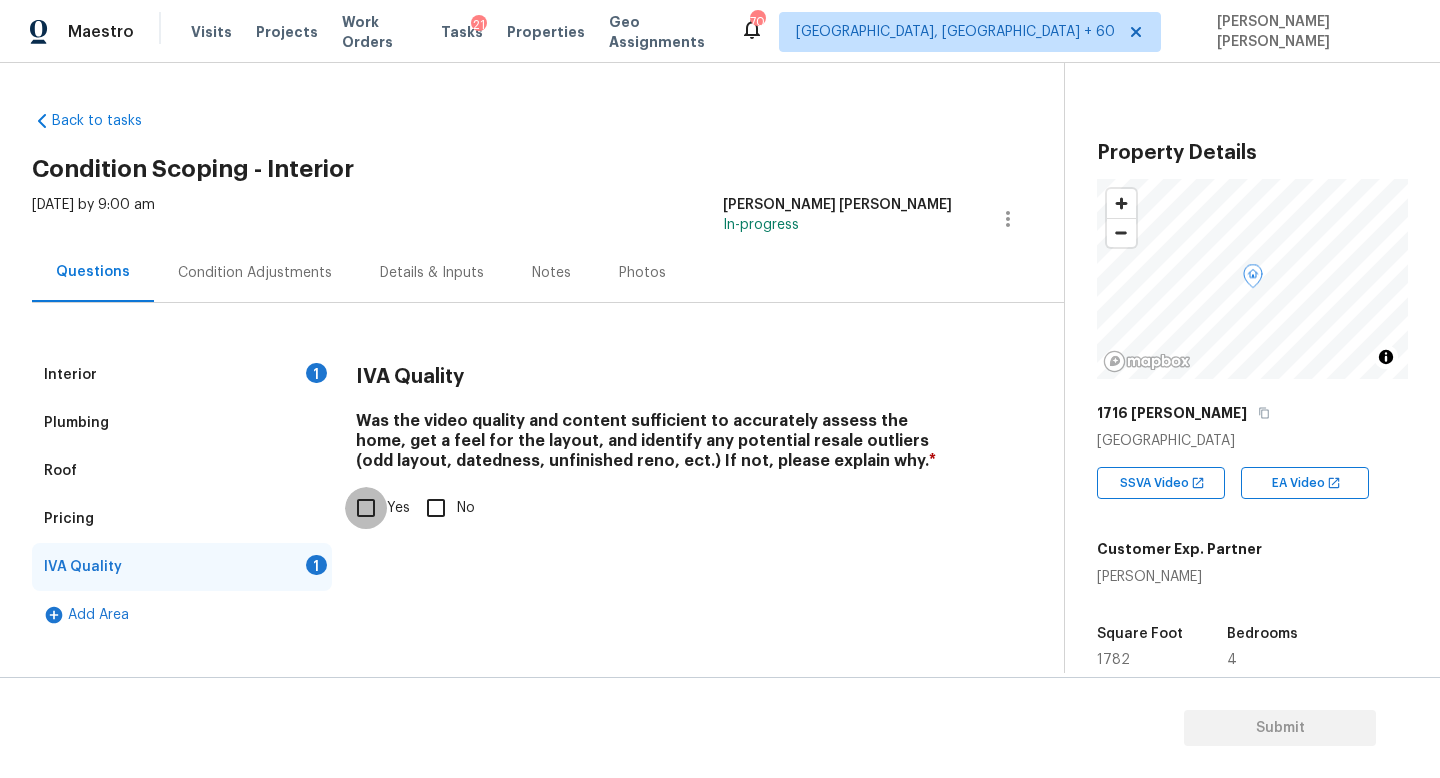 click on "Yes" at bounding box center (366, 508) 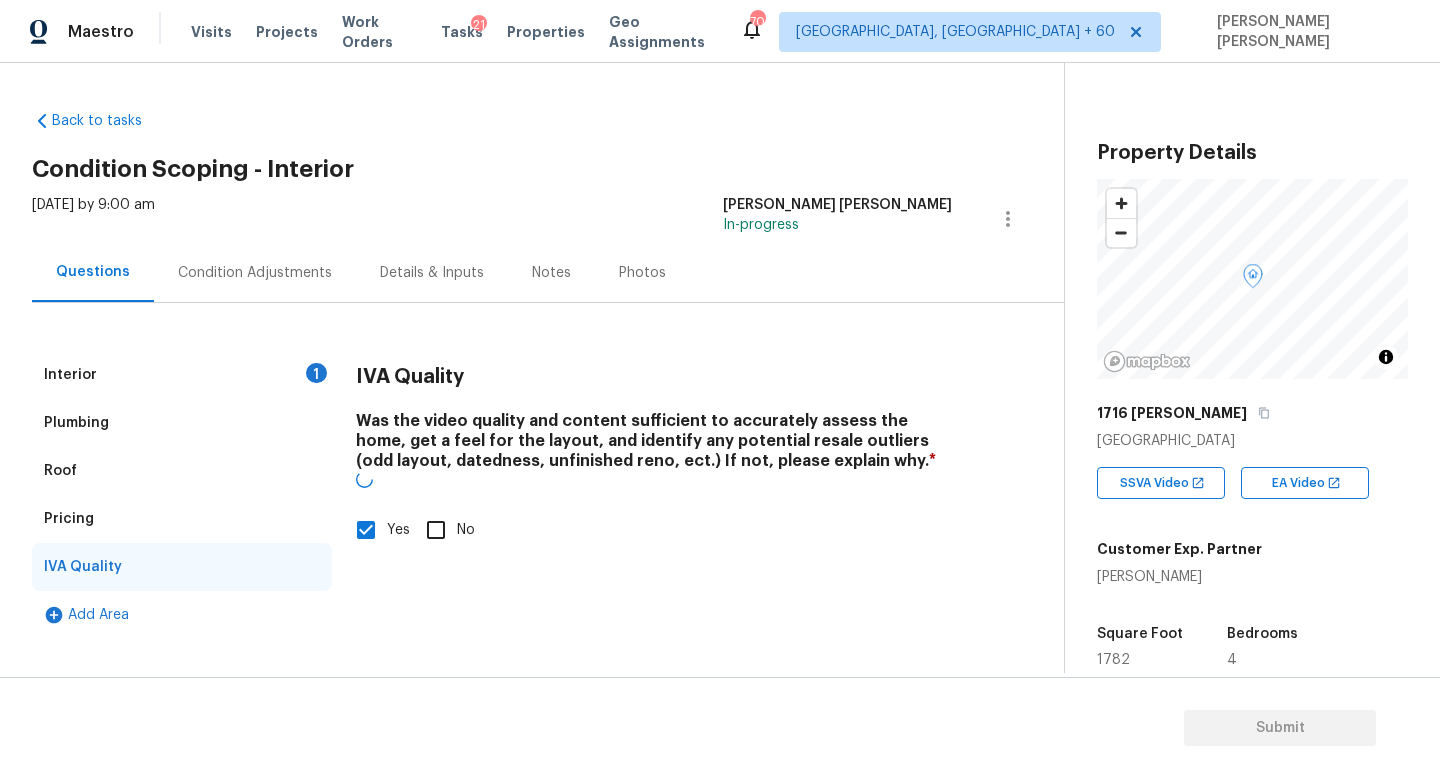 click on "Condition Adjustments" at bounding box center (255, 273) 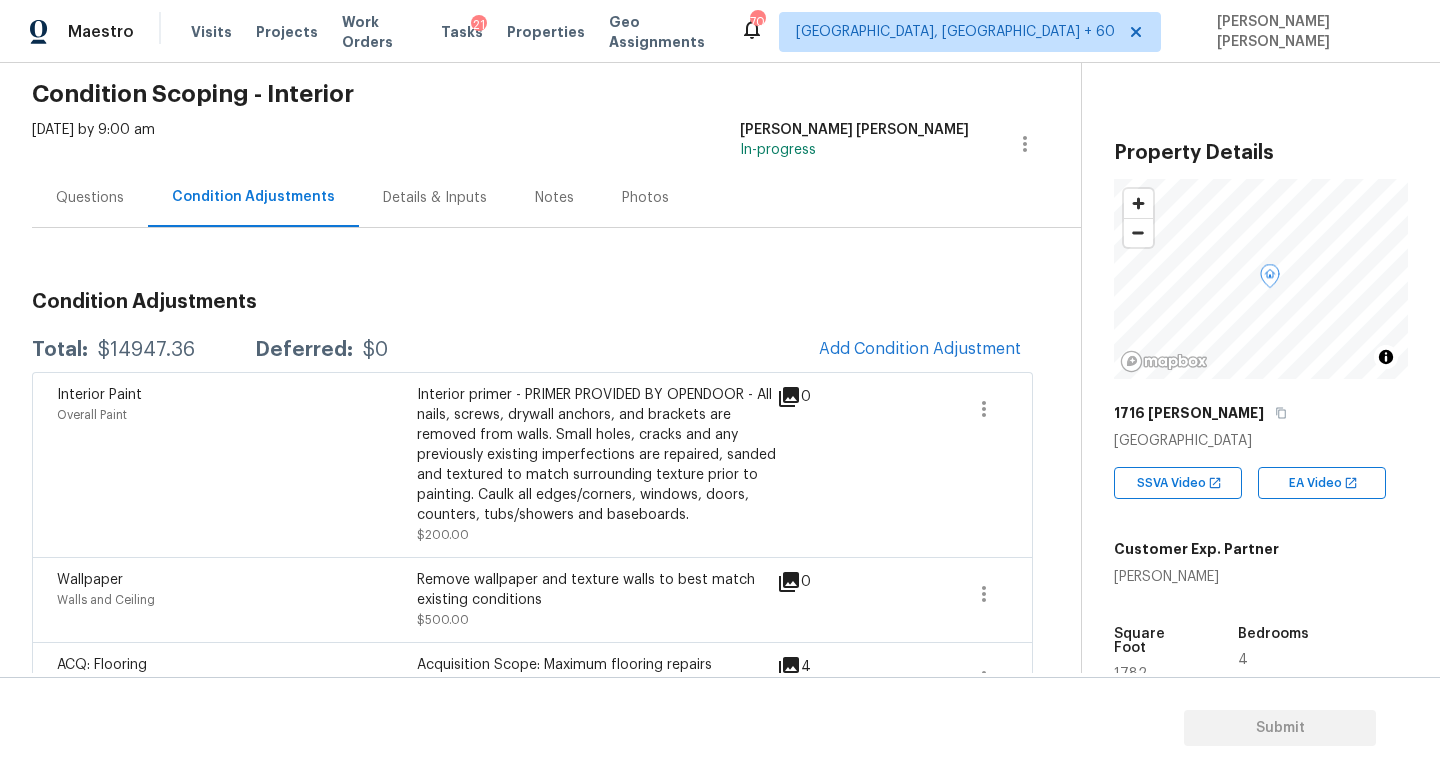 scroll, scrollTop: 89, scrollLeft: 0, axis: vertical 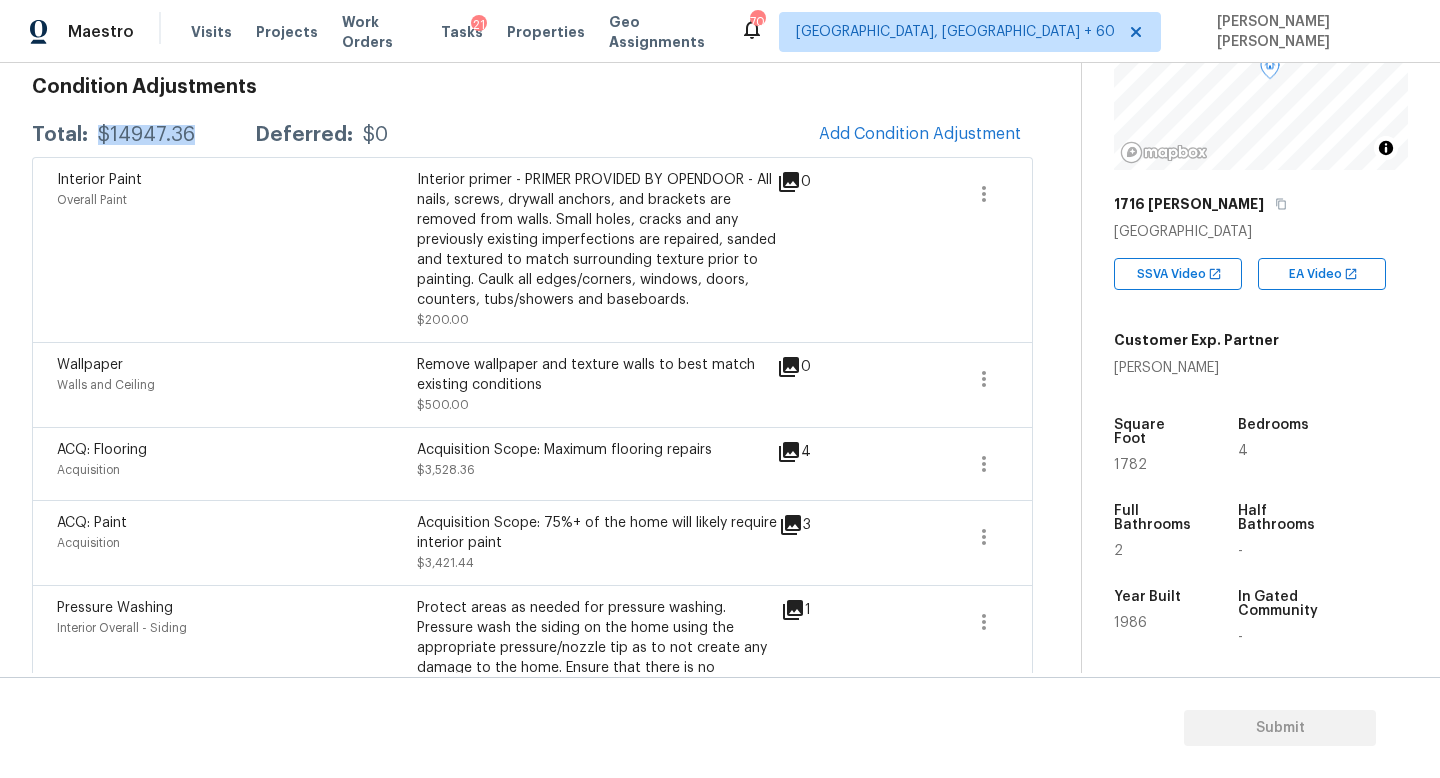 drag, startPoint x: 98, startPoint y: 129, endPoint x: 204, endPoint y: 132, distance: 106.04244 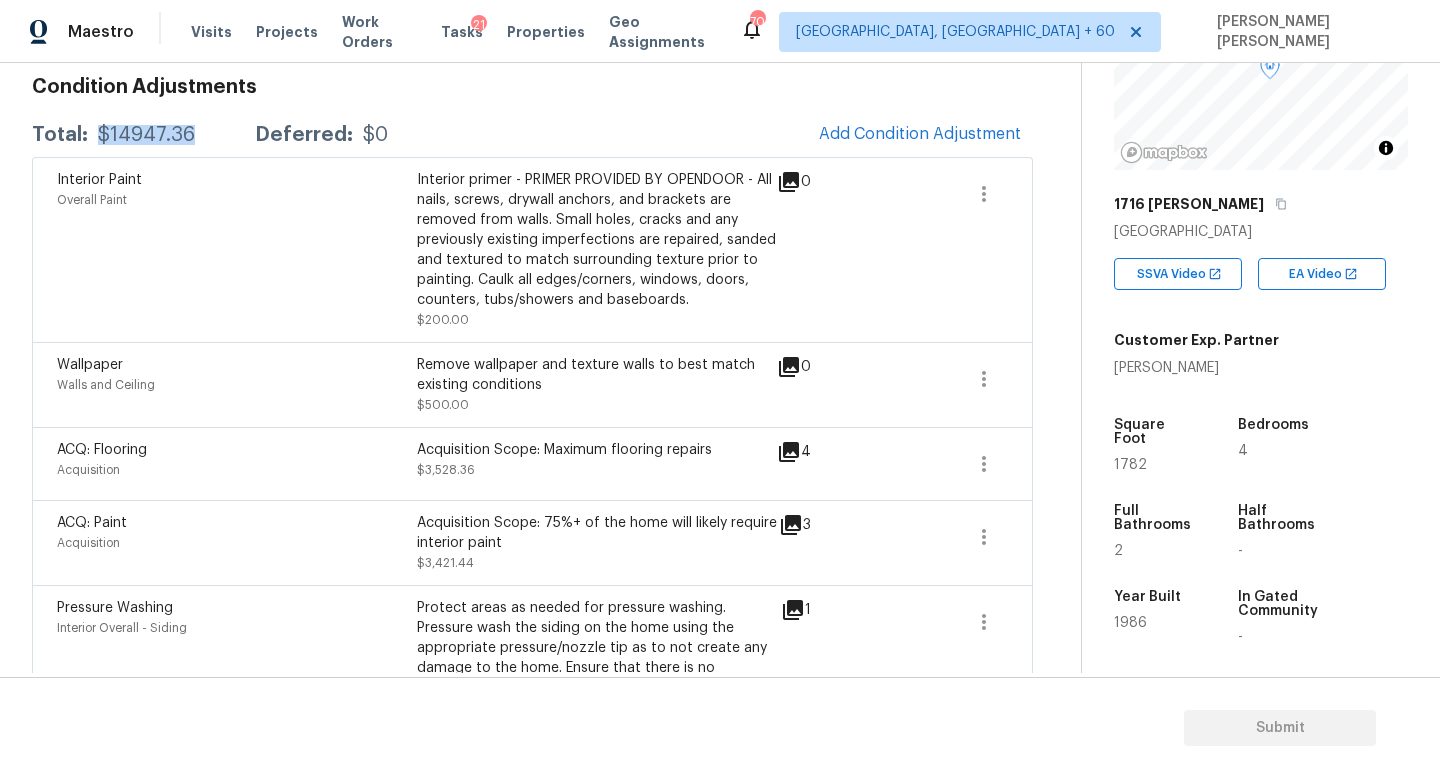 scroll, scrollTop: 554, scrollLeft: 0, axis: vertical 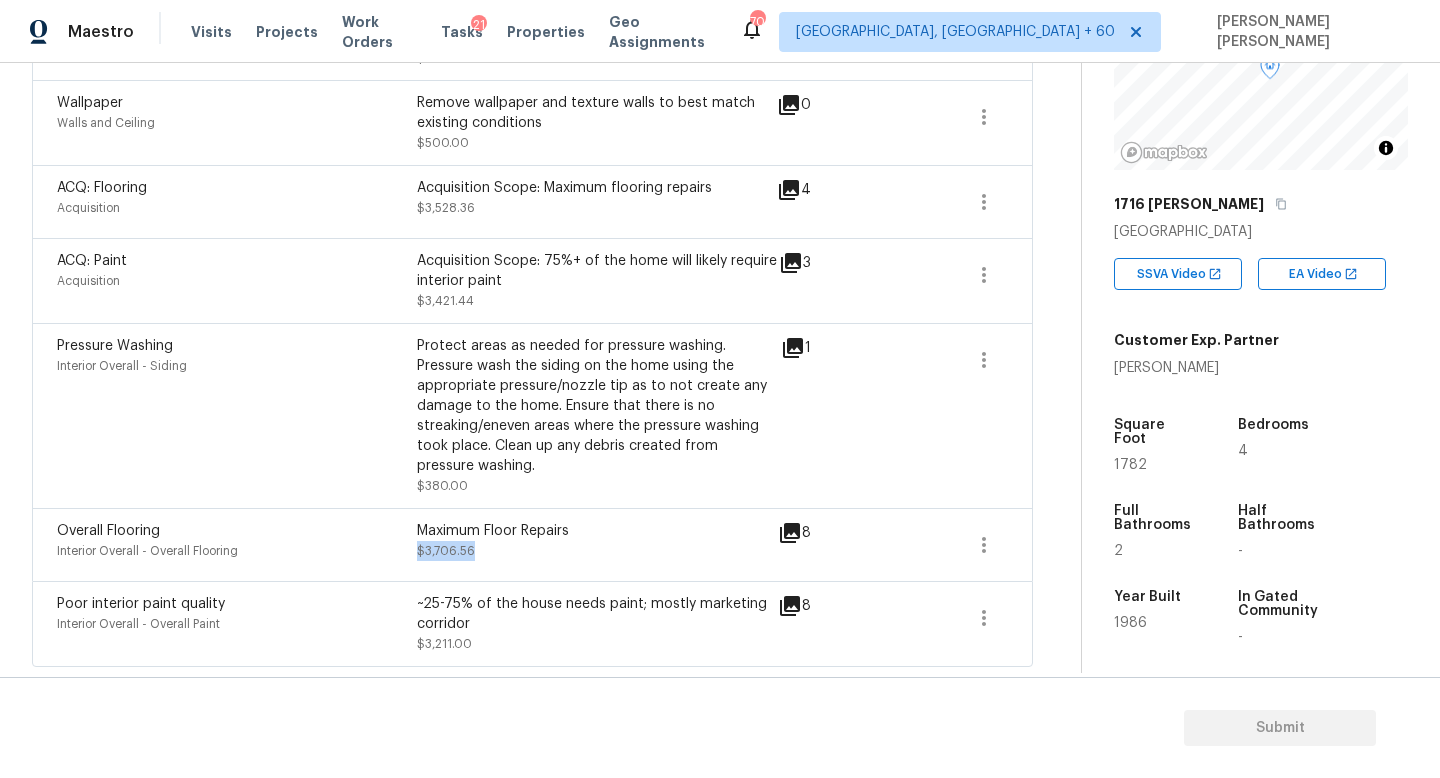 drag, startPoint x: 419, startPoint y: 552, endPoint x: 480, endPoint y: 549, distance: 61.073727 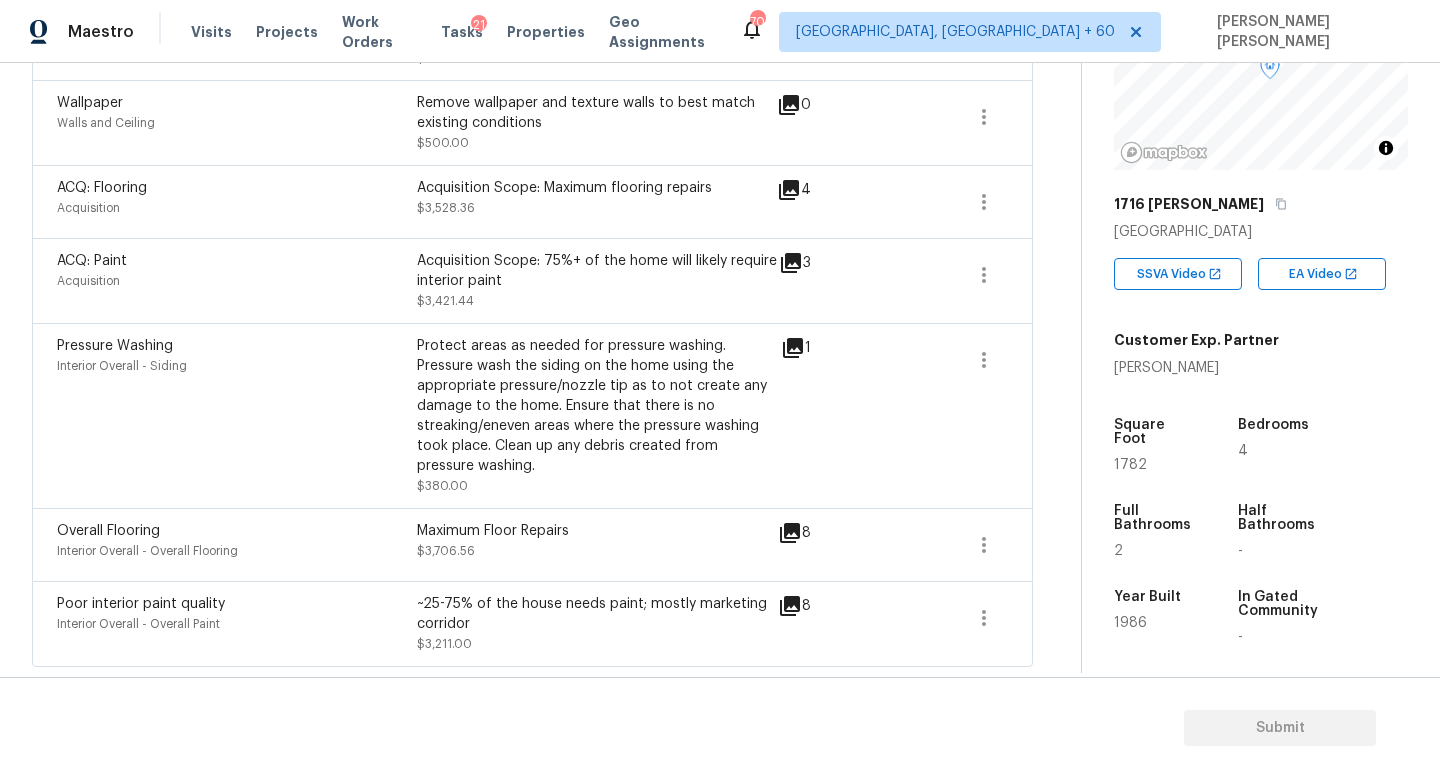 click on "Maximum Floor Repairs $3,706.56" at bounding box center [597, 545] 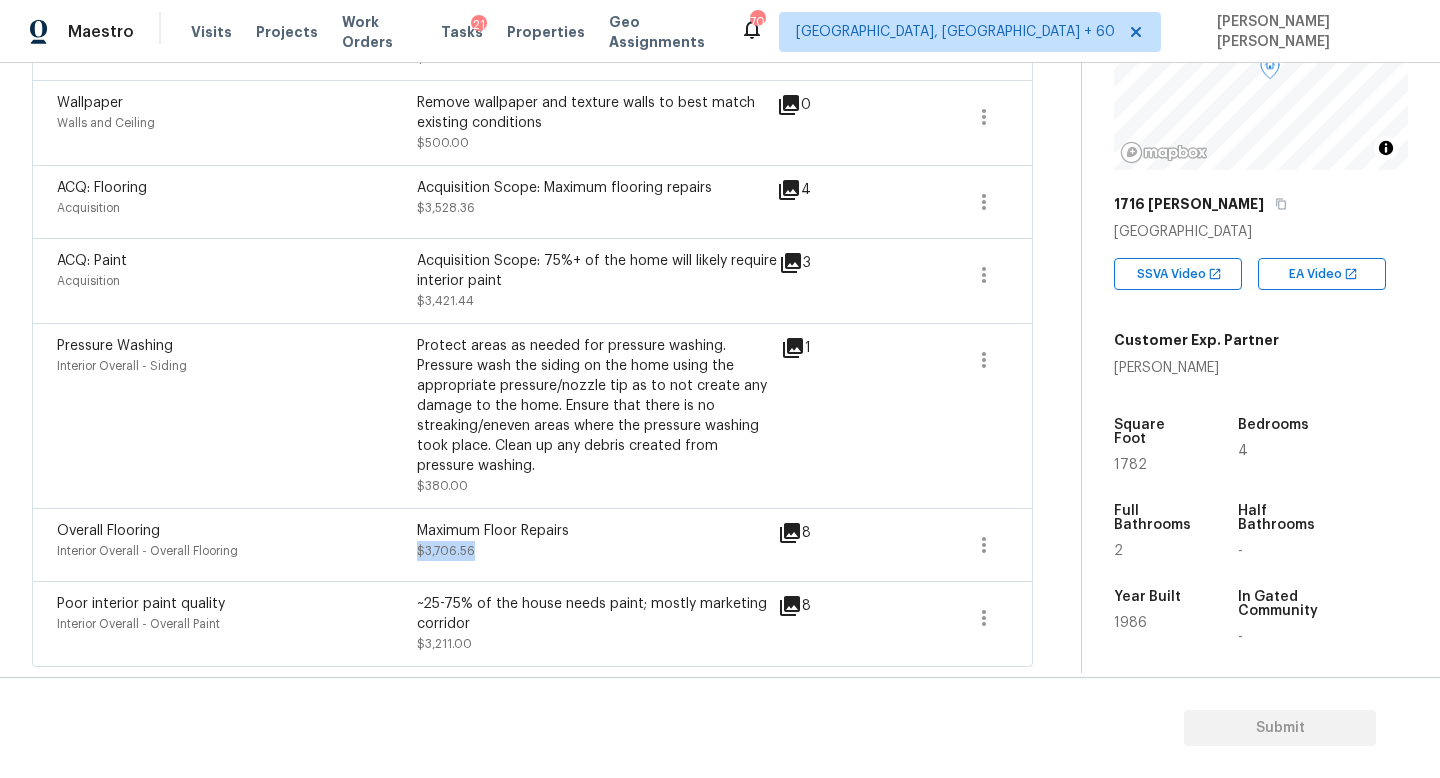 click on "Maximum Floor Repairs $3,706.56" at bounding box center (597, 545) 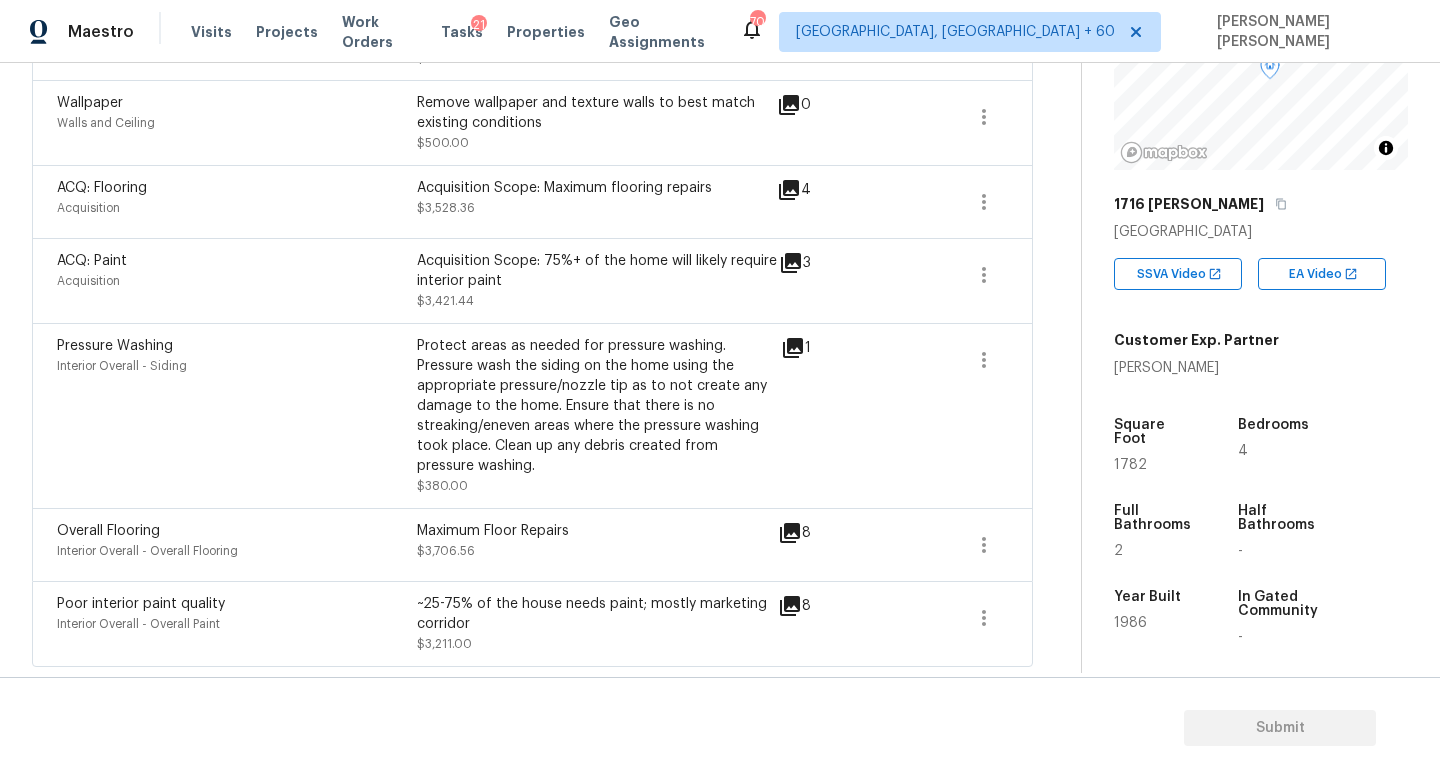 click on "$3,706.56" at bounding box center (446, 551) 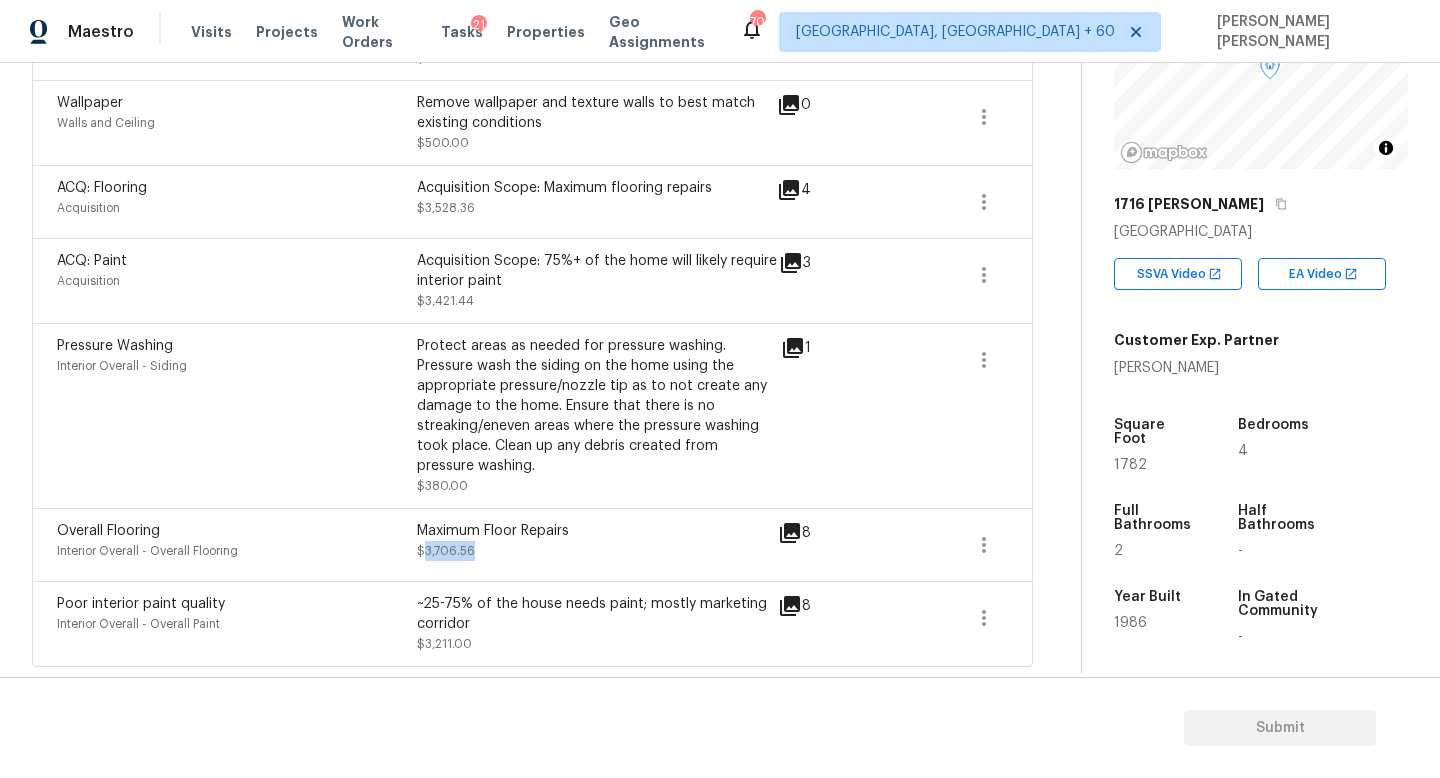 drag, startPoint x: 425, startPoint y: 551, endPoint x: 500, endPoint y: 551, distance: 75 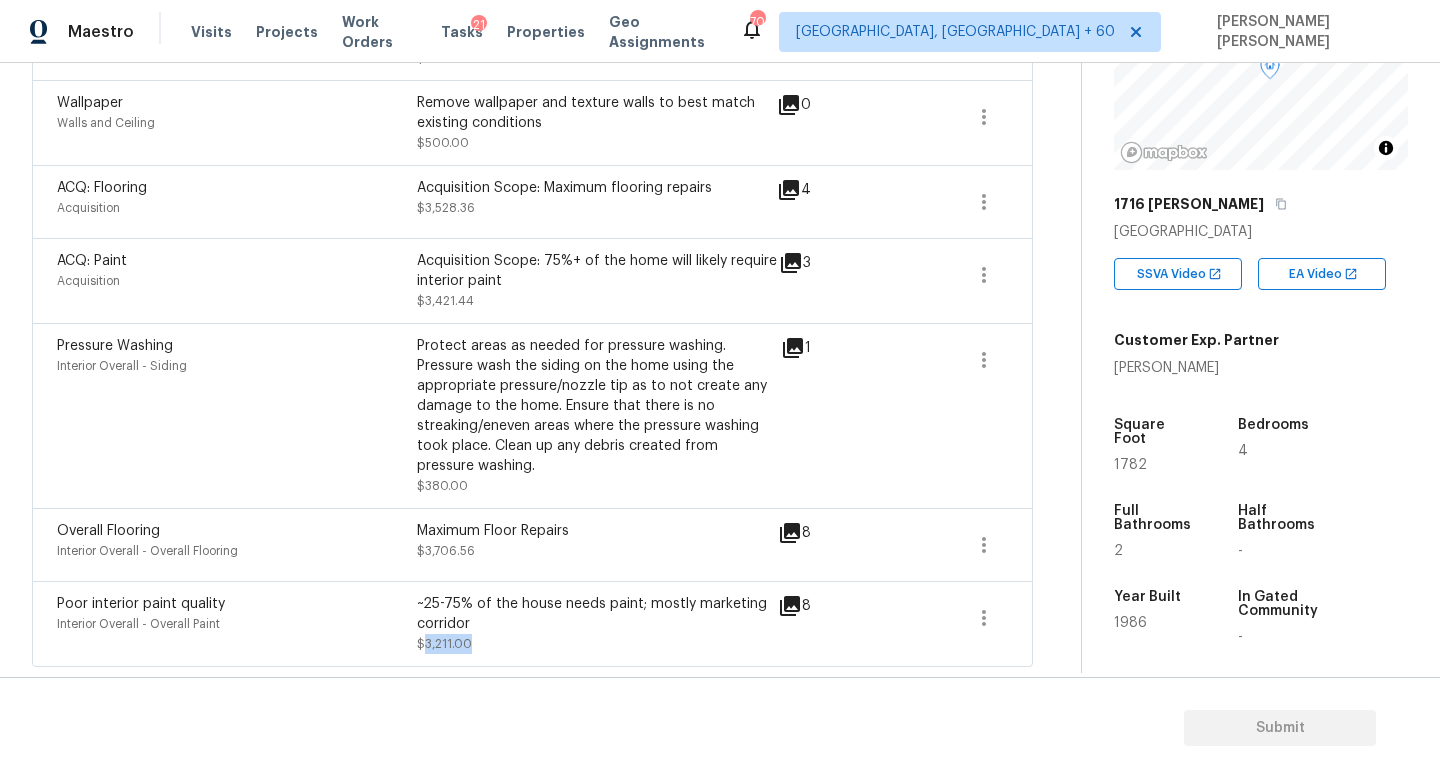 drag, startPoint x: 424, startPoint y: 642, endPoint x: 485, endPoint y: 642, distance: 61 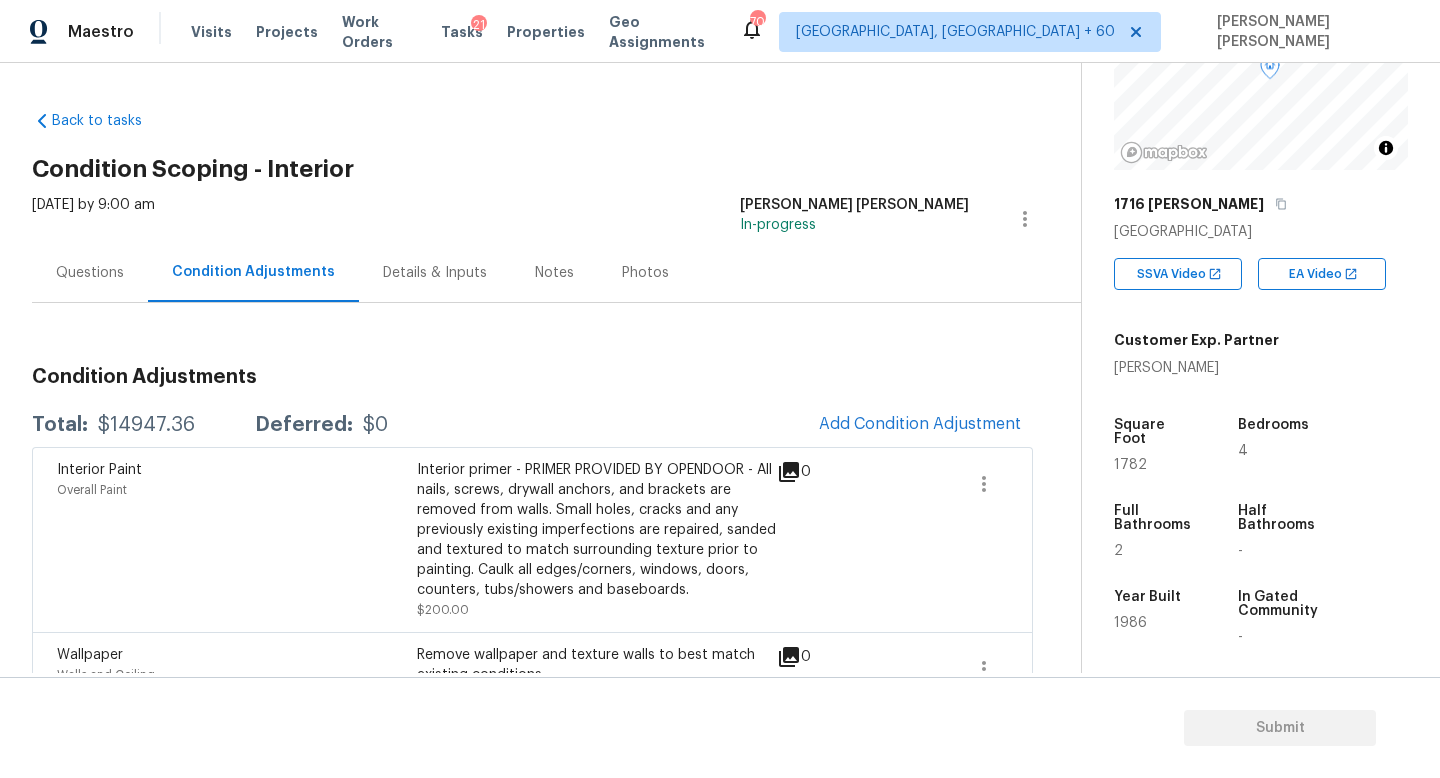 click on "Condition Scoping - Interior" at bounding box center [556, 169] 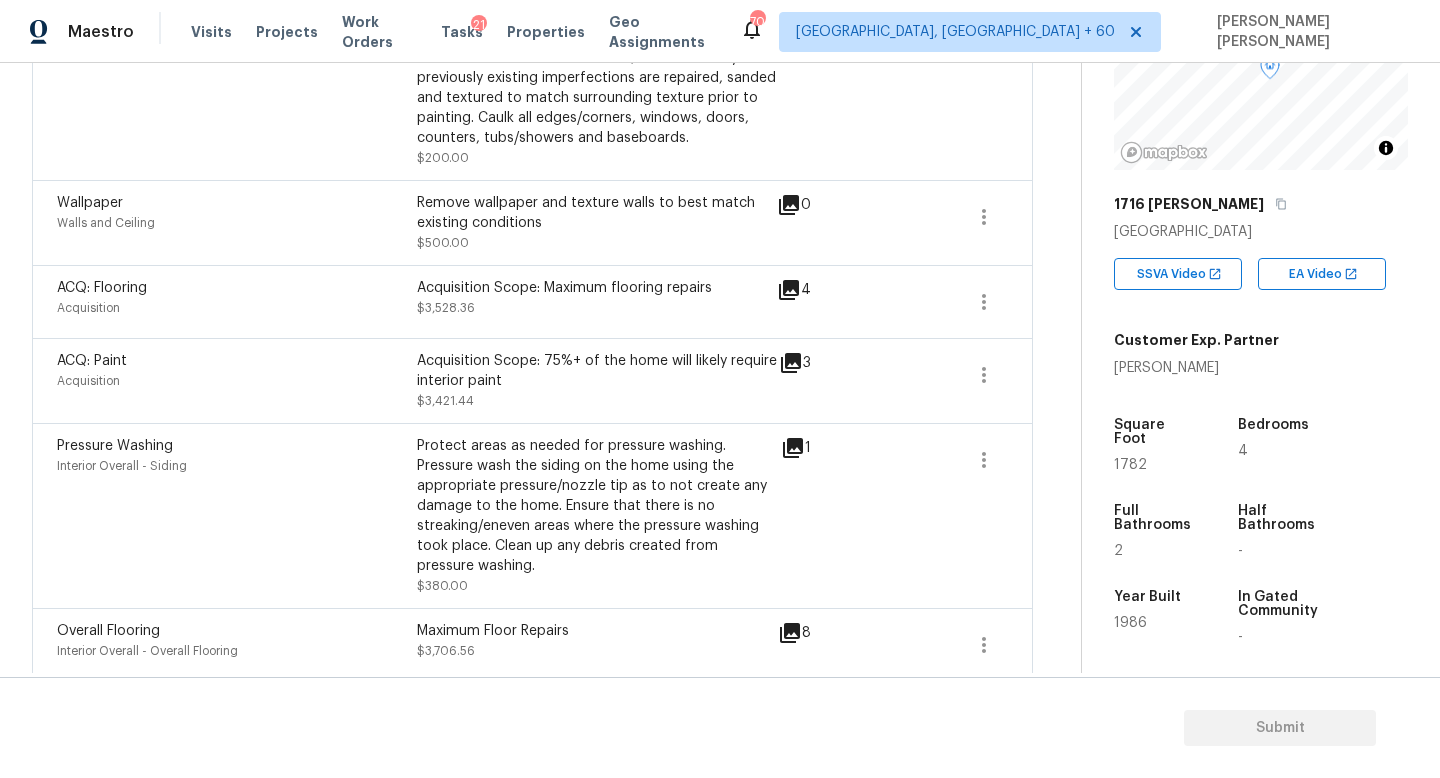 scroll, scrollTop: 0, scrollLeft: 0, axis: both 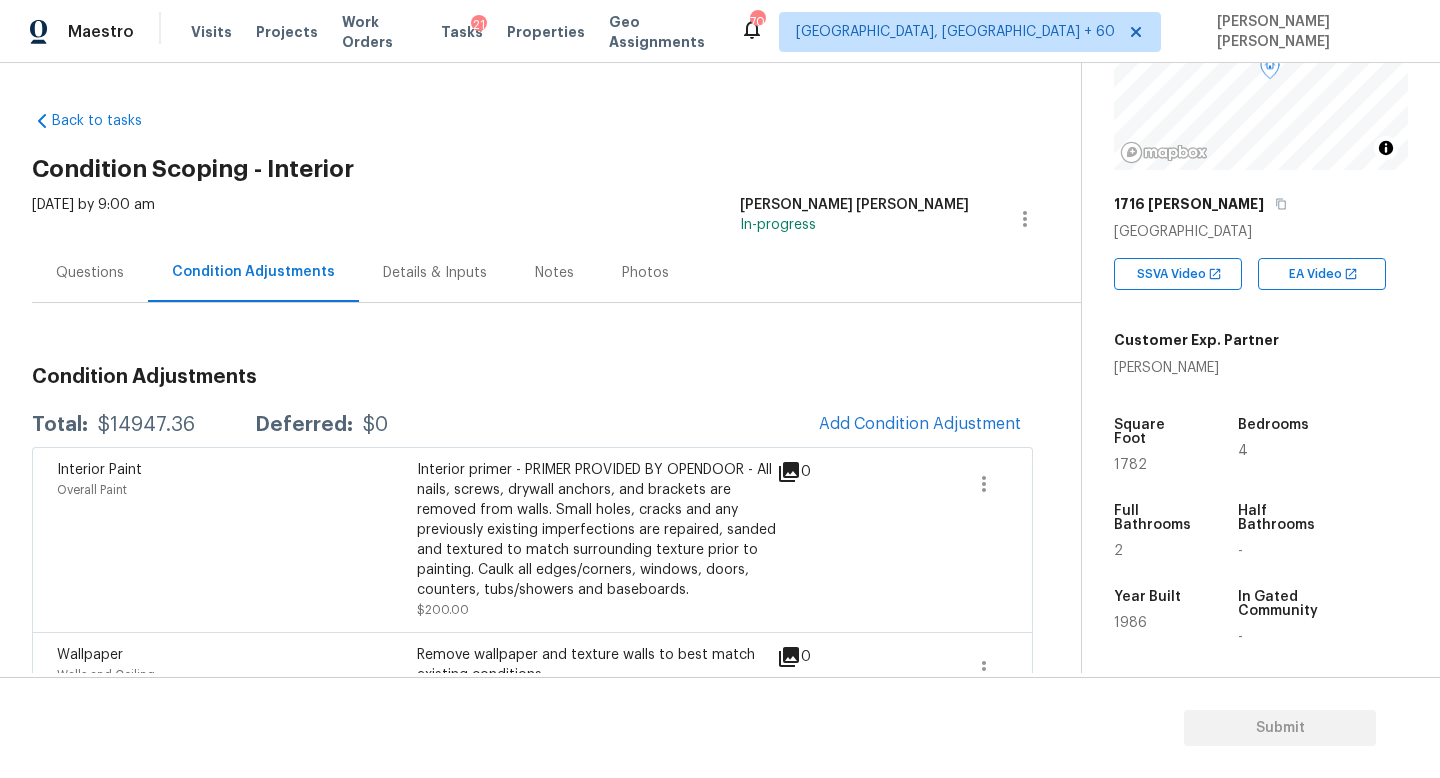 click on "Questions" at bounding box center [90, 272] 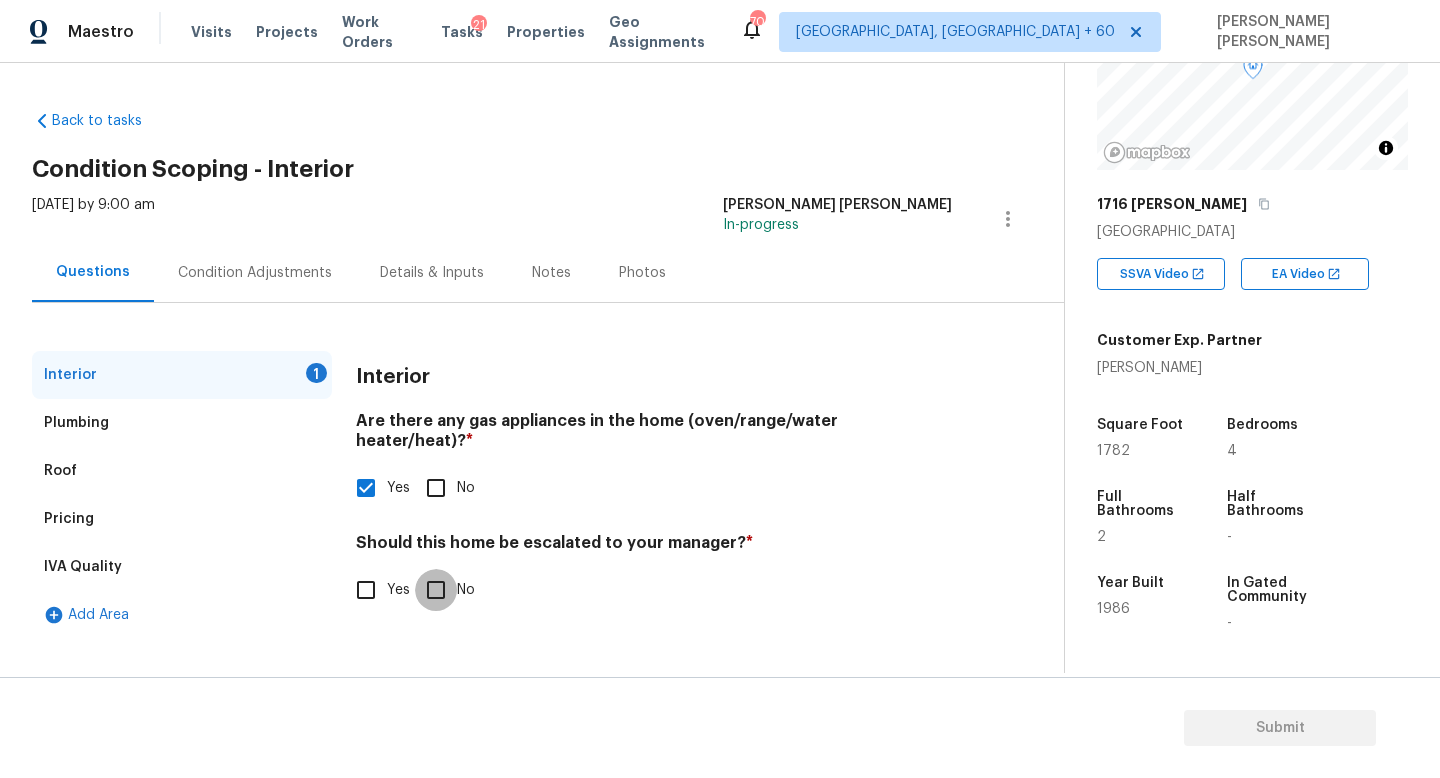 click on "No" at bounding box center (436, 590) 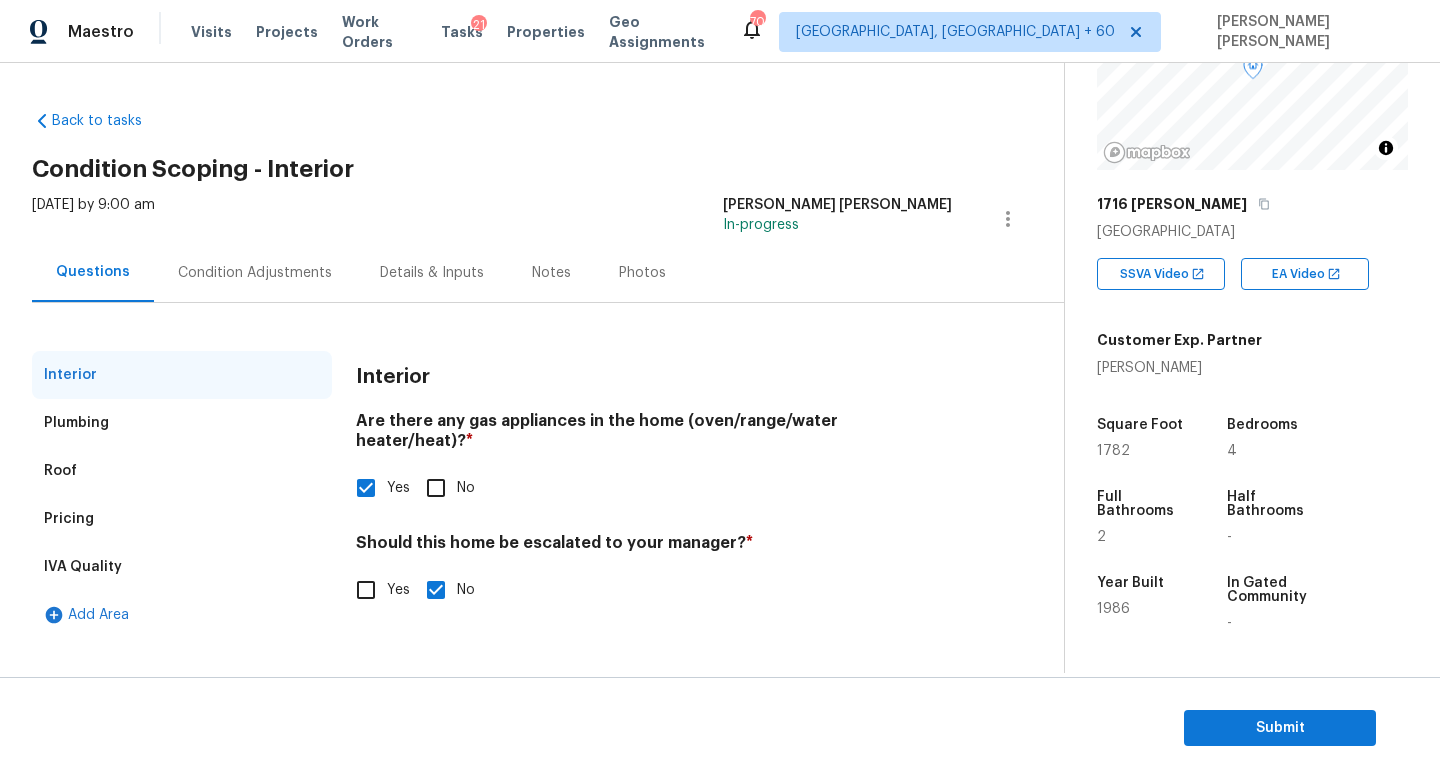click on "Condition Adjustments" at bounding box center [255, 272] 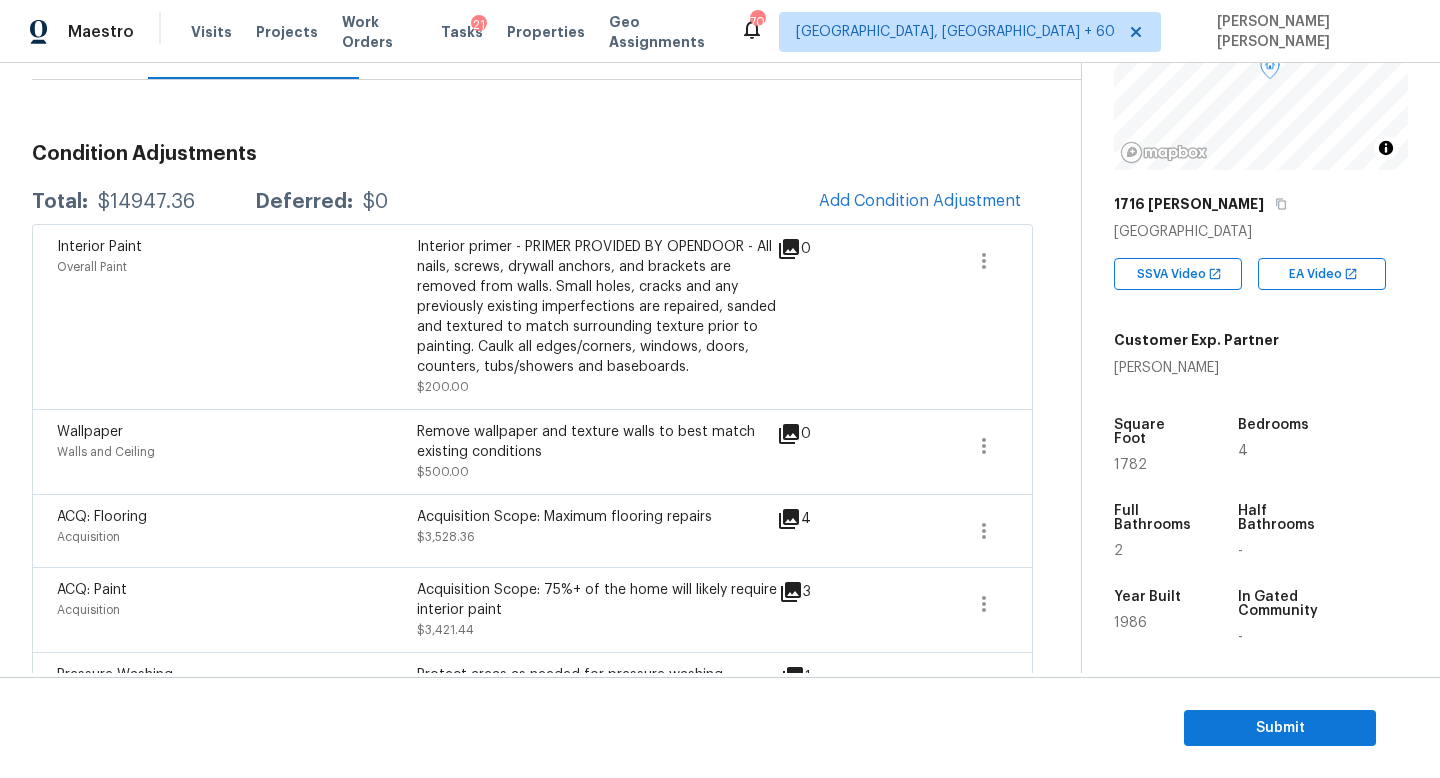 scroll, scrollTop: 228, scrollLeft: 0, axis: vertical 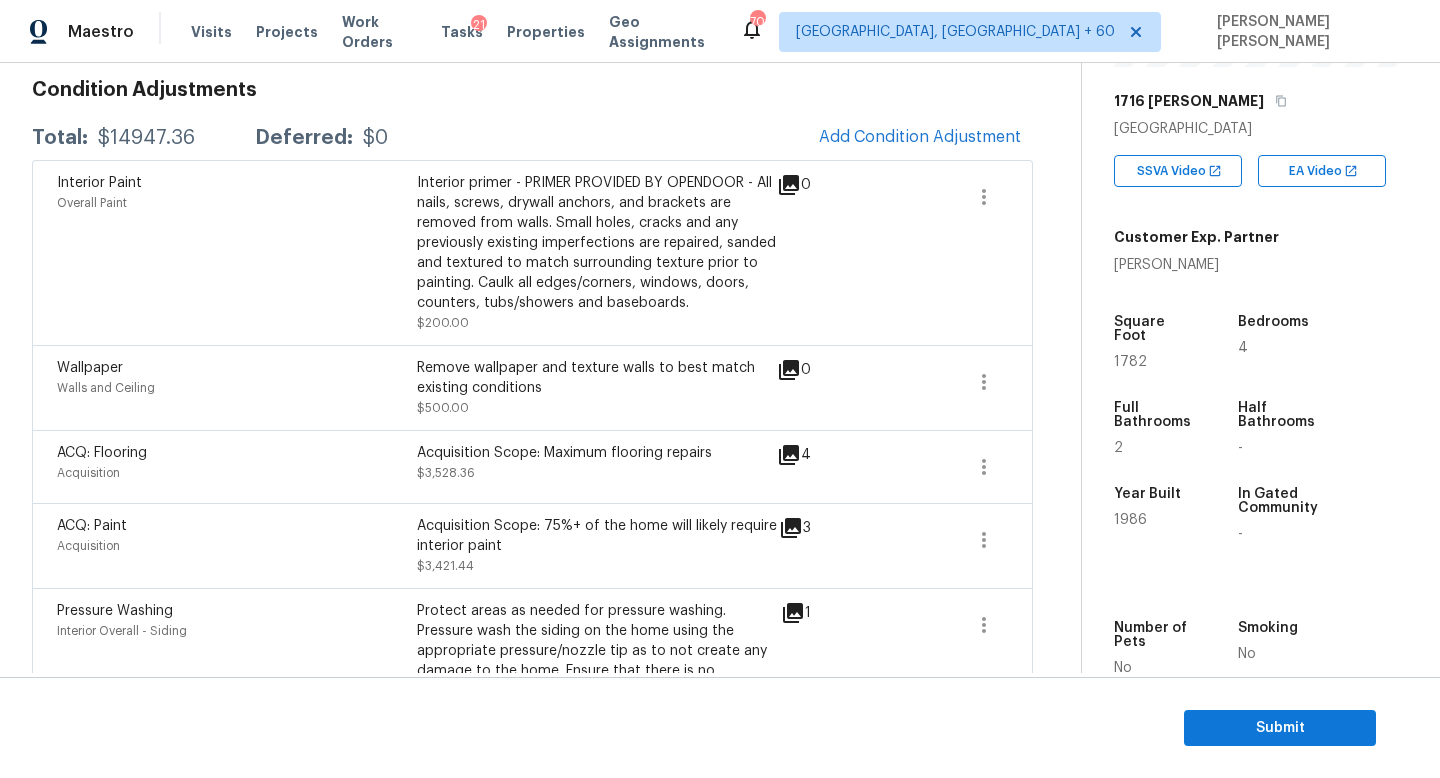 click on "Condition Adjustments Total:  $14947.36 Deferred:  $0 Add Condition Adjustment Interior Paint Overall Paint Interior primer - PRIMER PROVIDED BY OPENDOOR - All nails, screws, drywall anchors, and brackets are removed from walls. Small holes, cracks and any previously existing imperfections are repaired, sanded and textured to match surrounding texture prior to painting. Caulk all edges/corners, windows, doors, counters, tubs/showers and baseboards. $200.00   0 Wallpaper Walls and Ceiling Remove wallpaper and texture walls to best match existing conditions $500.00   0 ACQ: Flooring Acquisition Acquisition Scope: Maximum flooring repairs $3,528.36   4 ACQ: Paint Acquisition Acquisition Scope: 75%+ of the home will likely require interior paint $3,421.44   3 Pressure Washing Interior Overall - Siding $380.00   1 Overall Flooring Interior Overall - Overall Flooring Maximum Floor Repairs $3,706.56   8 Poor interior paint quality Interior Overall - Overall Paint $3,211.00   8" at bounding box center (532, 498) 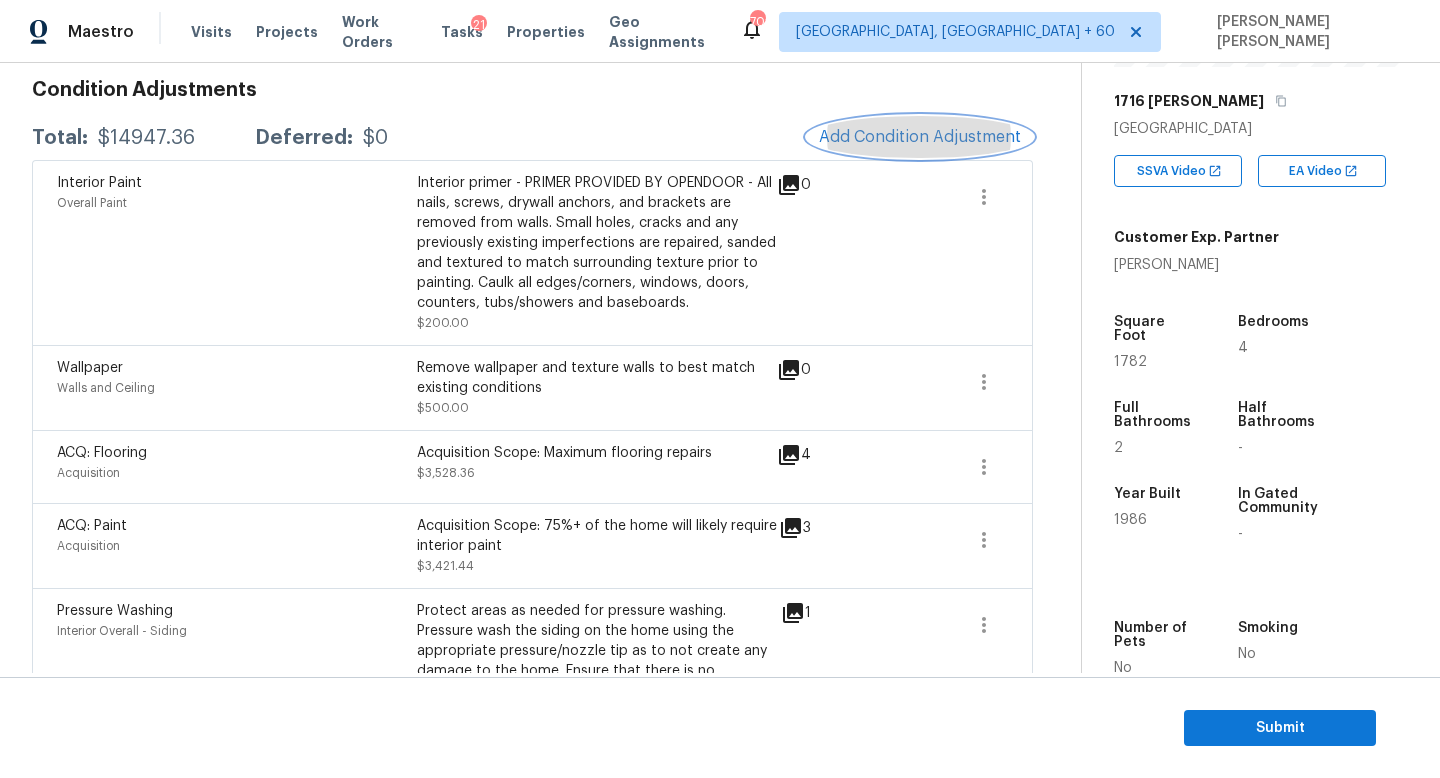 click on "Add Condition Adjustment" at bounding box center (920, 137) 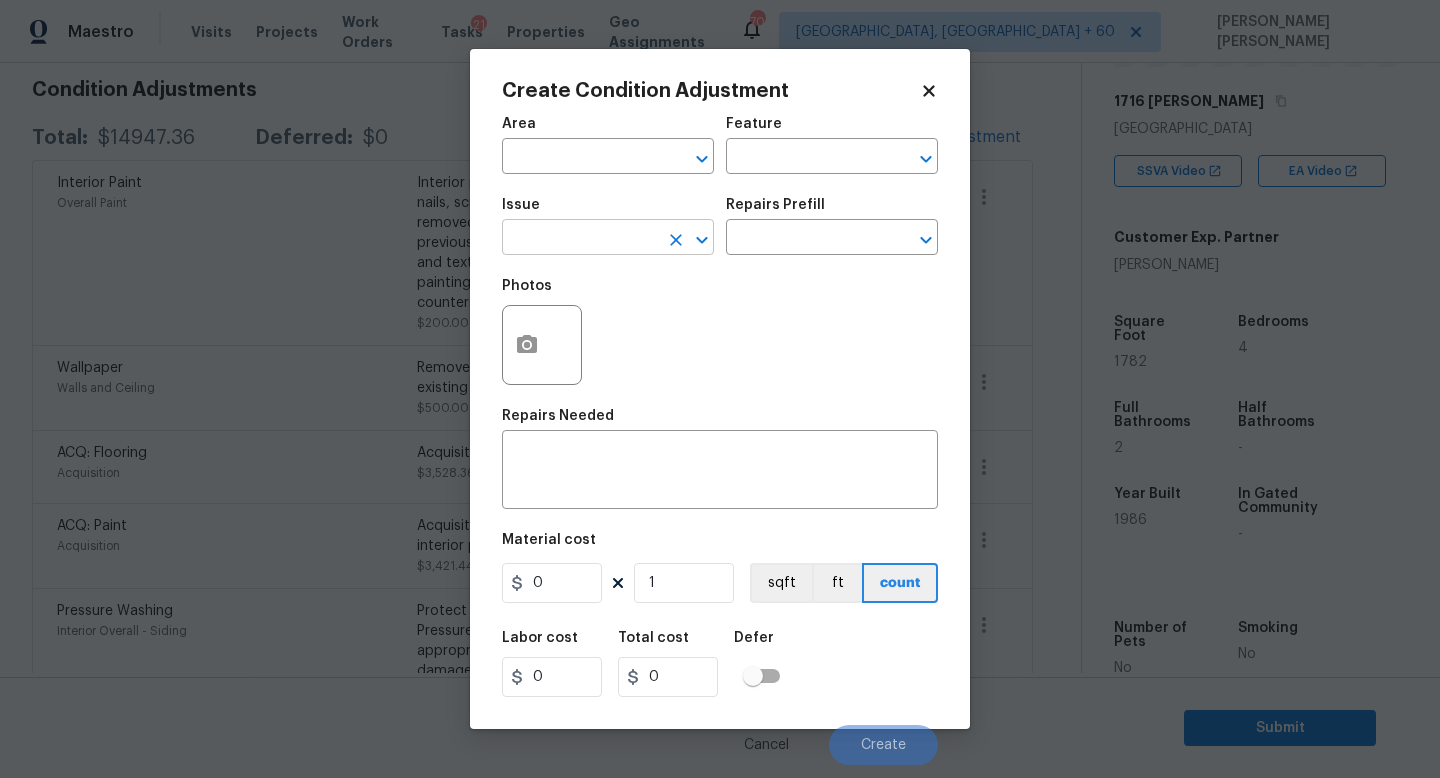 click at bounding box center [580, 239] 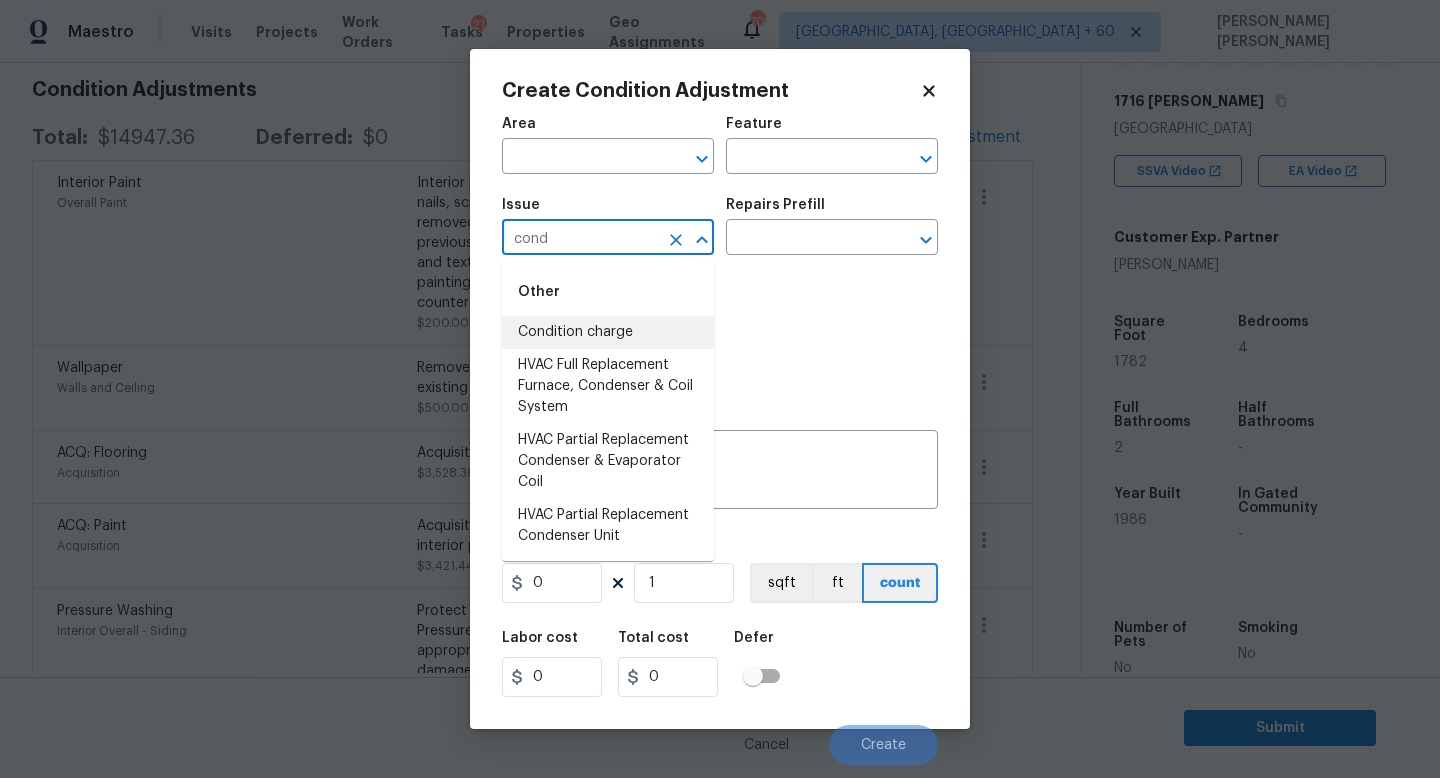 click on "Condition charge" at bounding box center (608, 332) 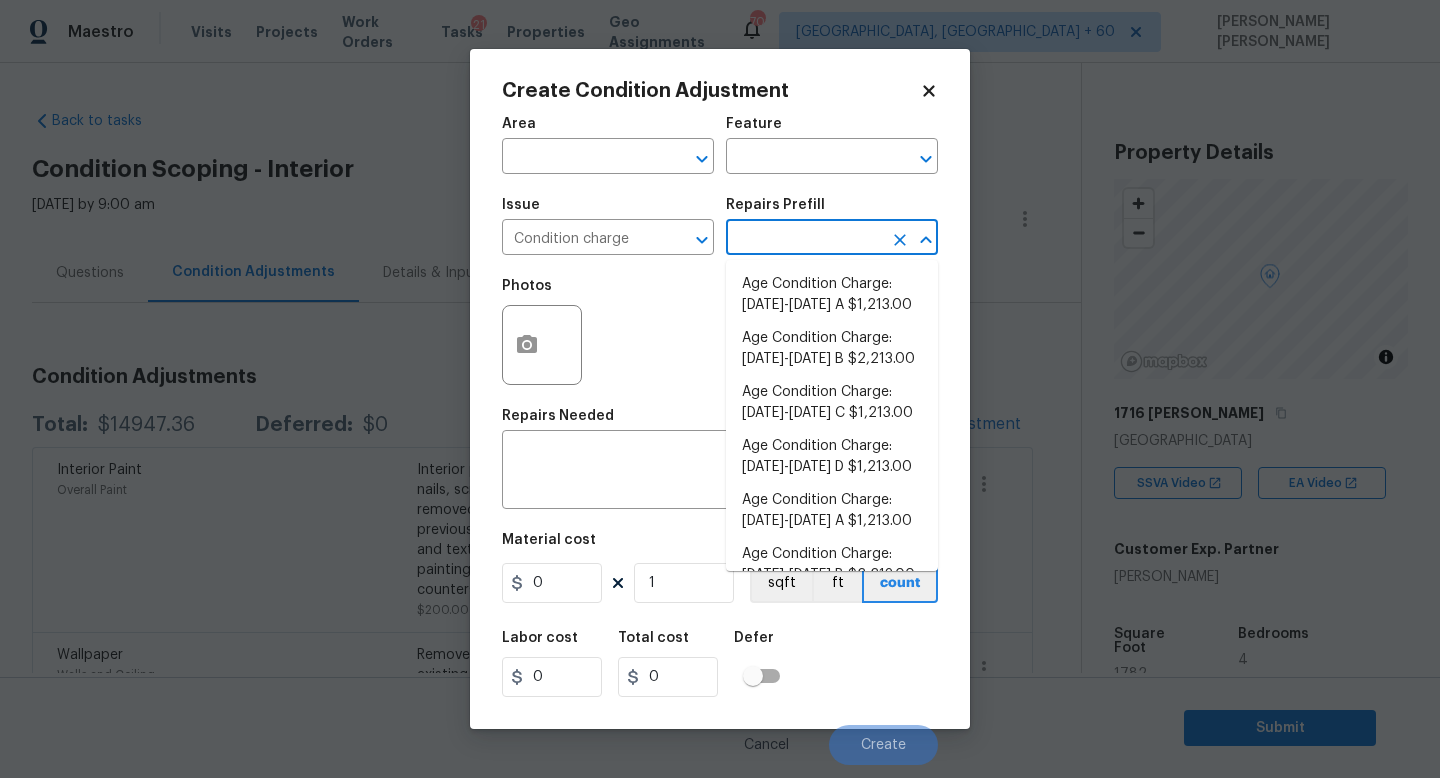 scroll, scrollTop: 0, scrollLeft: 0, axis: both 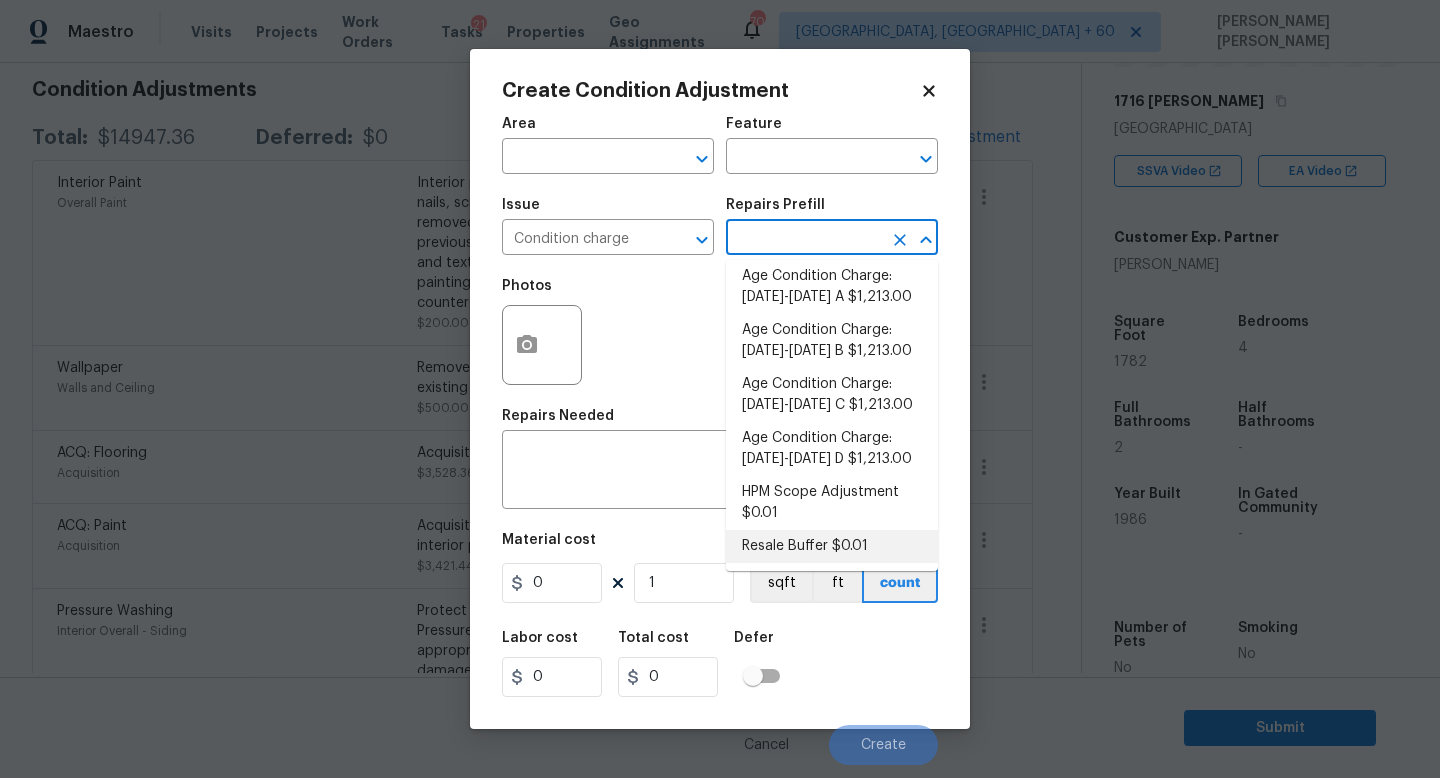 click on "Resale Buffer $0.01" at bounding box center (832, 546) 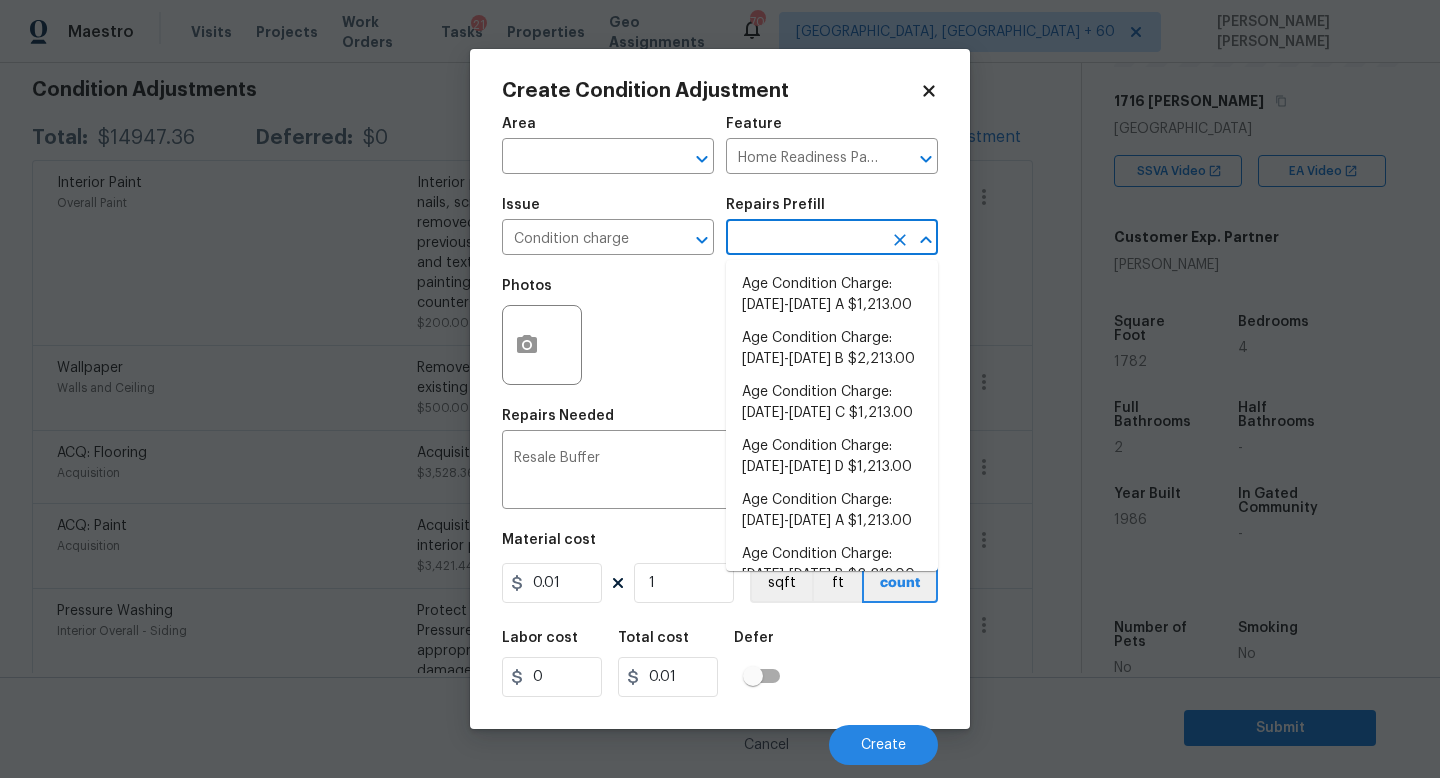 click at bounding box center (804, 239) 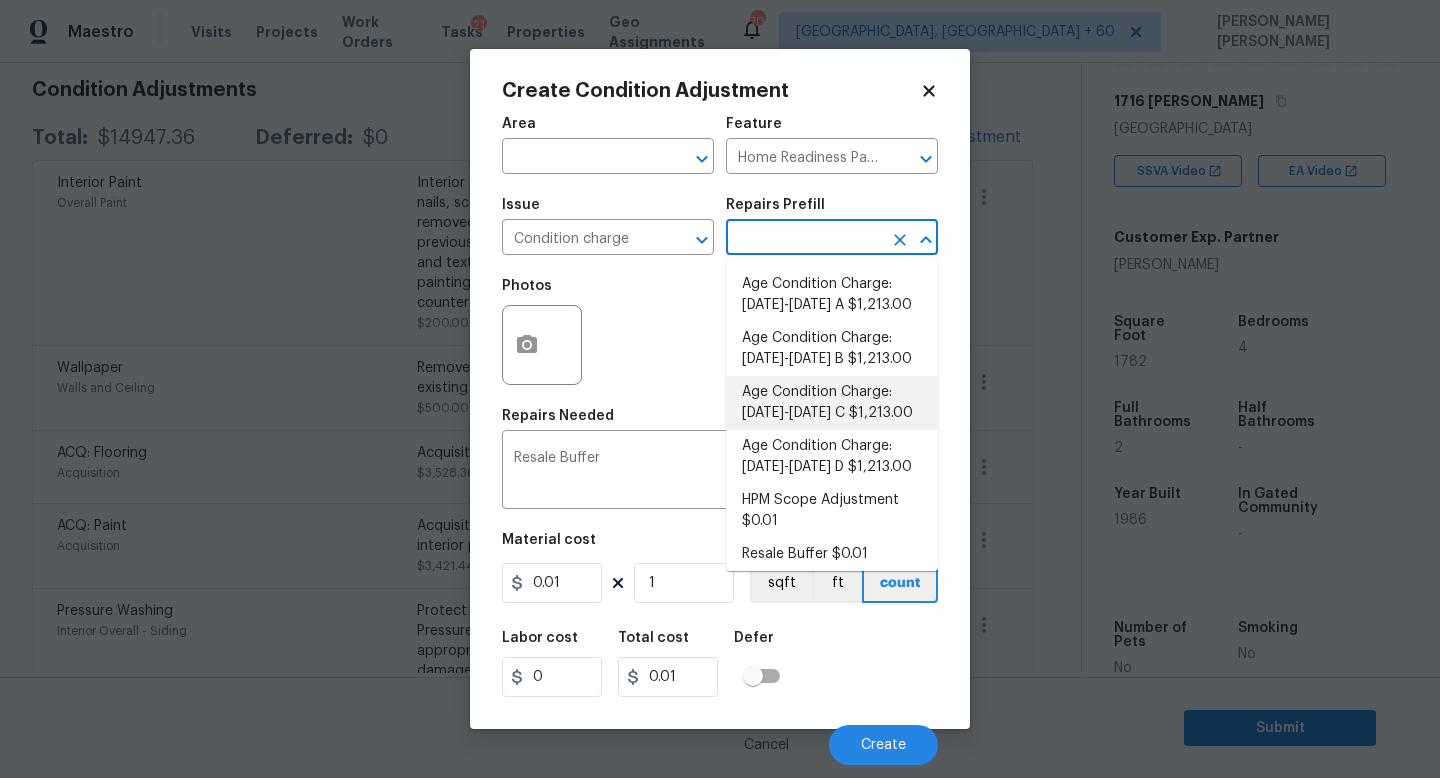 scroll, scrollTop: 656, scrollLeft: 0, axis: vertical 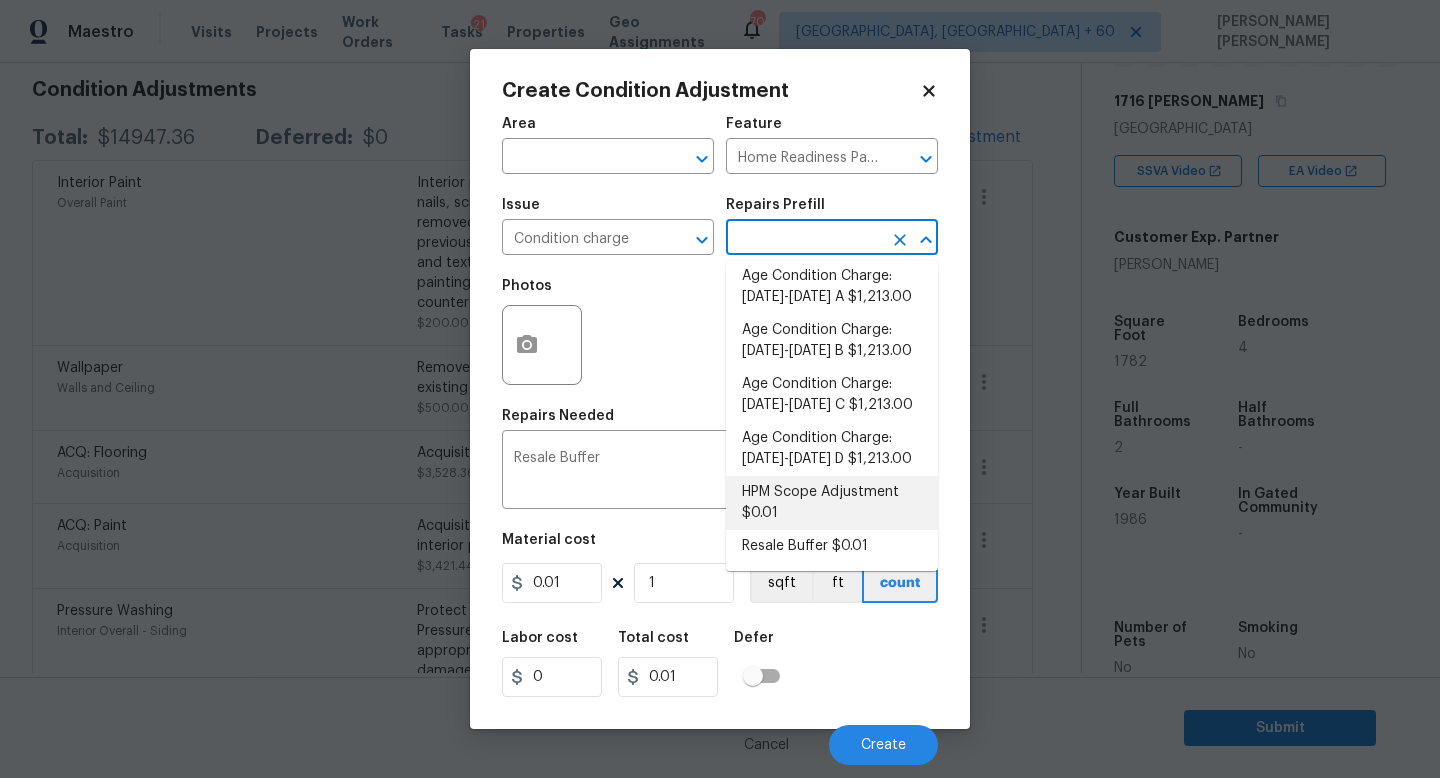 click on "HPM Scope Adjustment $0.01" at bounding box center [832, 503] 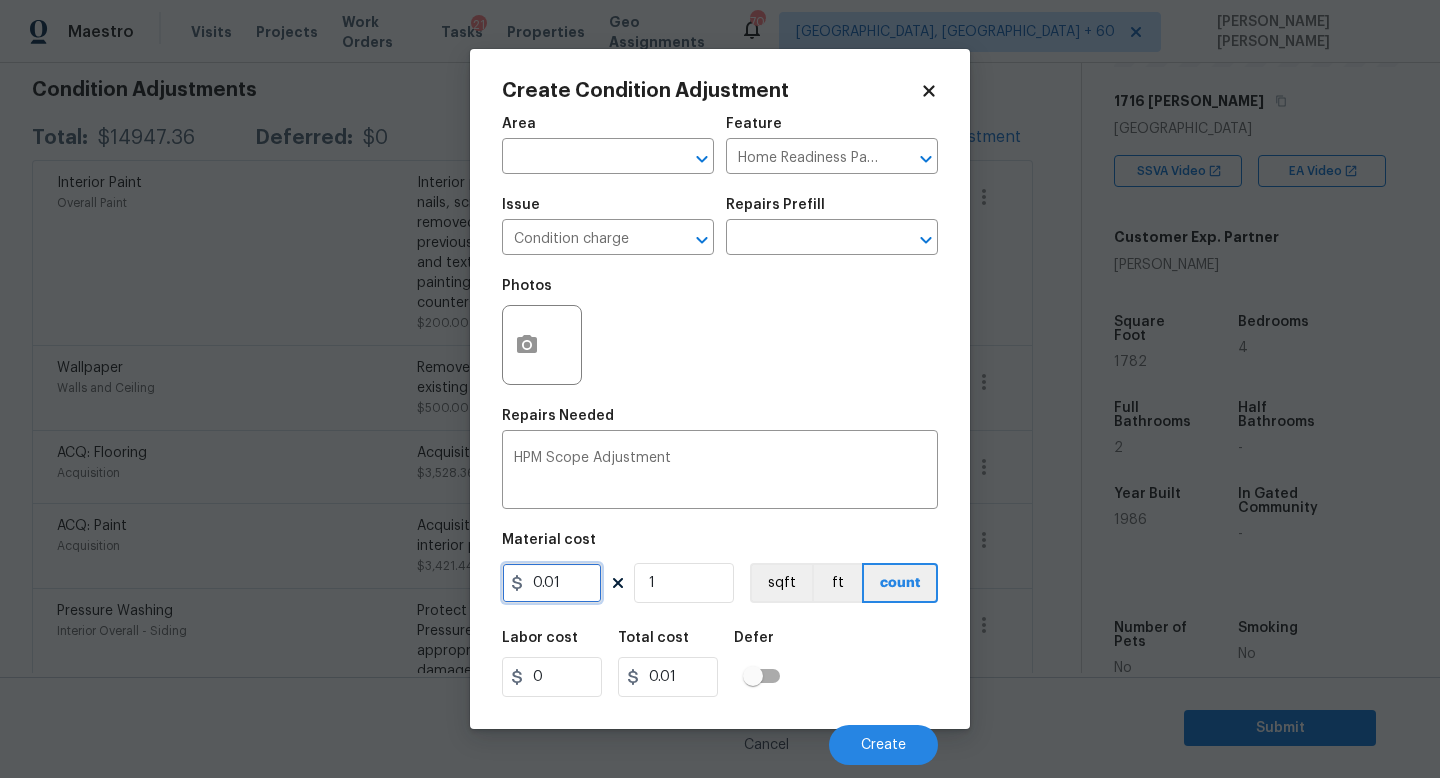drag, startPoint x: 580, startPoint y: 582, endPoint x: 0, endPoint y: 582, distance: 580 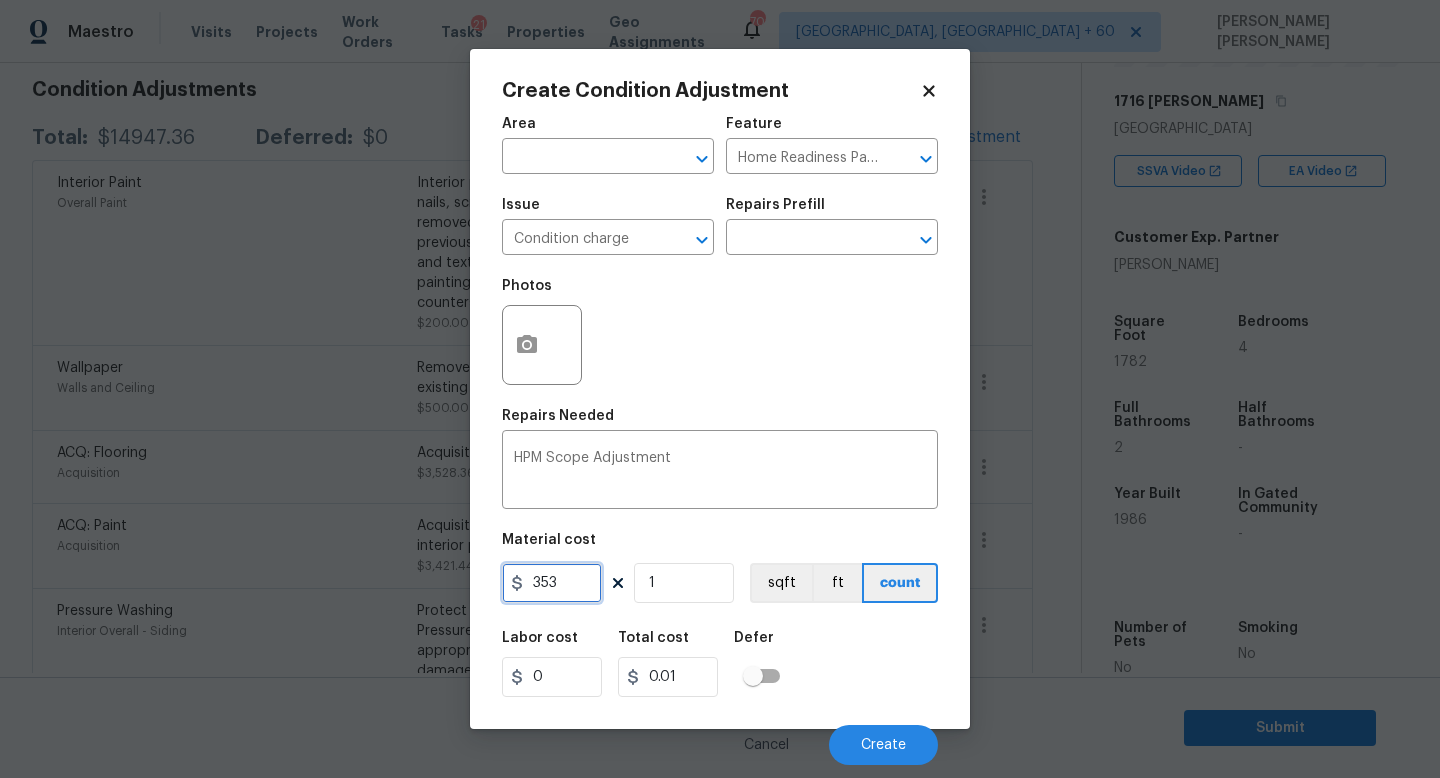 type on "353" 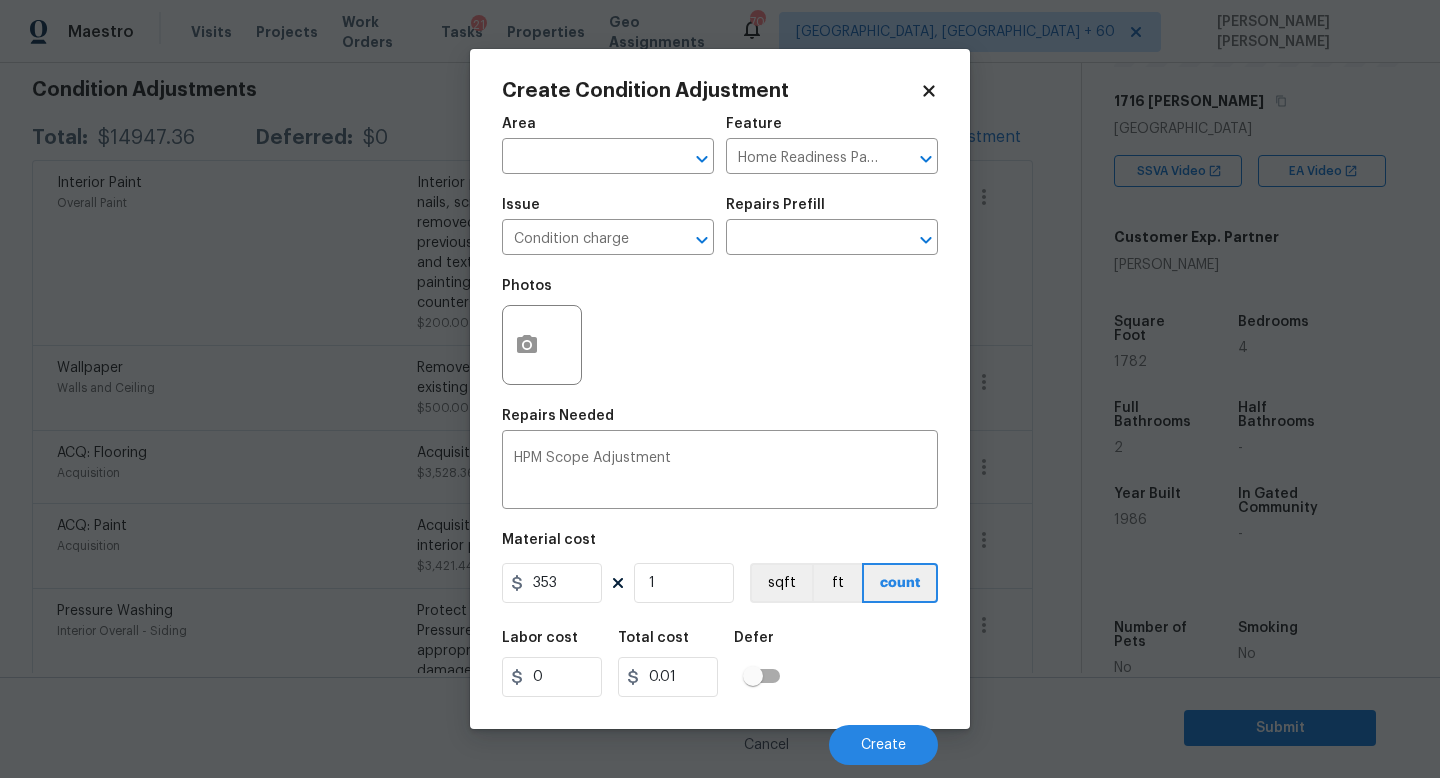 type on "353" 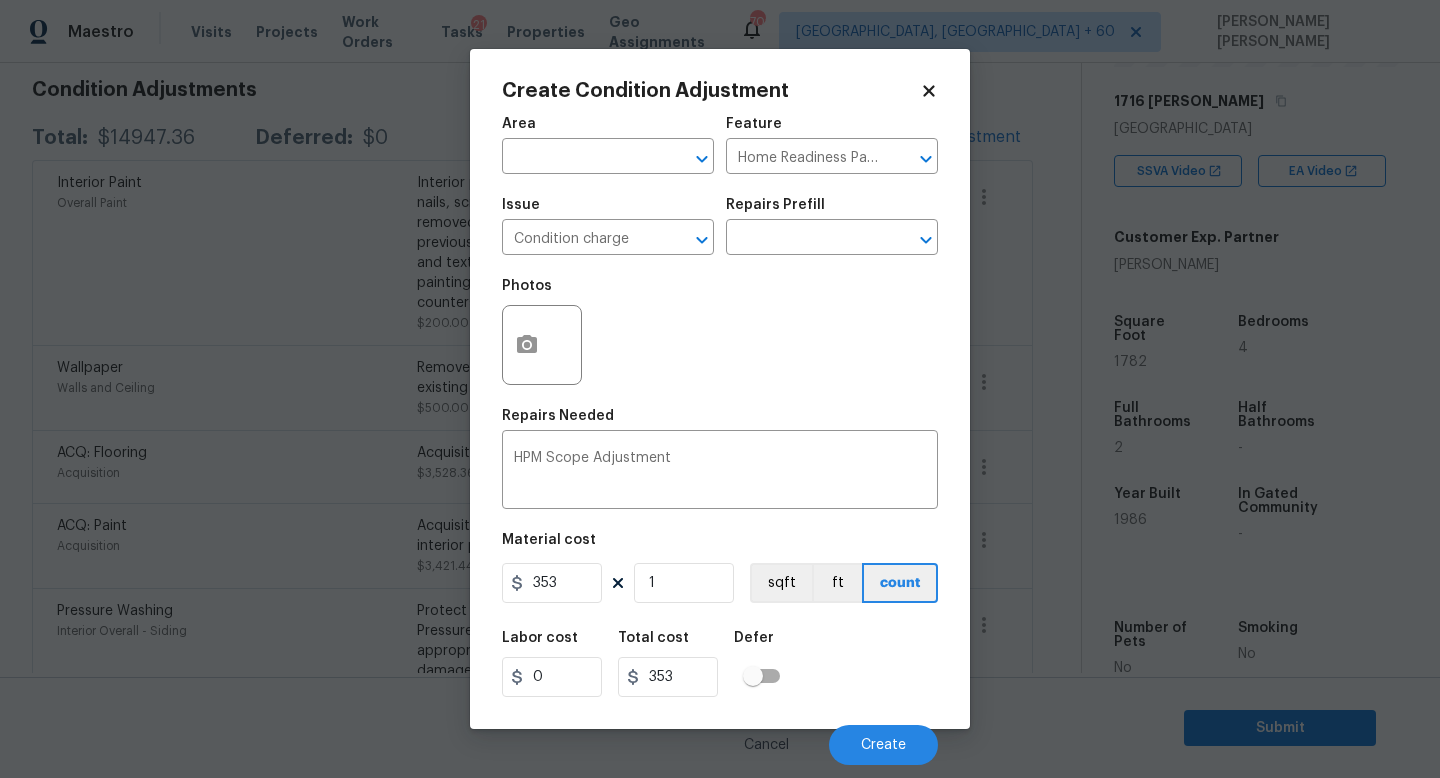 click on "Labor cost 0 Total cost 353 Defer" at bounding box center (720, 664) 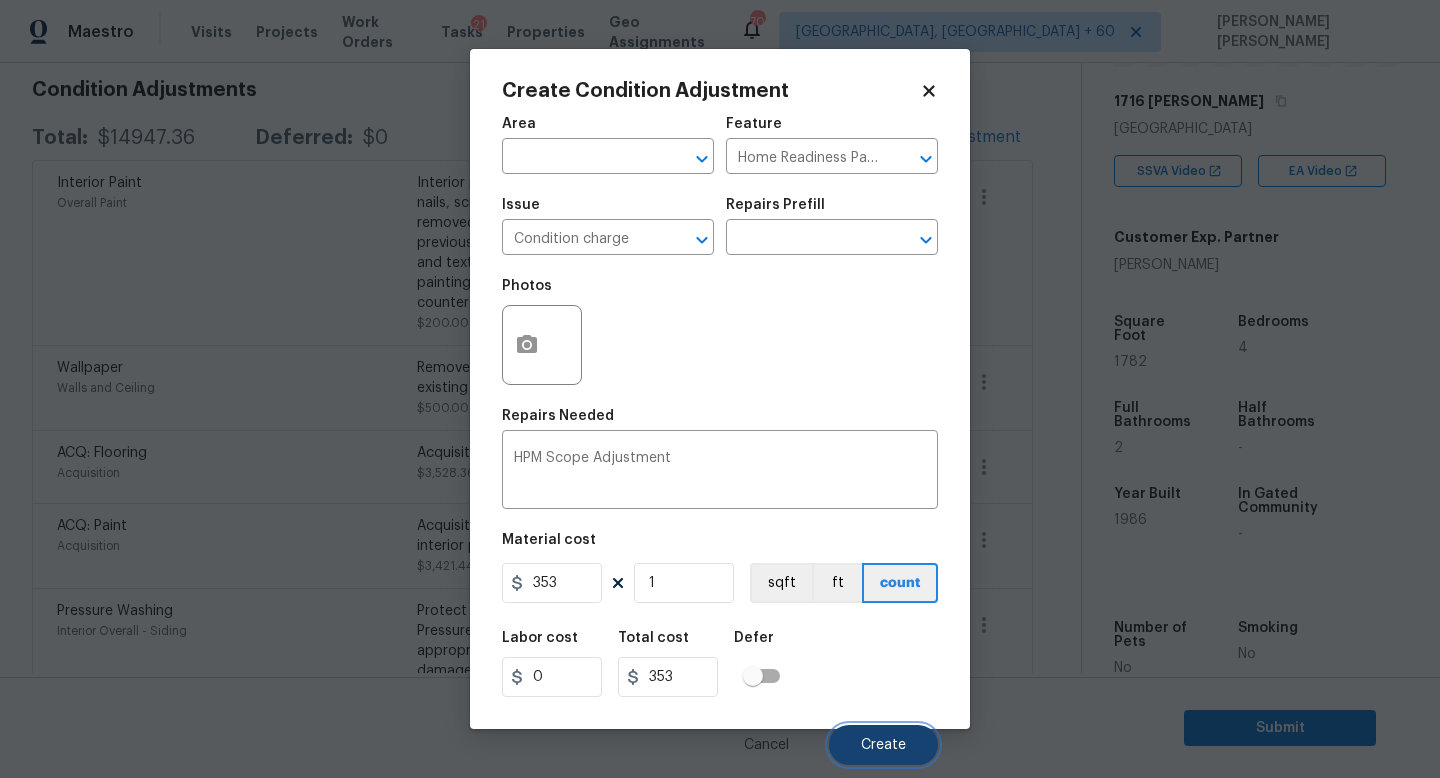 click on "Create" at bounding box center [883, 745] 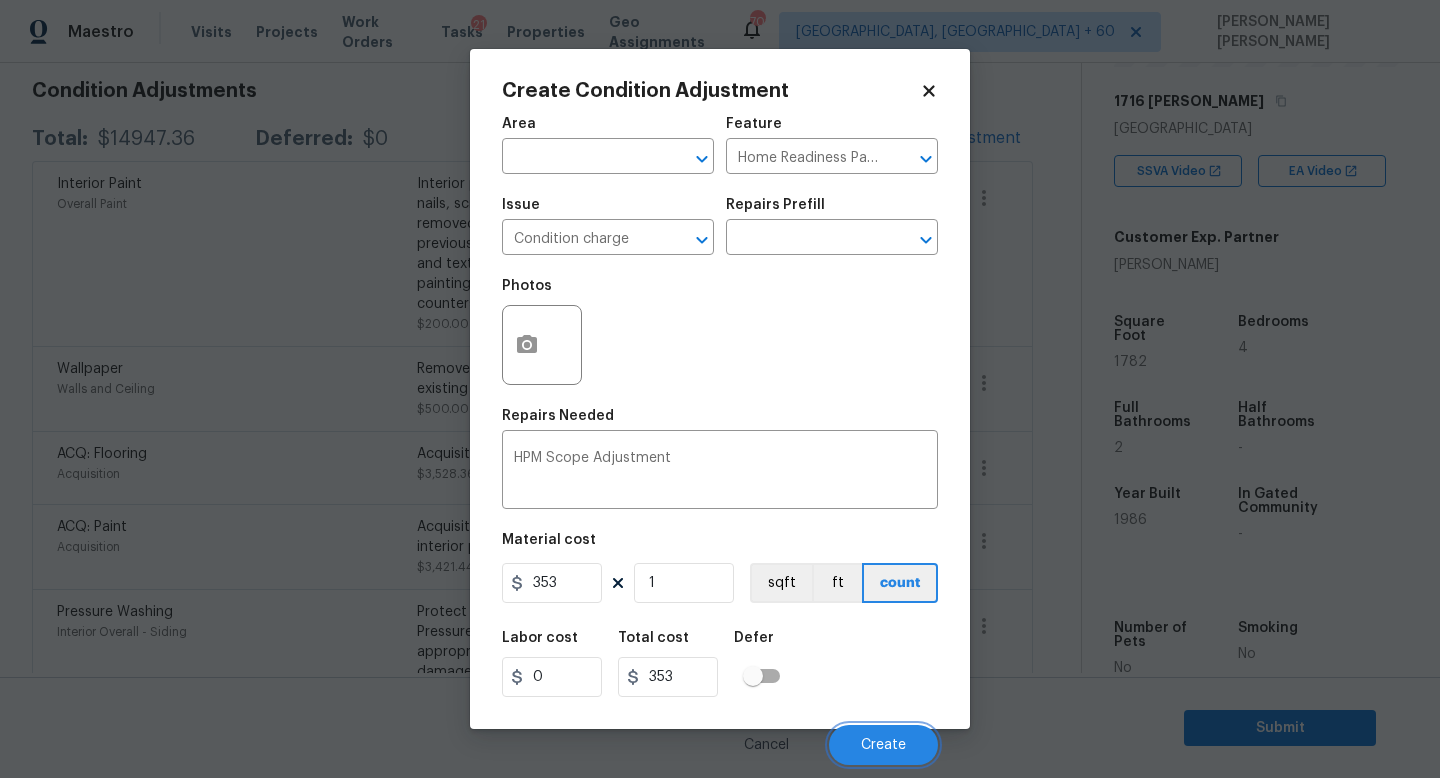 scroll, scrollTop: 287, scrollLeft: 0, axis: vertical 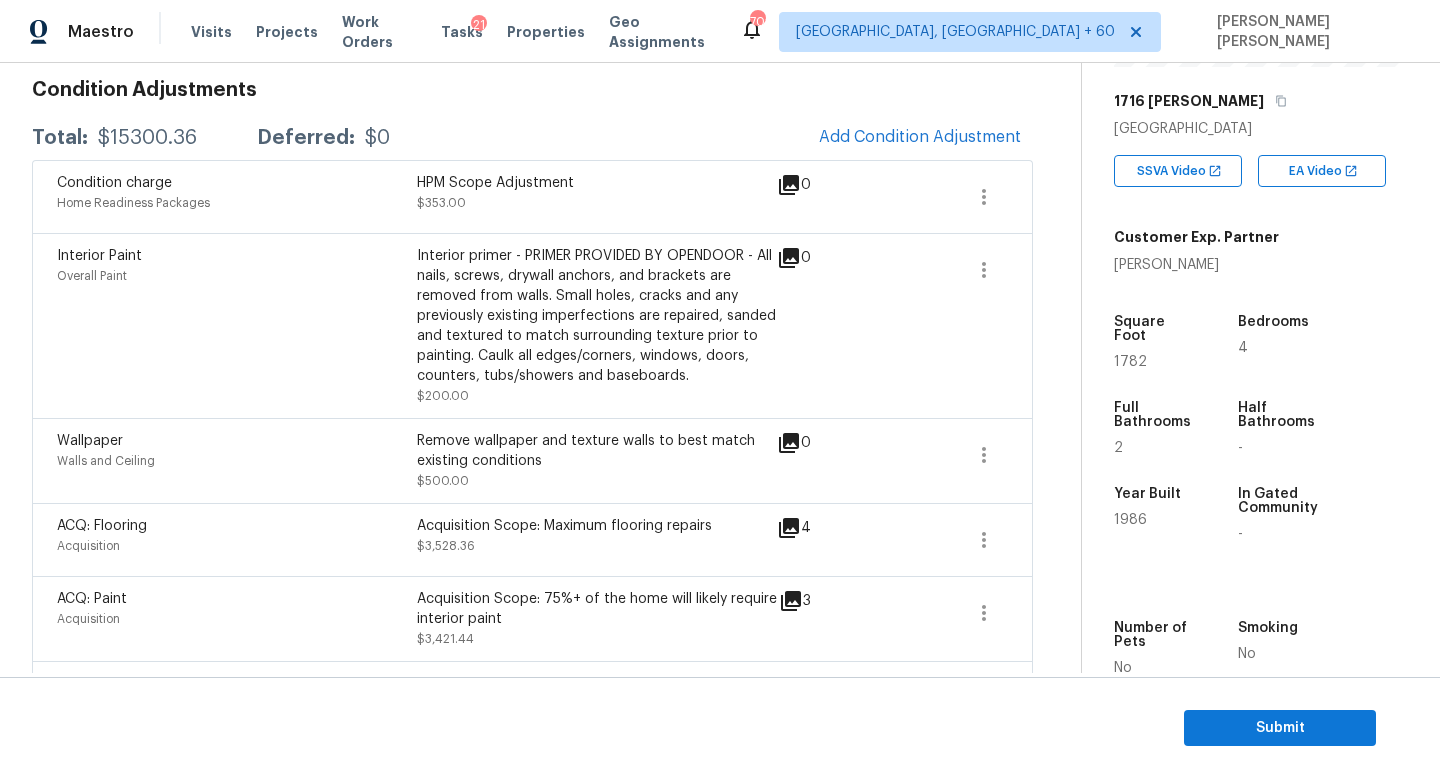 click on "Condition Adjustments Total:  $15300.36 Deferred:  $0 Add Condition Adjustment Condition charge Home Readiness Packages HPM Scope Adjustment $353.00   0 Interior Paint Overall Paint Interior primer - PRIMER PROVIDED BY OPENDOOR - All nails, screws, drywall anchors, and brackets are removed from walls. Small holes, cracks and any previously existing imperfections are repaired, sanded and textured to match surrounding texture prior to painting. Caulk all edges/corners, windows, doors, counters, tubs/showers and baseboards. $200.00   0 Wallpaper Walls and Ceiling Remove wallpaper and texture walls to best match existing conditions $500.00   0 ACQ: Flooring Acquisition Acquisition Scope: Maximum flooring repairs $3,528.36   4 ACQ: Paint Acquisition Acquisition Scope: 75%+ of the home will likely require interior paint $3,421.44   3 Pressure Washing Interior Overall - Siding $380.00   1 Overall Flooring Interior Overall - Overall Flooring Maximum Floor Repairs $3,706.56   8 Poor interior paint quality $3,211.00" at bounding box center (532, 534) 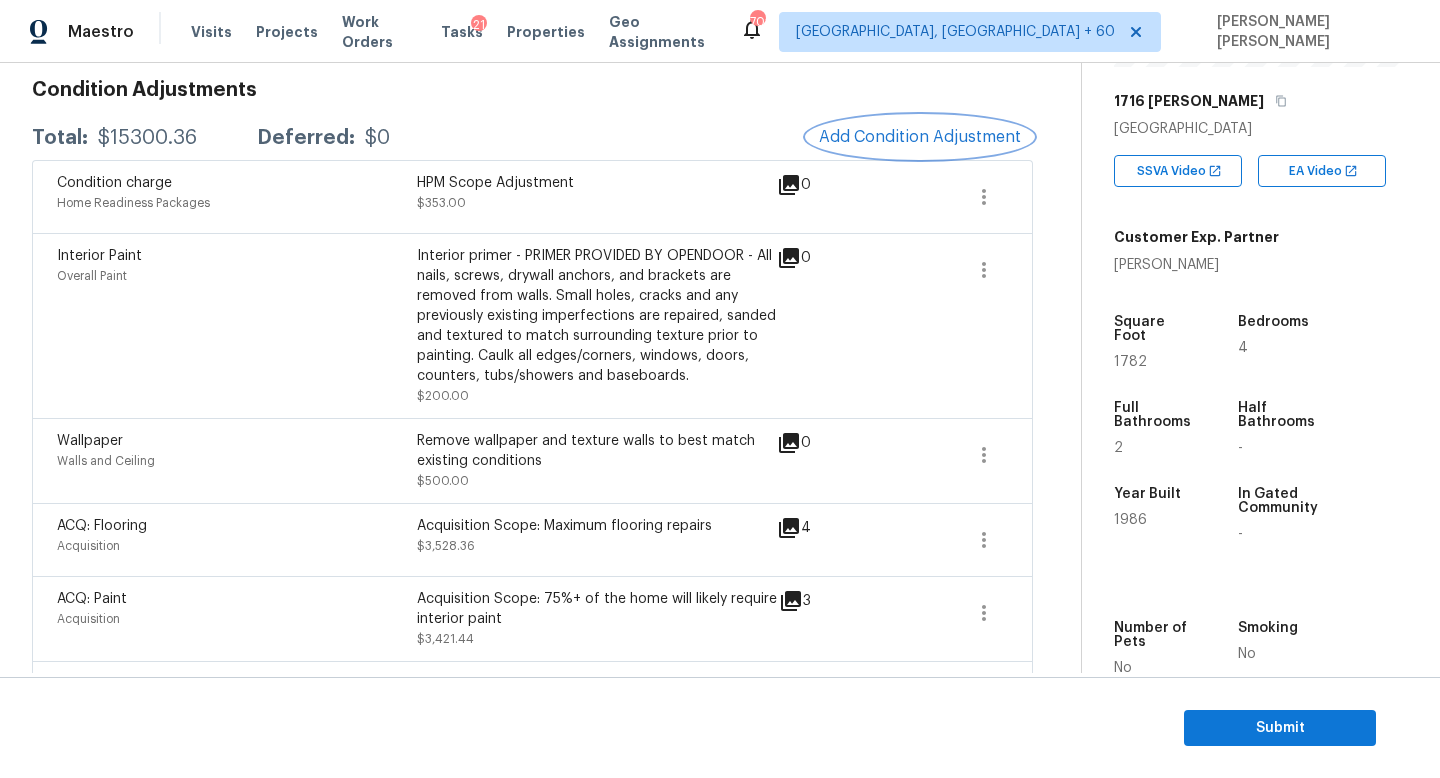 click on "Add Condition Adjustment" at bounding box center [920, 137] 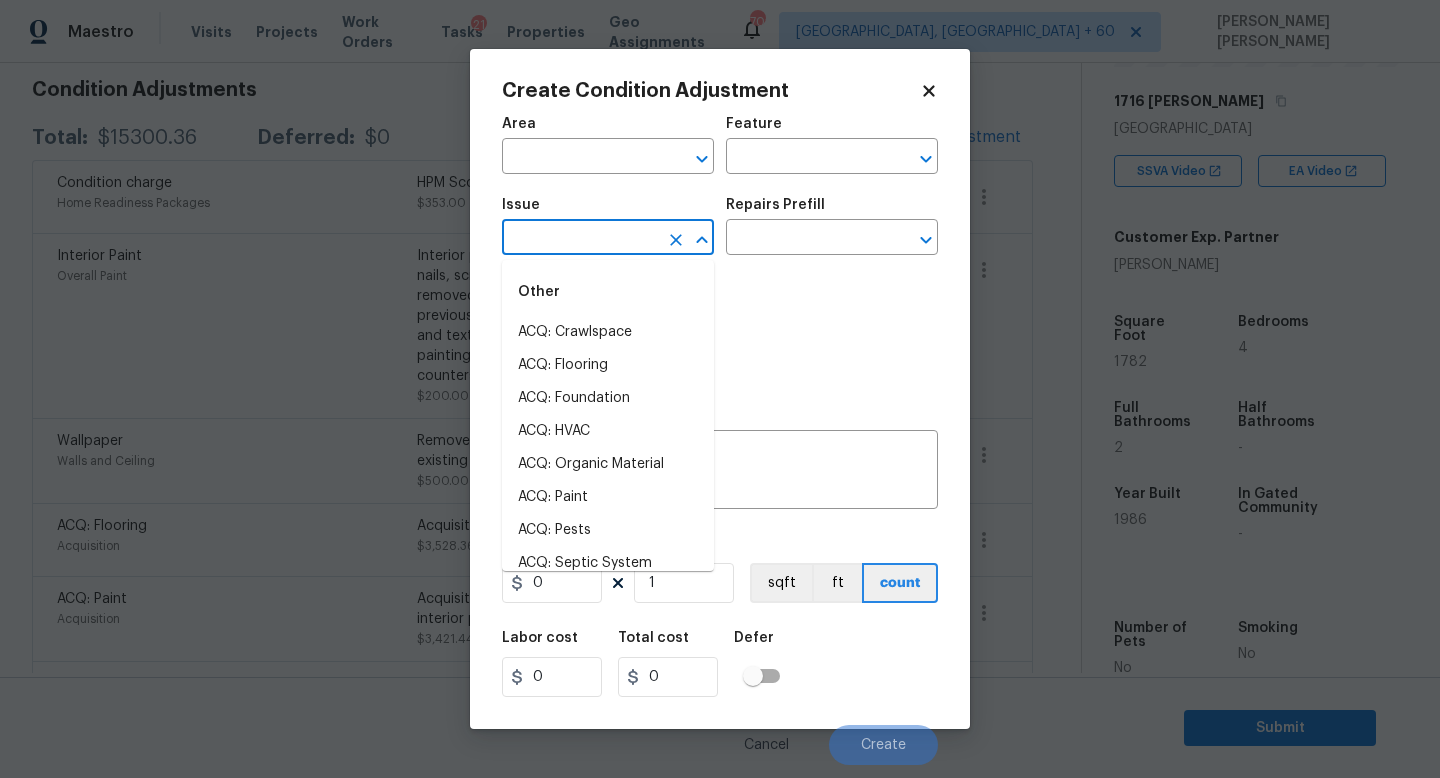 click at bounding box center (580, 239) 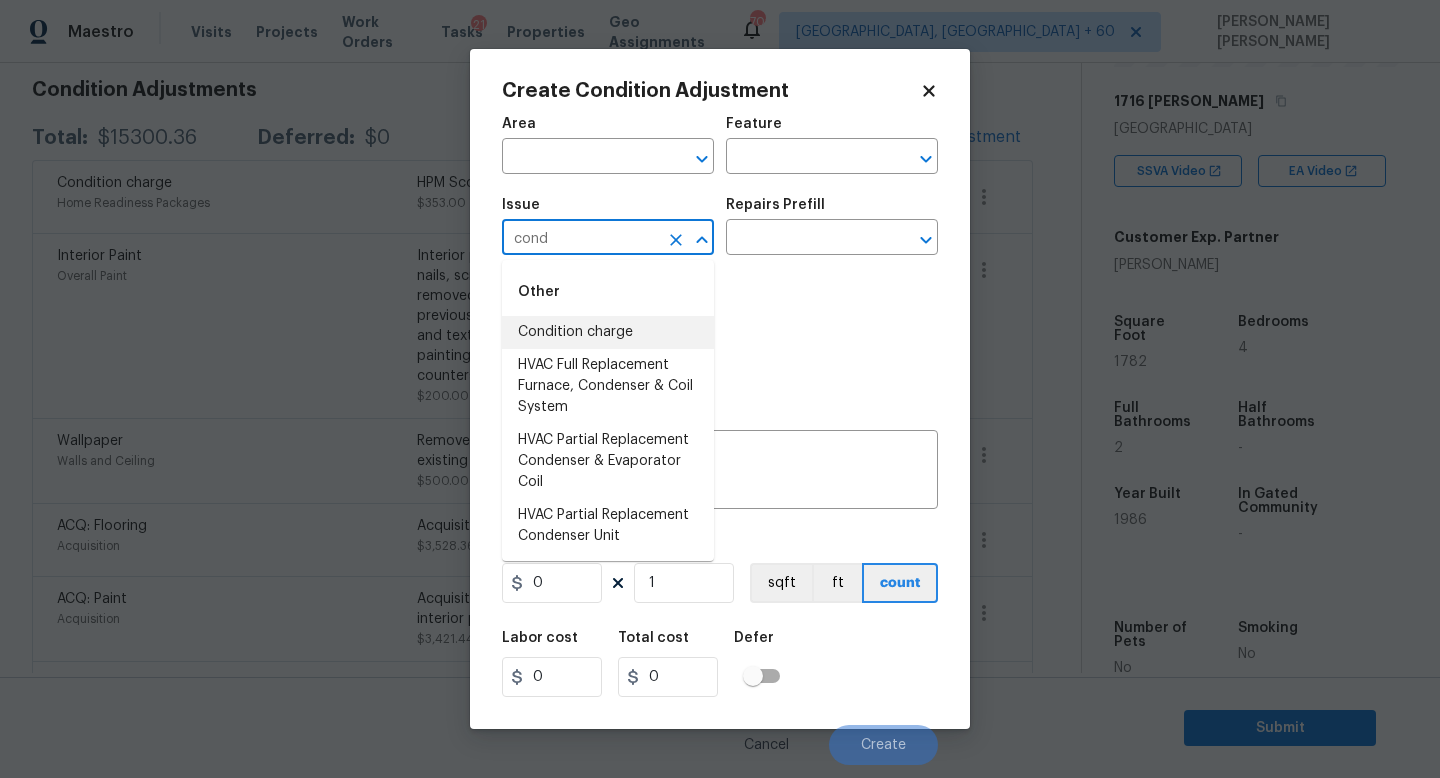 click on "Condition charge" at bounding box center (608, 332) 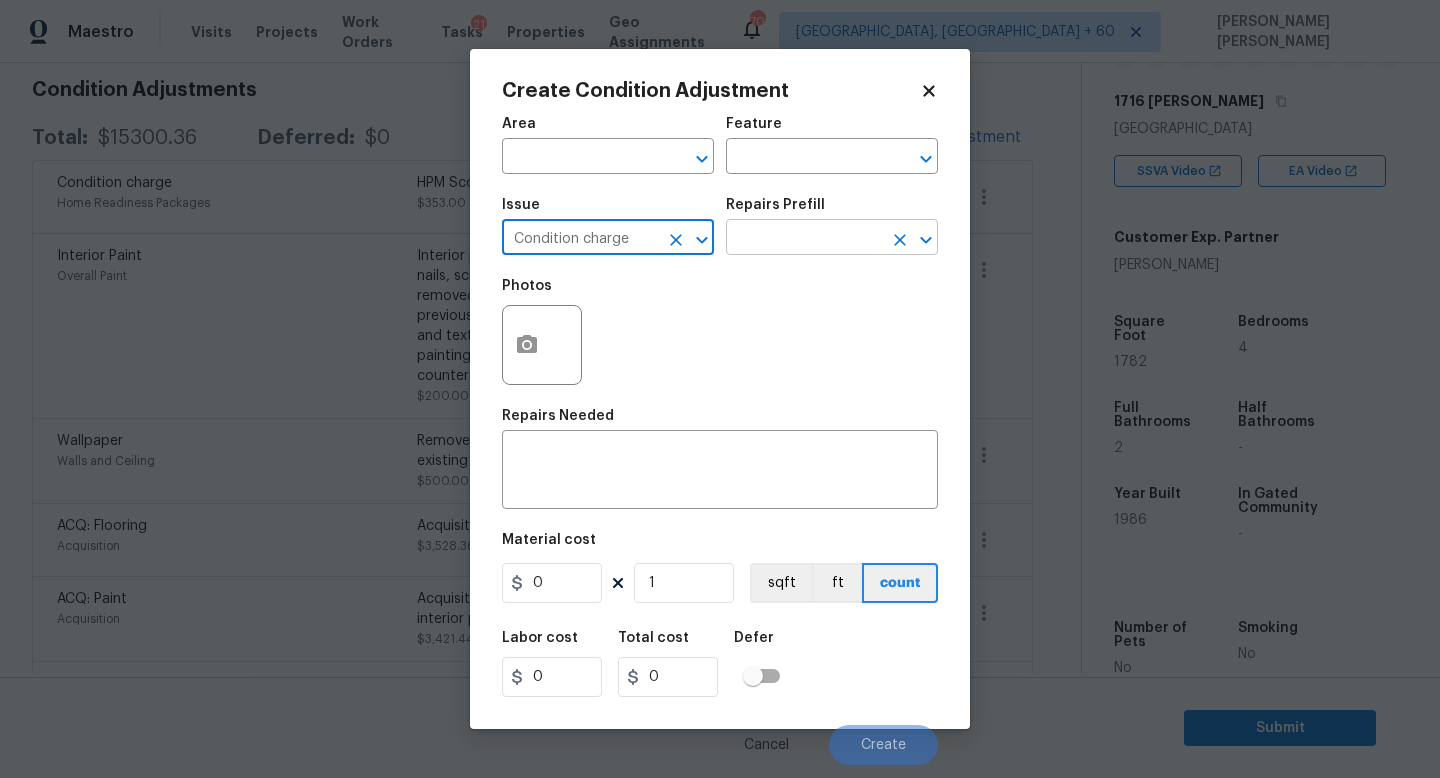 type on "Condition charge" 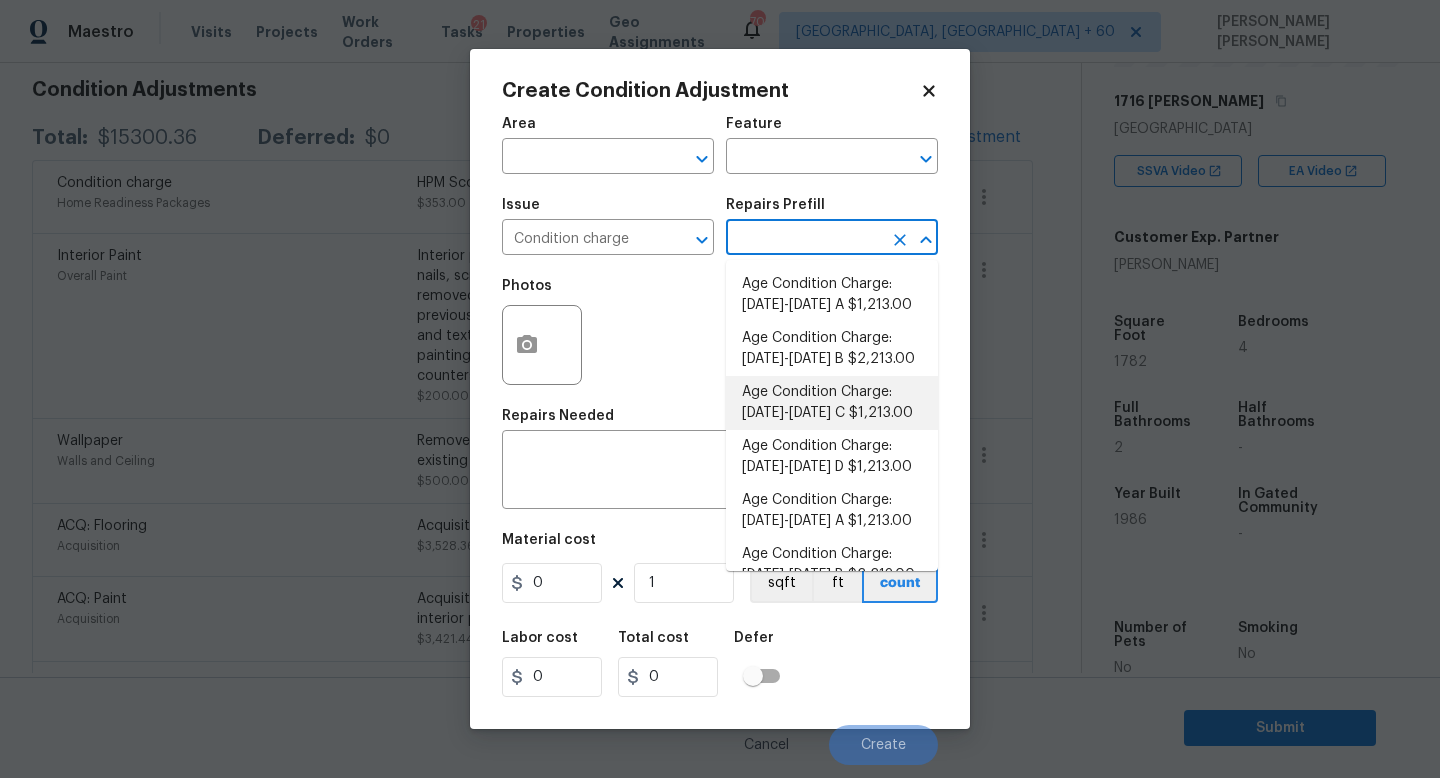 scroll, scrollTop: 656, scrollLeft: 0, axis: vertical 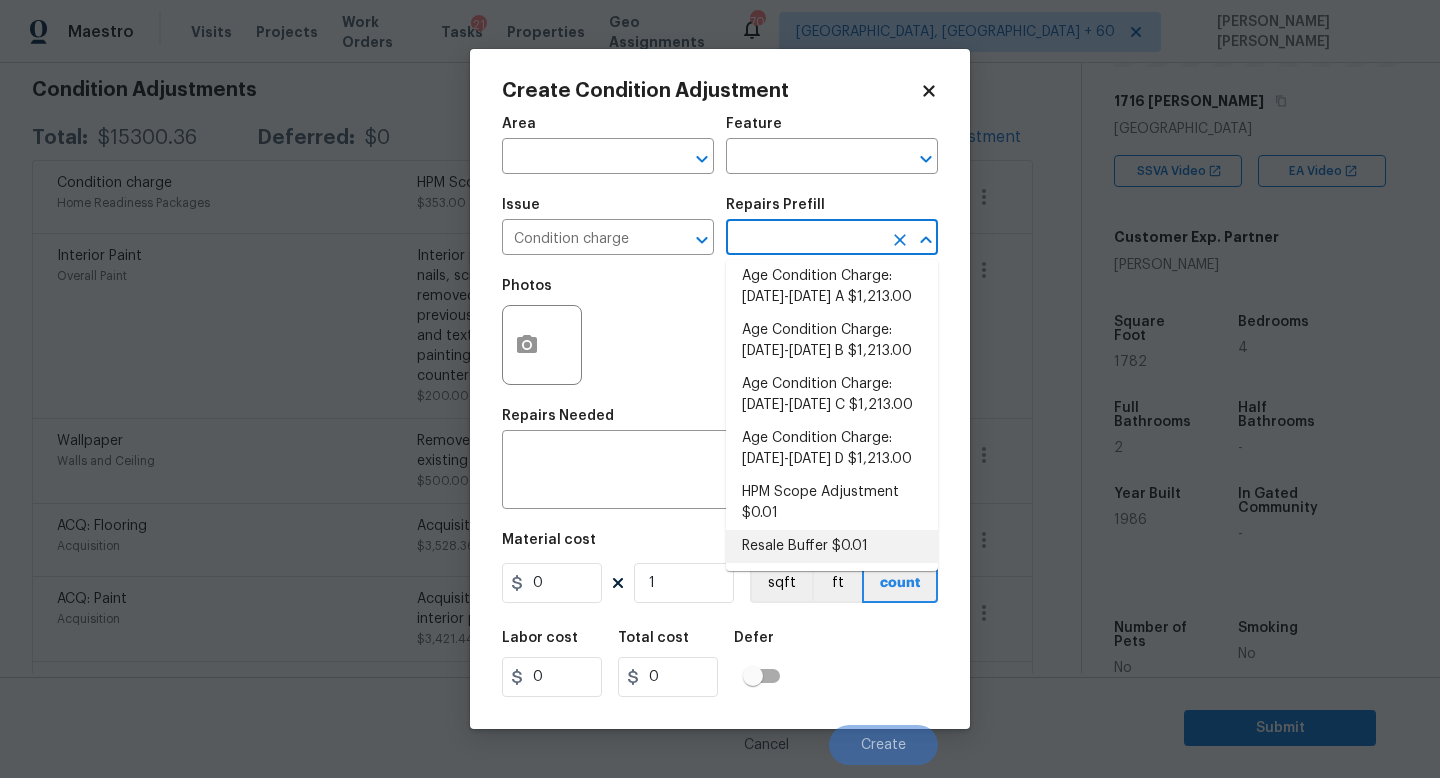 click on "Resale Buffer $0.01" at bounding box center [832, 546] 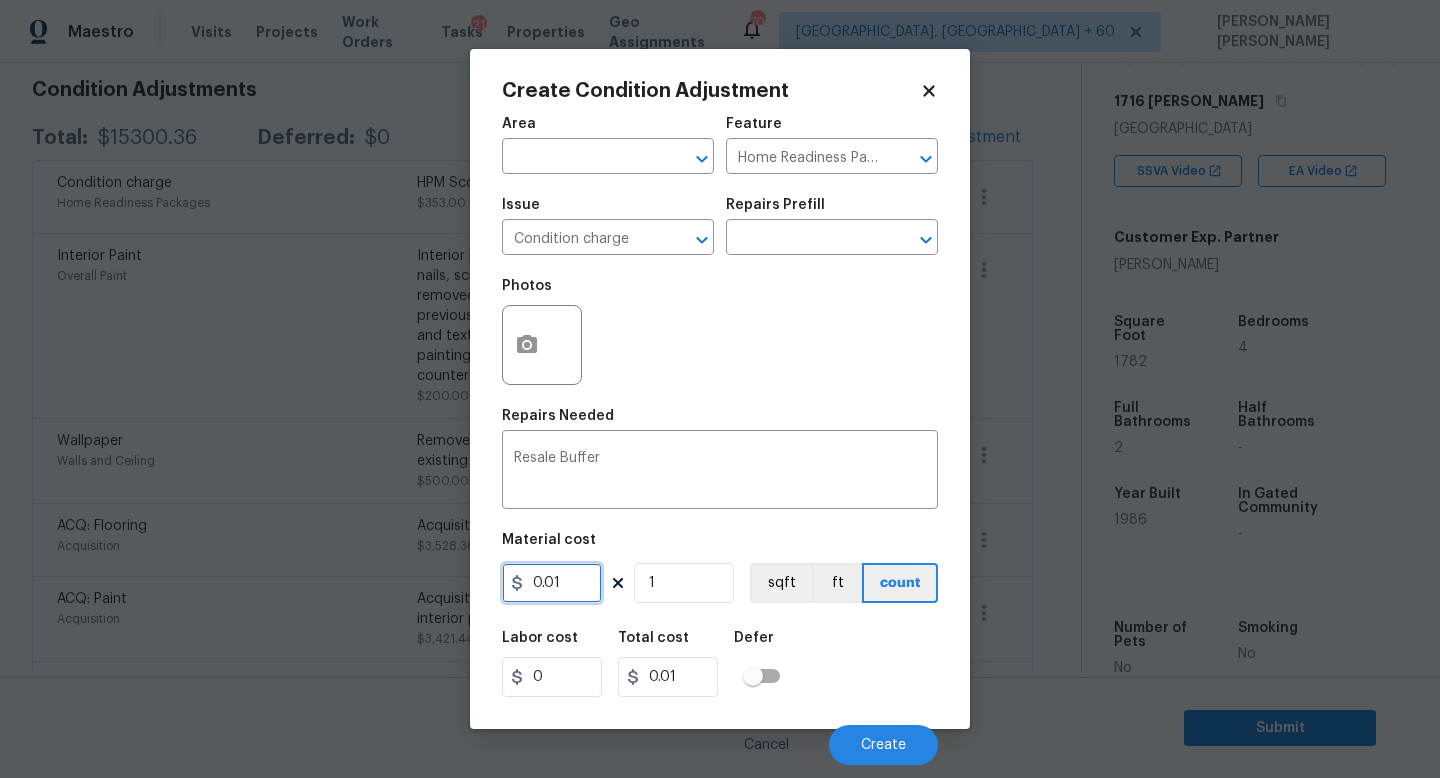 drag, startPoint x: 578, startPoint y: 583, endPoint x: 127, endPoint y: 584, distance: 451.0011 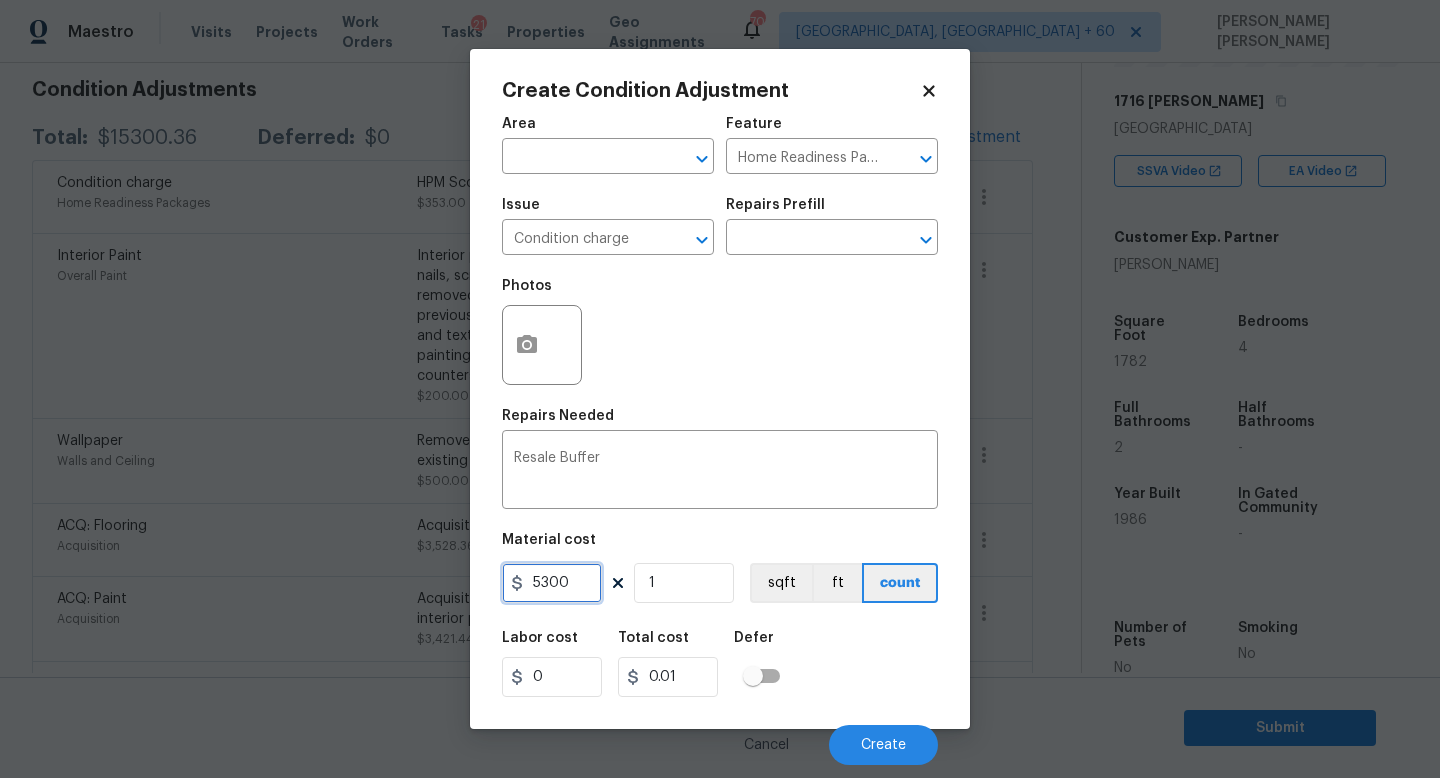 type on "5300" 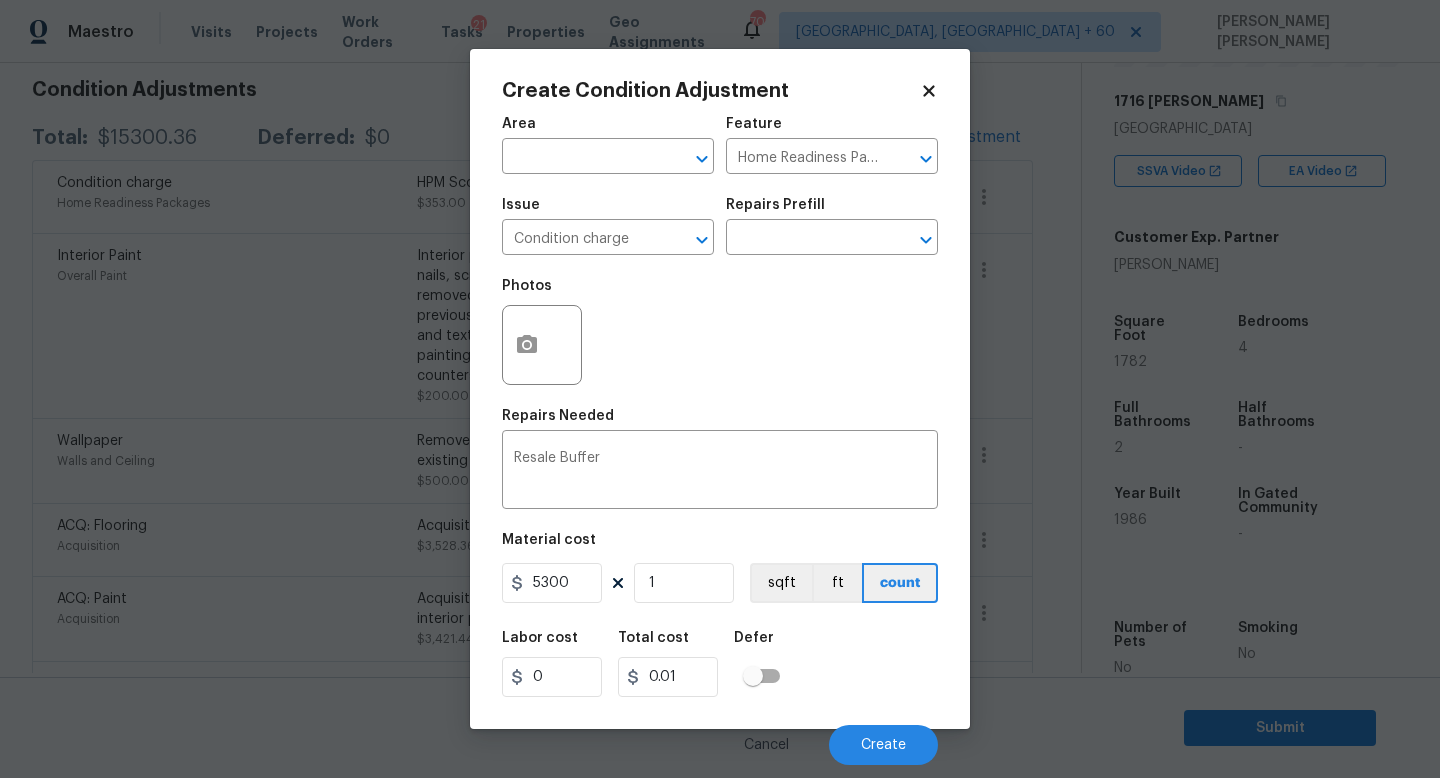 type on "5300" 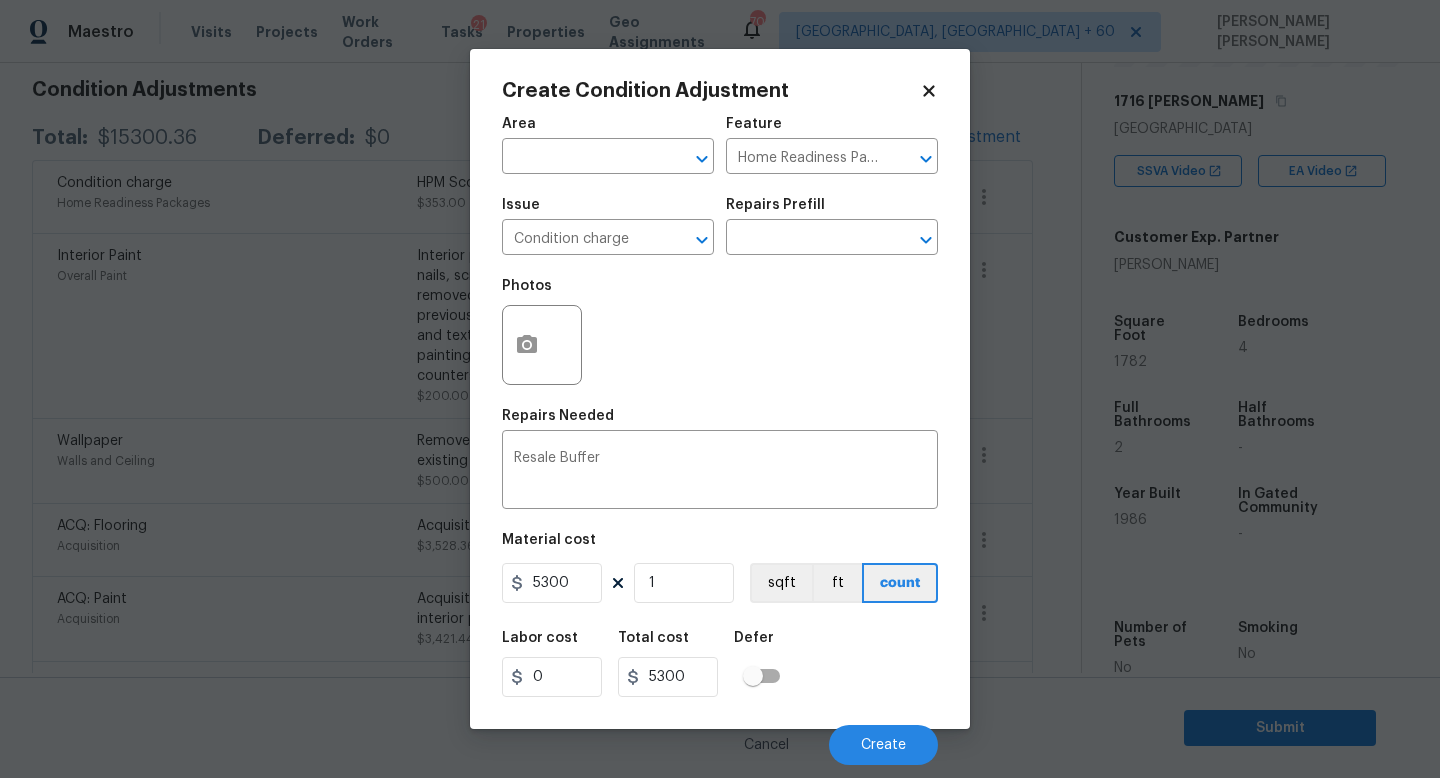 click on "Labor cost 0 Total cost 5300 Defer" at bounding box center (720, 664) 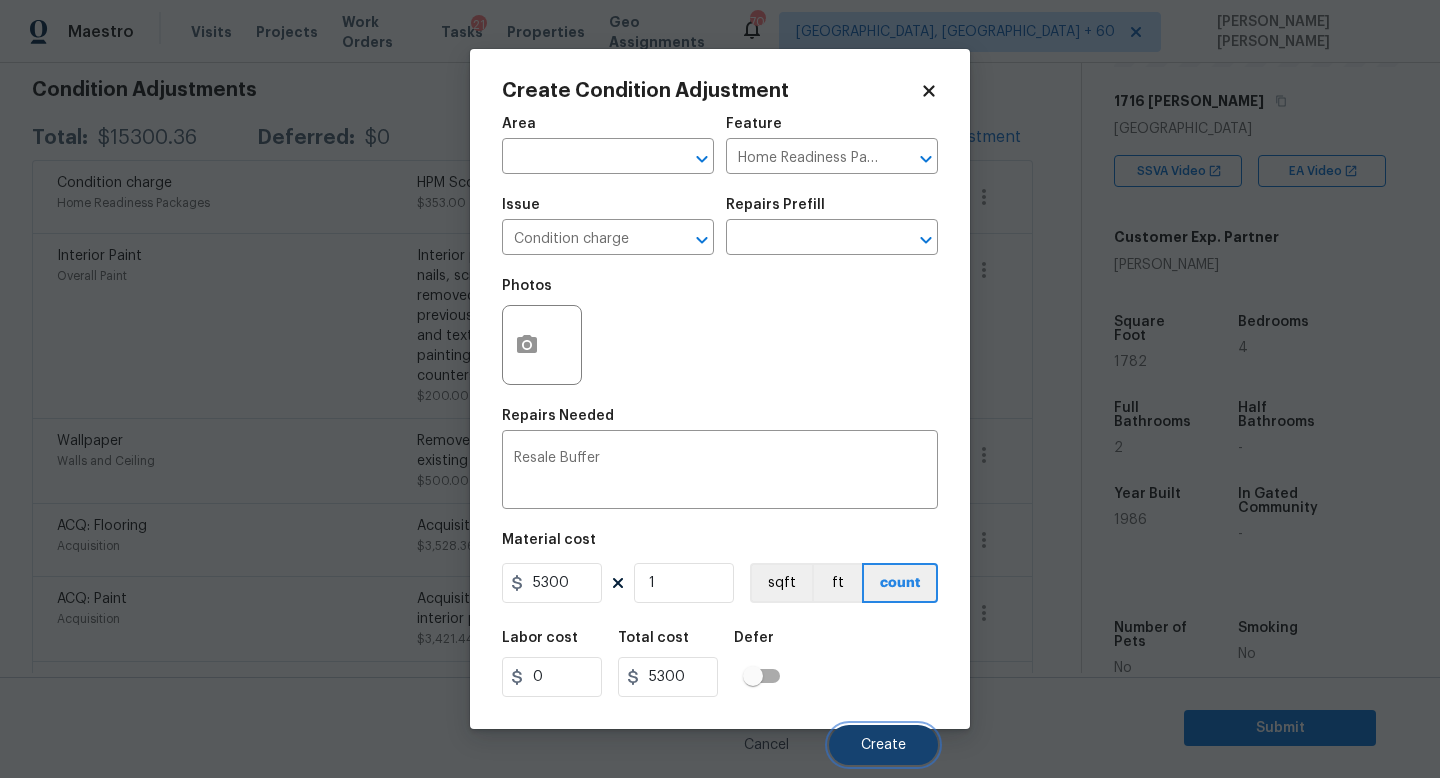 click on "Create" at bounding box center (883, 745) 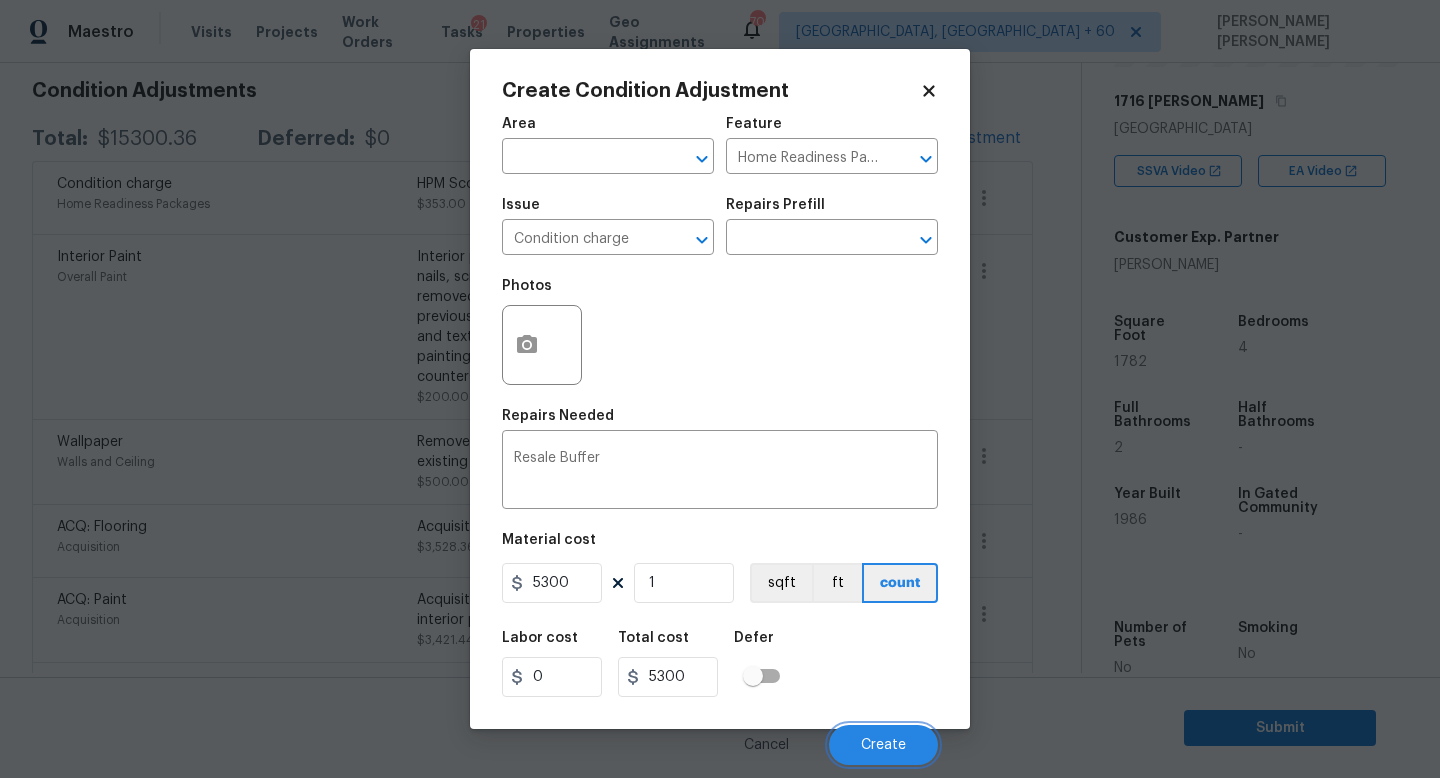 scroll, scrollTop: 287, scrollLeft: 0, axis: vertical 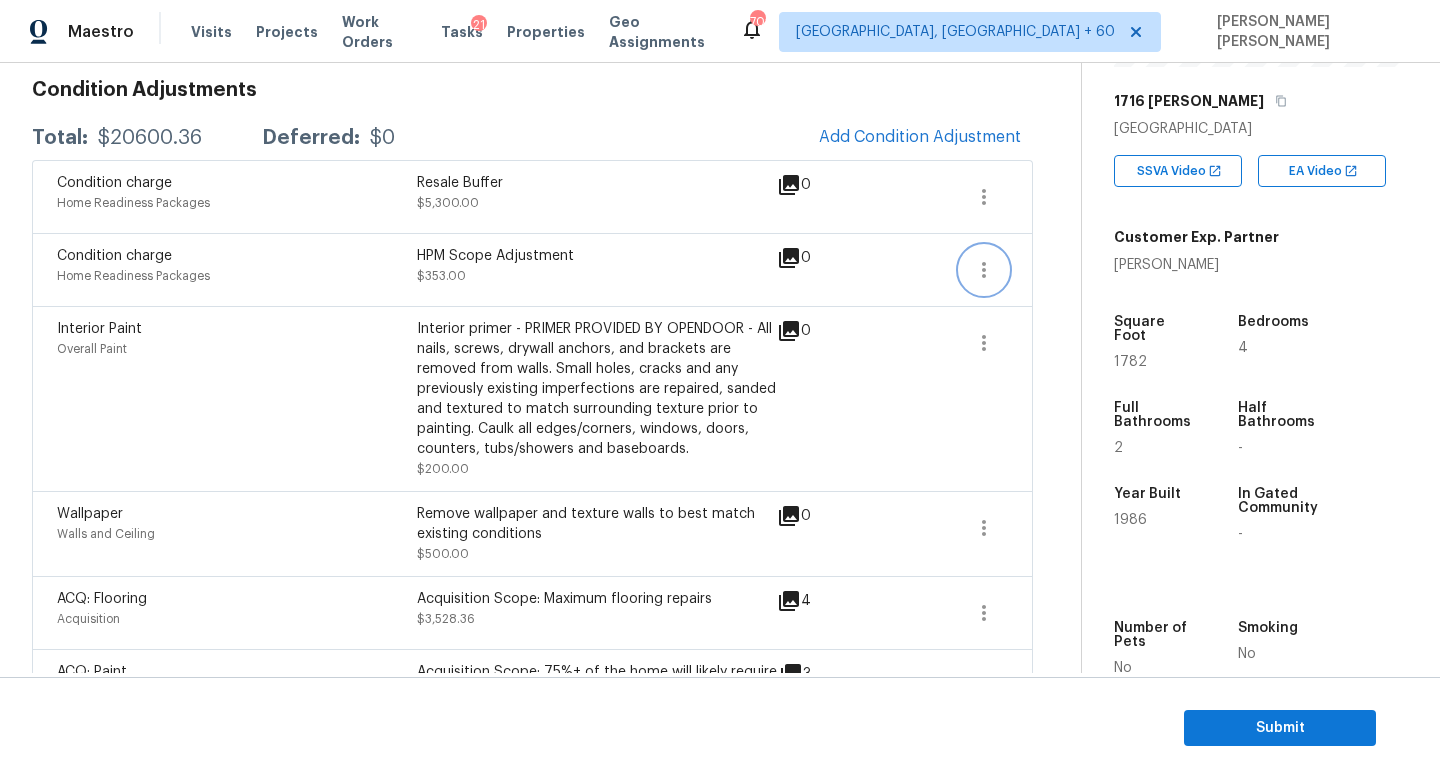 click at bounding box center (984, 270) 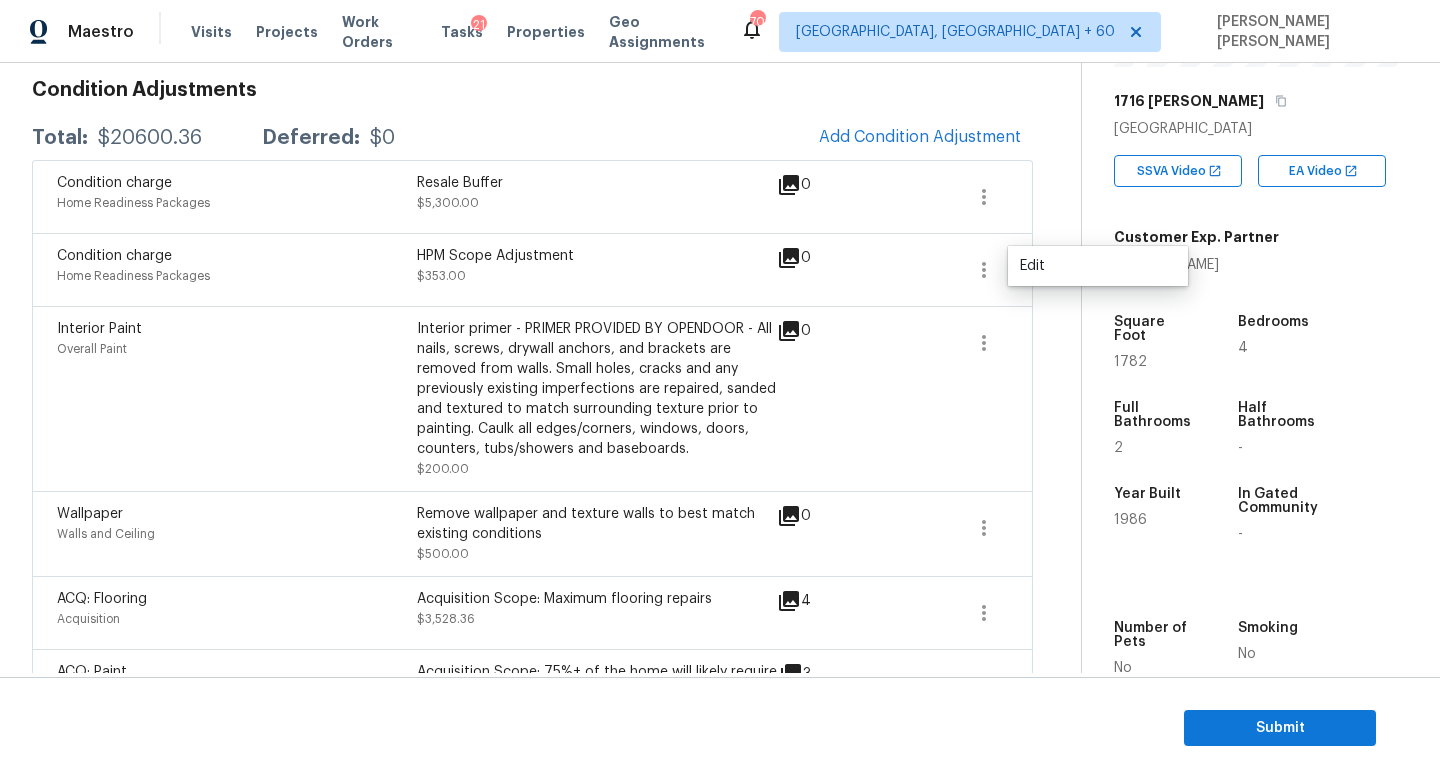 click on "Edit" at bounding box center (1098, 266) 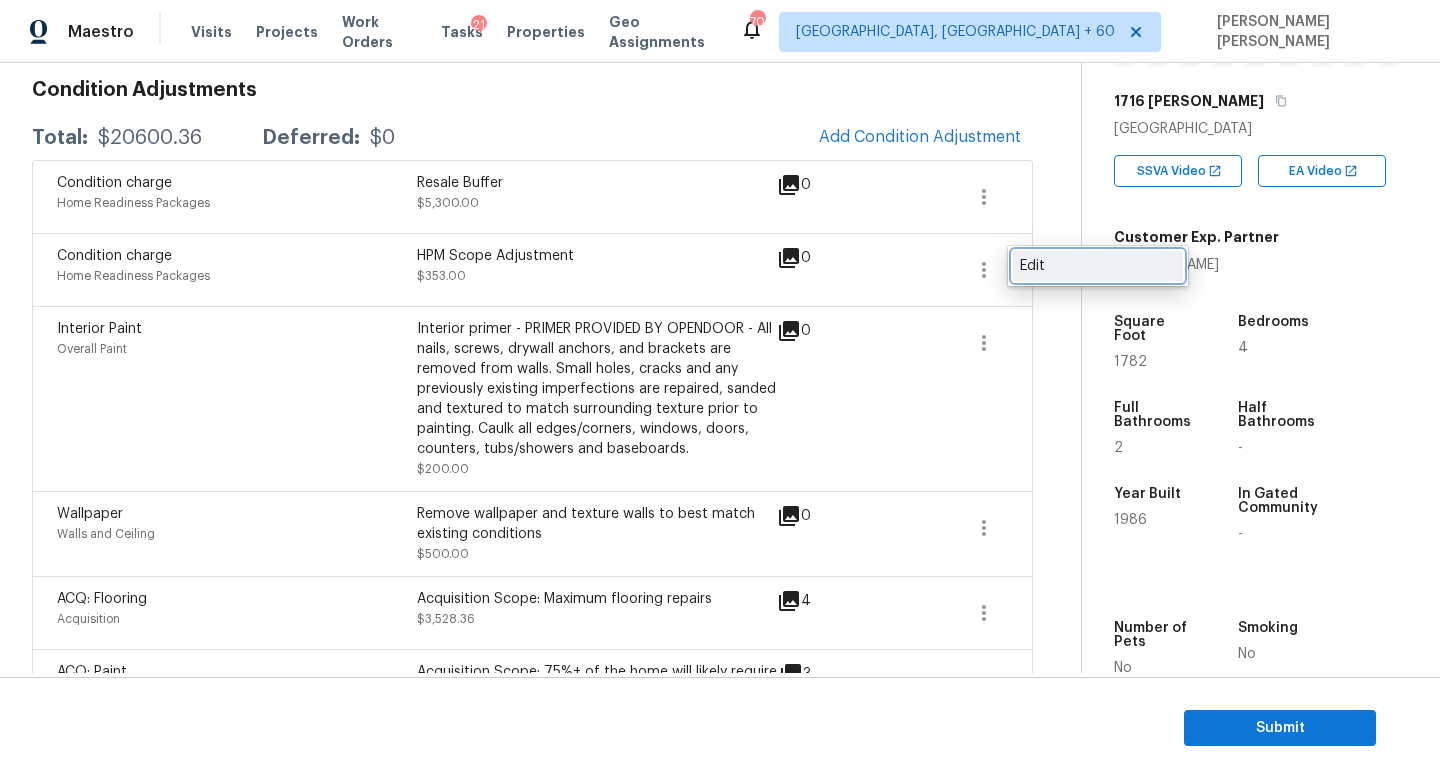 click on "Edit" at bounding box center (1098, 266) 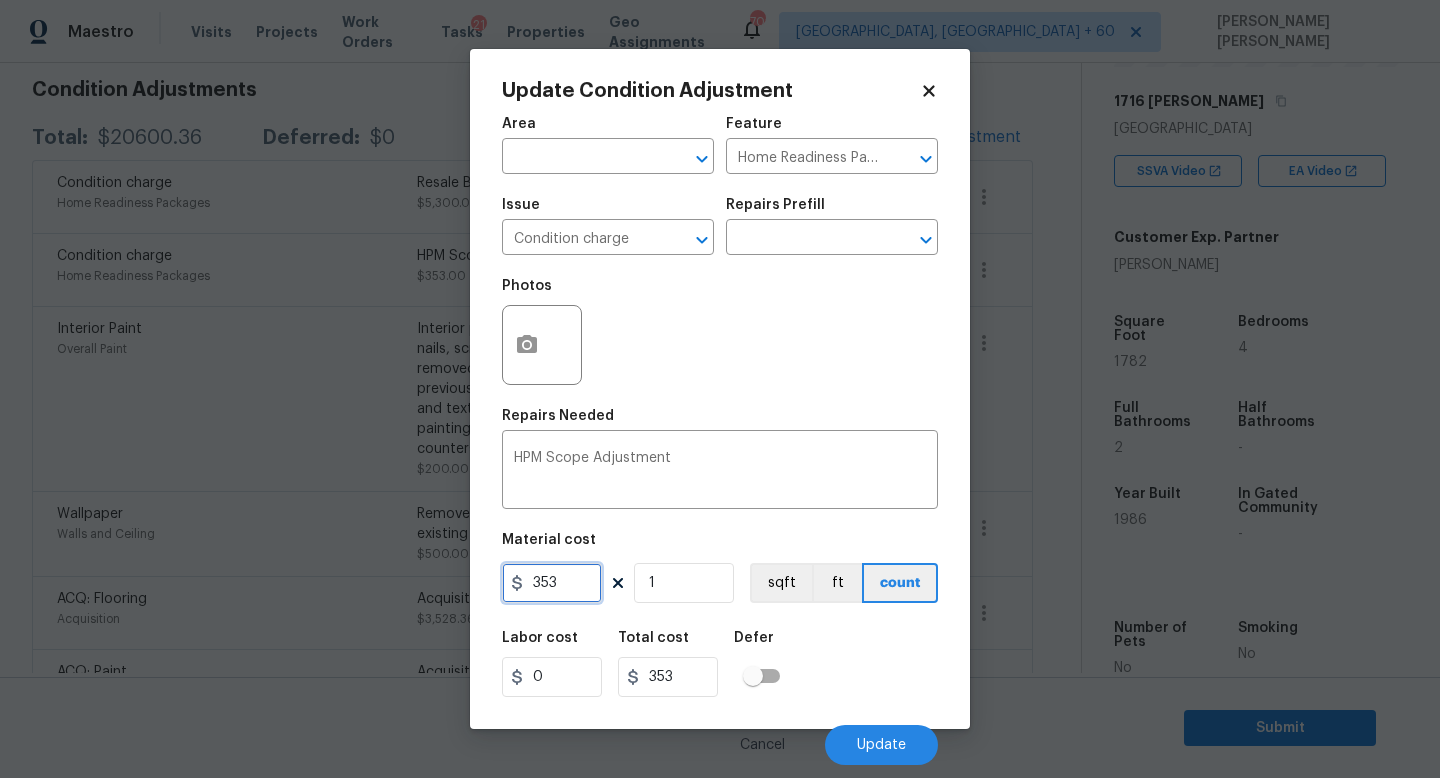 drag, startPoint x: 588, startPoint y: 581, endPoint x: 195, endPoint y: 581, distance: 393 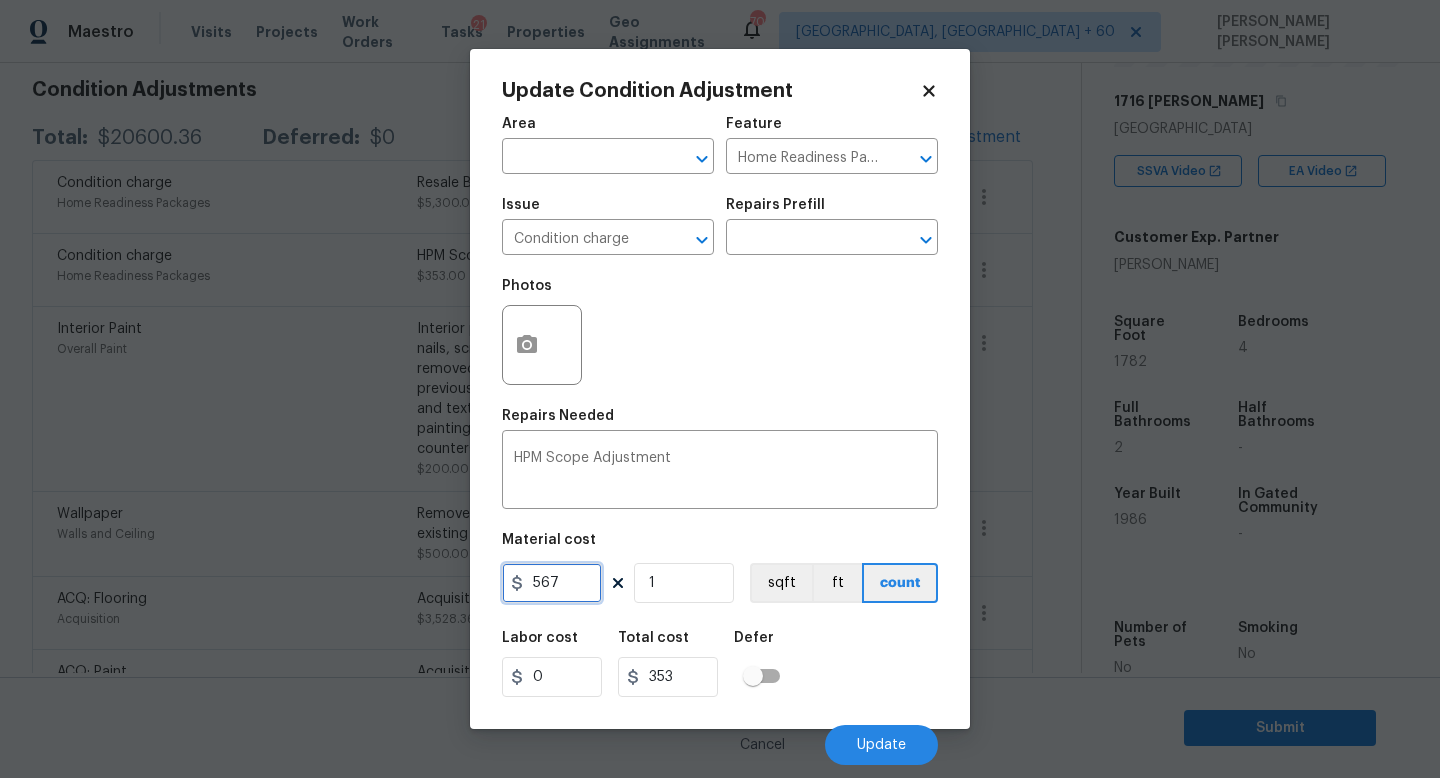 type on "567" 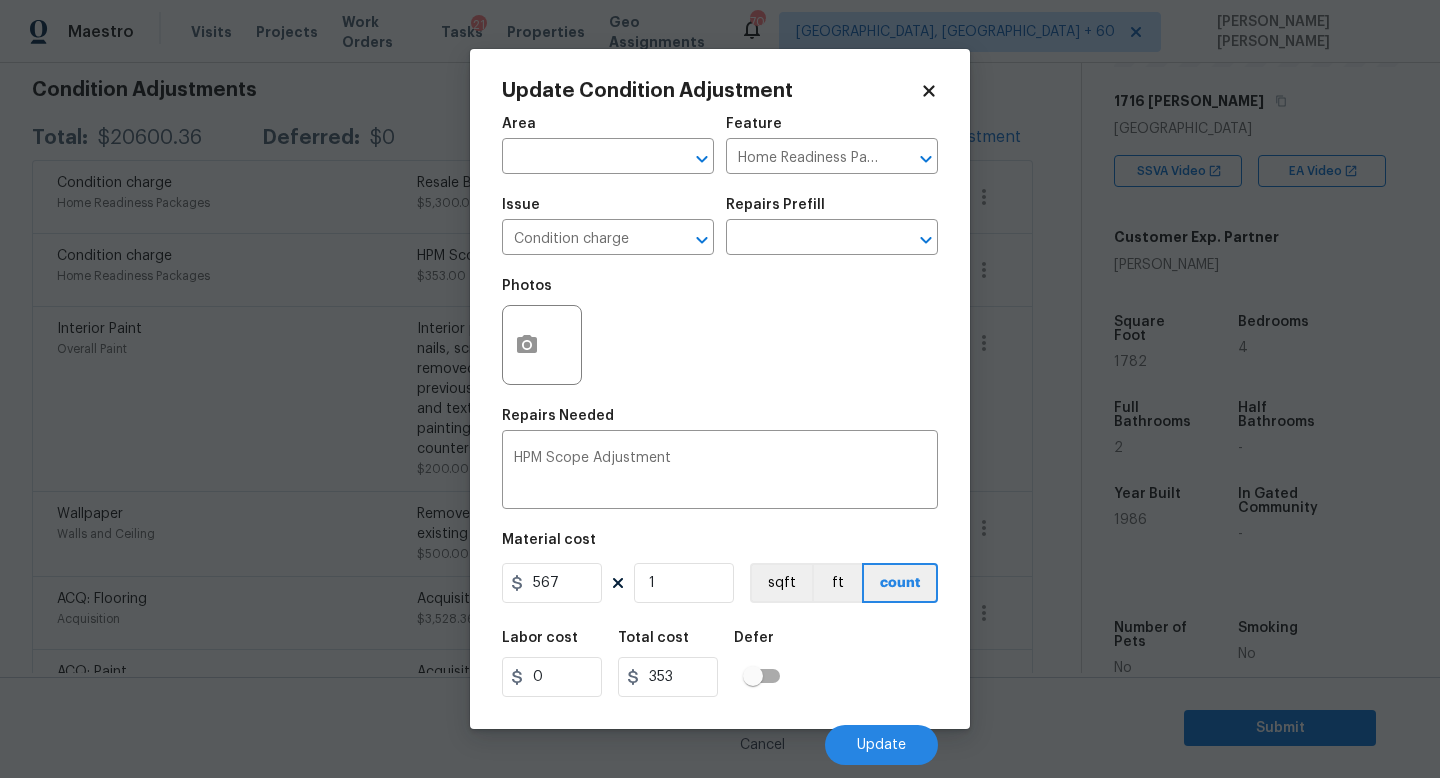 type on "567" 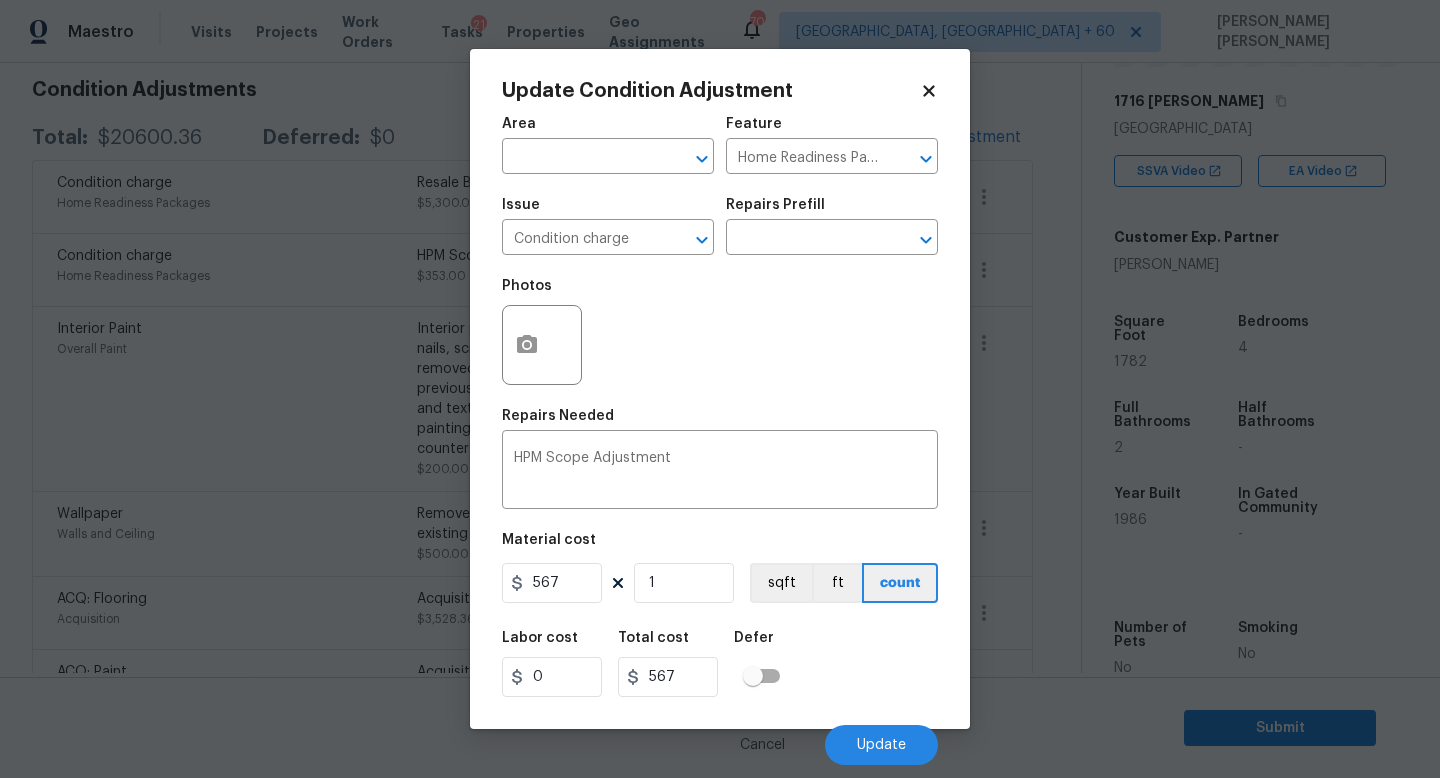 click on "Labor cost 0 Total cost 567 Defer" at bounding box center (720, 664) 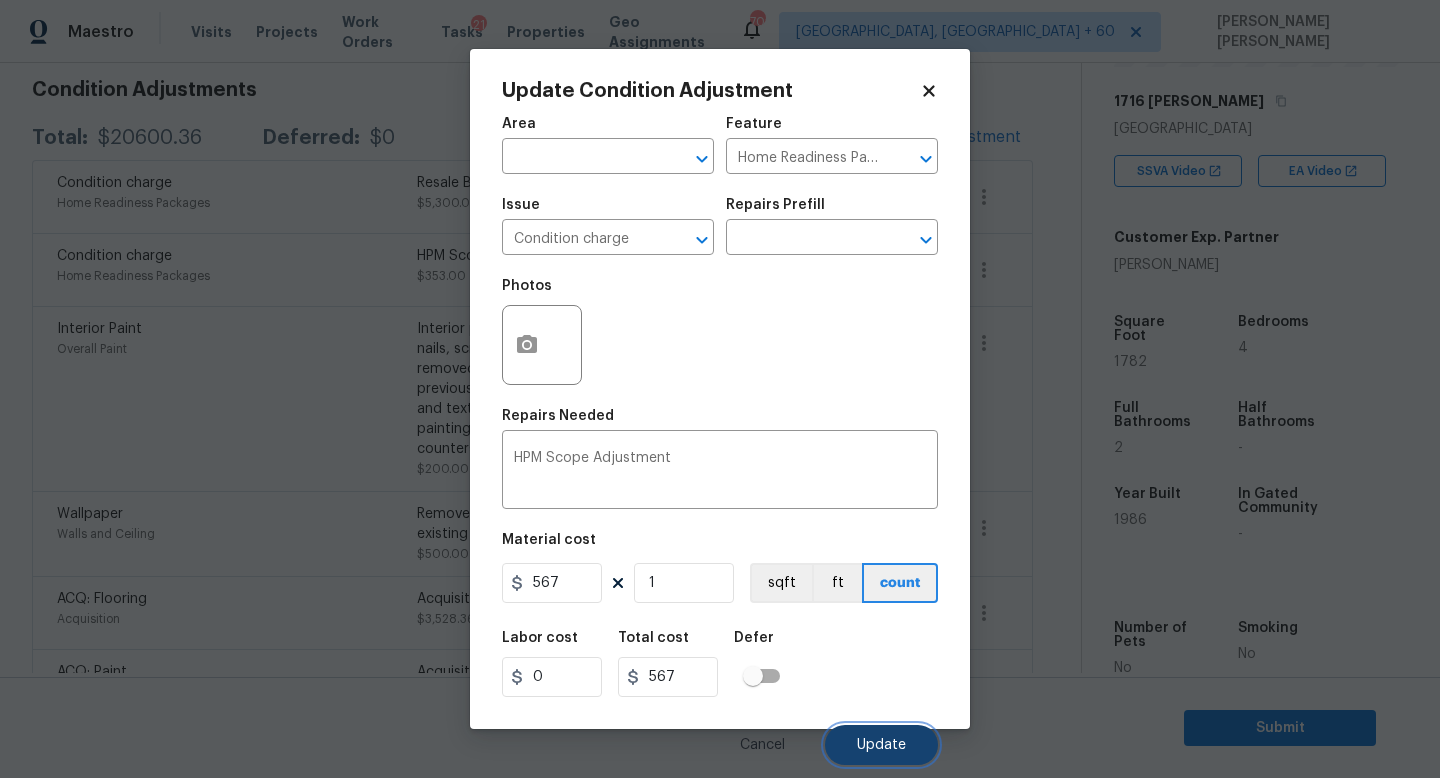 click on "Update" at bounding box center [881, 745] 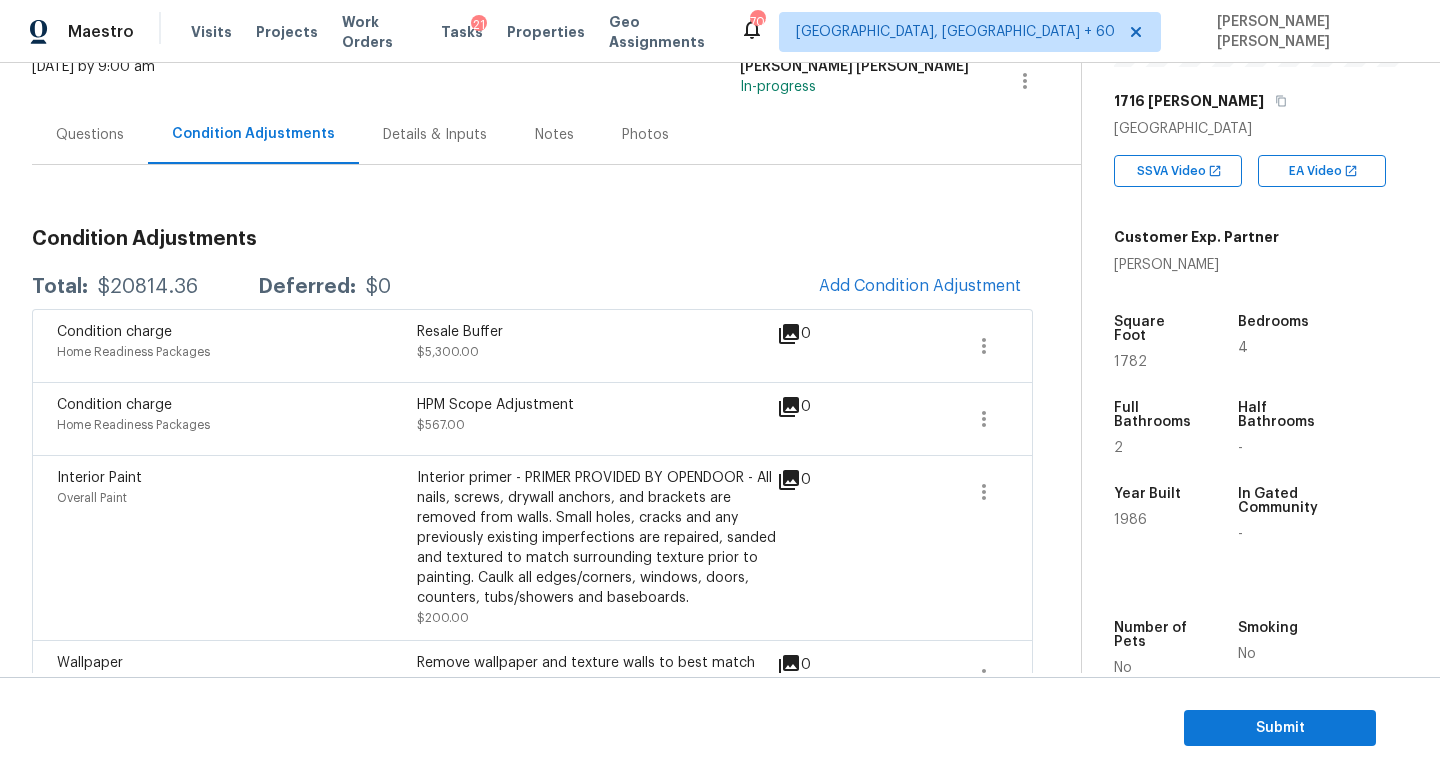 scroll, scrollTop: 113, scrollLeft: 0, axis: vertical 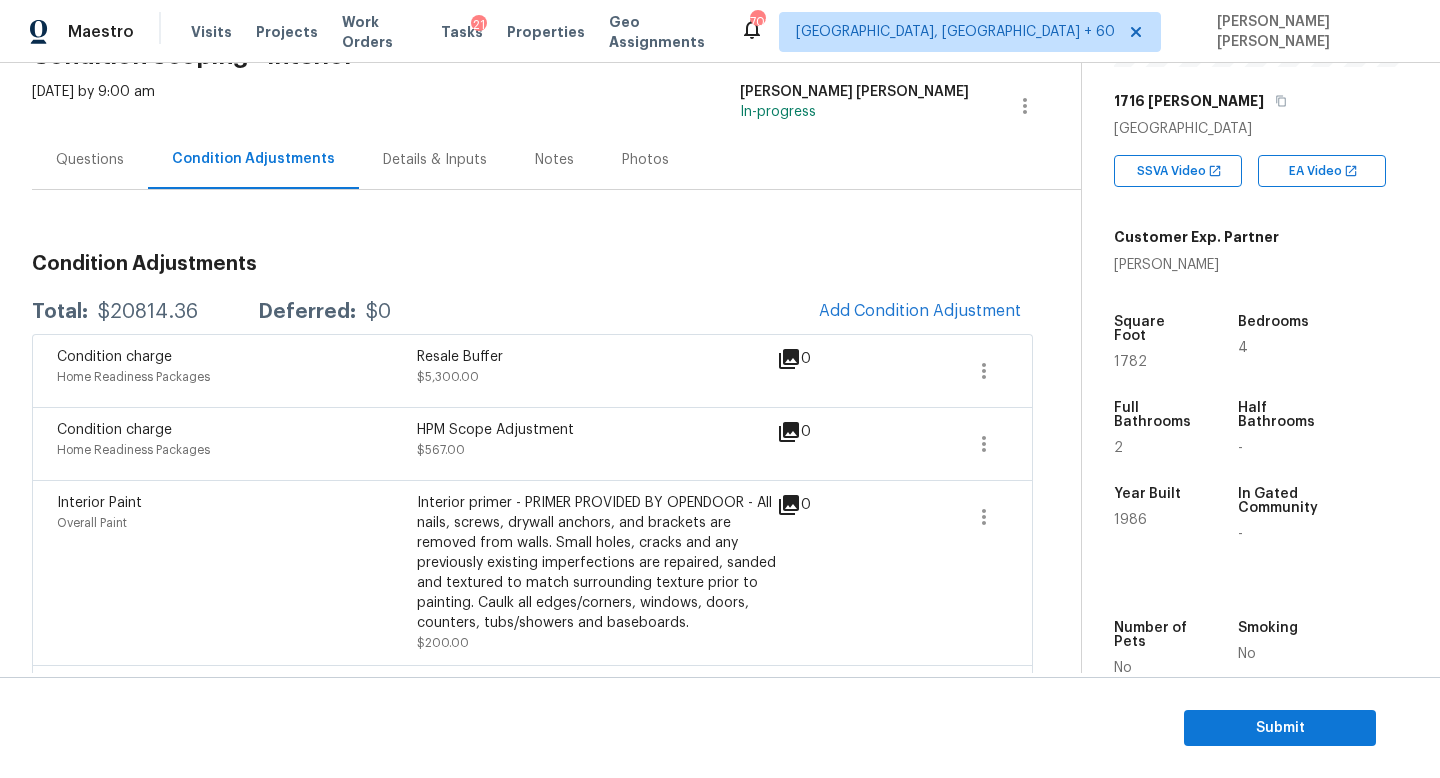 drag, startPoint x: 89, startPoint y: 306, endPoint x: 226, endPoint y: 306, distance: 137 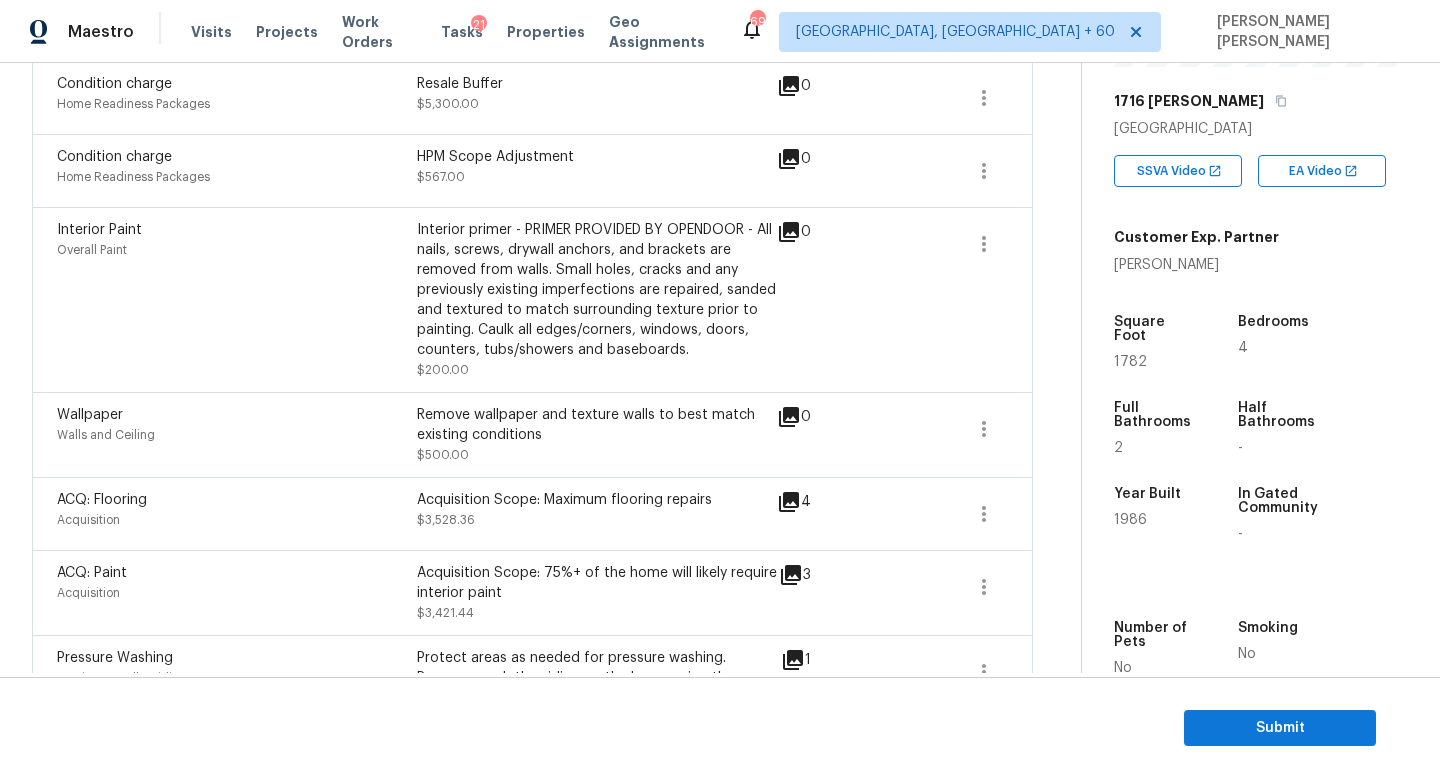 scroll, scrollTop: 0, scrollLeft: 0, axis: both 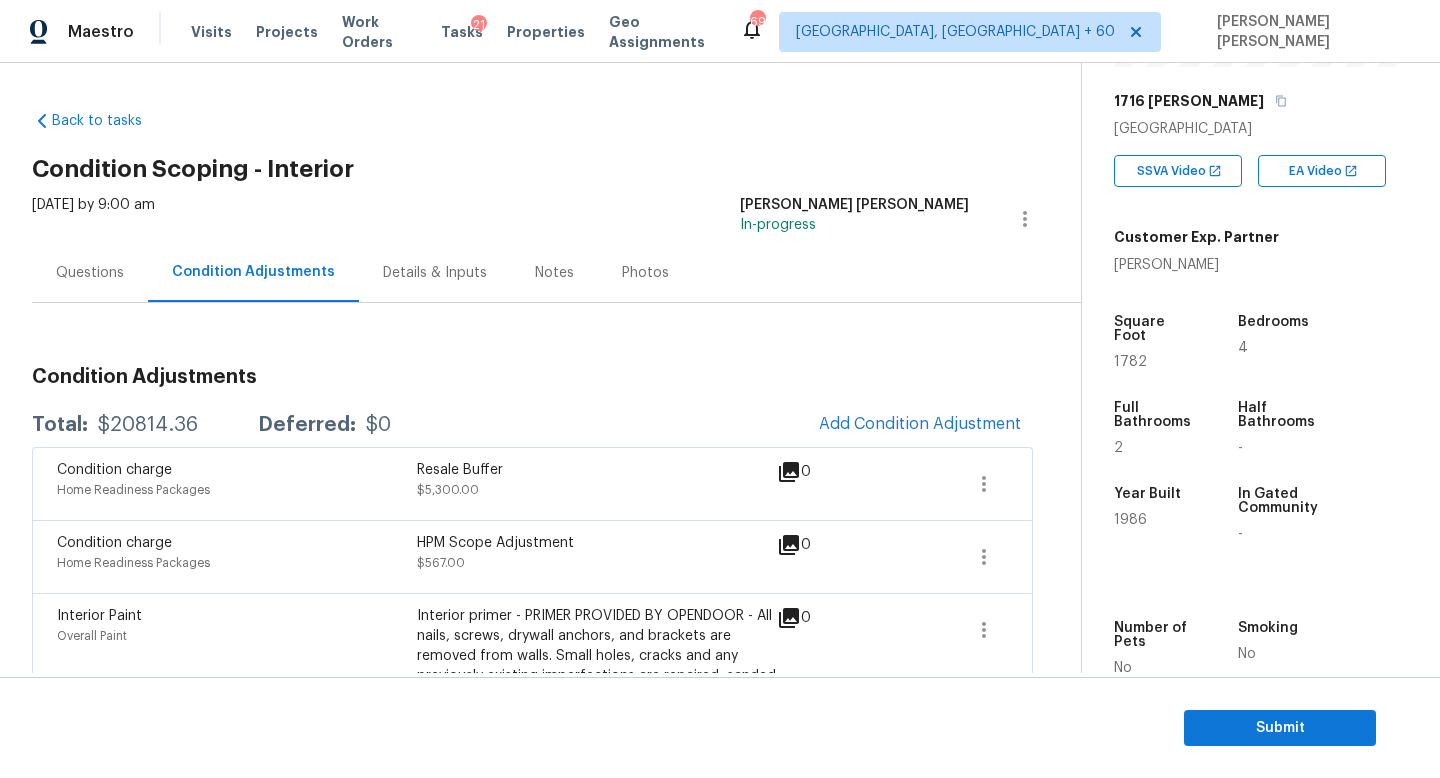 click on "Questions" at bounding box center [90, 273] 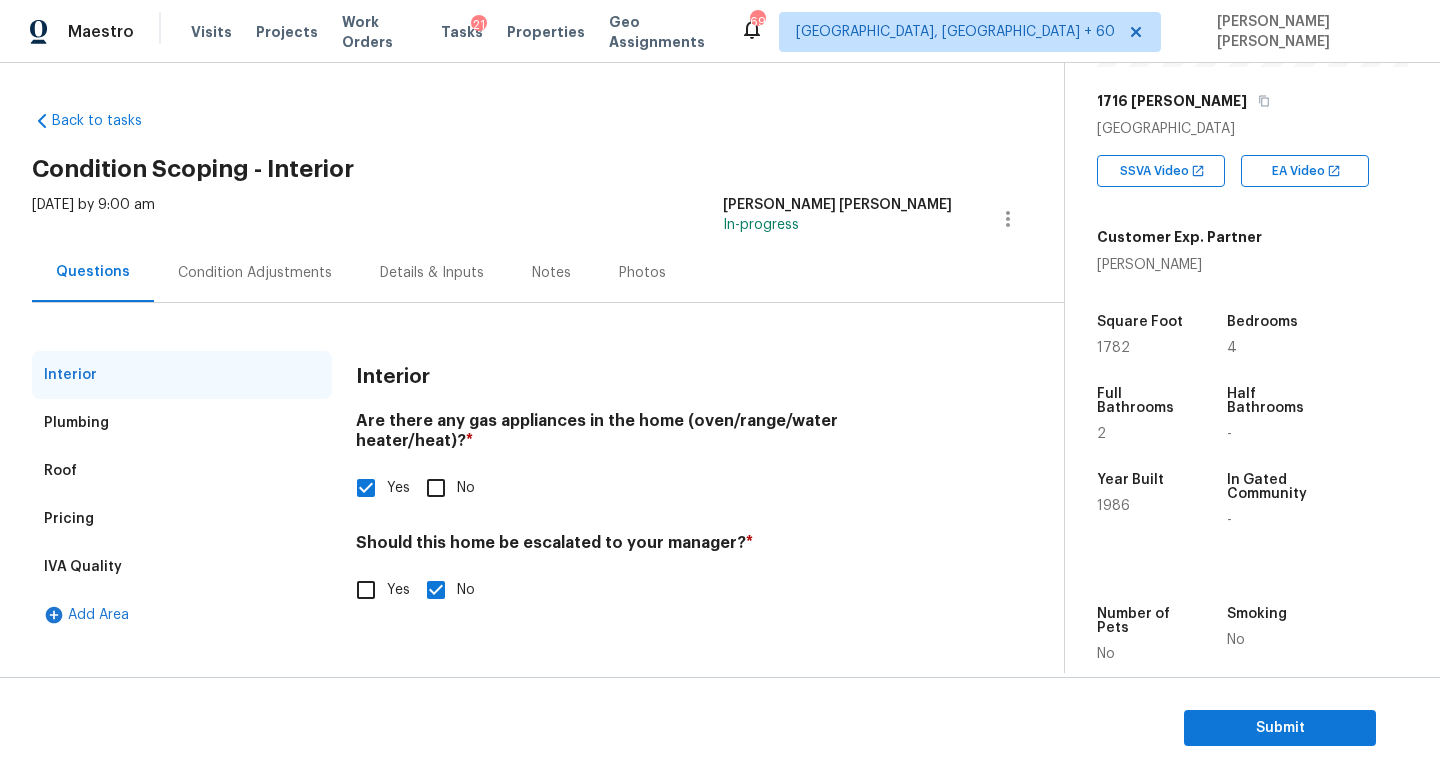 click on "Pricing" at bounding box center (182, 519) 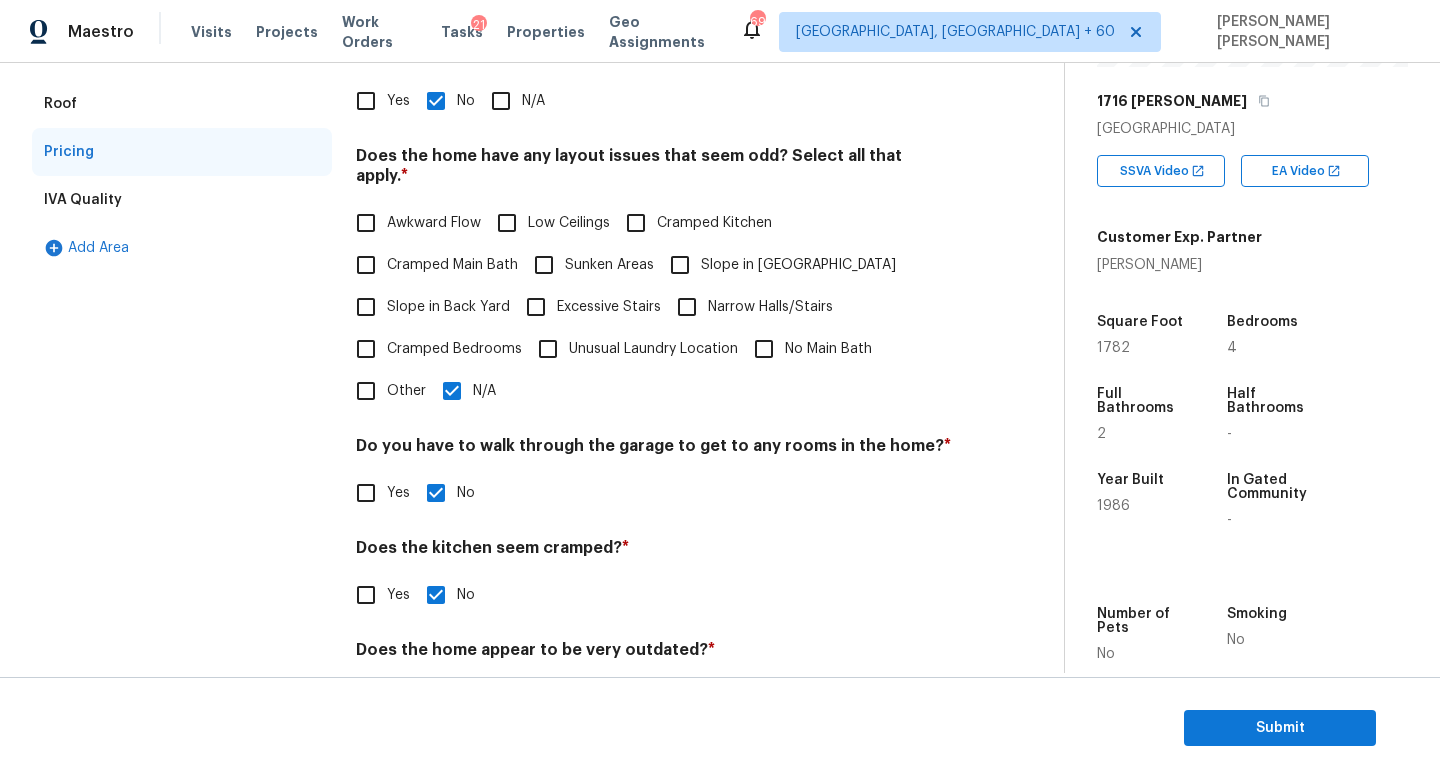 scroll, scrollTop: 379, scrollLeft: 0, axis: vertical 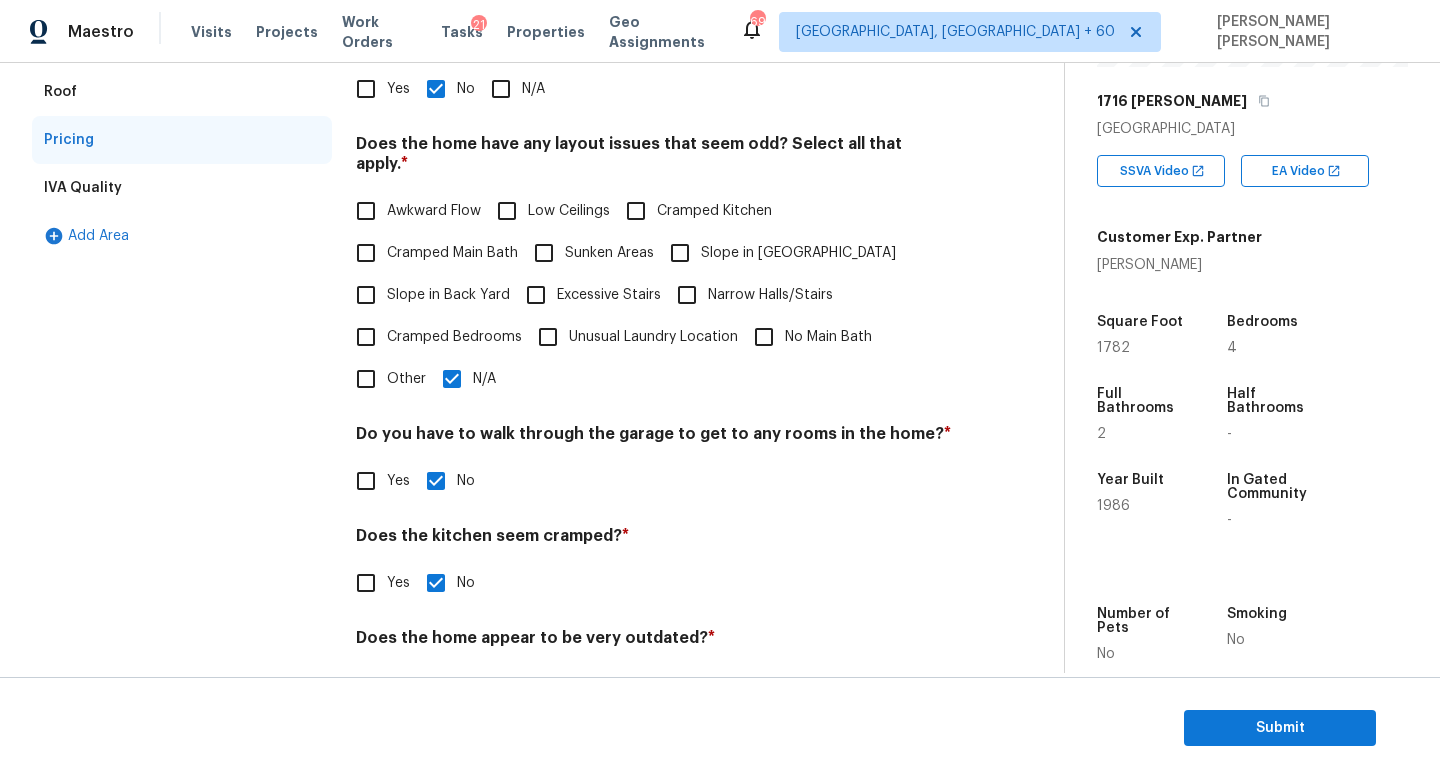 click on "N/A" at bounding box center (452, 379) 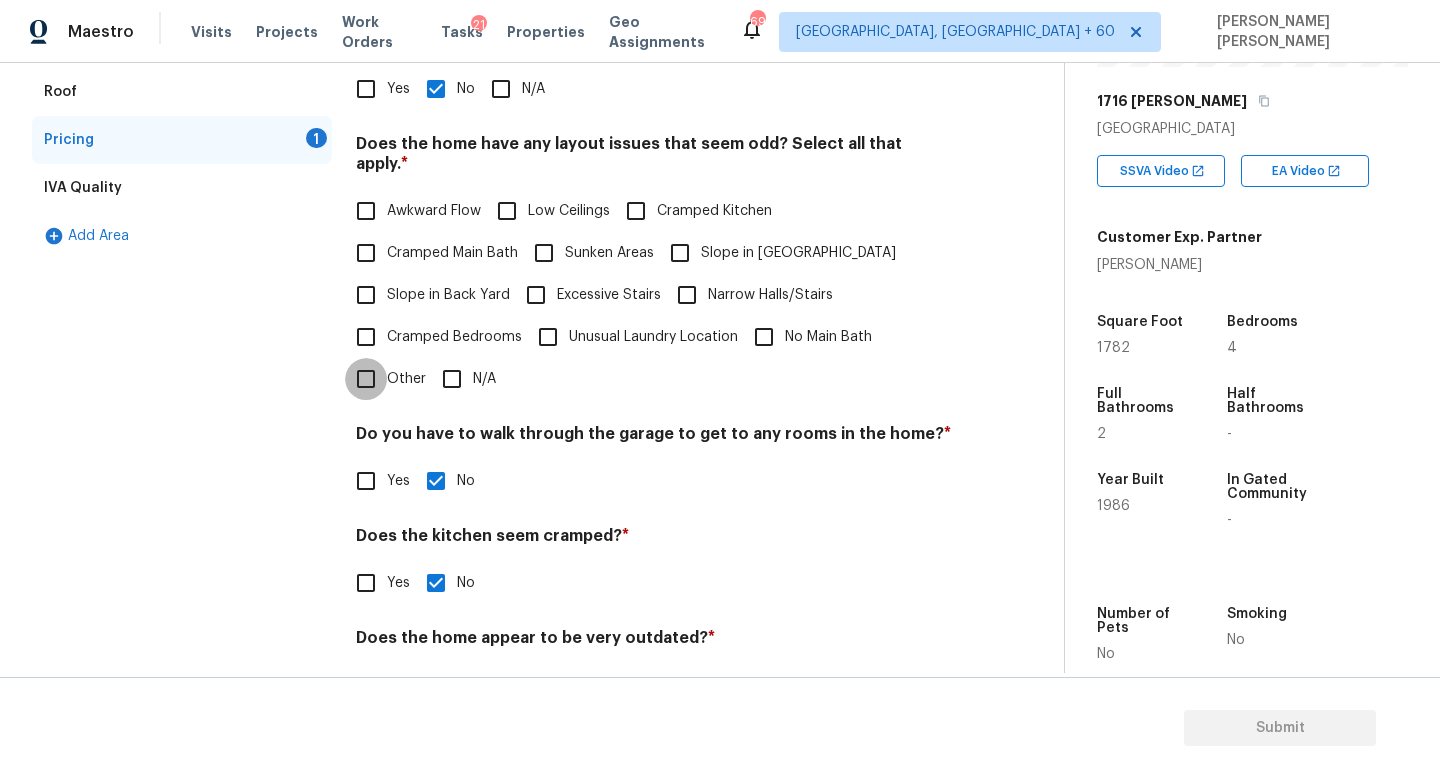 click on "Other" at bounding box center [366, 379] 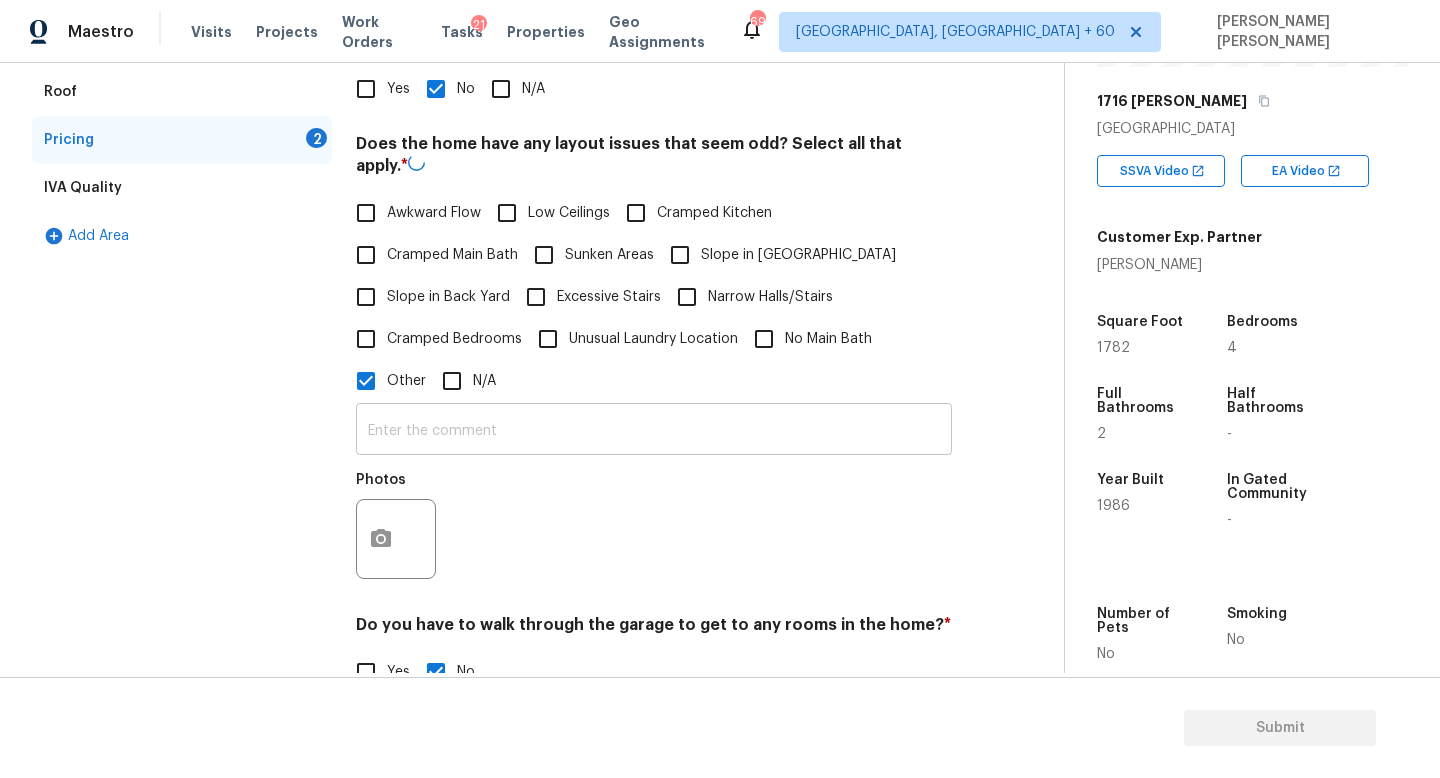 click at bounding box center [654, 431] 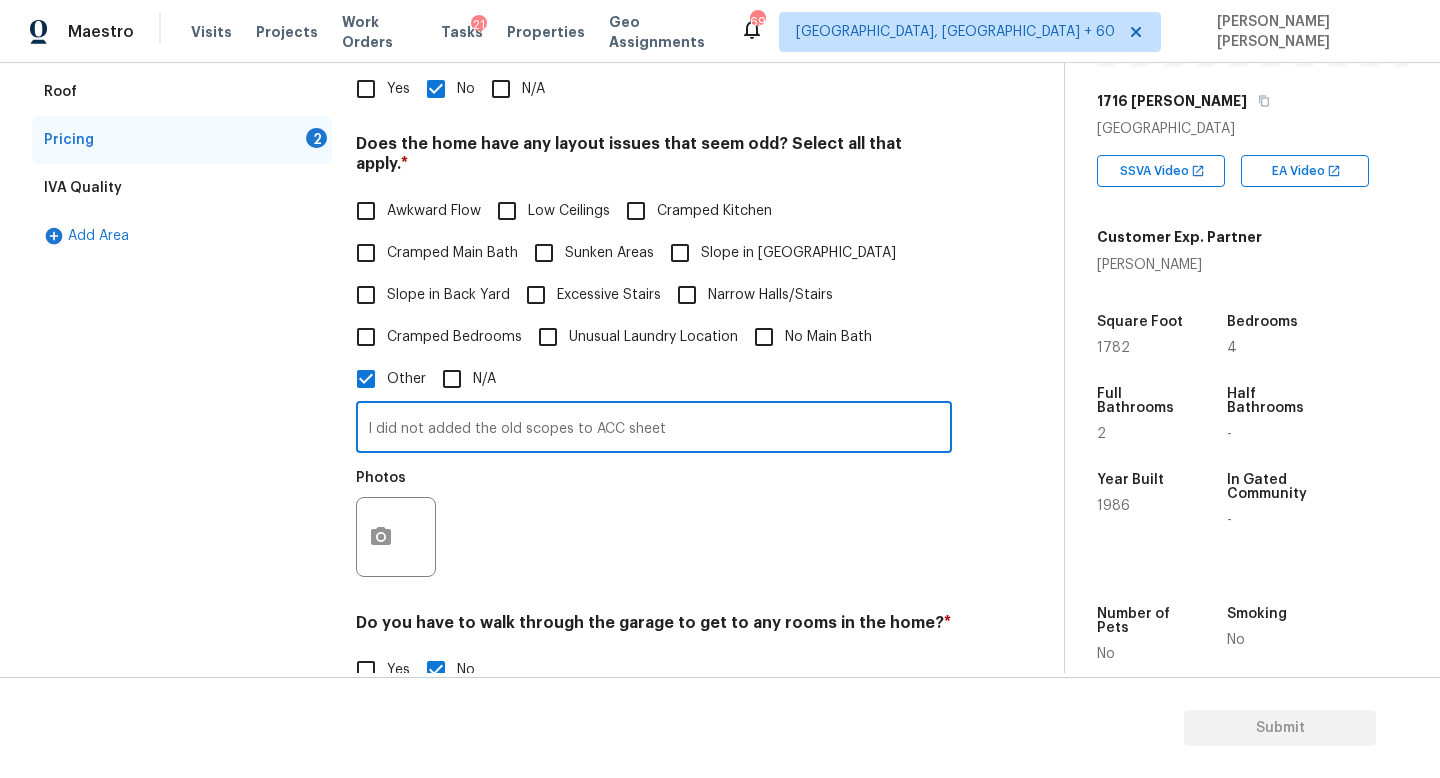 type on "I did not added the old scopes to ACC sheet" 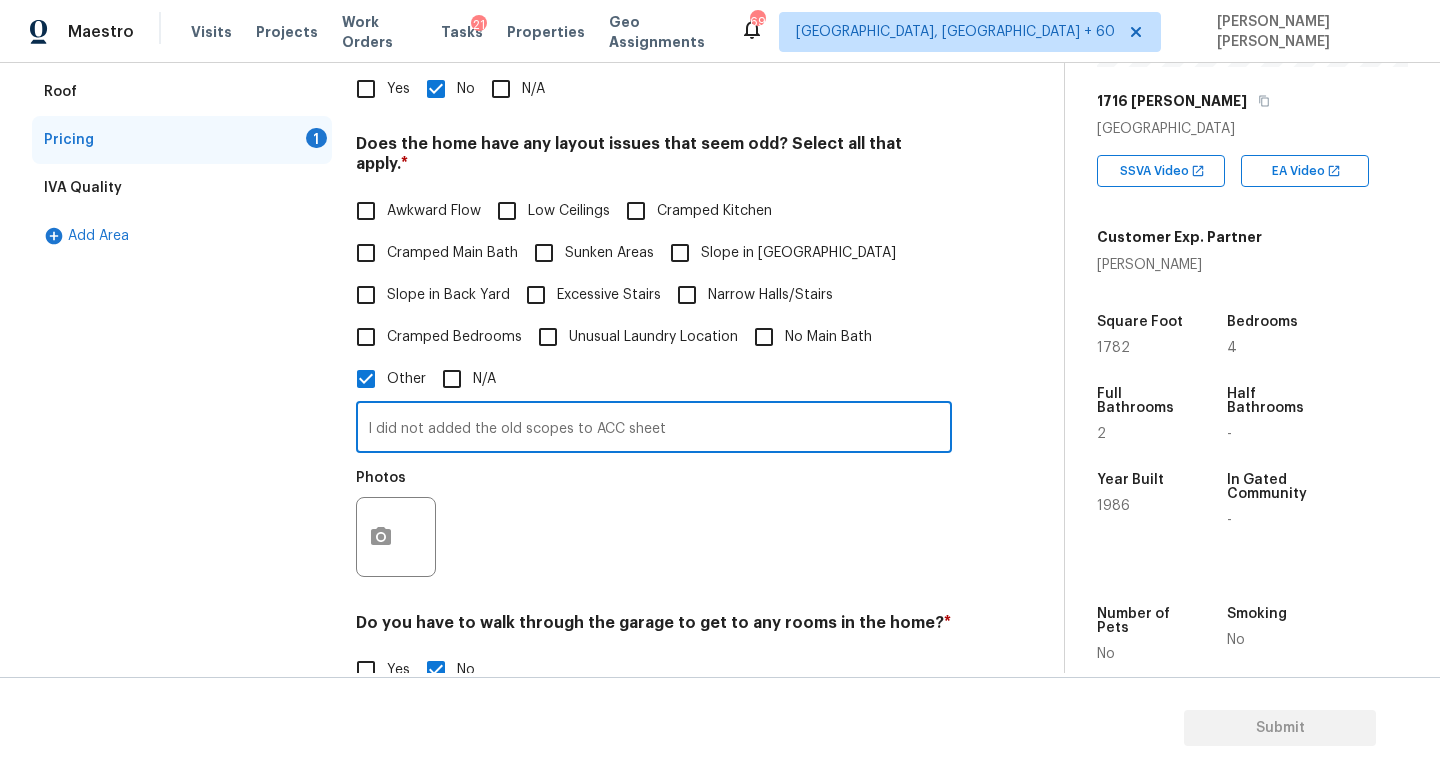 click on "I did not added the old scopes to ACC sheet" at bounding box center [654, 429] 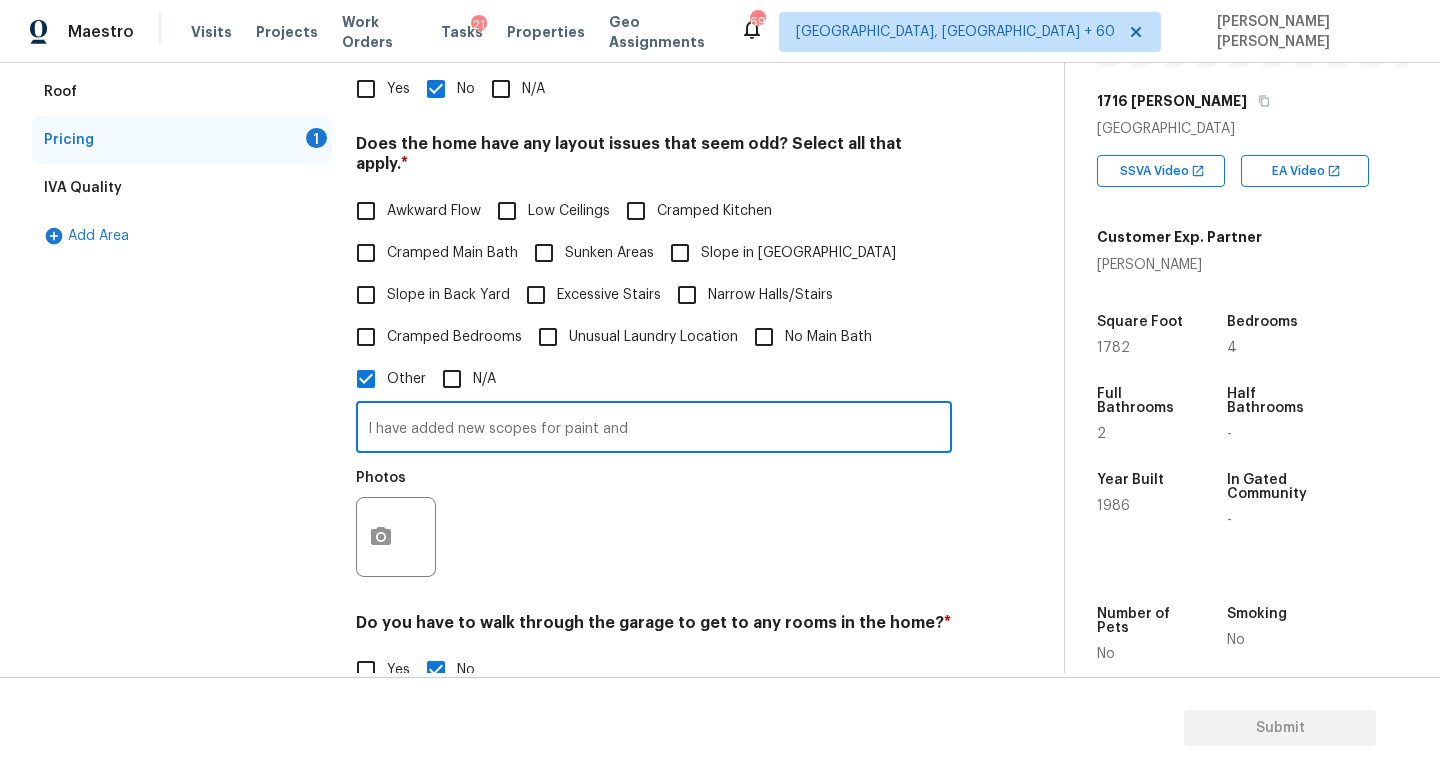 type on "I have added new scopes for paint and" 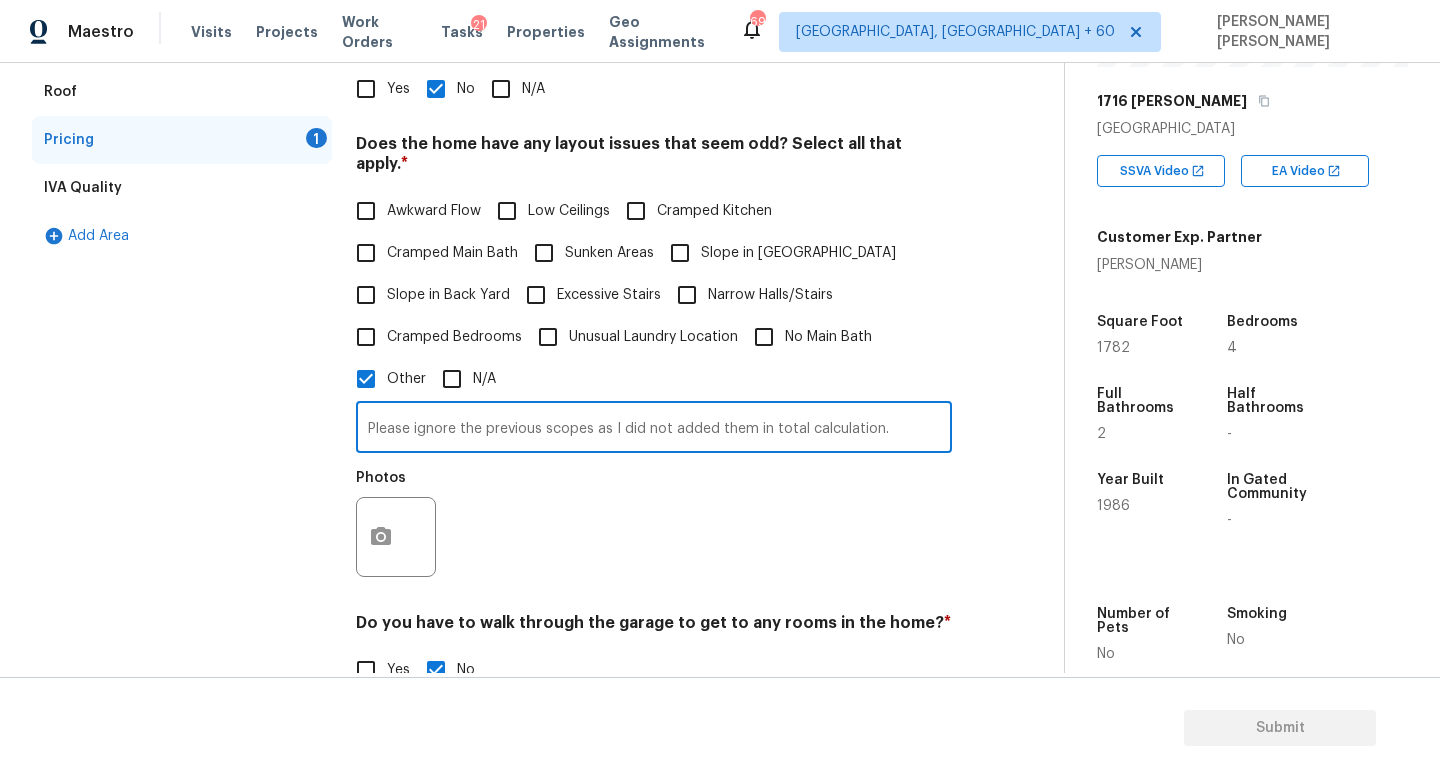 paste on ", as they were not included in the total calculation." 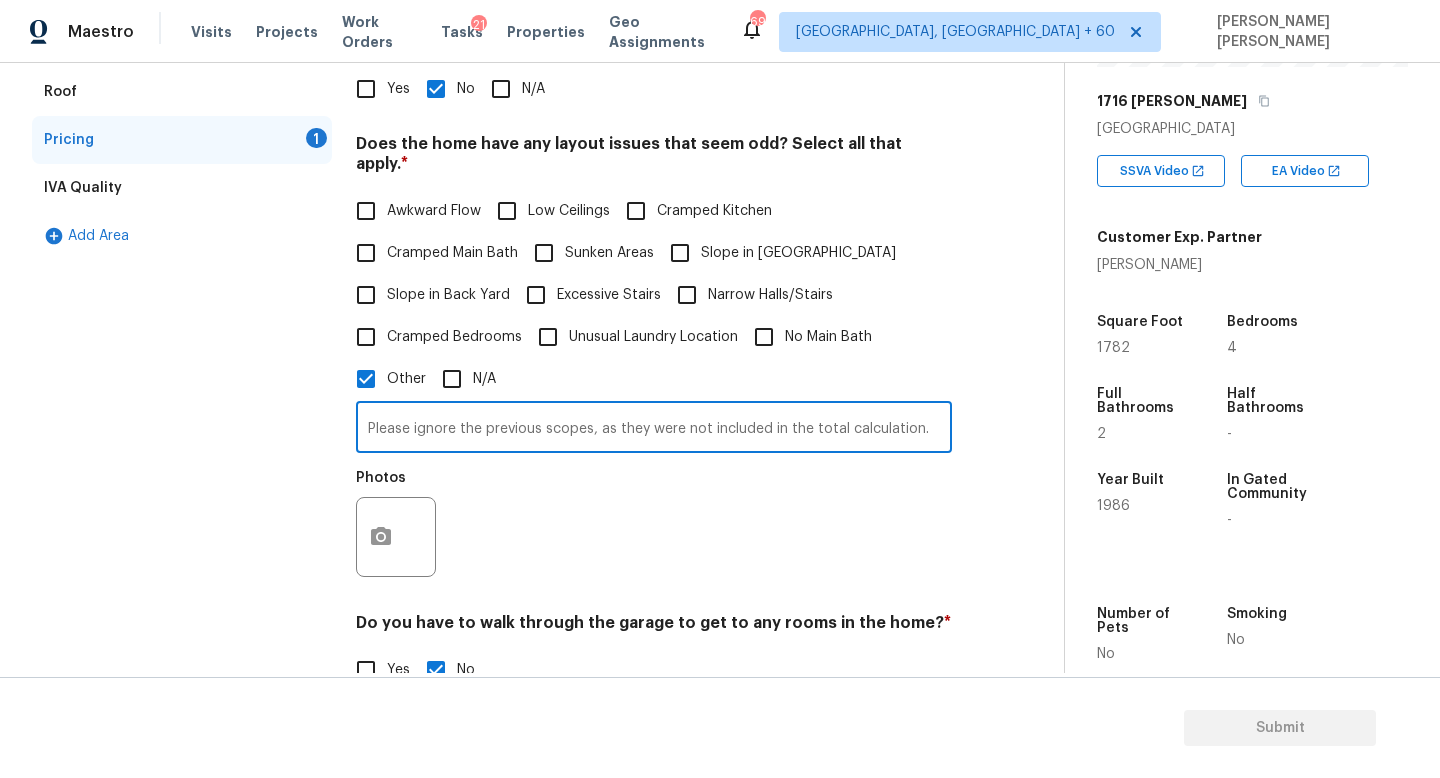 type on "Please ignore the previous scopes, as they were not included in the total calculation." 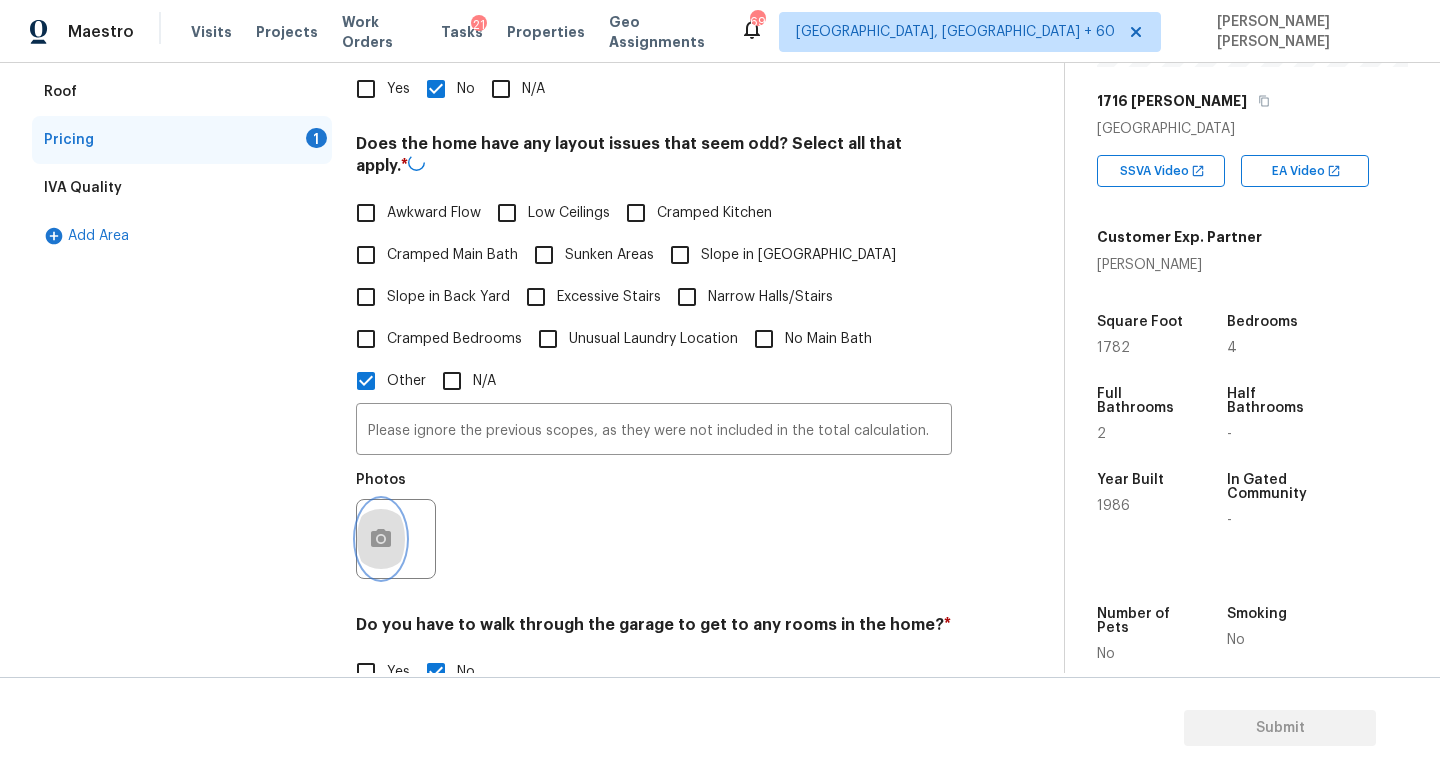 click at bounding box center [381, 539] 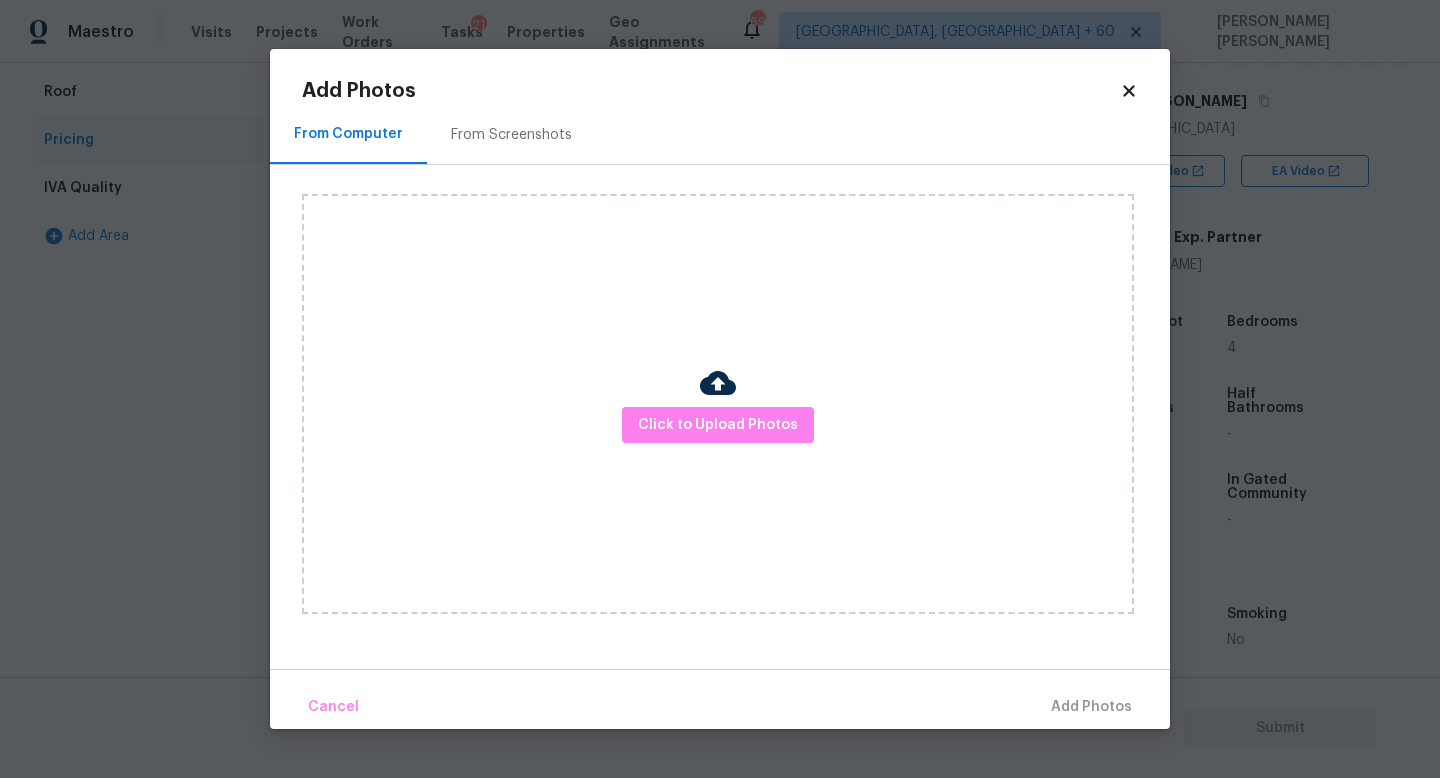 click on "Click to Upload Photos" at bounding box center [718, 404] 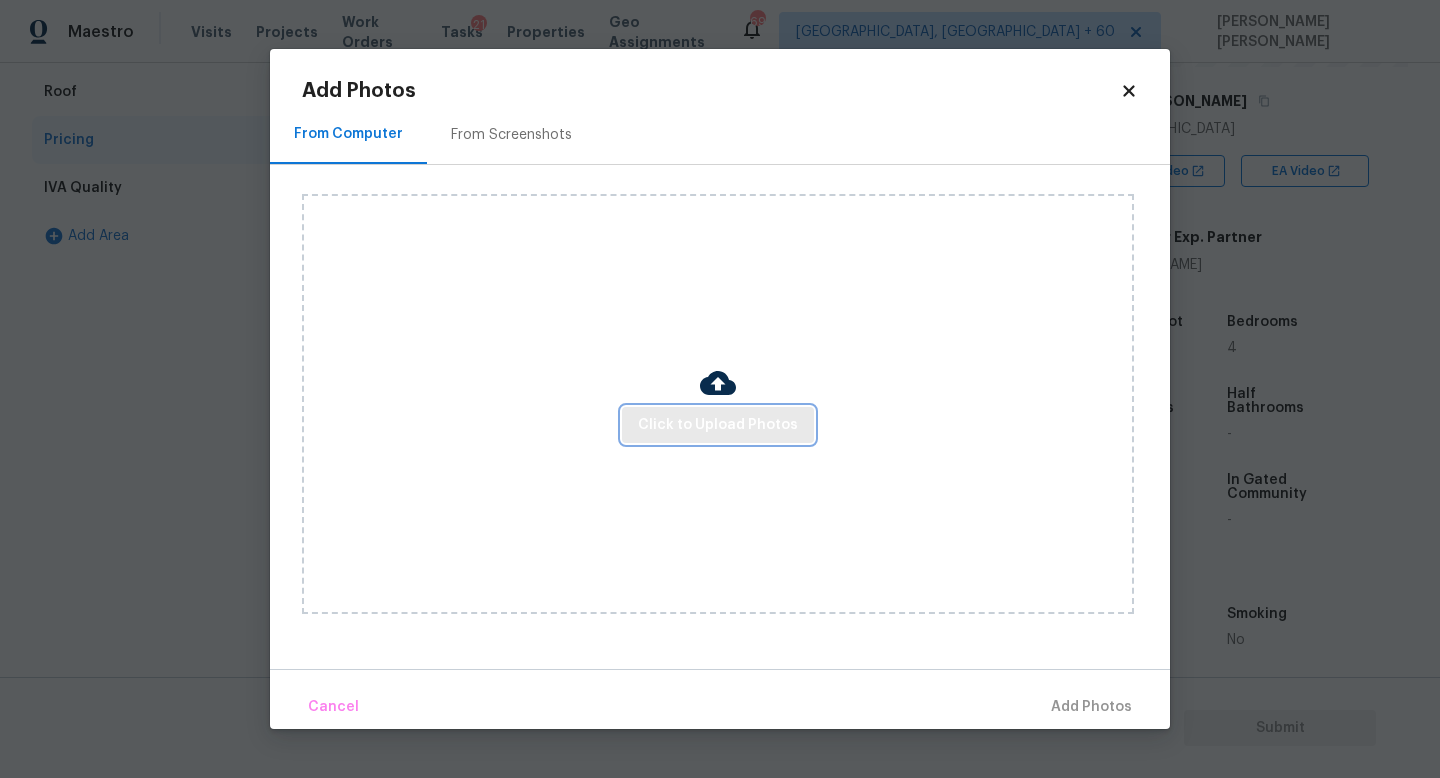 click on "Click to Upload Photos" at bounding box center [718, 425] 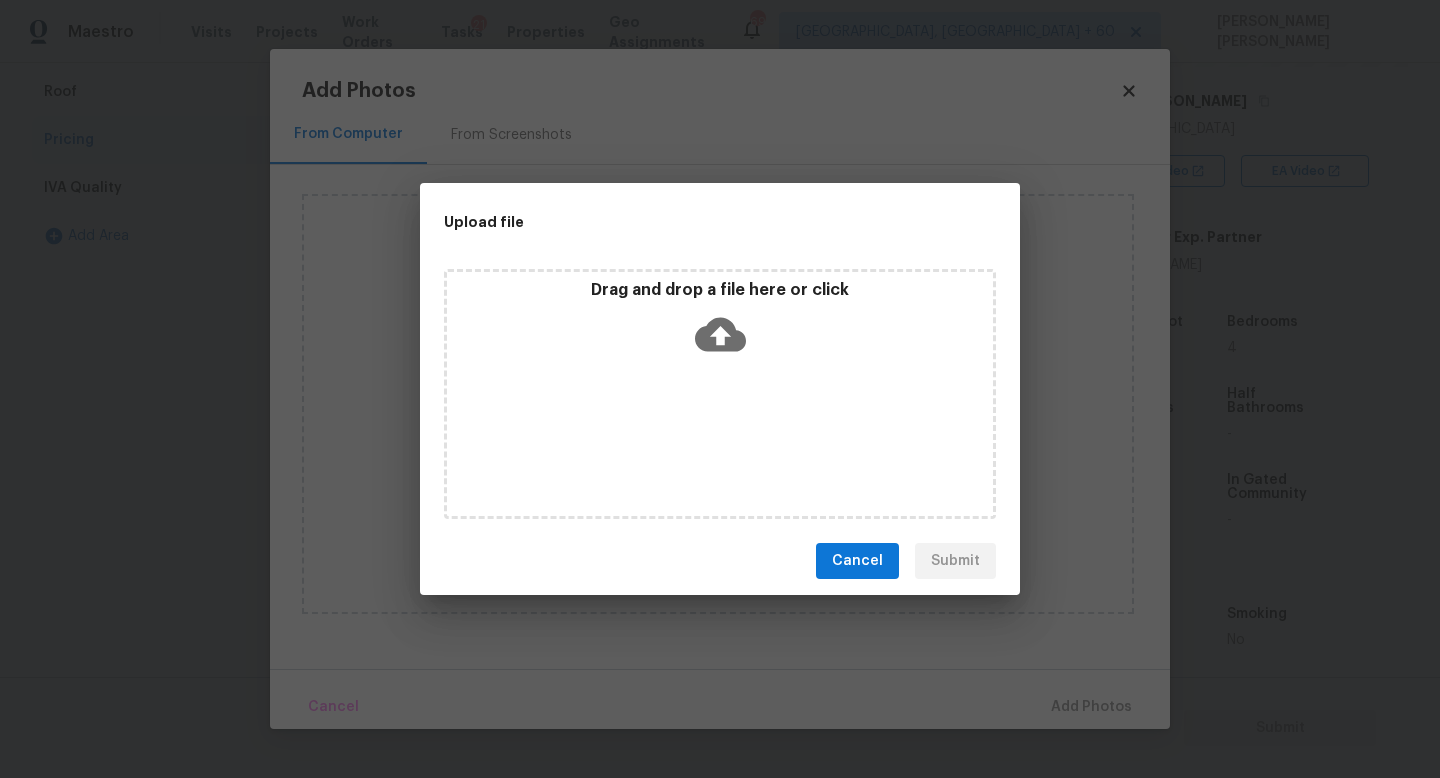 click on "Drag and drop a file here or click" at bounding box center [720, 323] 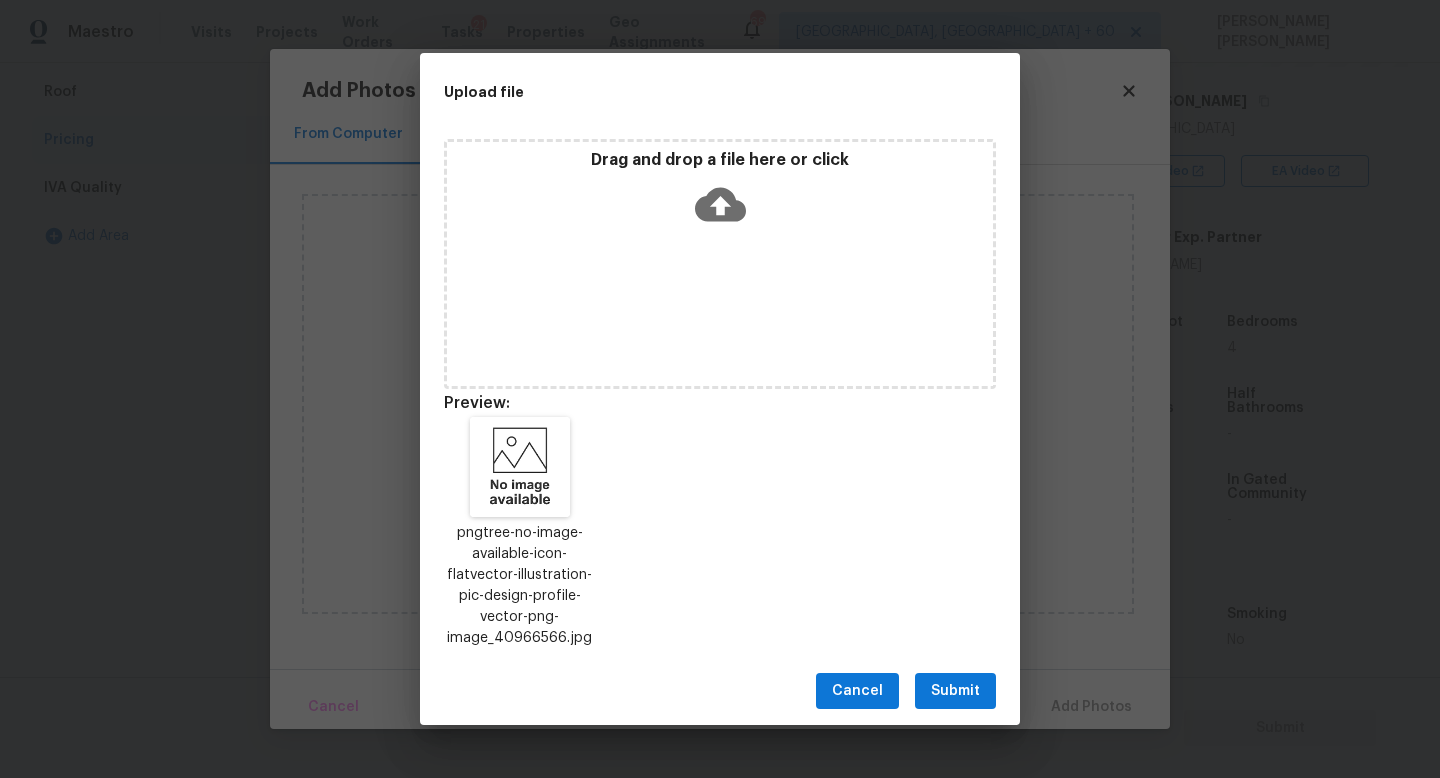 click on "Submit" at bounding box center (955, 691) 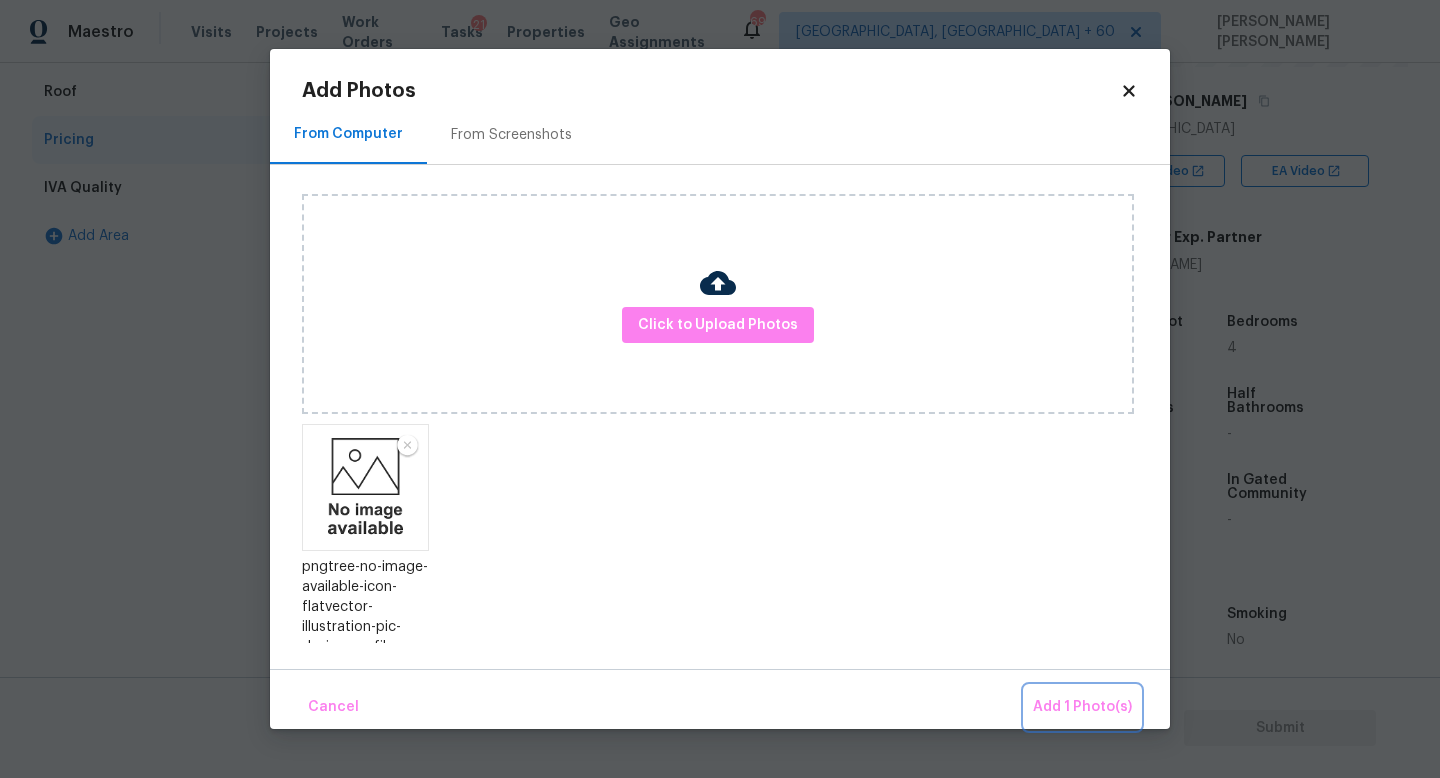 click on "Add 1 Photo(s)" at bounding box center [1082, 707] 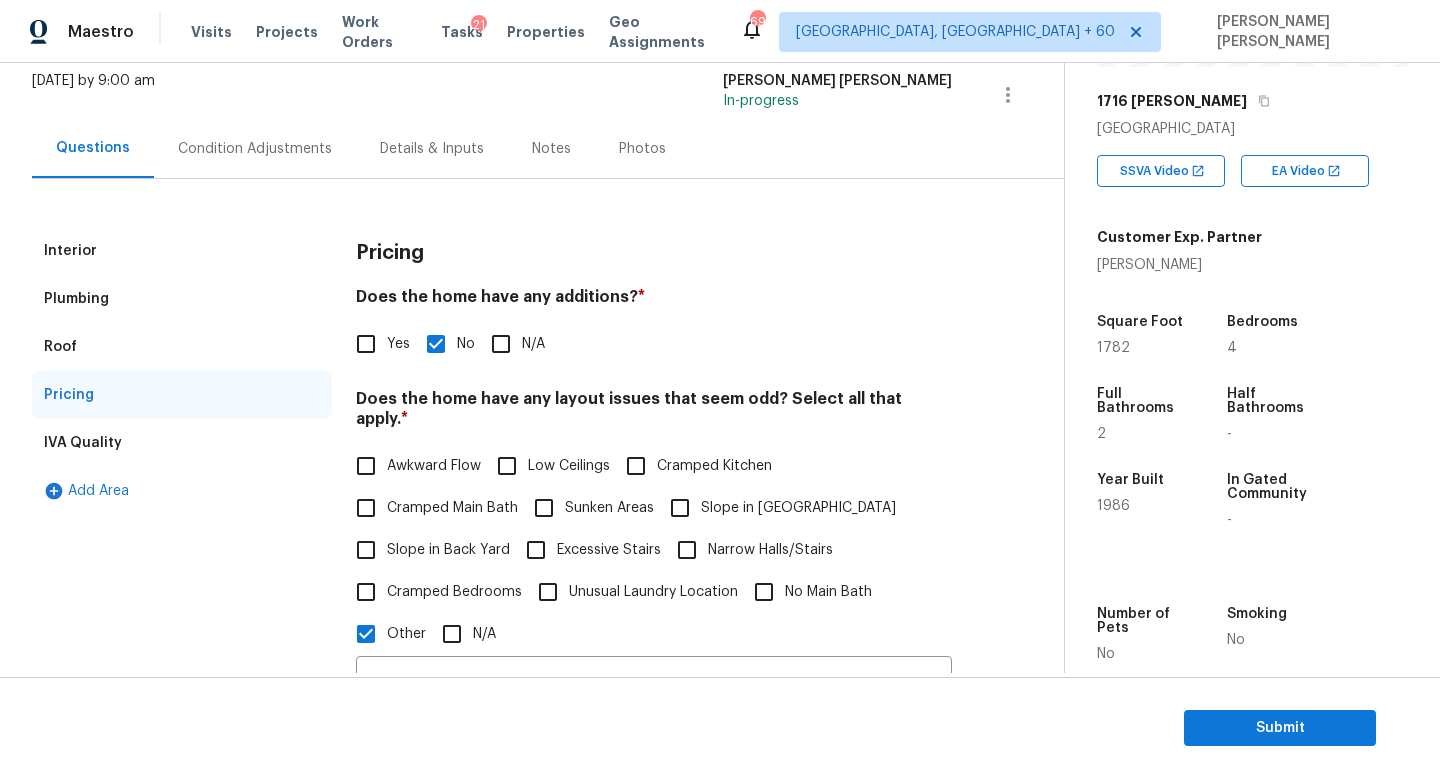 scroll, scrollTop: 0, scrollLeft: 0, axis: both 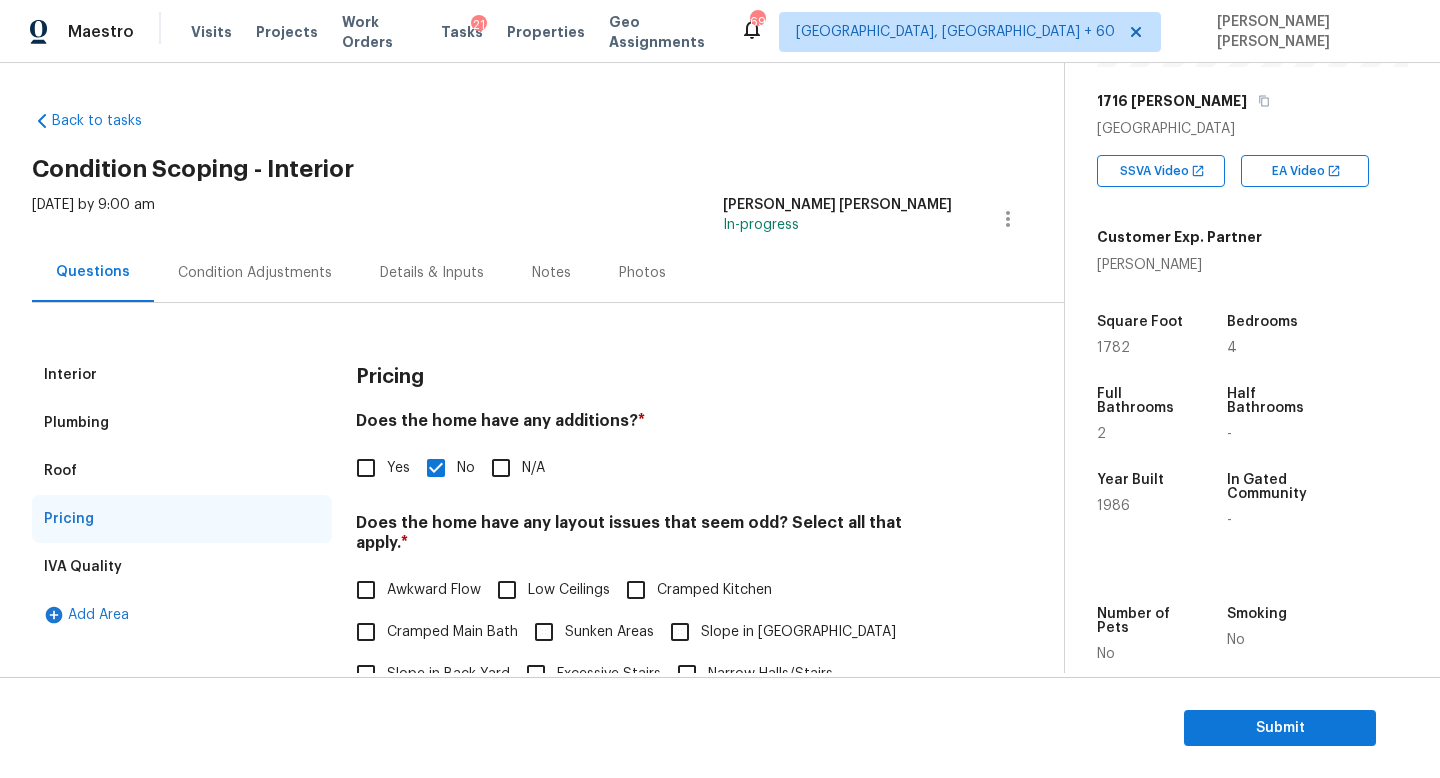 click on "Interior" at bounding box center [182, 375] 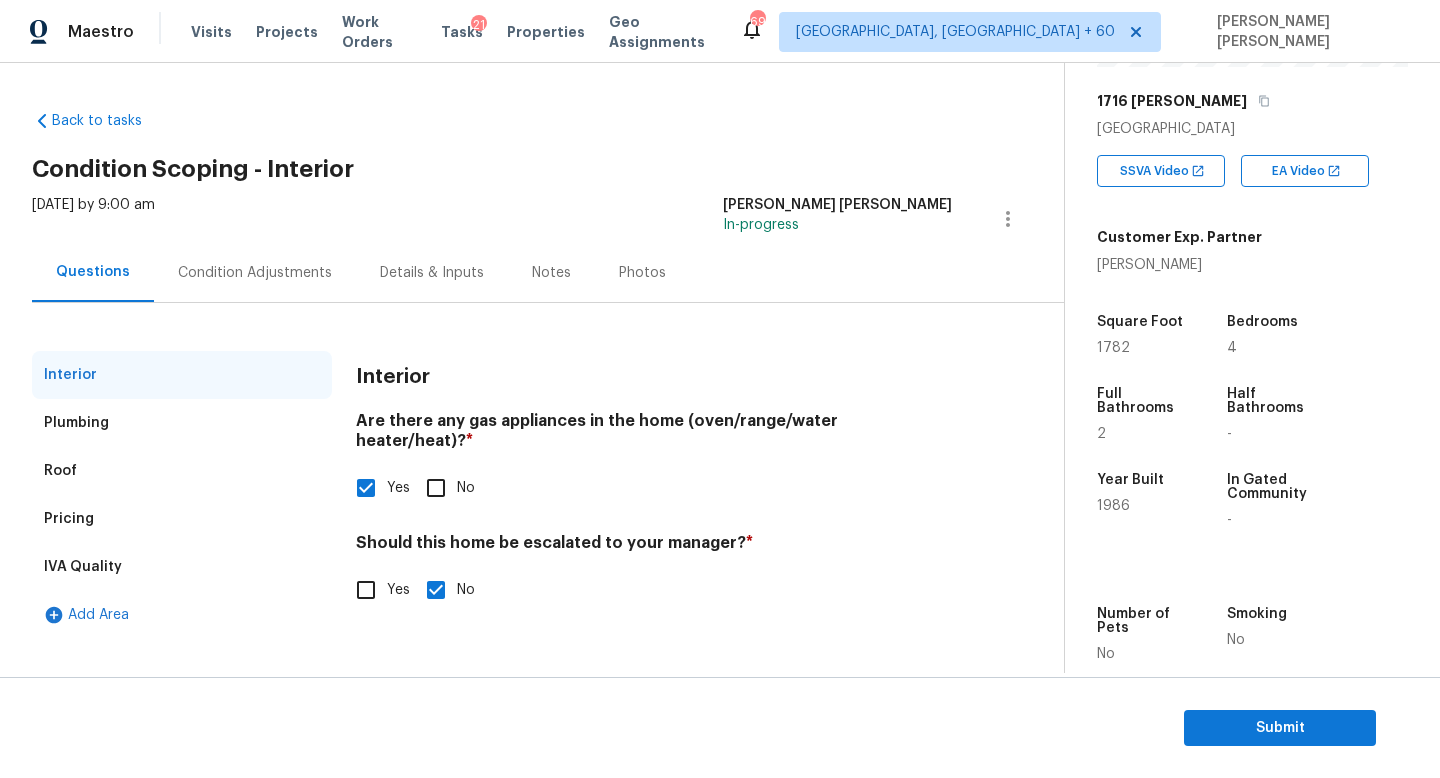 click on "Condition Adjustments" at bounding box center (255, 273) 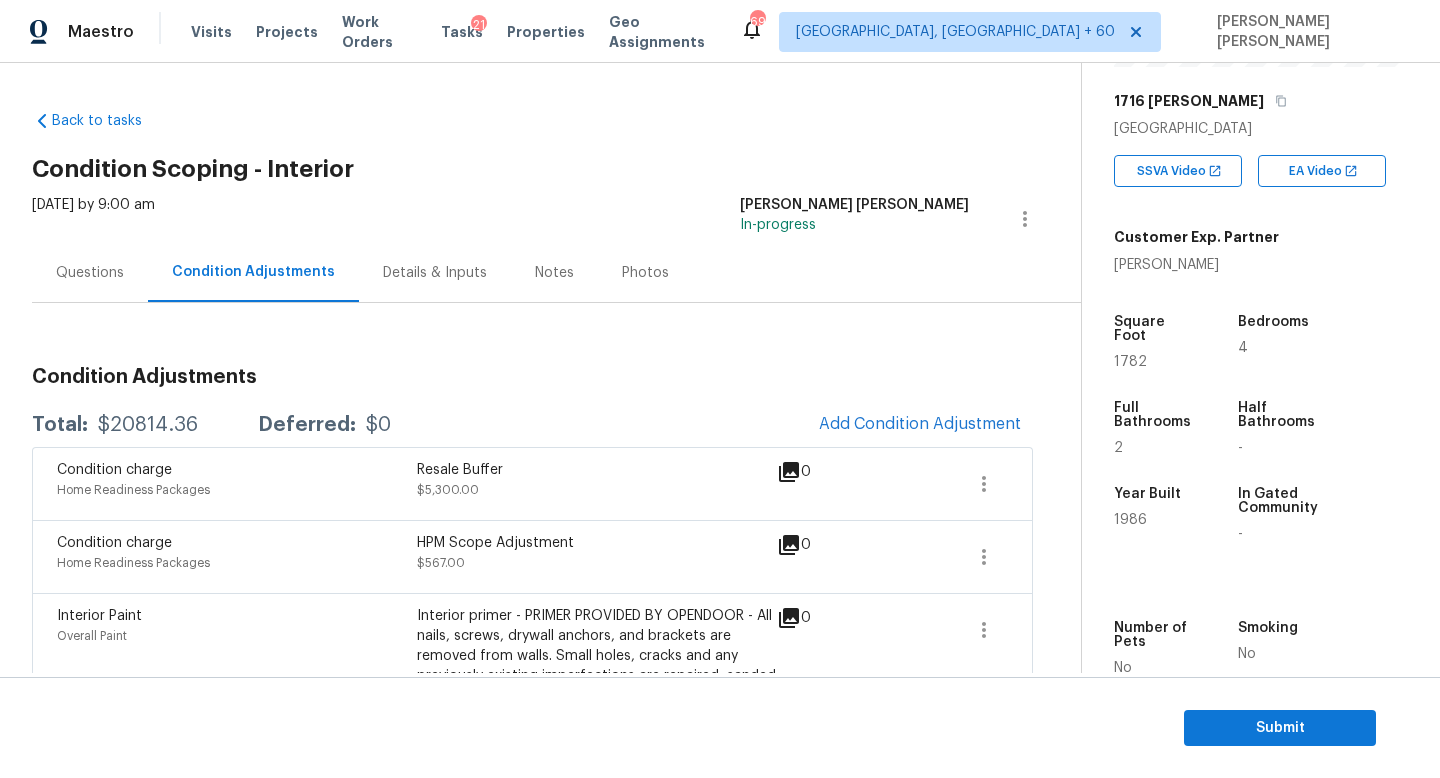scroll, scrollTop: 55, scrollLeft: 0, axis: vertical 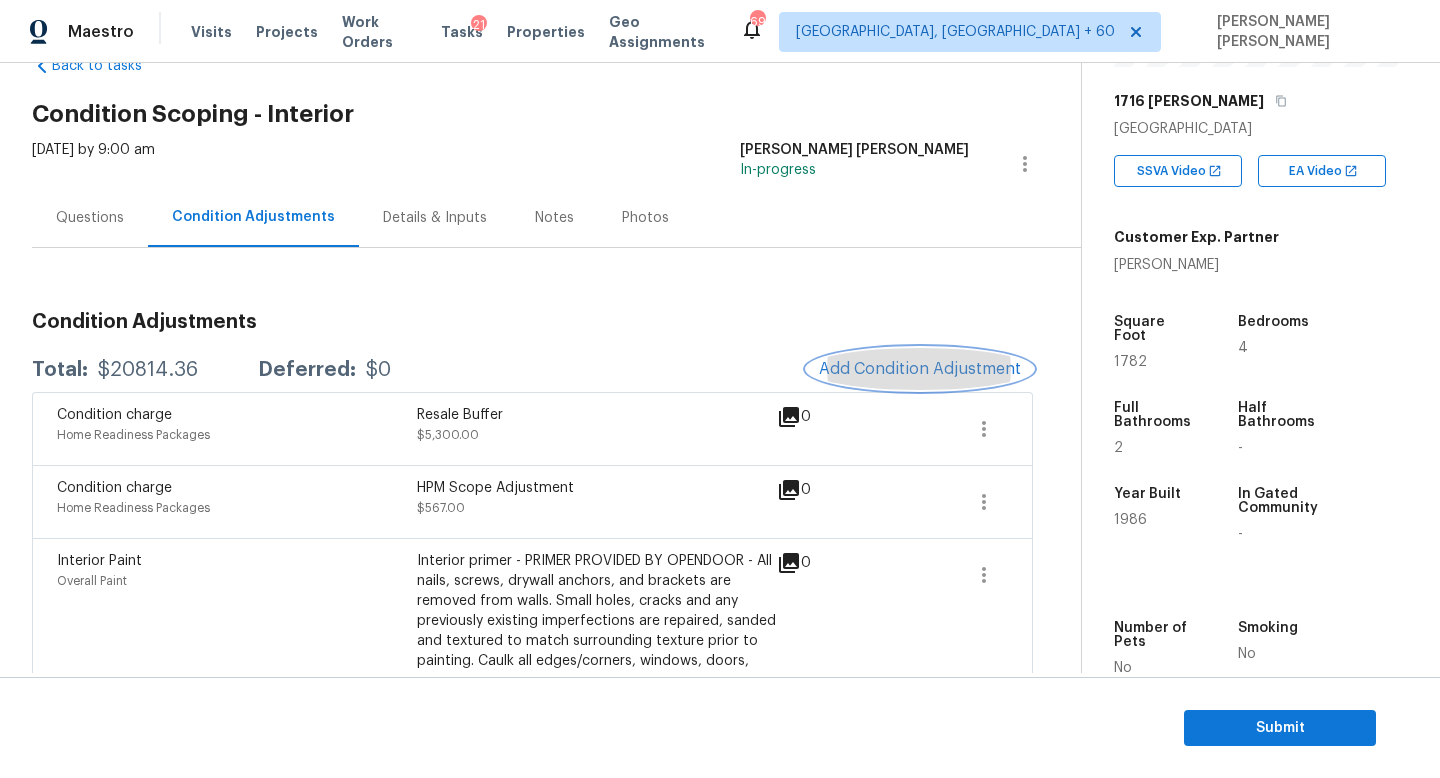 click on "Add Condition Adjustment" at bounding box center [920, 369] 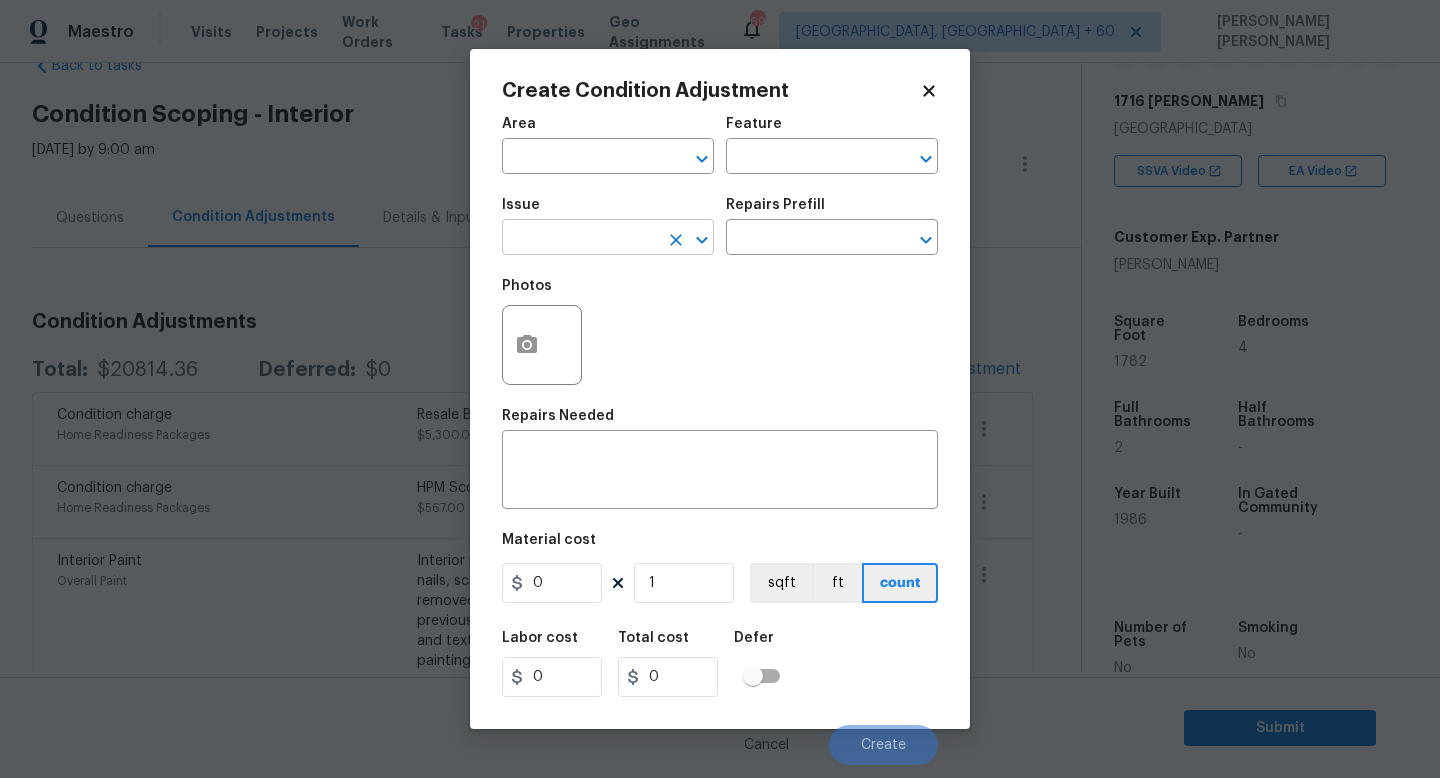 click at bounding box center [580, 239] 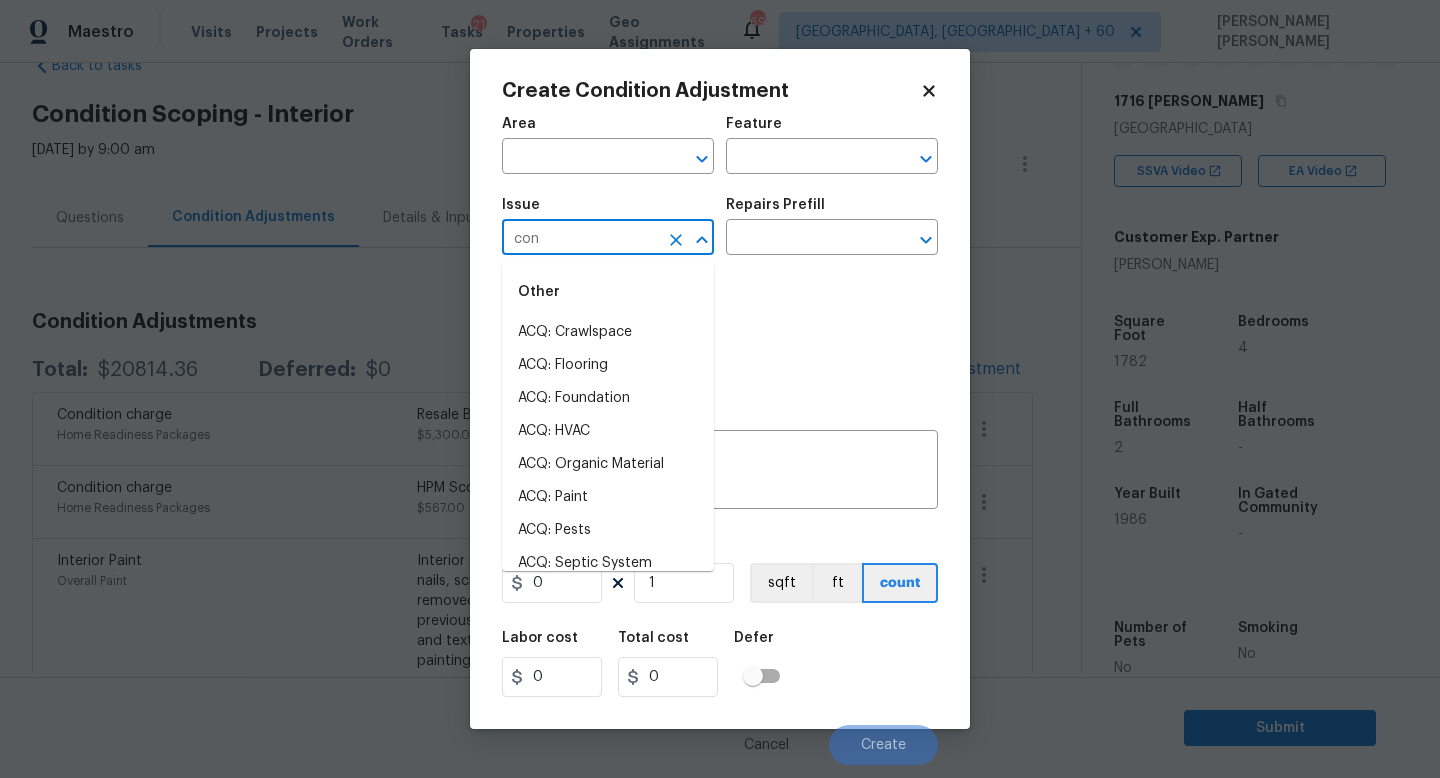 type on "cond" 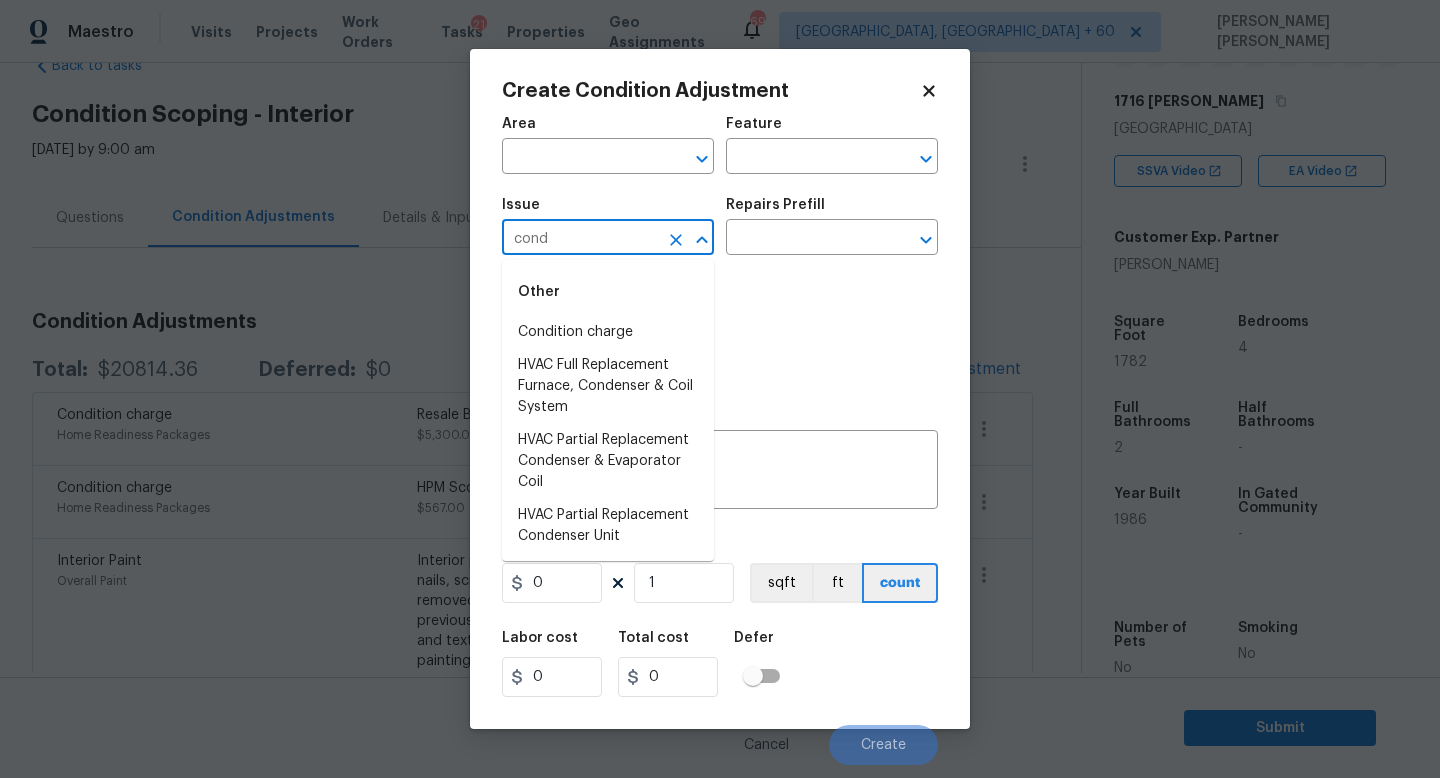 type 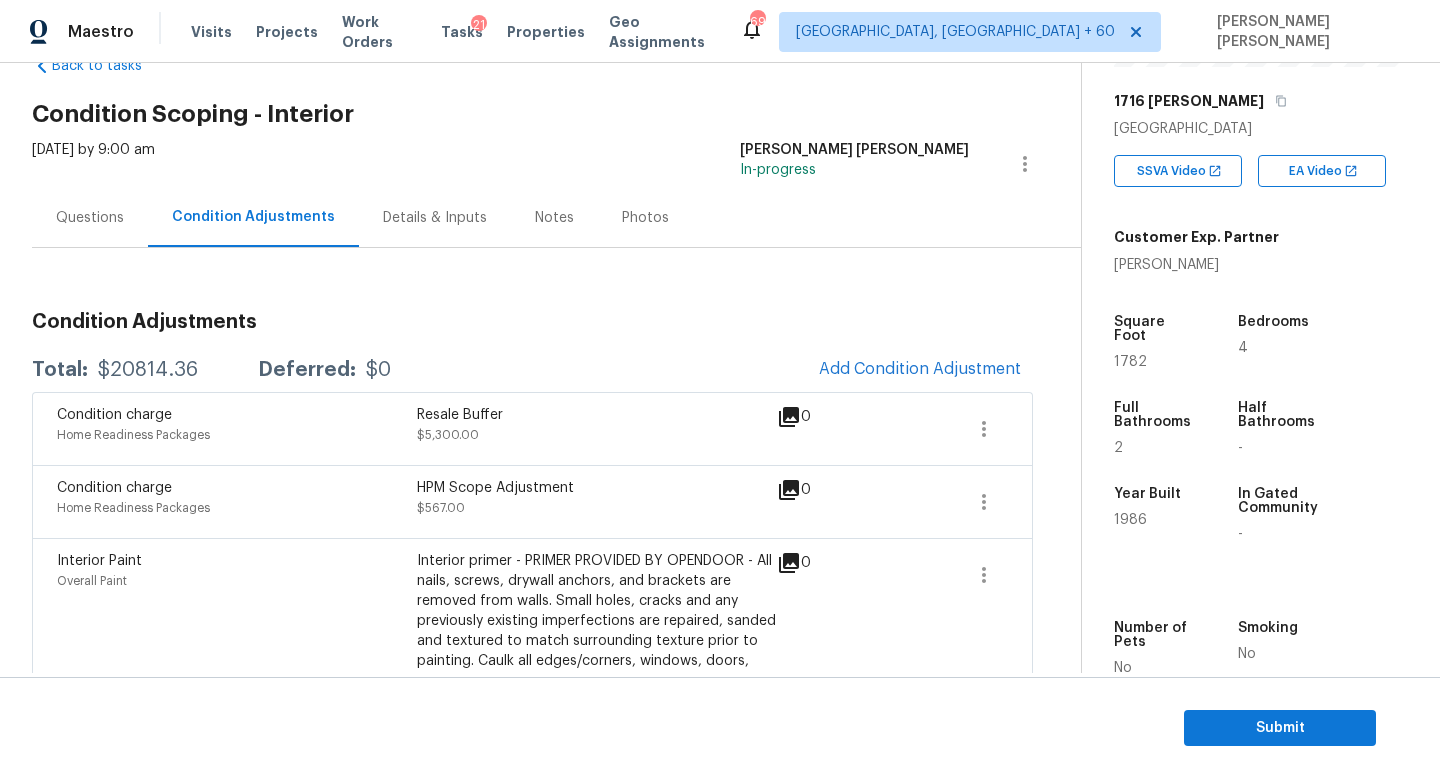 click on "Maestro Visits Projects Work Orders Tasks 21 Properties Geo Assignments 692 [GEOGRAPHIC_DATA], [GEOGRAPHIC_DATA] + 60 [PERSON_NAME] [PERSON_NAME] Back to tasks Condition Scoping - Interior [DATE] by 9:00 am   [PERSON_NAME] [PERSON_NAME] In-progress Questions Condition Adjustments Details & Inputs Notes Photos Condition Adjustments Total:  $20814.36 Deferred:  $0 Add Condition Adjustment Condition charge Home Readiness Packages Resale Buffer $5,300.00   0 Condition charge Home Readiness Packages HPM Scope Adjustment $567.00   0 Interior Paint Overall Paint Interior primer - PRIMER PROVIDED BY OPENDOOR - All nails, screws, drywall anchors, and brackets are removed from walls. Small holes, cracks and any previously existing imperfections are repaired, sanded and textured to match surrounding texture prior to painting. Caulk all edges/corners, windows, doors, counters, tubs/showers and baseboards. $200.00   0 Wallpaper Walls and Ceiling Remove wallpaper and texture walls to best match existing conditions $500.00   0 ACQ: Flooring Acquisition $3,528.36   4" at bounding box center (720, 389) 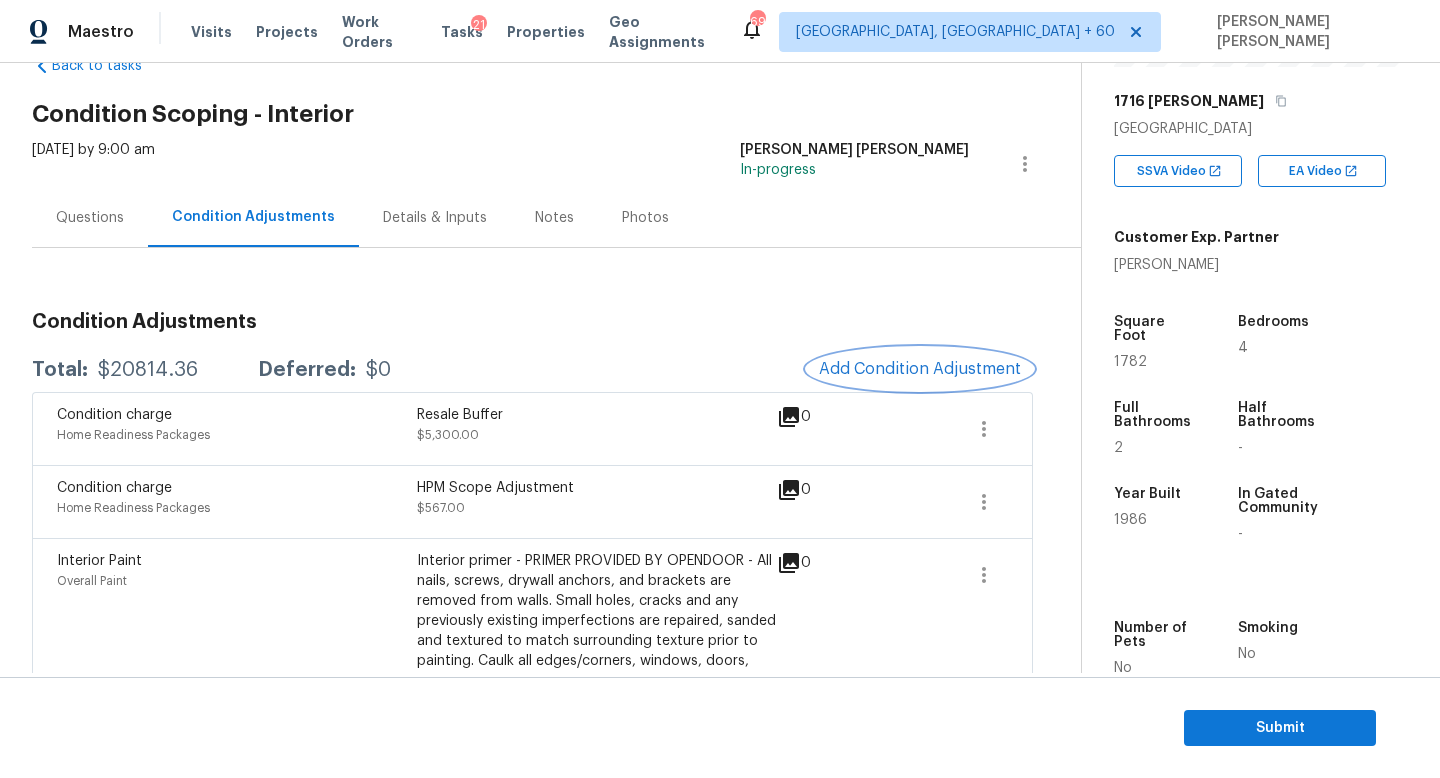 scroll, scrollTop: 700, scrollLeft: 0, axis: vertical 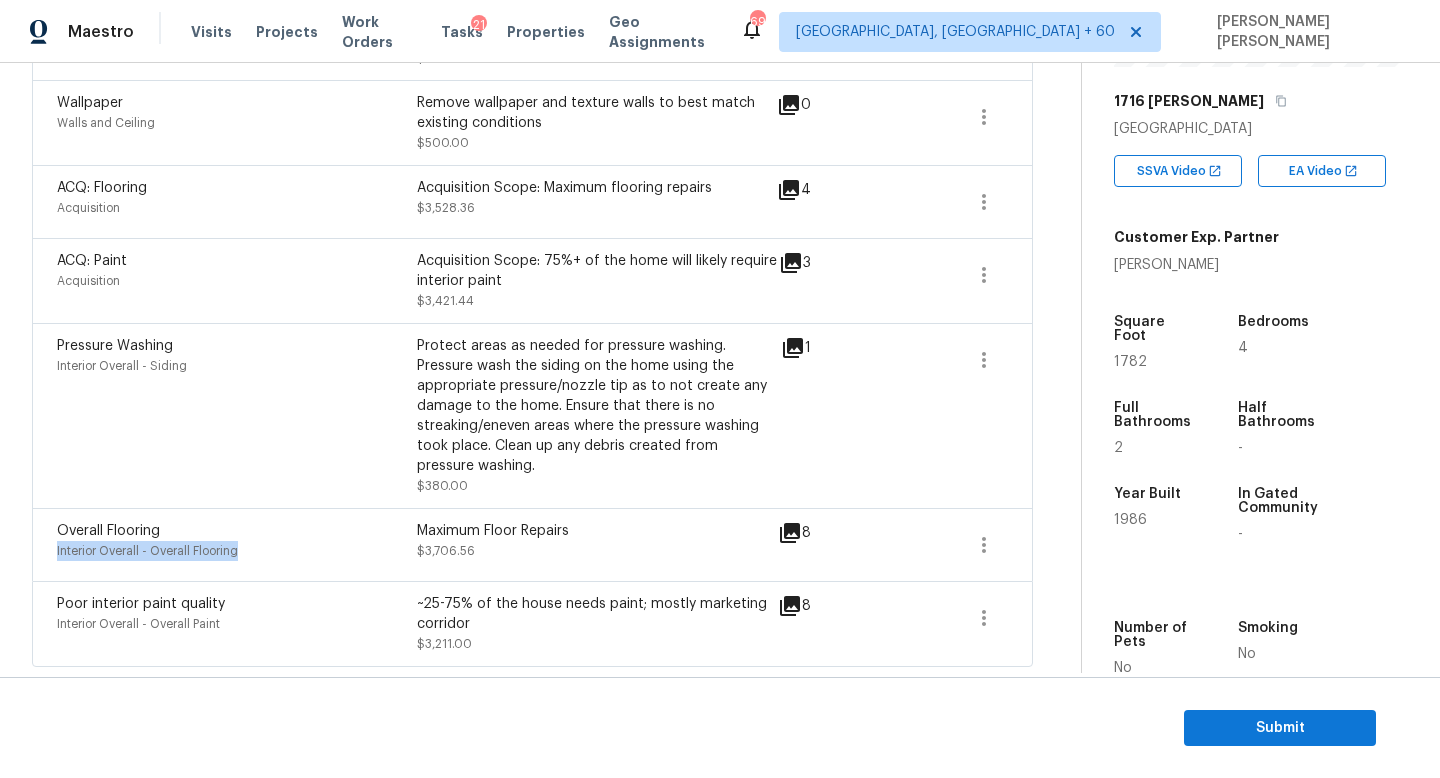 drag, startPoint x: 32, startPoint y: 555, endPoint x: 337, endPoint y: 555, distance: 305 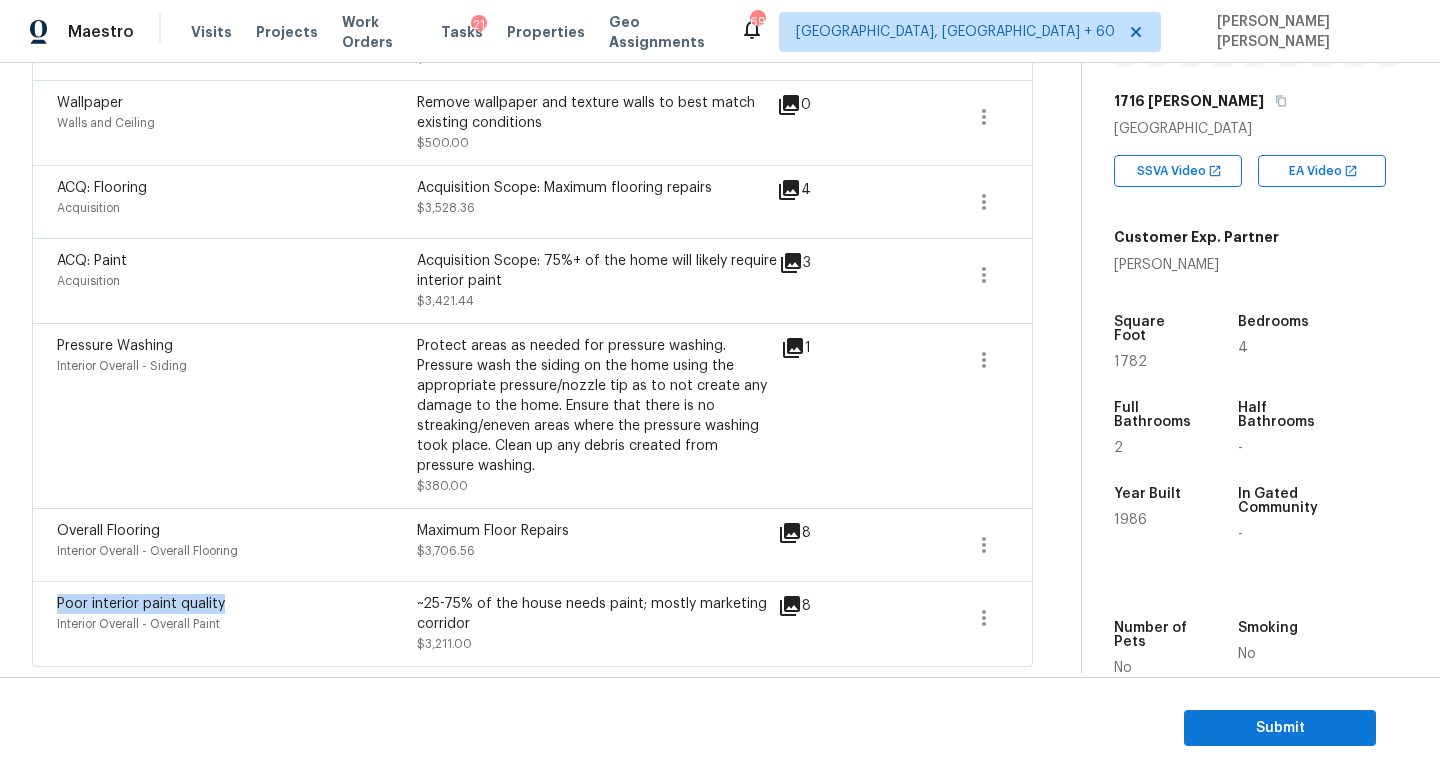 drag, startPoint x: 42, startPoint y: 599, endPoint x: 360, endPoint y: 599, distance: 318 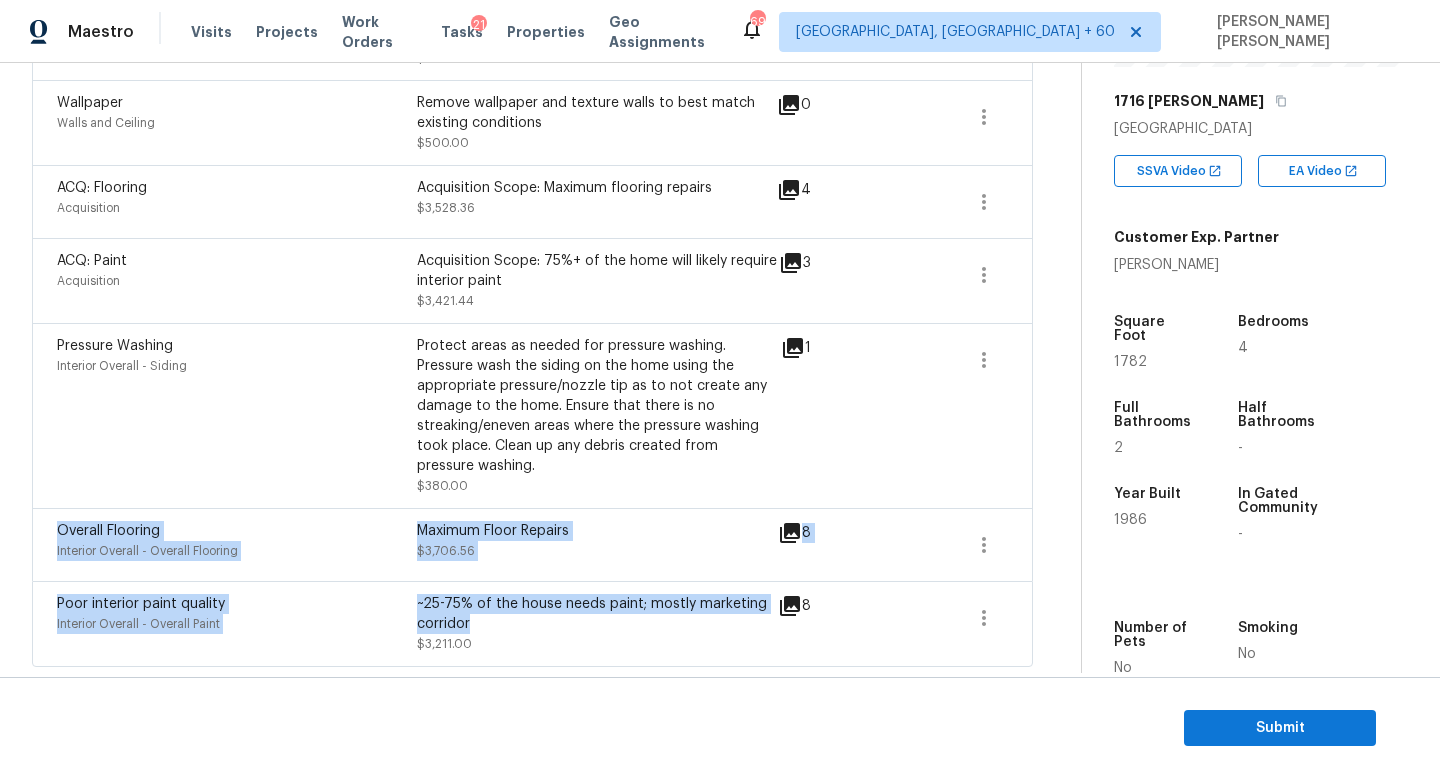 drag, startPoint x: 45, startPoint y: 525, endPoint x: 548, endPoint y: 627, distance: 513.23773 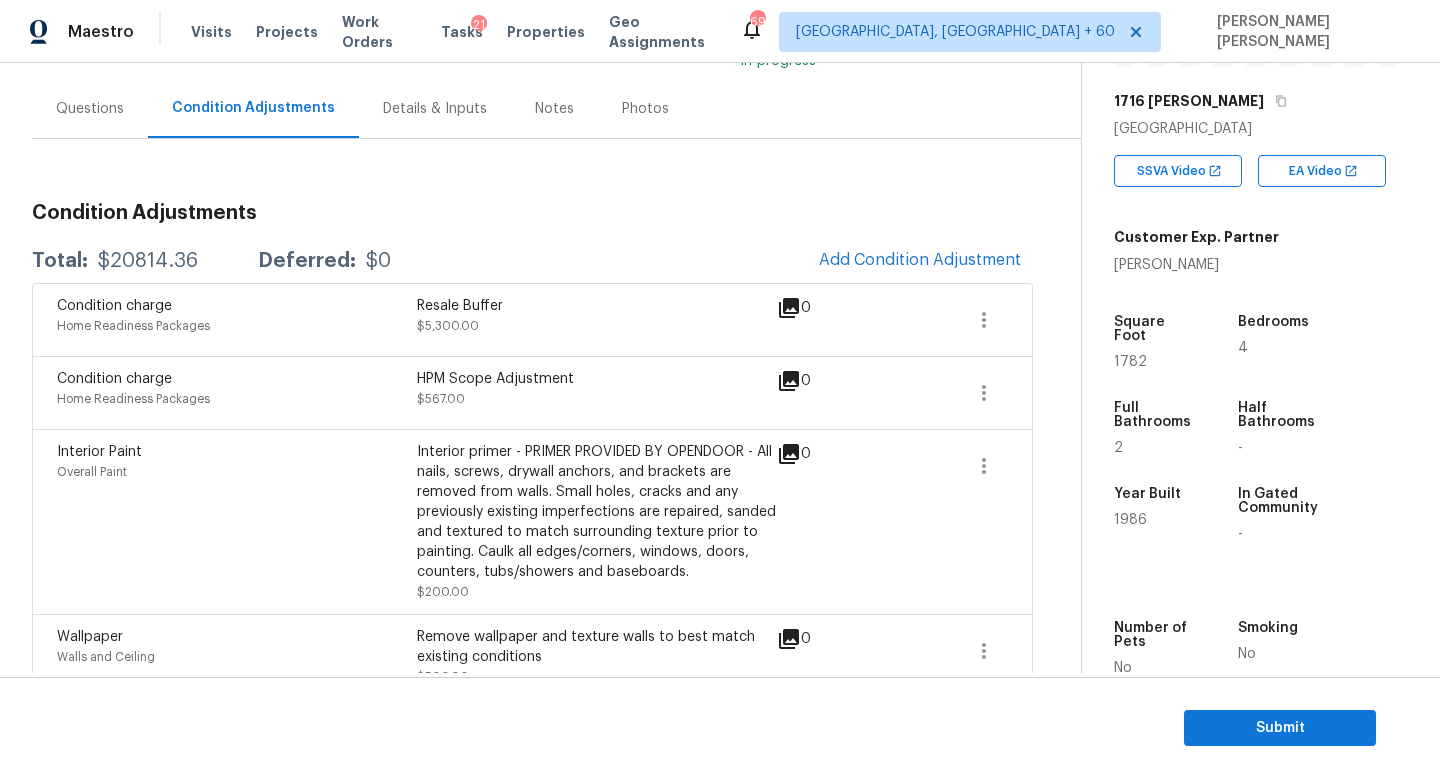 scroll, scrollTop: 156, scrollLeft: 0, axis: vertical 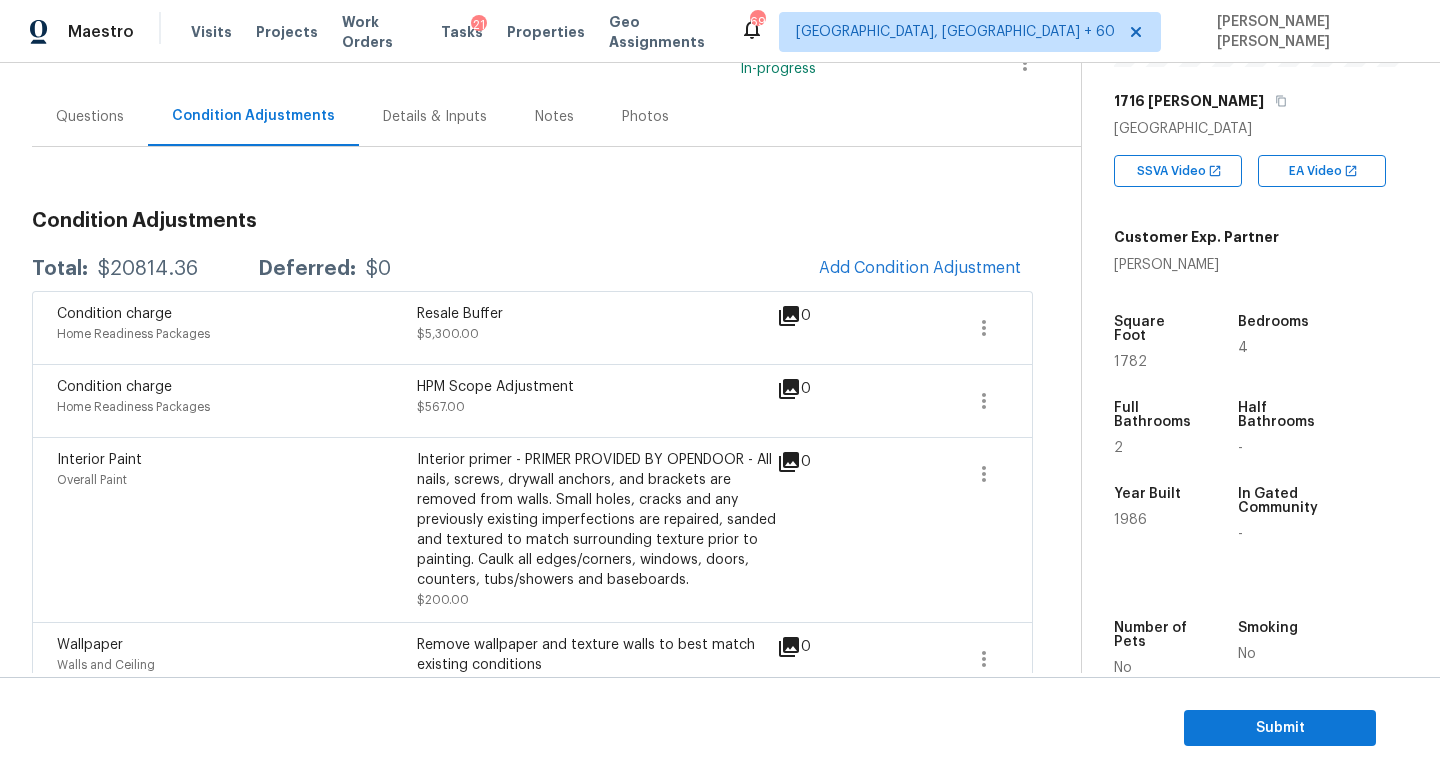 click on "Questions" at bounding box center [90, 117] 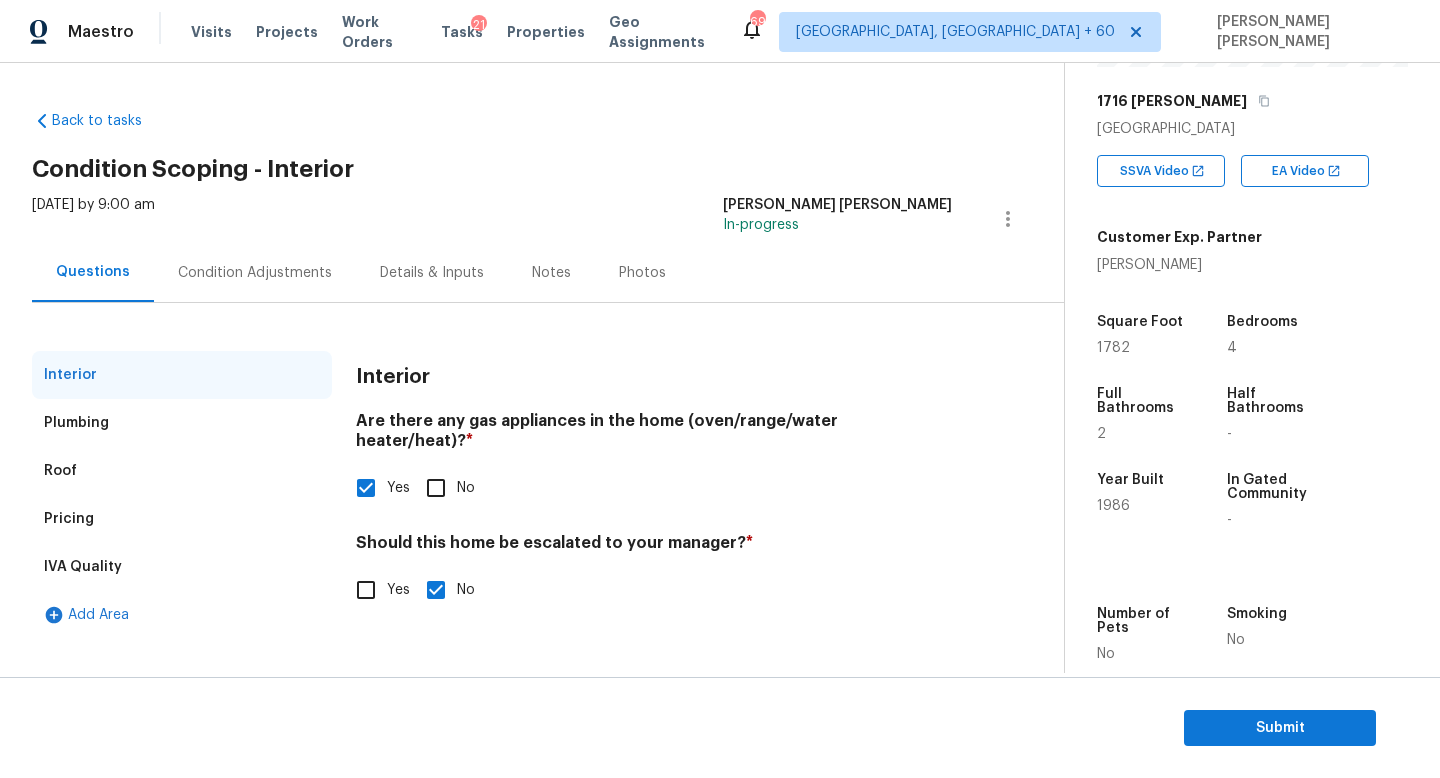 scroll, scrollTop: 0, scrollLeft: 0, axis: both 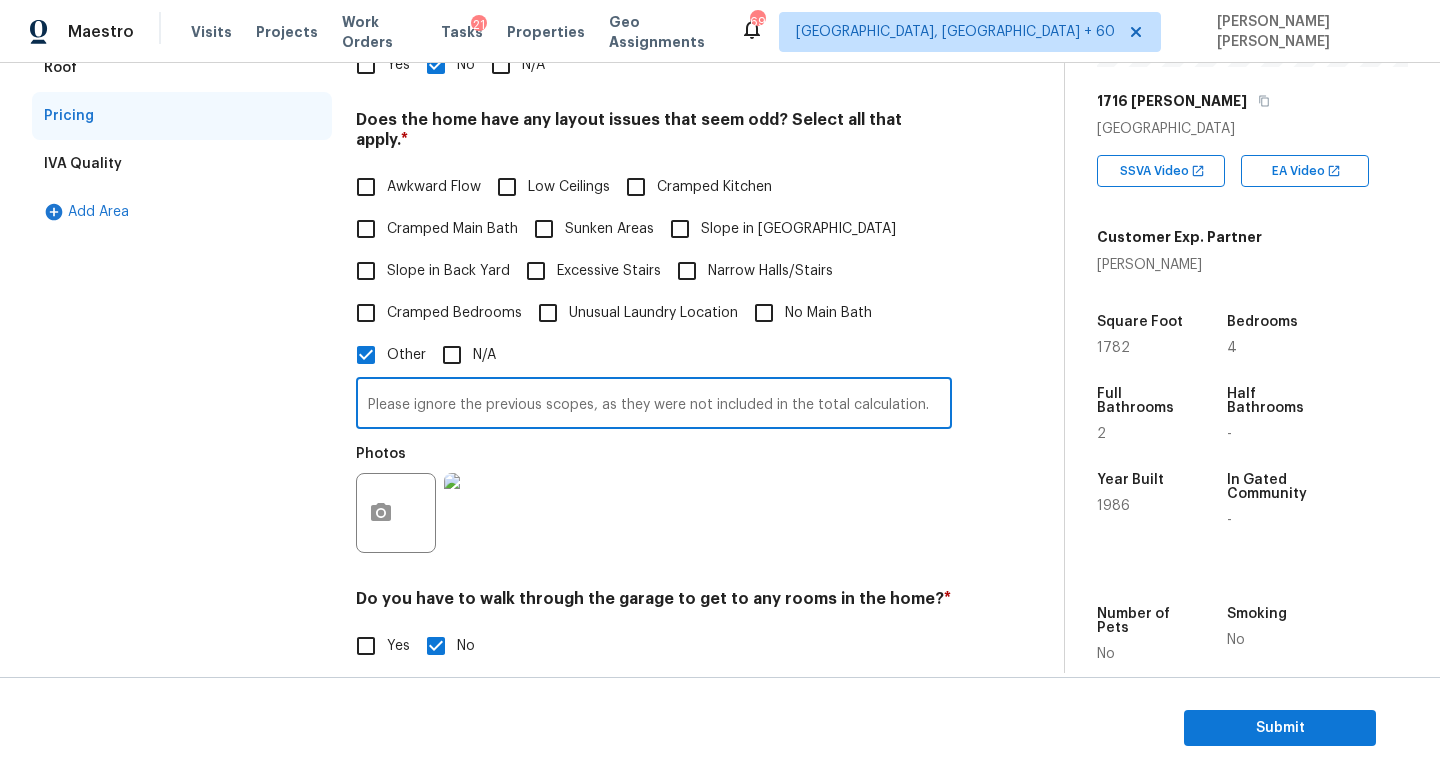drag, startPoint x: 365, startPoint y: 377, endPoint x: 727, endPoint y: 377, distance: 362 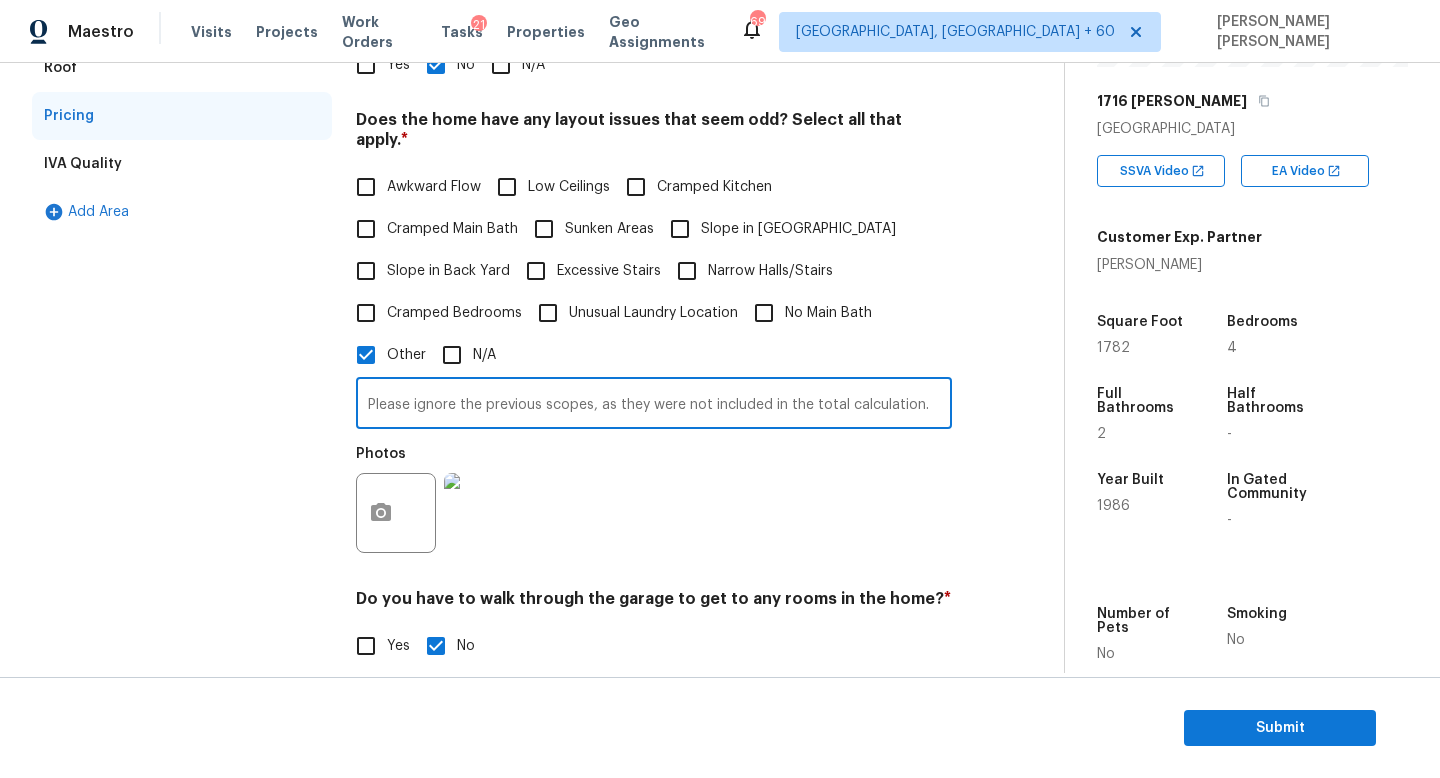 drag, startPoint x: 727, startPoint y: 377, endPoint x: 962, endPoint y: 390, distance: 235.3593 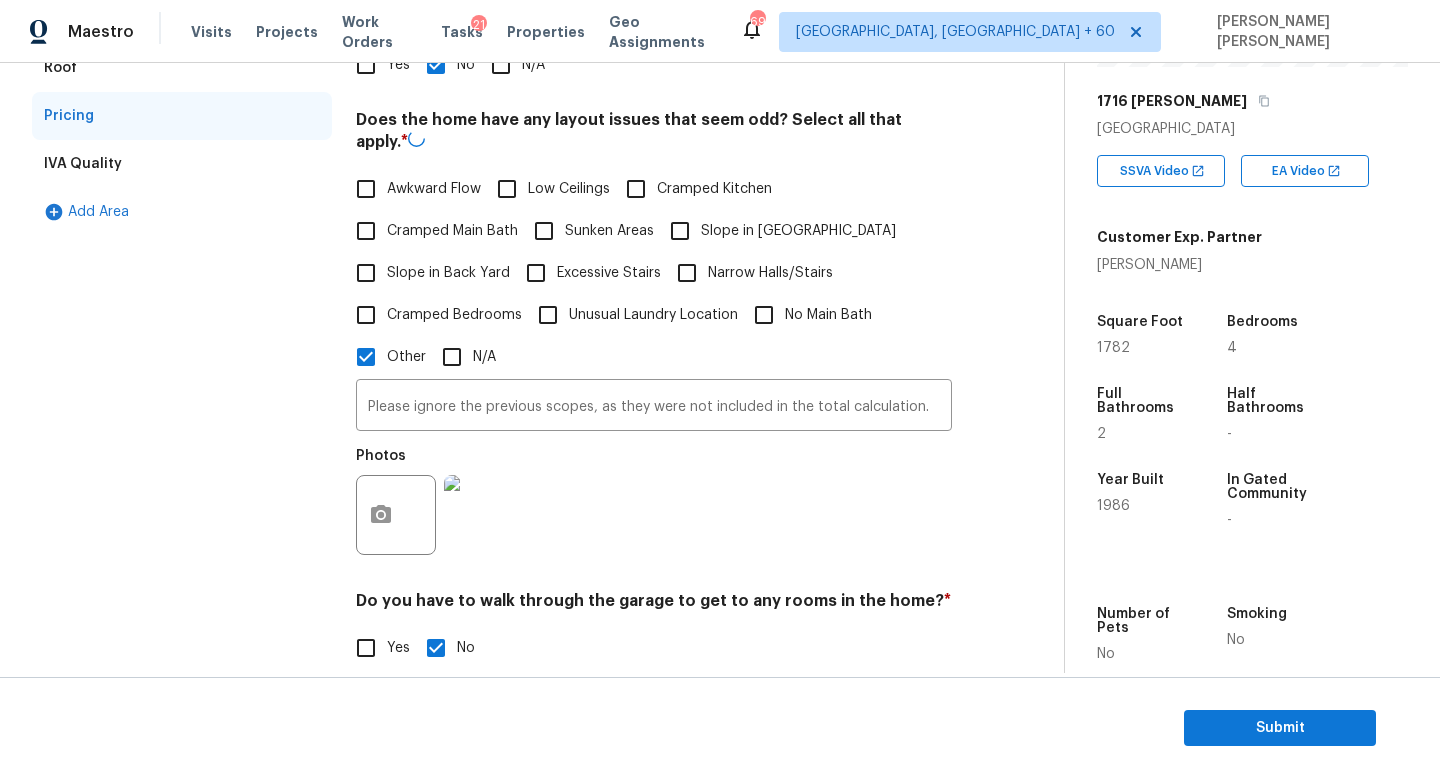 click on "Interior Plumbing Roof Pricing IVA Quality Add Area Pricing Does the home have any additions?  * Yes No N/A Does the home have any layout issues that seem odd? Select all that apply.  * Awkward Flow Low Ceilings Cramped Kitchen Cramped Main Bath Sunken Areas Slope in Front Yard Slope in Back Yard Excessive Stairs Narrow Halls/Stairs Cramped Bedrooms Unusual Laundry Location No Main Bath Other N/A Please ignore the previous scopes, as they were not included in the total calculation. ​ Photos Do you have to walk through the garage to get to any rooms in the home?  * Yes No Does the kitchen seem cramped?  * Yes No Does the home appear to be very outdated?  * Yes No" at bounding box center (524, 422) 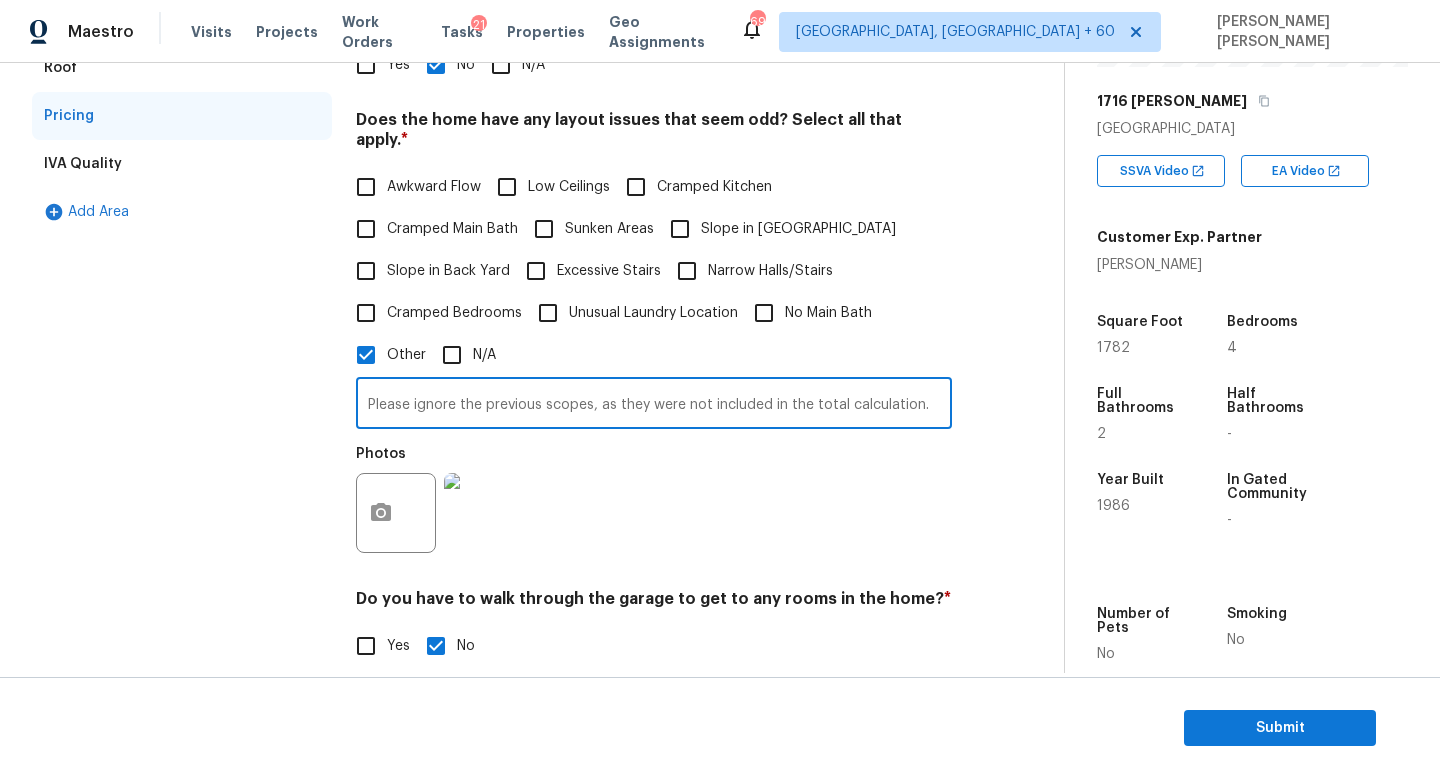 drag, startPoint x: 586, startPoint y: 386, endPoint x: 357, endPoint y: 386, distance: 229 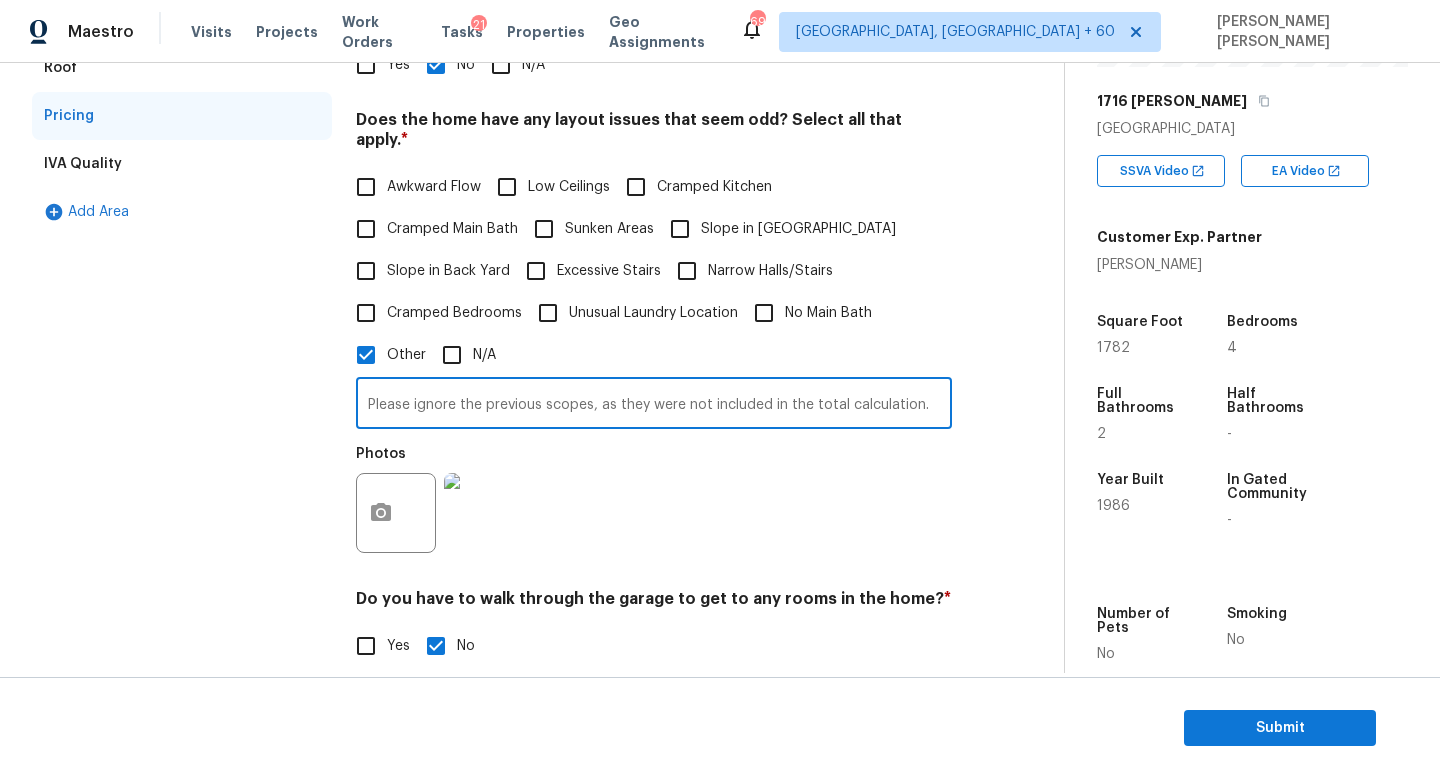 click on "Interior Plumbing Roof Pricing IVA Quality Add Area" at bounding box center [182, 421] 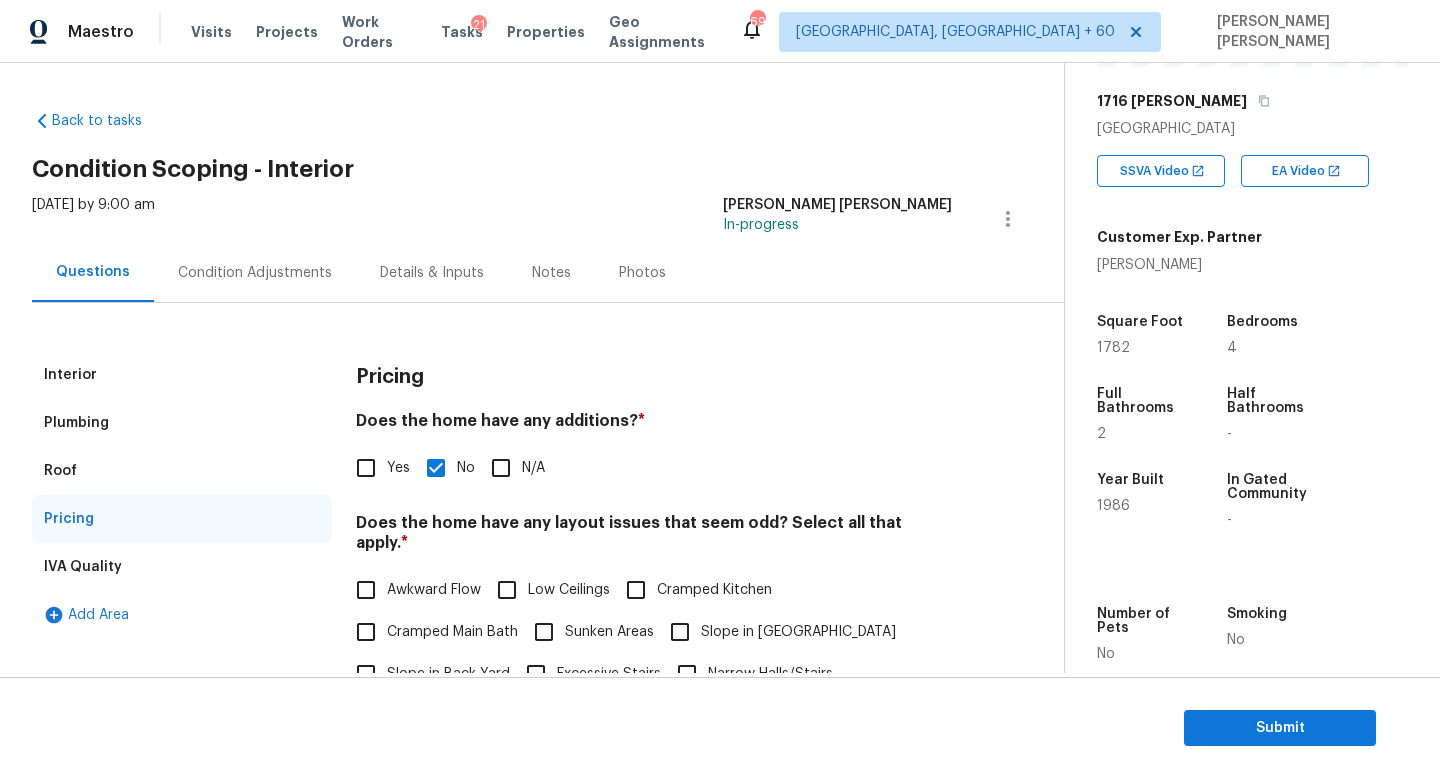 scroll, scrollTop: 611, scrollLeft: 0, axis: vertical 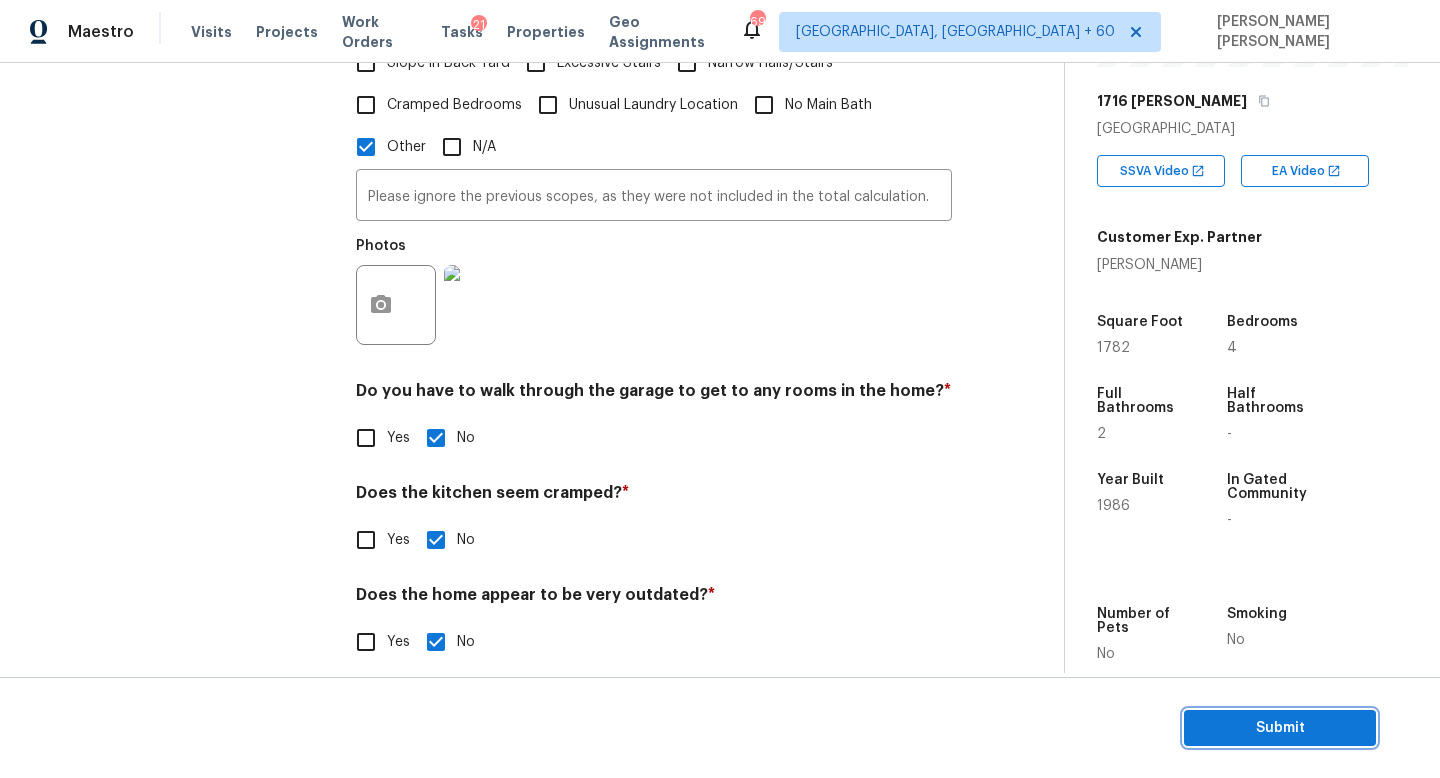 click on "Submit" at bounding box center (1280, 728) 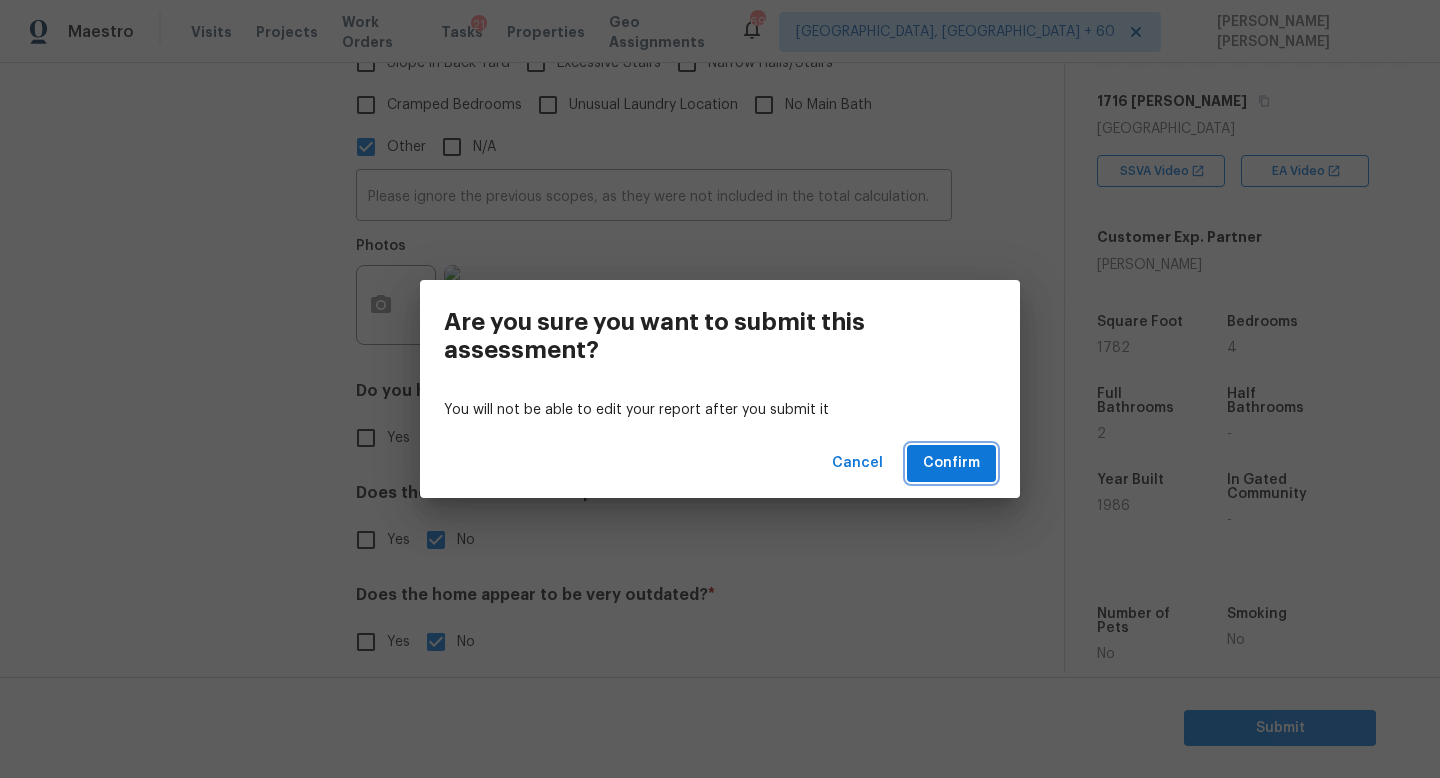 click on "Confirm" at bounding box center [951, 463] 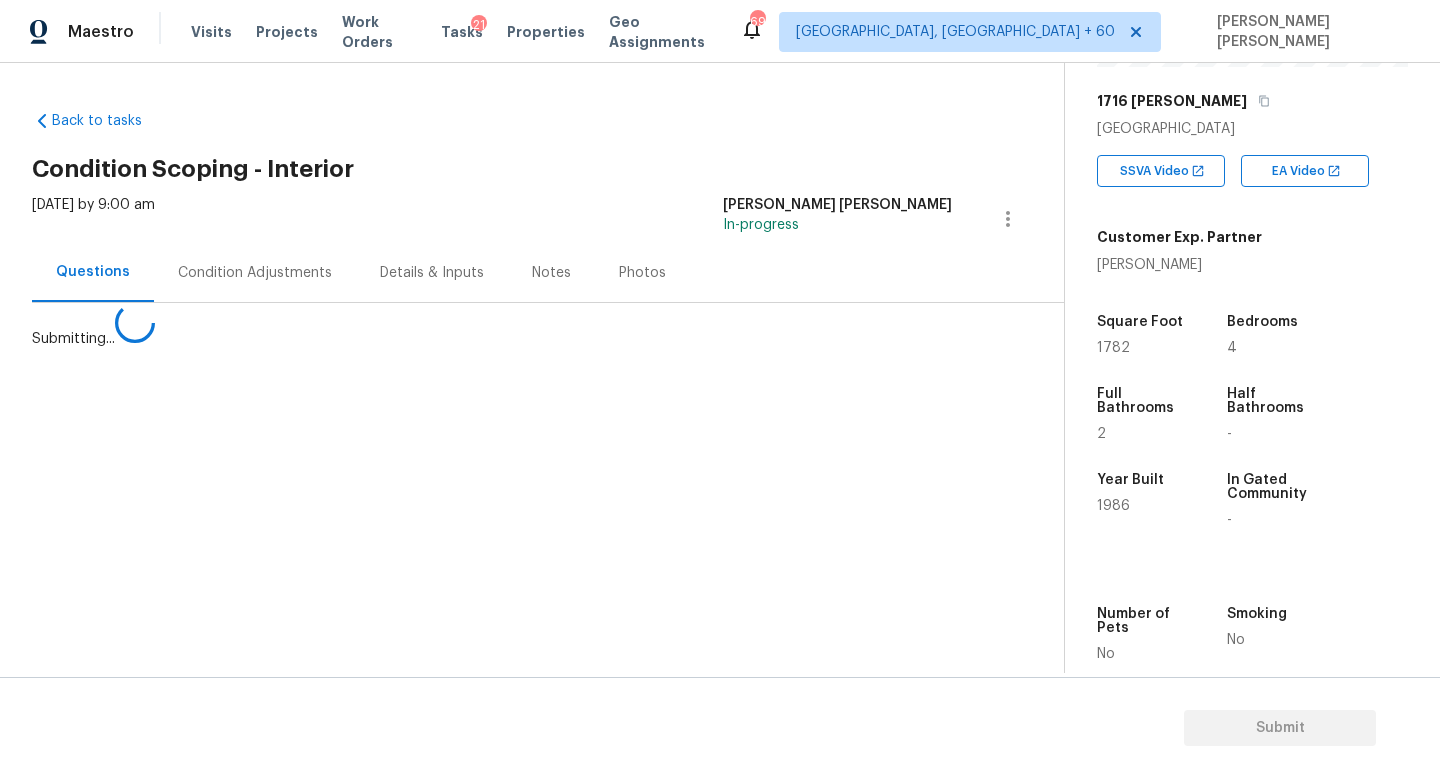 scroll, scrollTop: 0, scrollLeft: 0, axis: both 